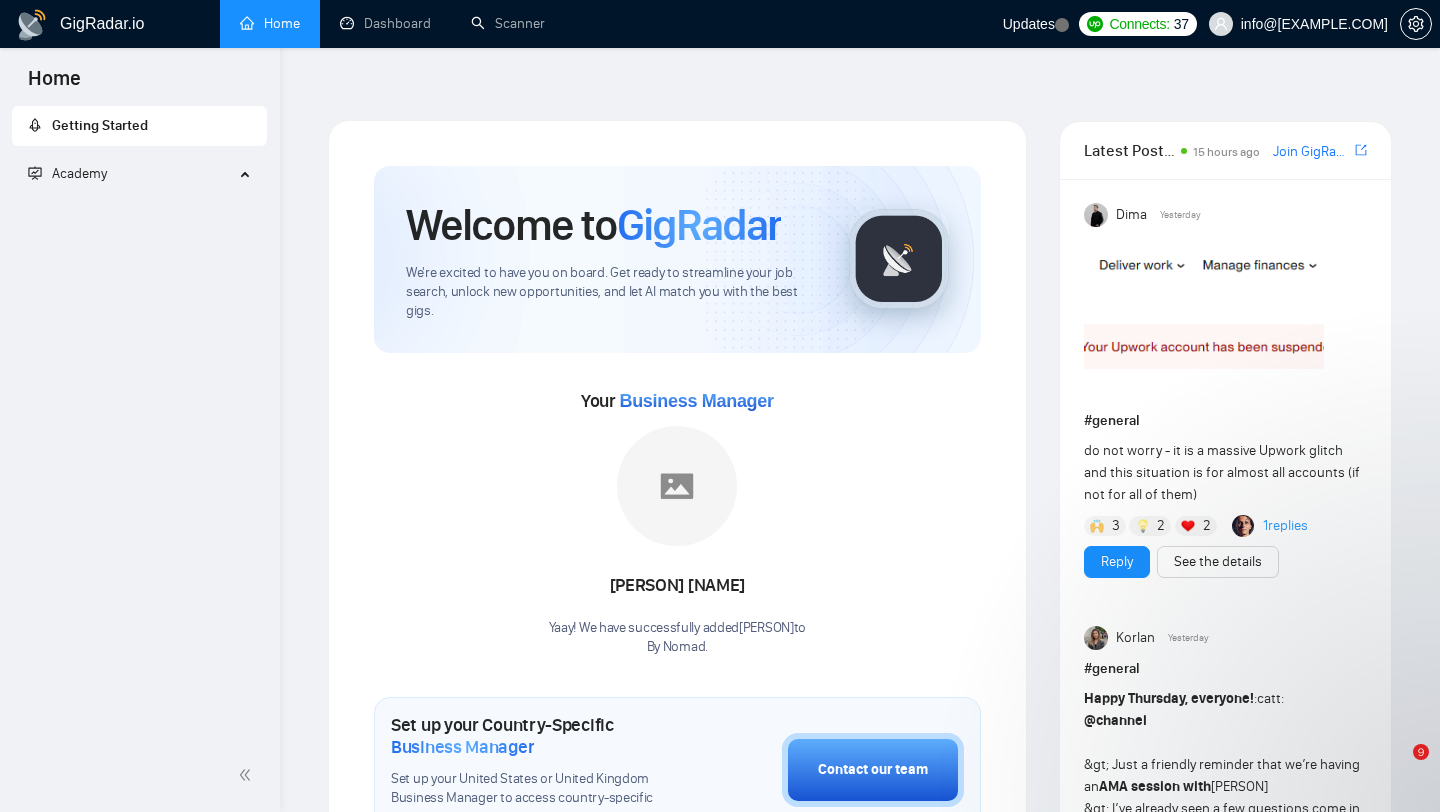 scroll, scrollTop: 0, scrollLeft: 0, axis: both 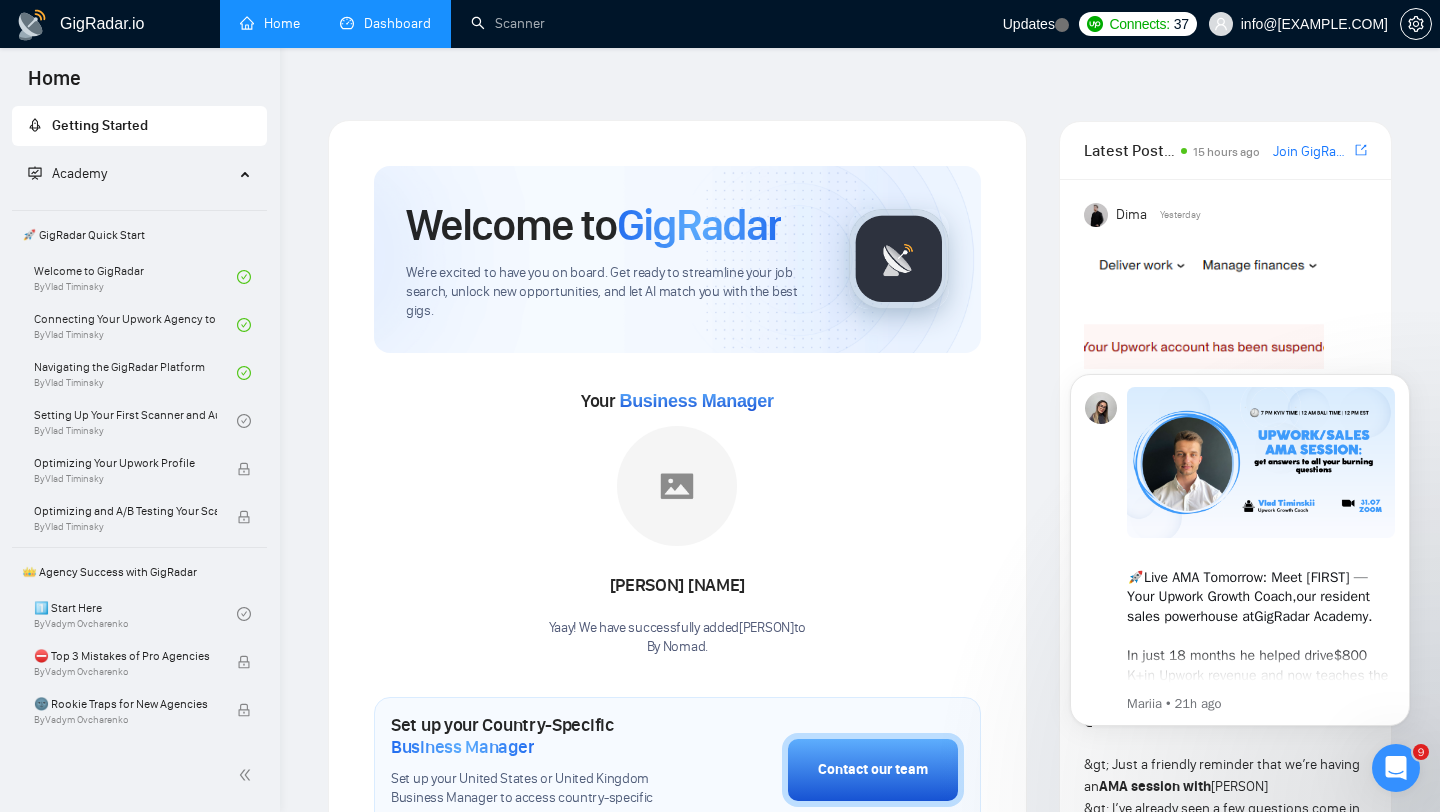 click on "Dashboard" at bounding box center [385, 23] 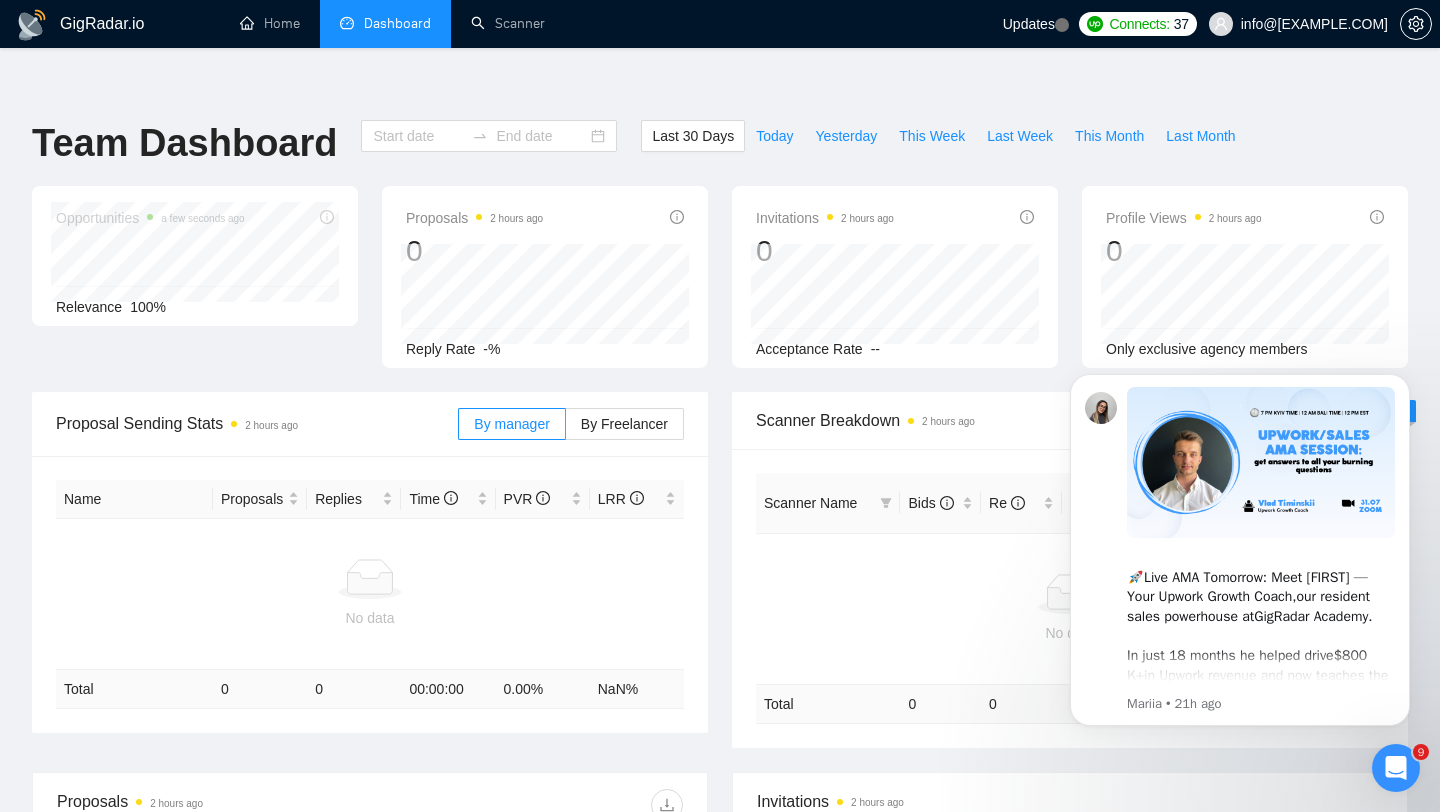 type on "2025-07-02" 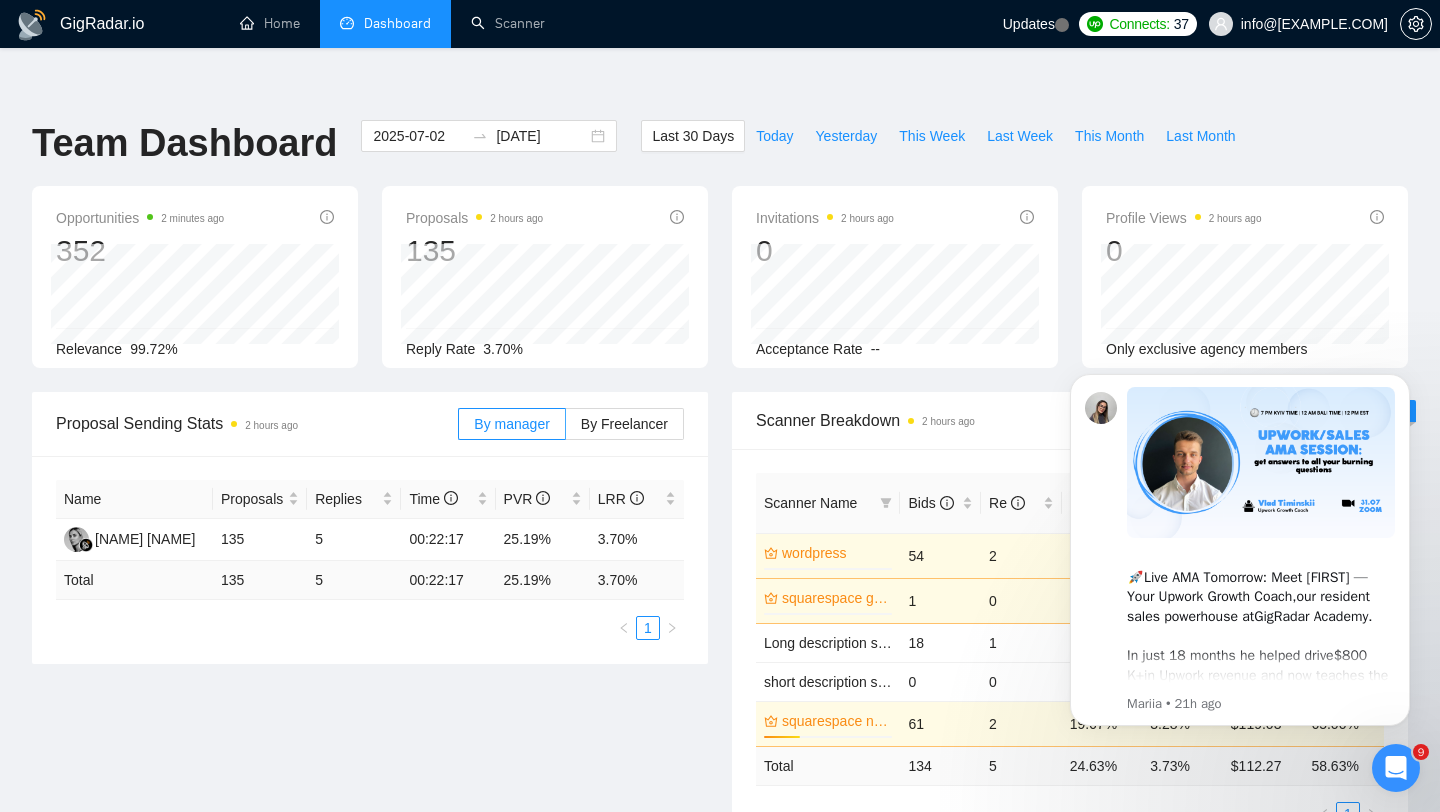 click on "Proposal Sending Stats 2 hours ago By manager By Freelancer Name Proposals Replies Time   PVR   LRR   [FREELANCER NAME] 135 5 00:22:17 25.19% 3.70% Total 135 5 00:22:17 25.19 % 3.70 % 1 Scanner Breakdown 2 hours ago Scanner Name Bids   Re   PVR   LRR   CPR   Score   wordpress 0% 54 2 29.63% 3.70% $122.90 48.91% squarespace general 0% 1 0 0.00% 0.00% $0.00 0.00% Long description squarespace 18 1 27.78% 5.56% $77.50 65.34% short description squarespace 0 0 0.00% 0.00% $0.00 0.00%  squarespace new cover letter 28% 61 2 19.67% 3.28% $119.03 65.00% Total 134 5 24.63 % 3.73 % $ 112.27 58.63 % 1 New" at bounding box center (720, 633) 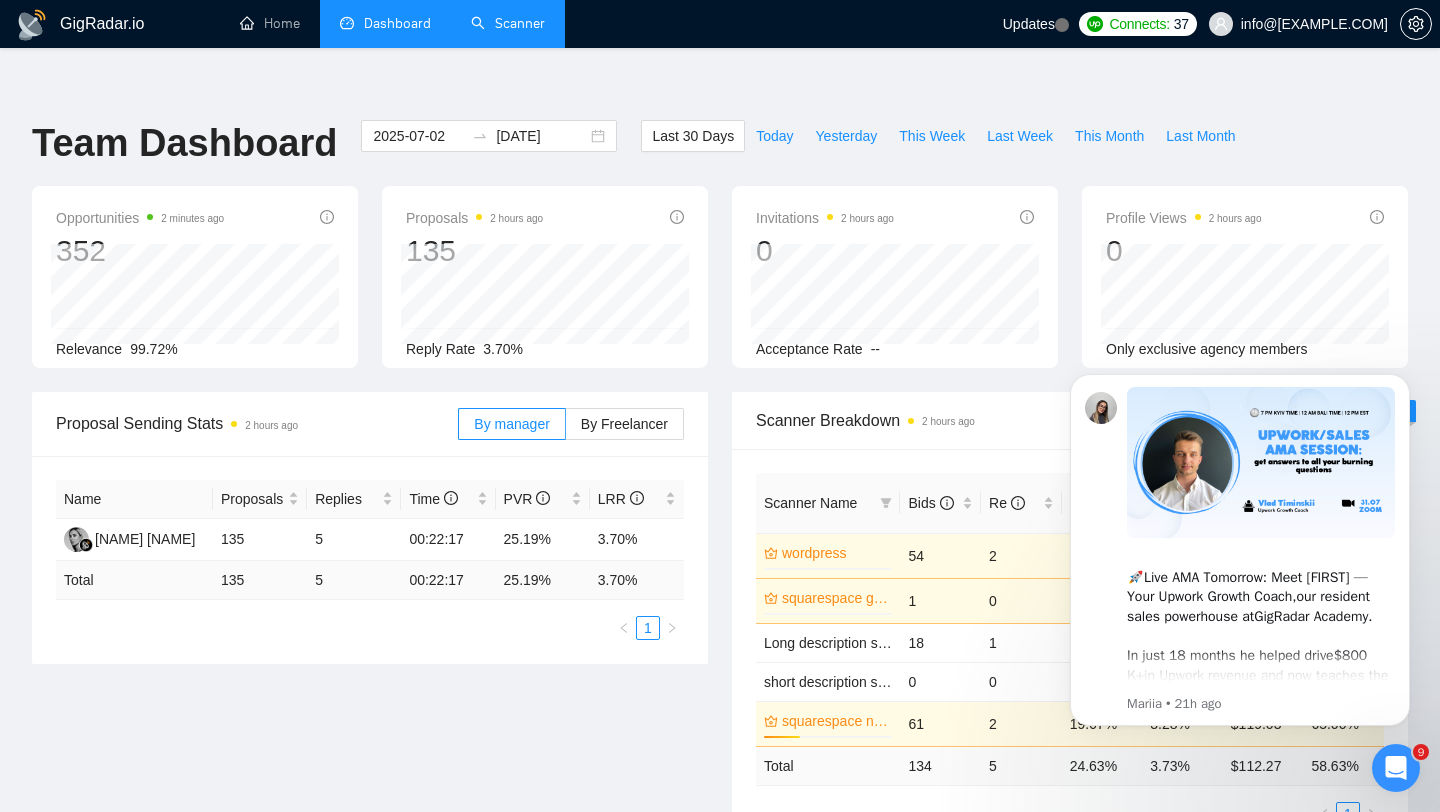 click on "Scanner" at bounding box center (508, 23) 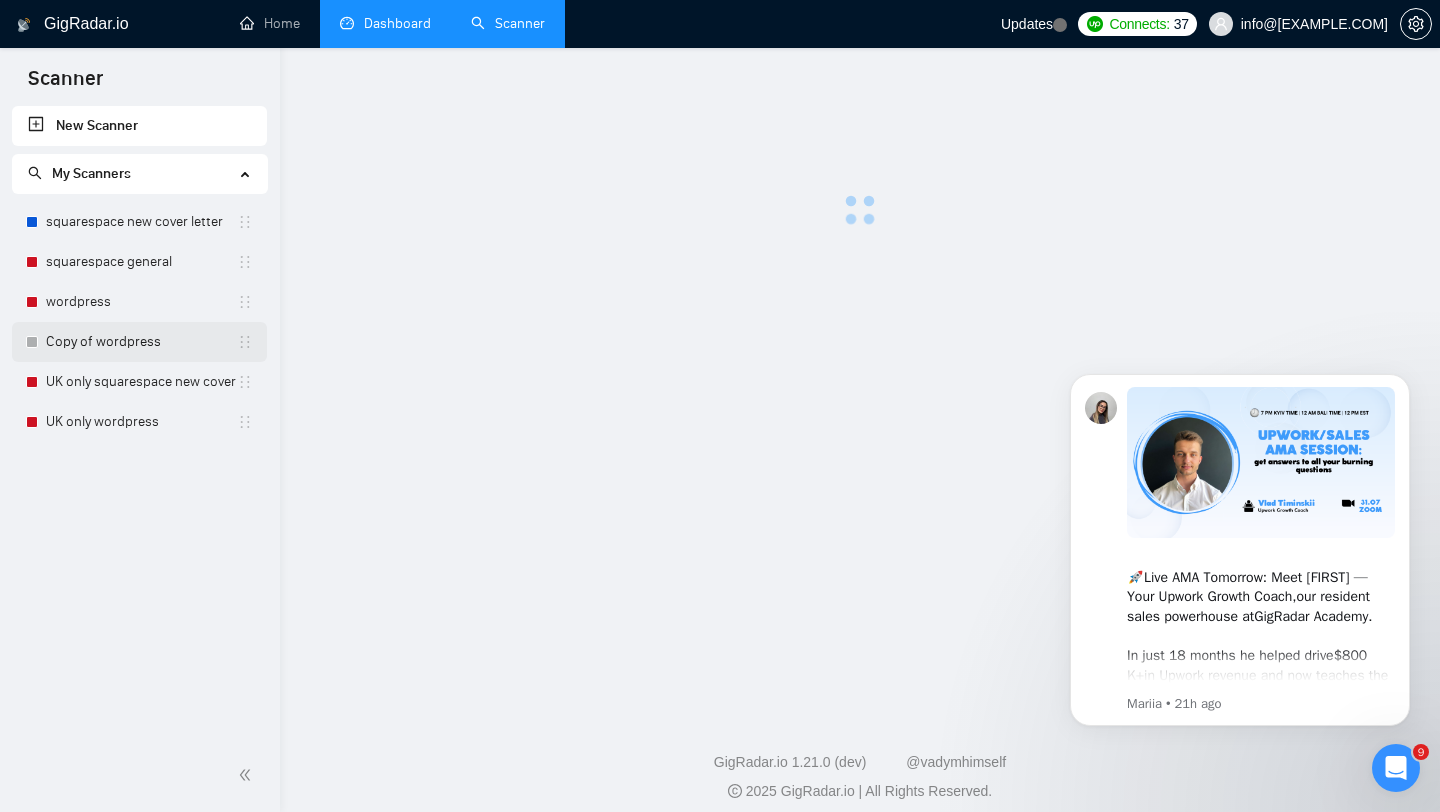 click on "Copy of wordpress" at bounding box center (141, 342) 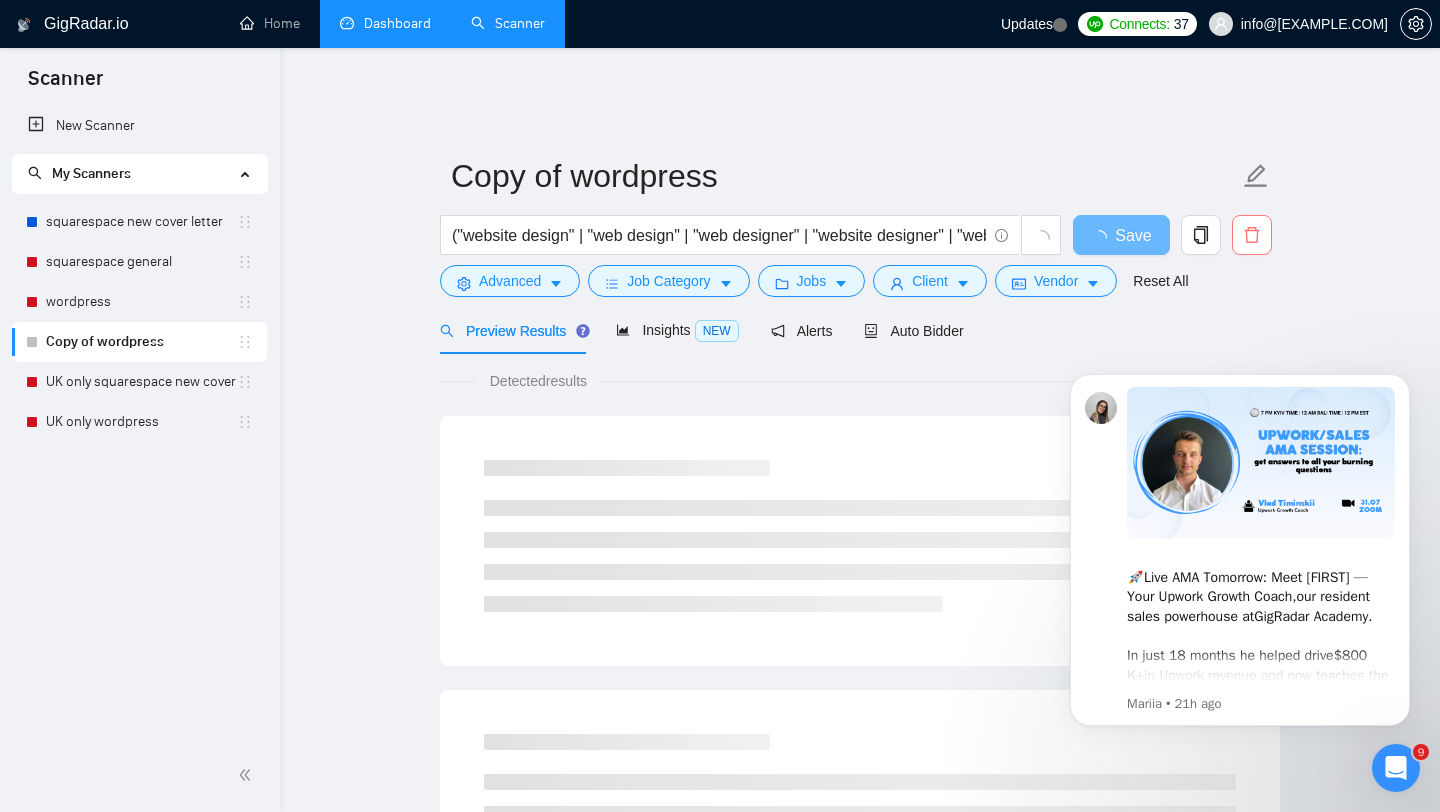 drag, startPoint x: 1242, startPoint y: 228, endPoint x: 615, endPoint y: 292, distance: 630.2579 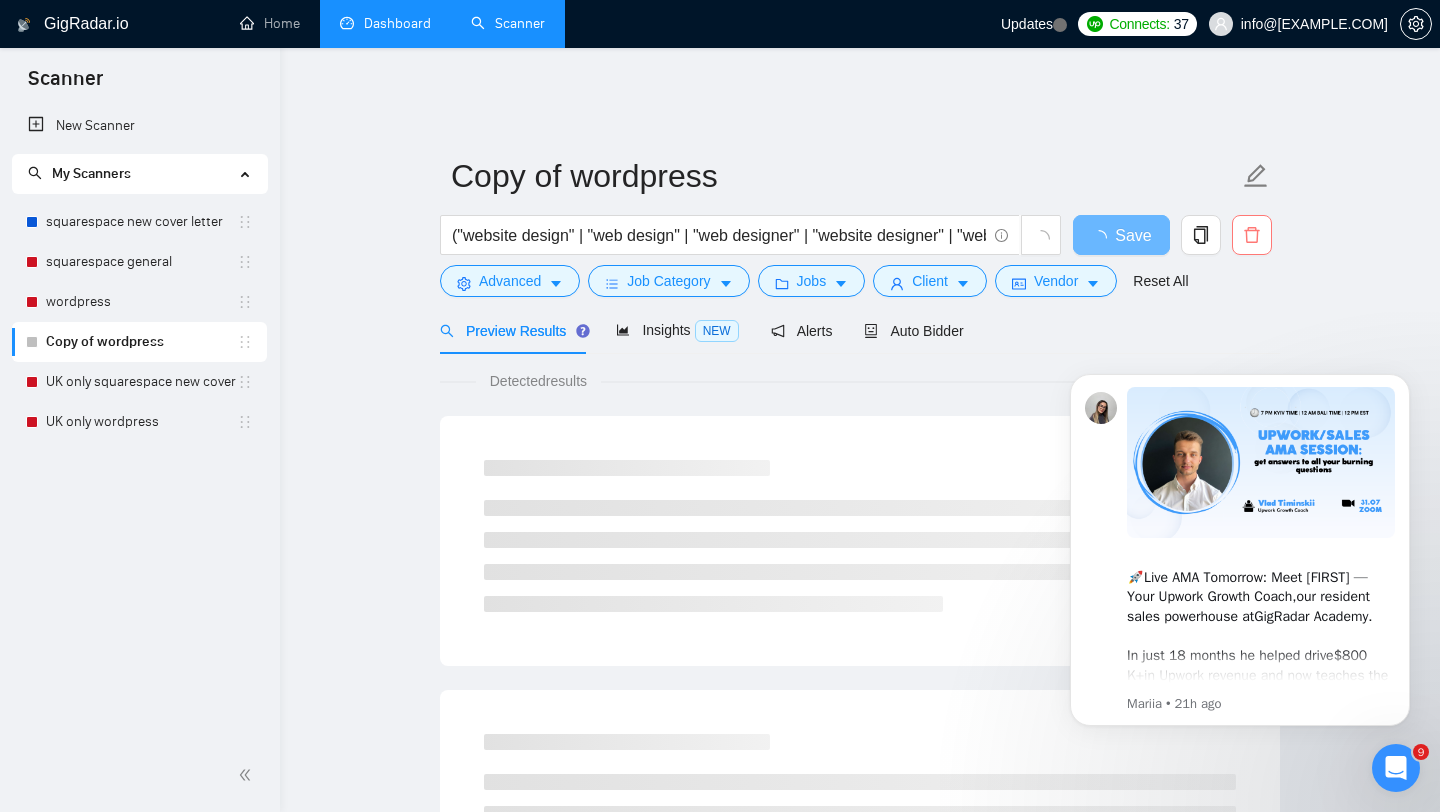 click on "Copy of wordpress ("website design" | "web design" | "web designer" | "website designer" | "web redesign" | "website web redesign") + (wordpress*) Save Advanced   Job Category   Jobs   Client   Vendor   Reset All Preview Results Insights NEW Alerts Auto Bidder Detected   results" at bounding box center [860, 928] 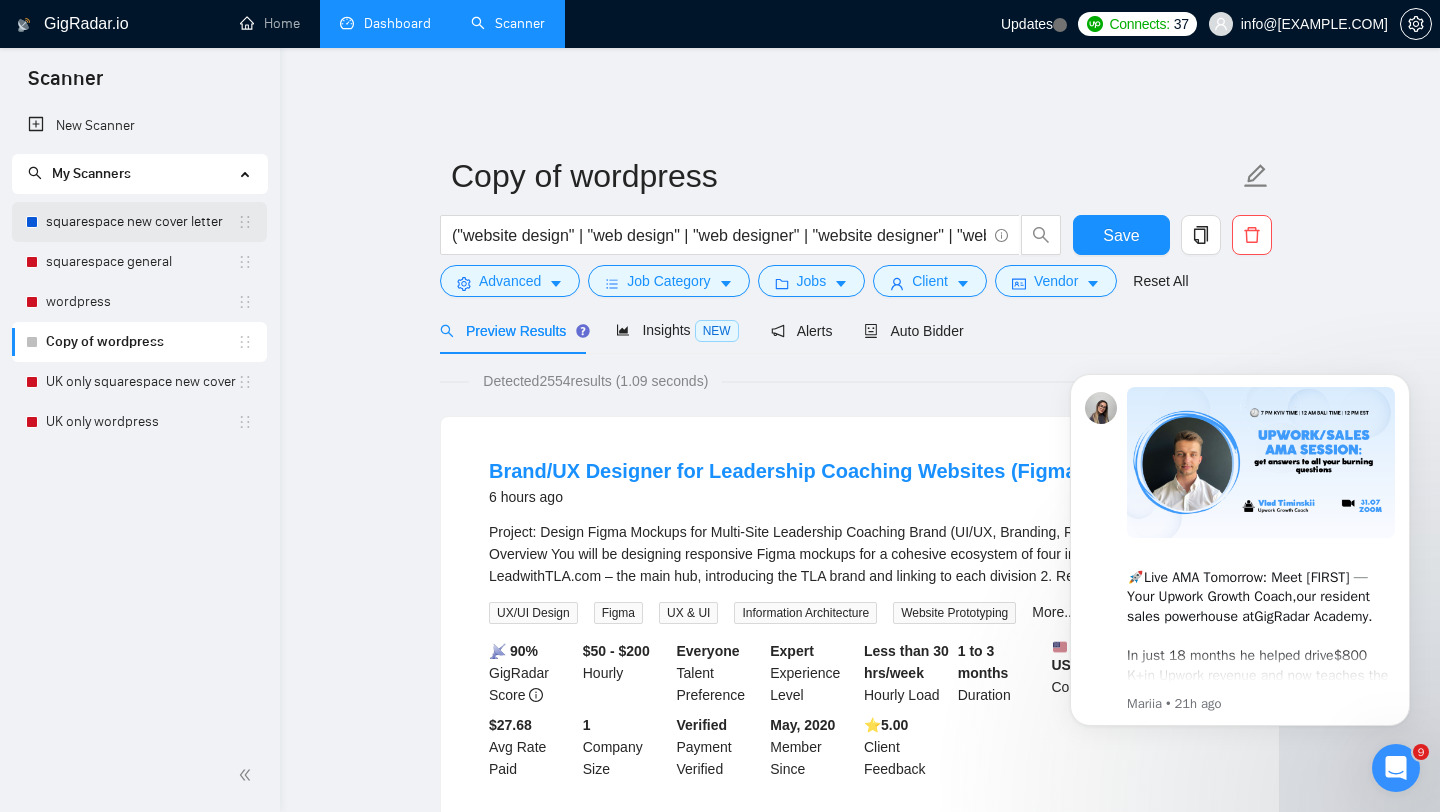 click on "squarespace new cover letter" at bounding box center (141, 222) 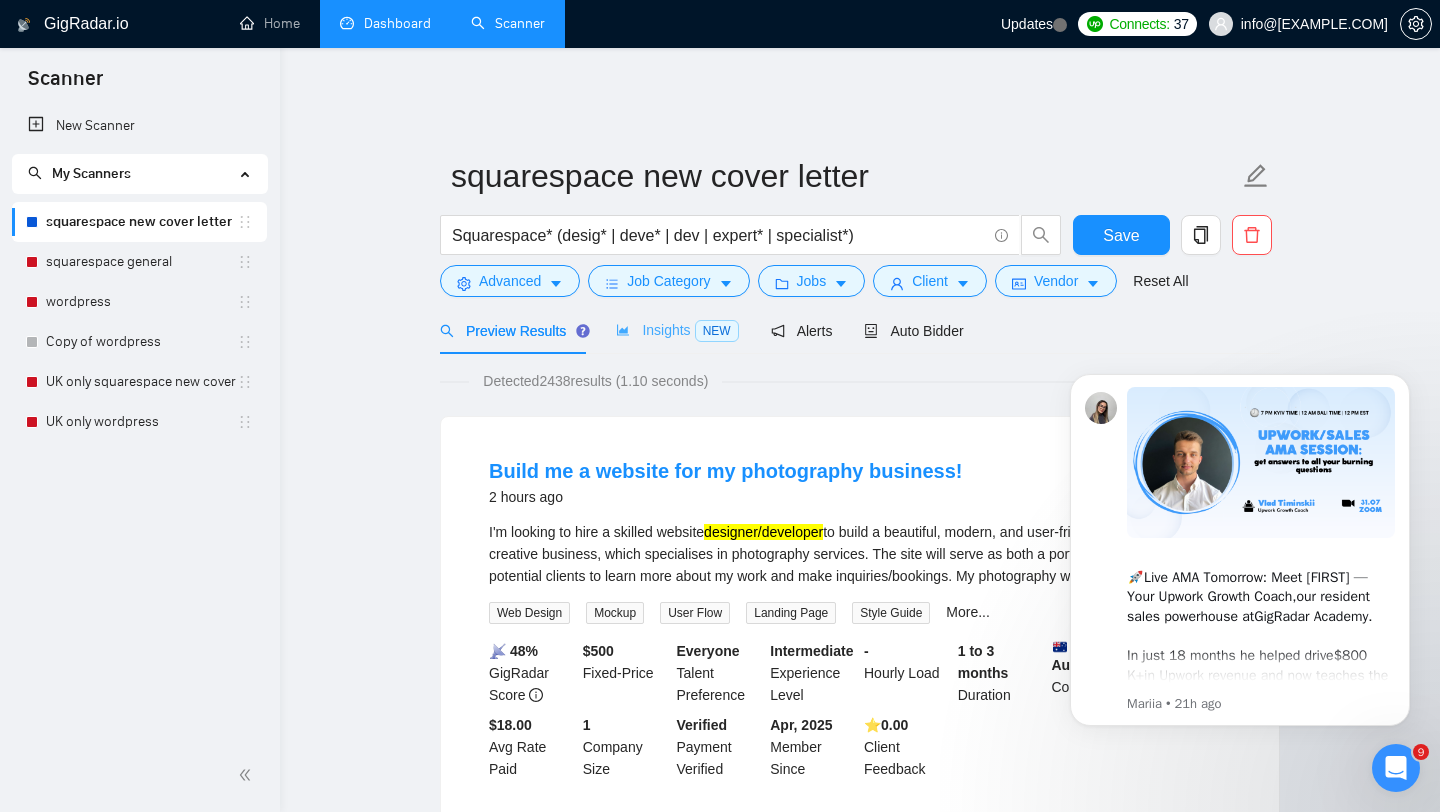 click on "Insights NEW" at bounding box center (677, 330) 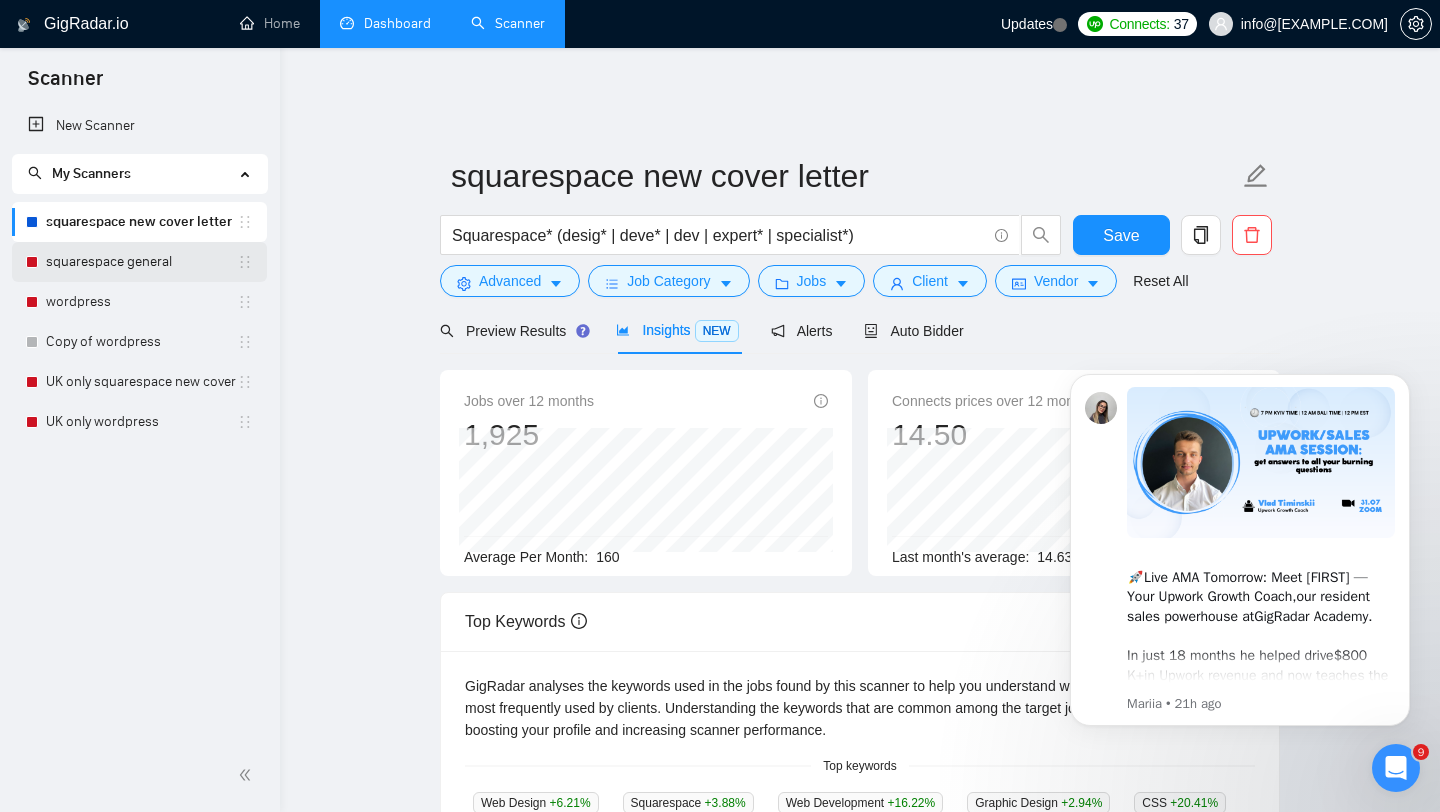click on "squarespace general" at bounding box center (141, 262) 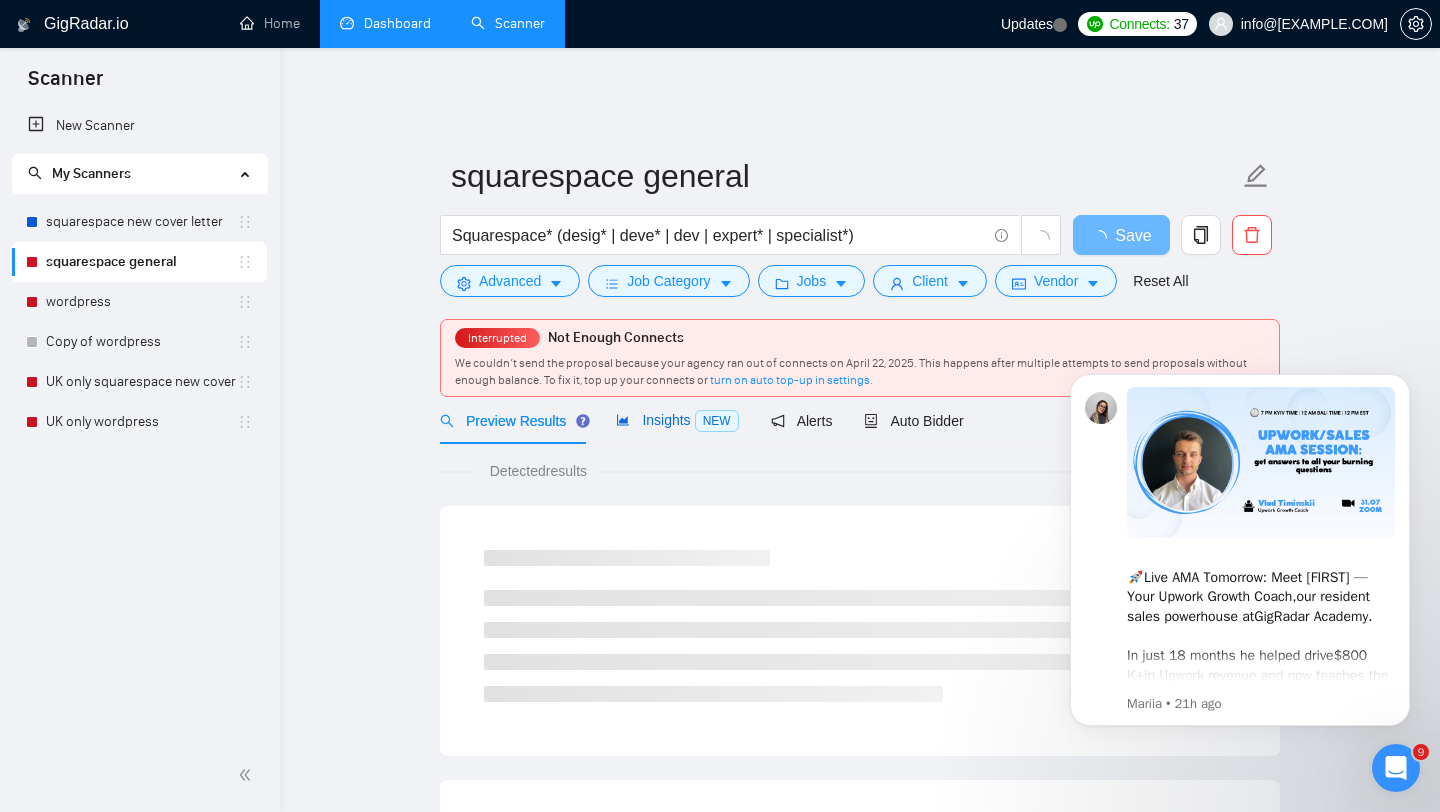 click on "Insights NEW" at bounding box center (677, 420) 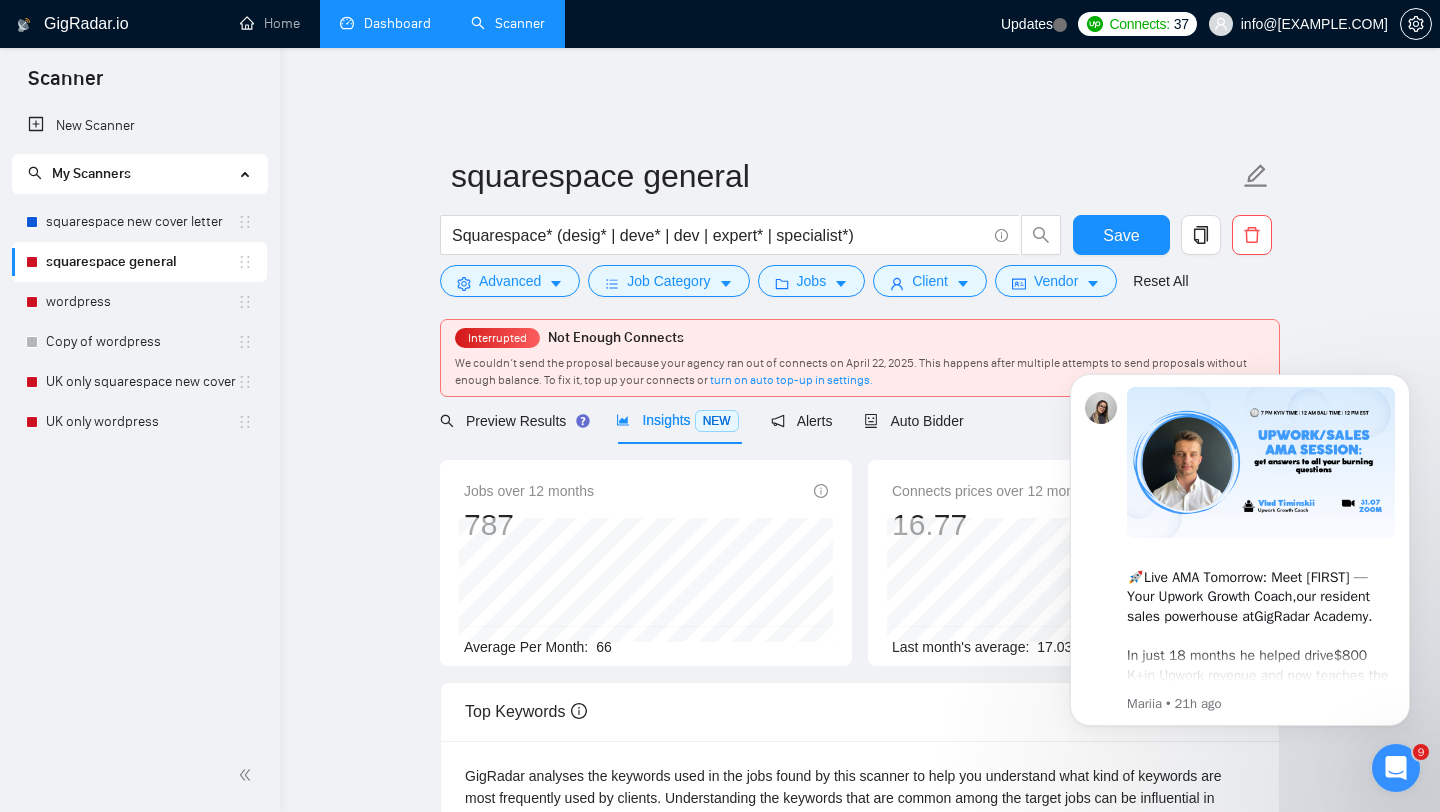 click on "Insights NEW" at bounding box center [677, 420] 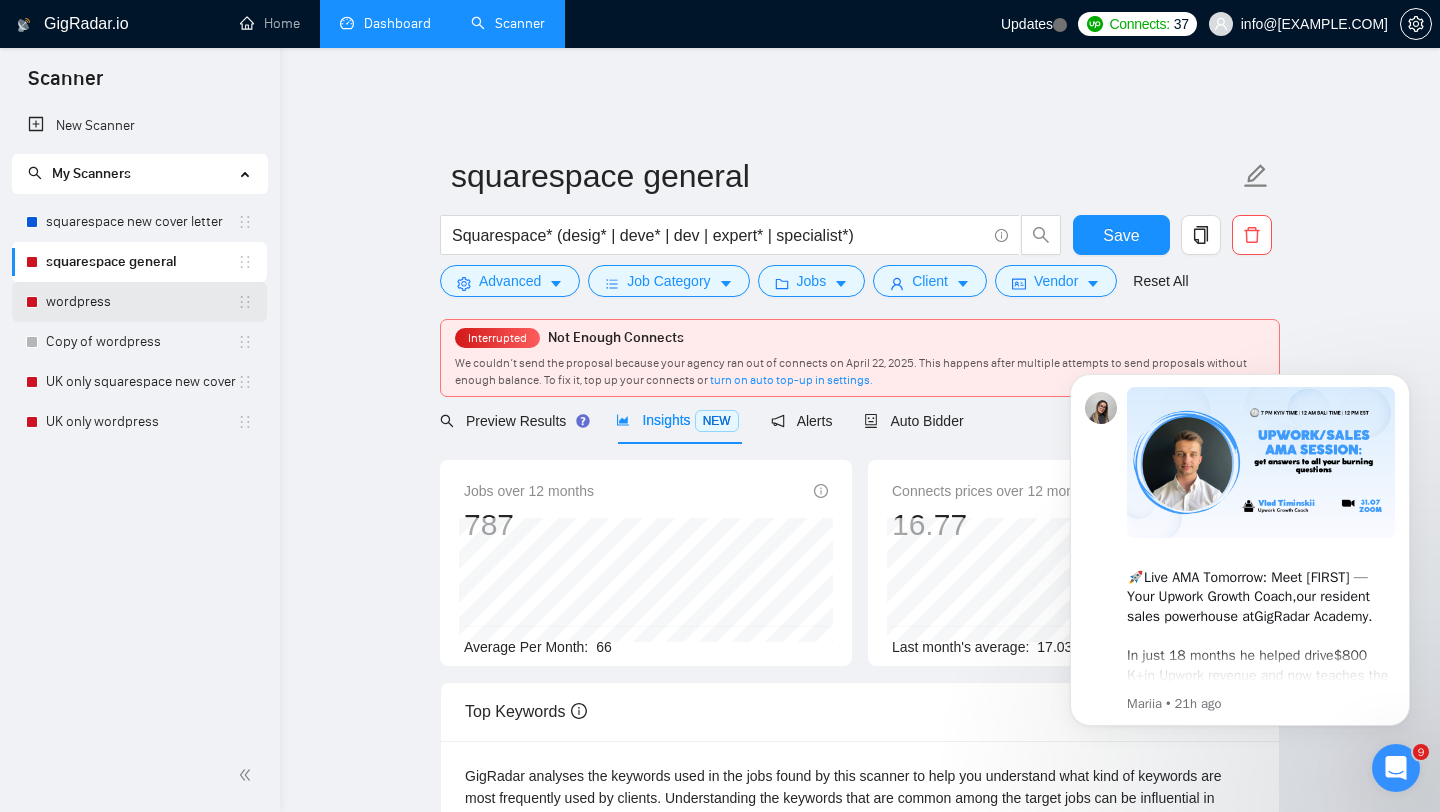 click on "wordpress" at bounding box center (141, 302) 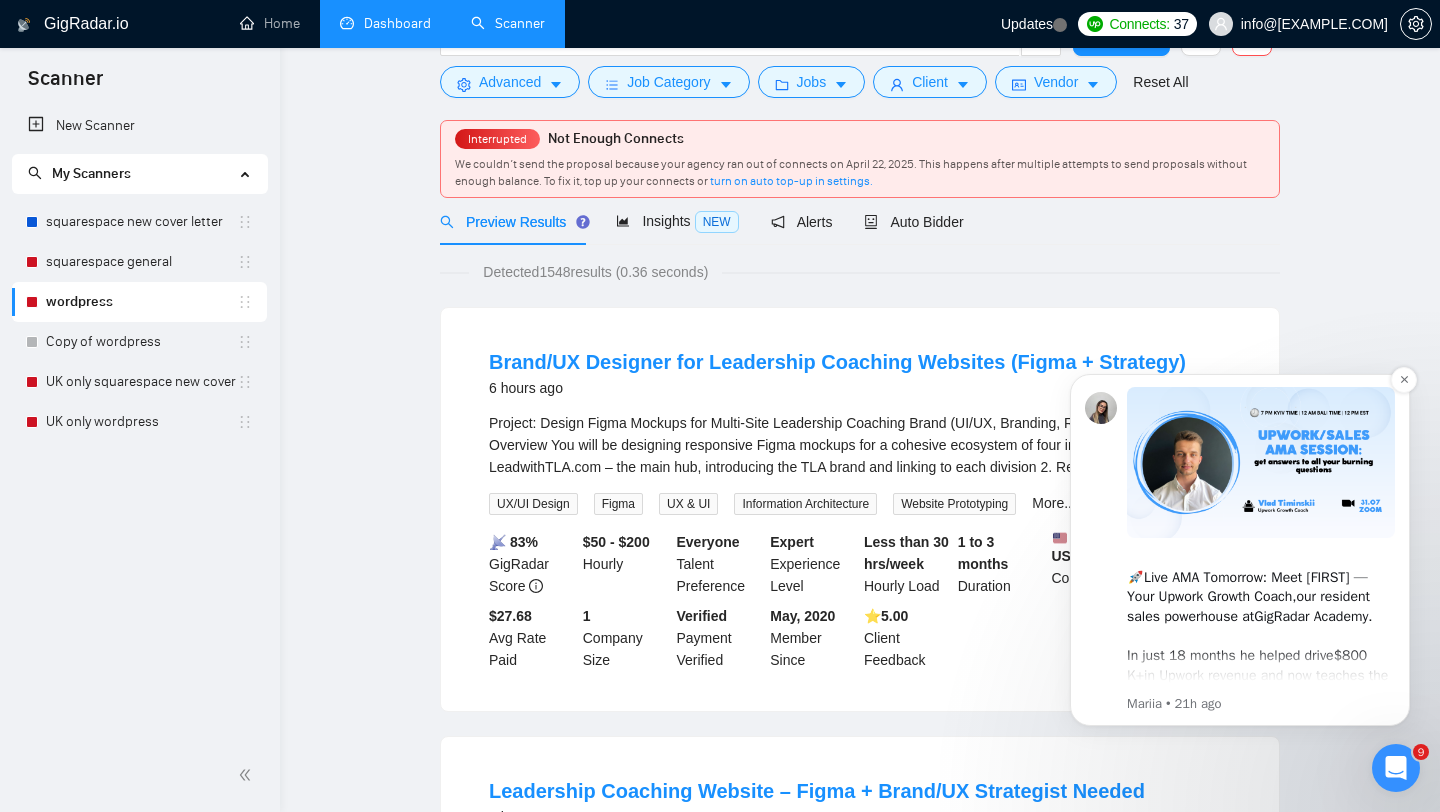scroll, scrollTop: 0, scrollLeft: 0, axis: both 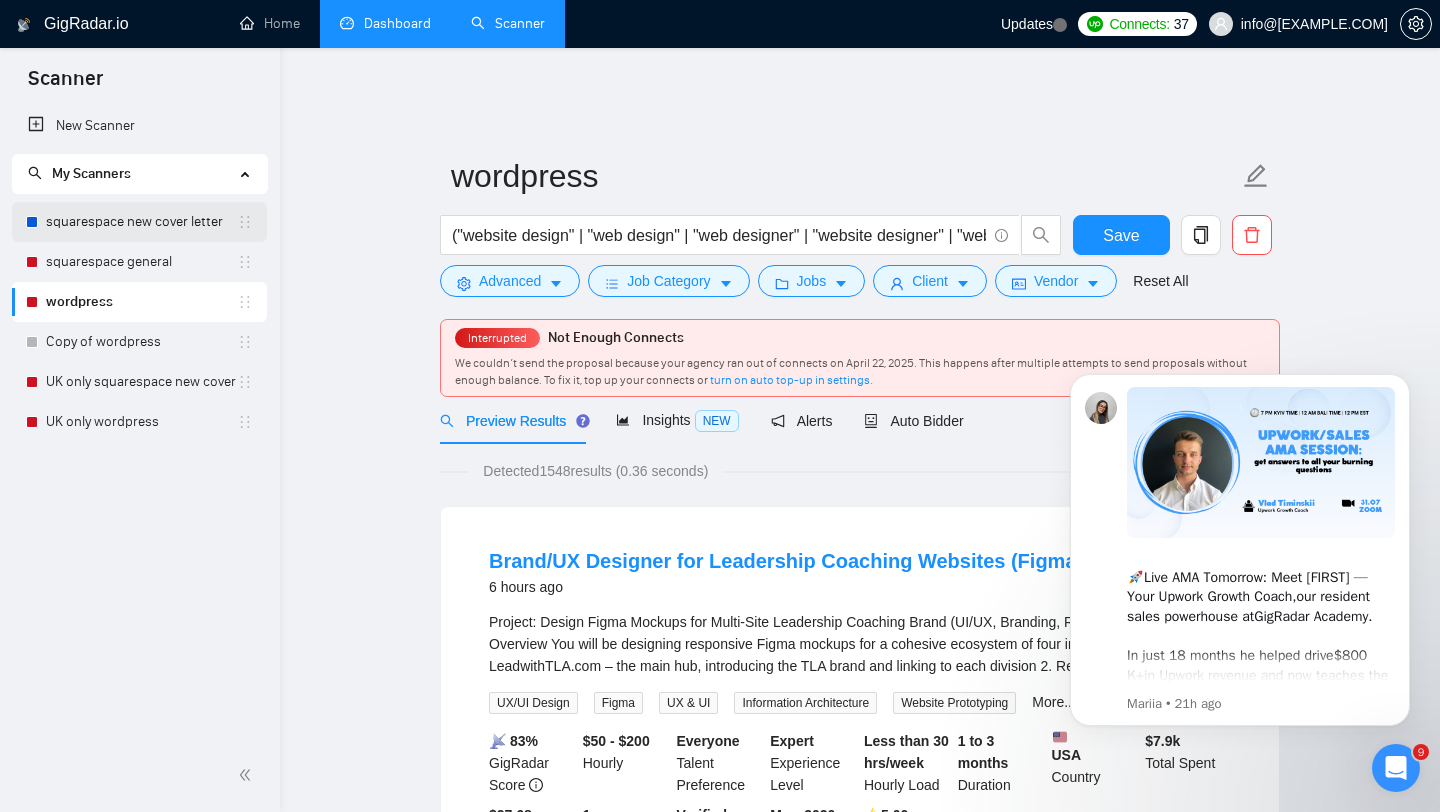 click on "squarespace new cover letter" at bounding box center (141, 222) 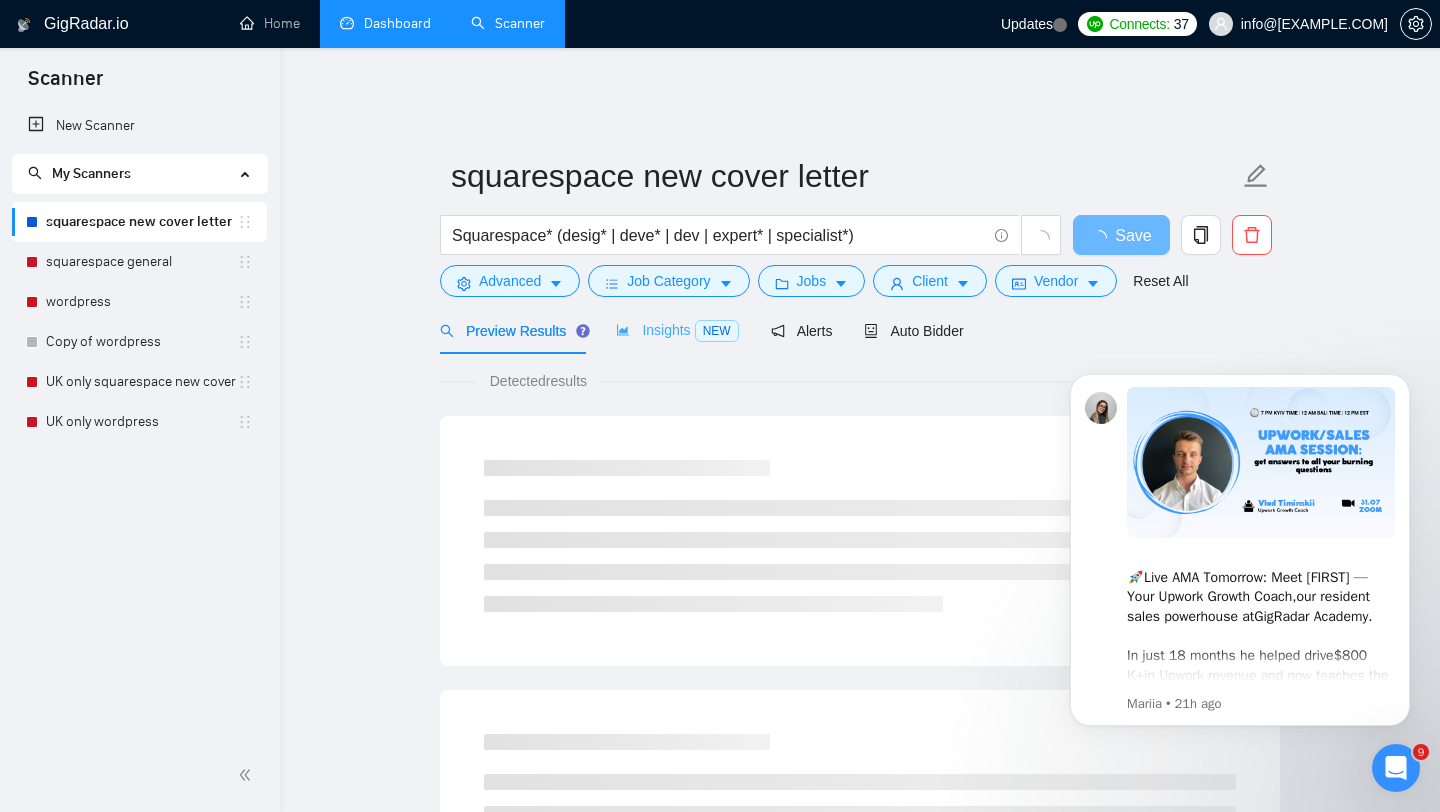 click on "Insights NEW" at bounding box center (677, 330) 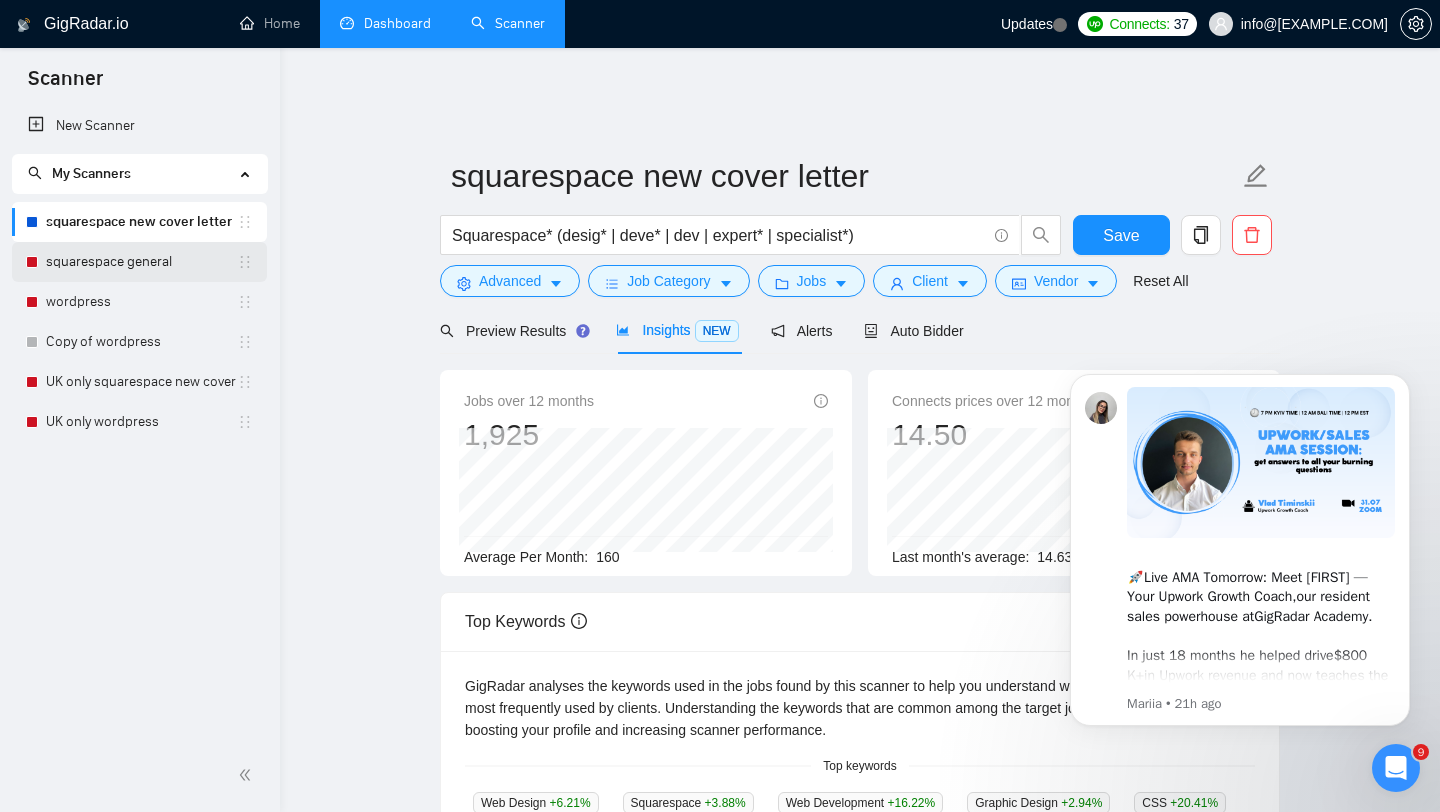 click on "squarespace general" at bounding box center (141, 262) 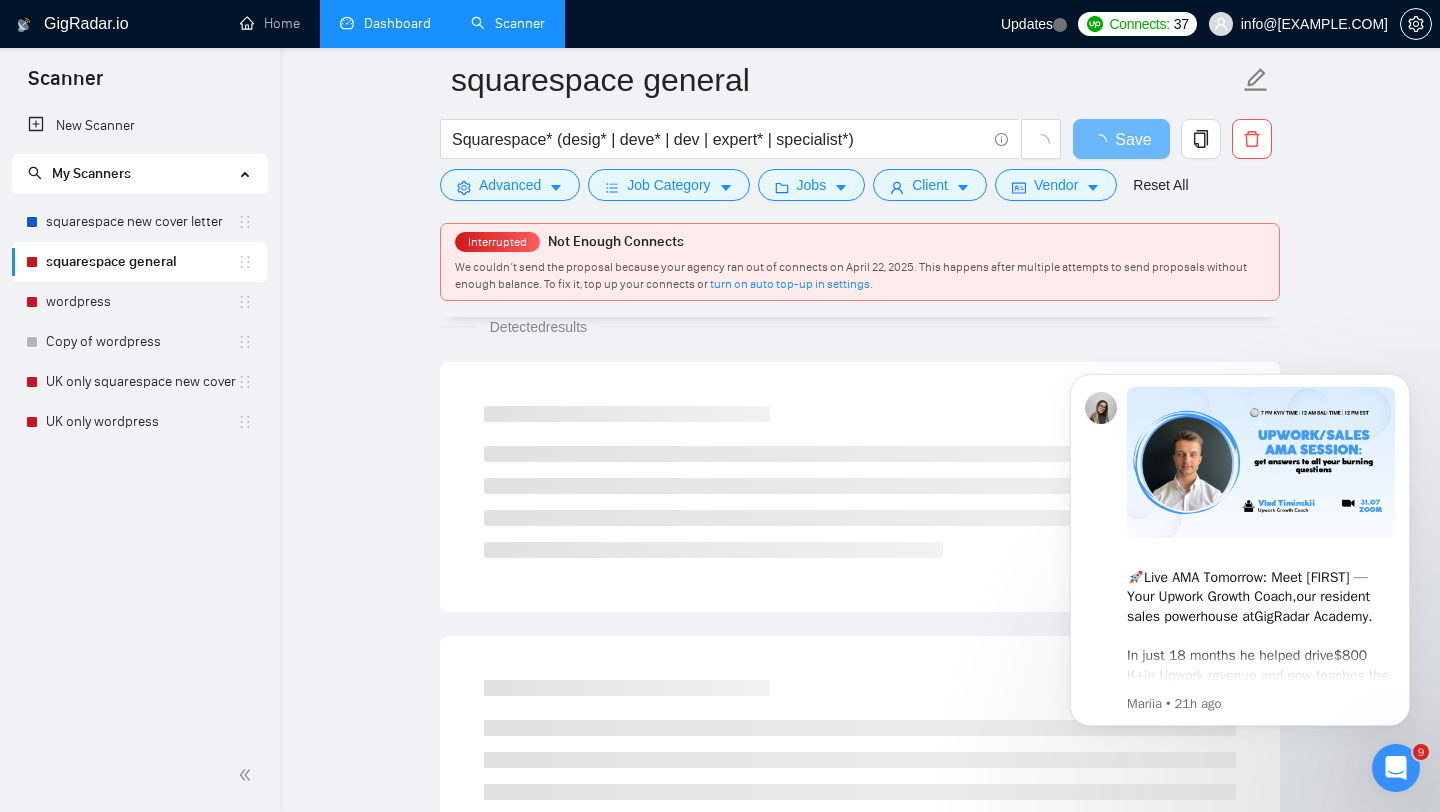 scroll, scrollTop: 0, scrollLeft: 0, axis: both 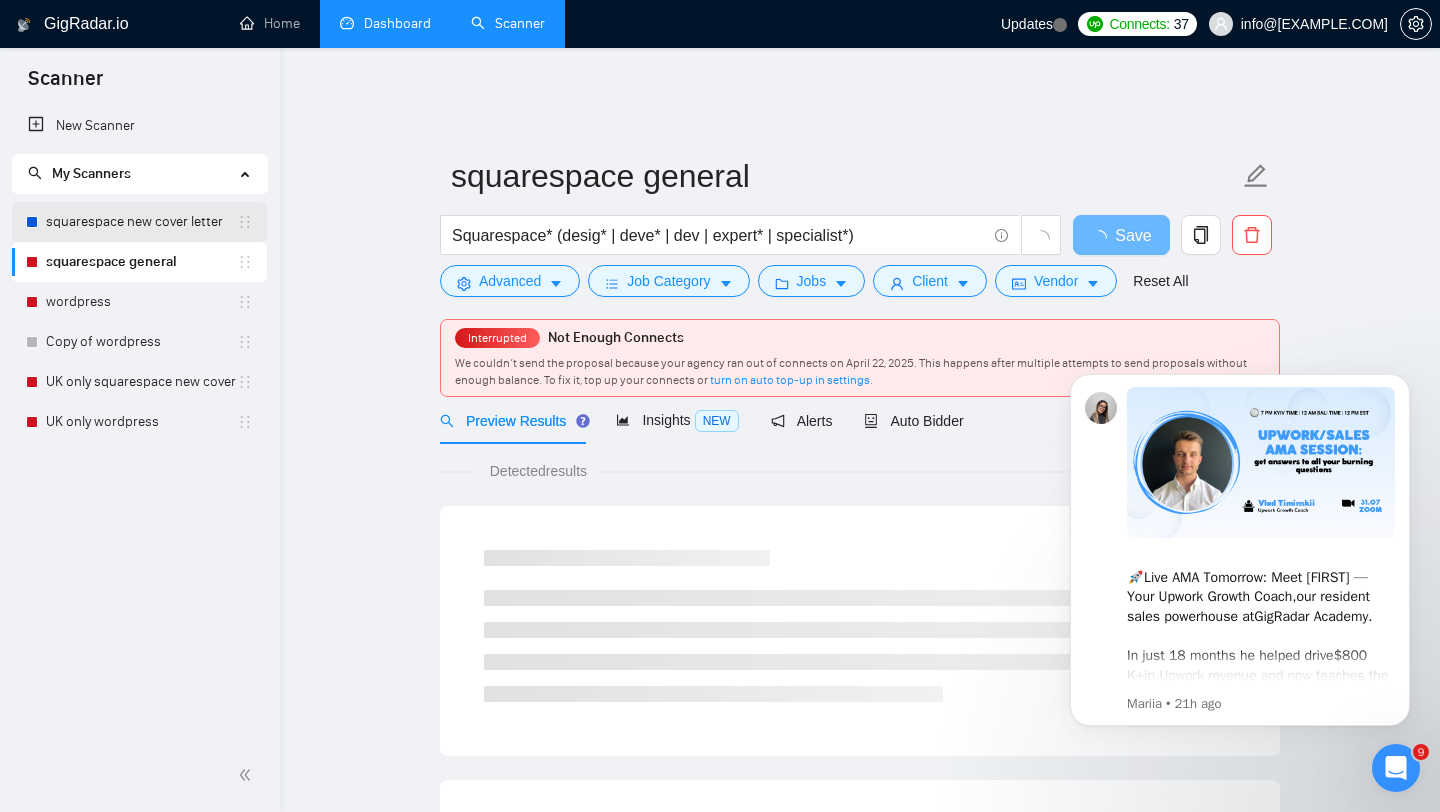 click on "squarespace new cover letter" at bounding box center [141, 222] 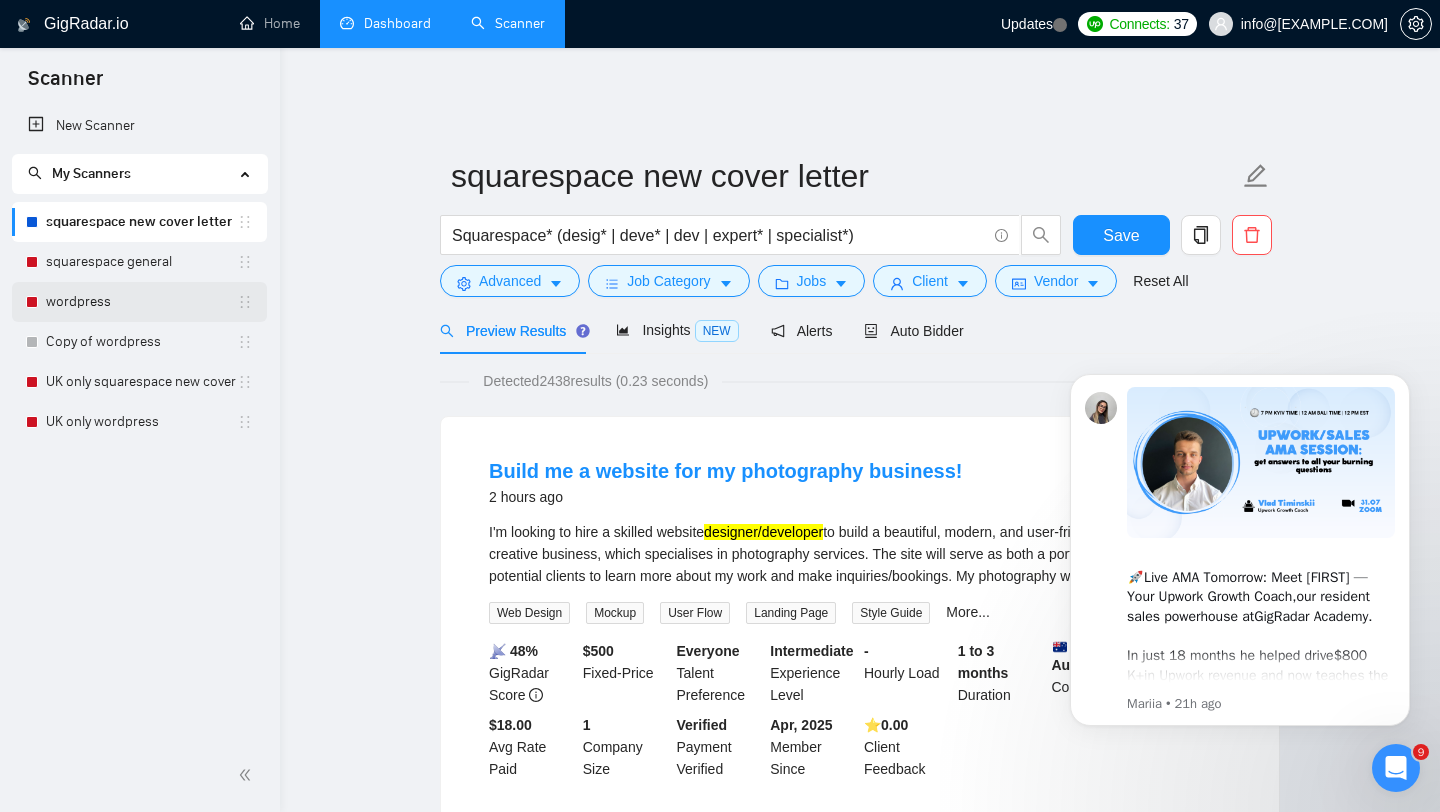 click on "wordpress" at bounding box center (141, 302) 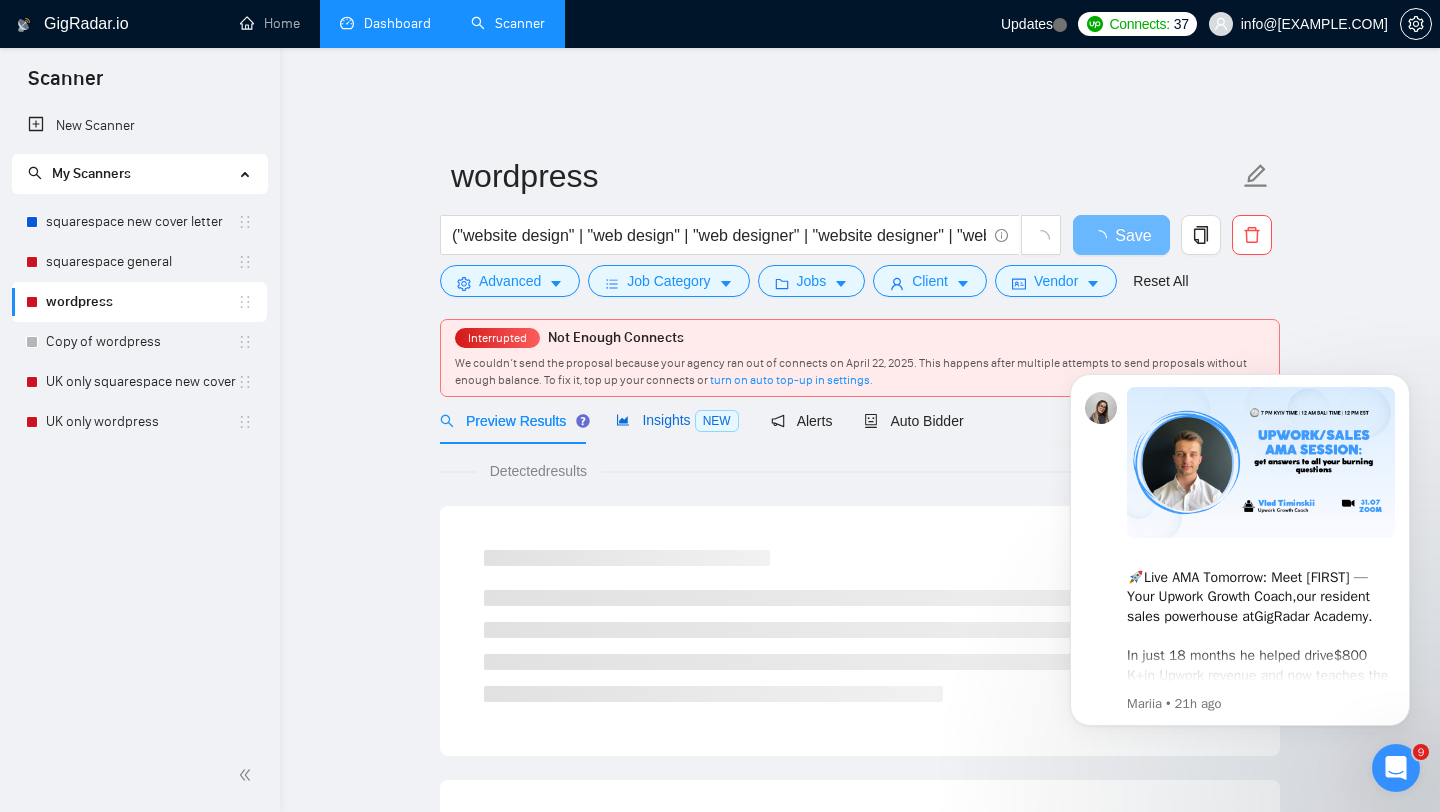 click on "Insights NEW" at bounding box center [677, 420] 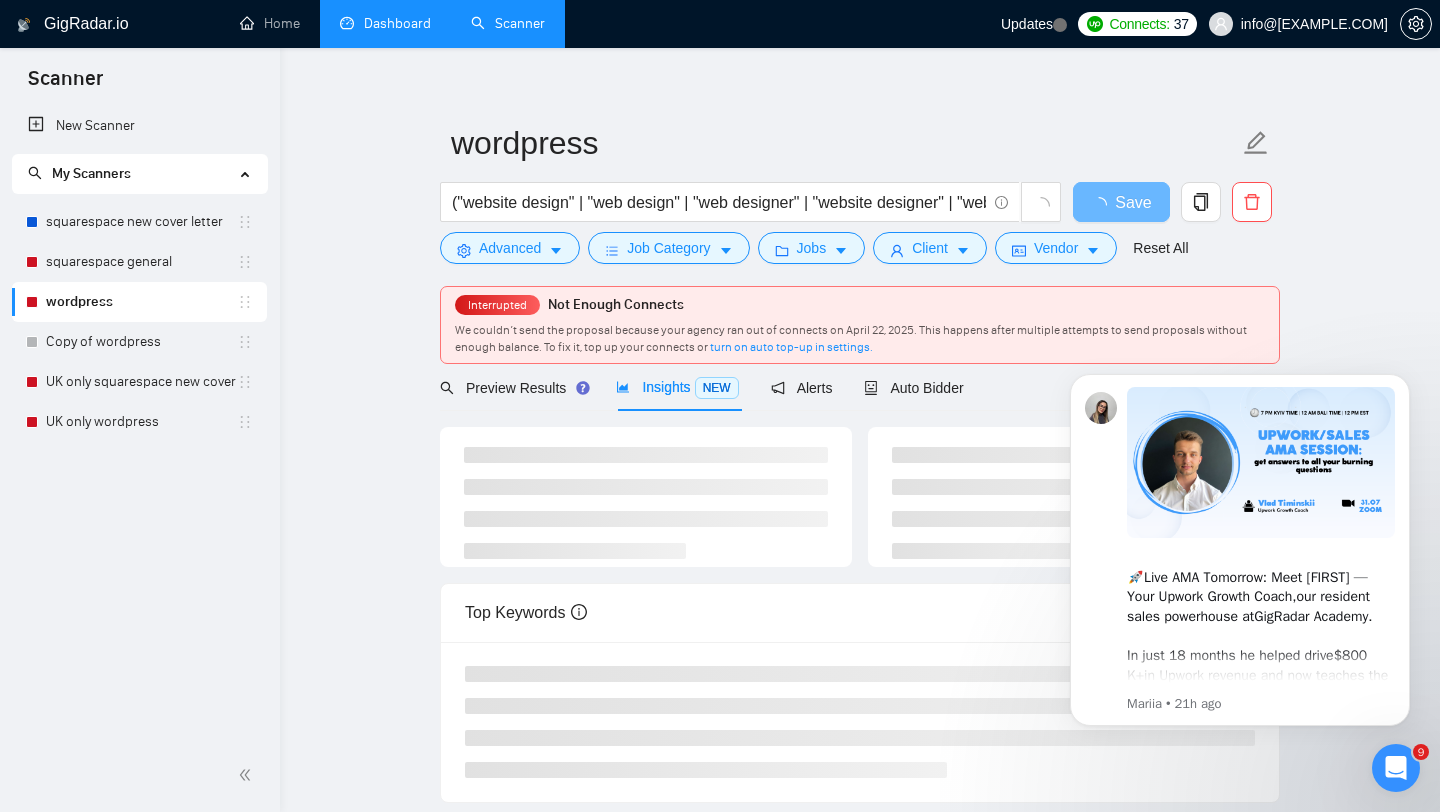 scroll, scrollTop: 0, scrollLeft: 0, axis: both 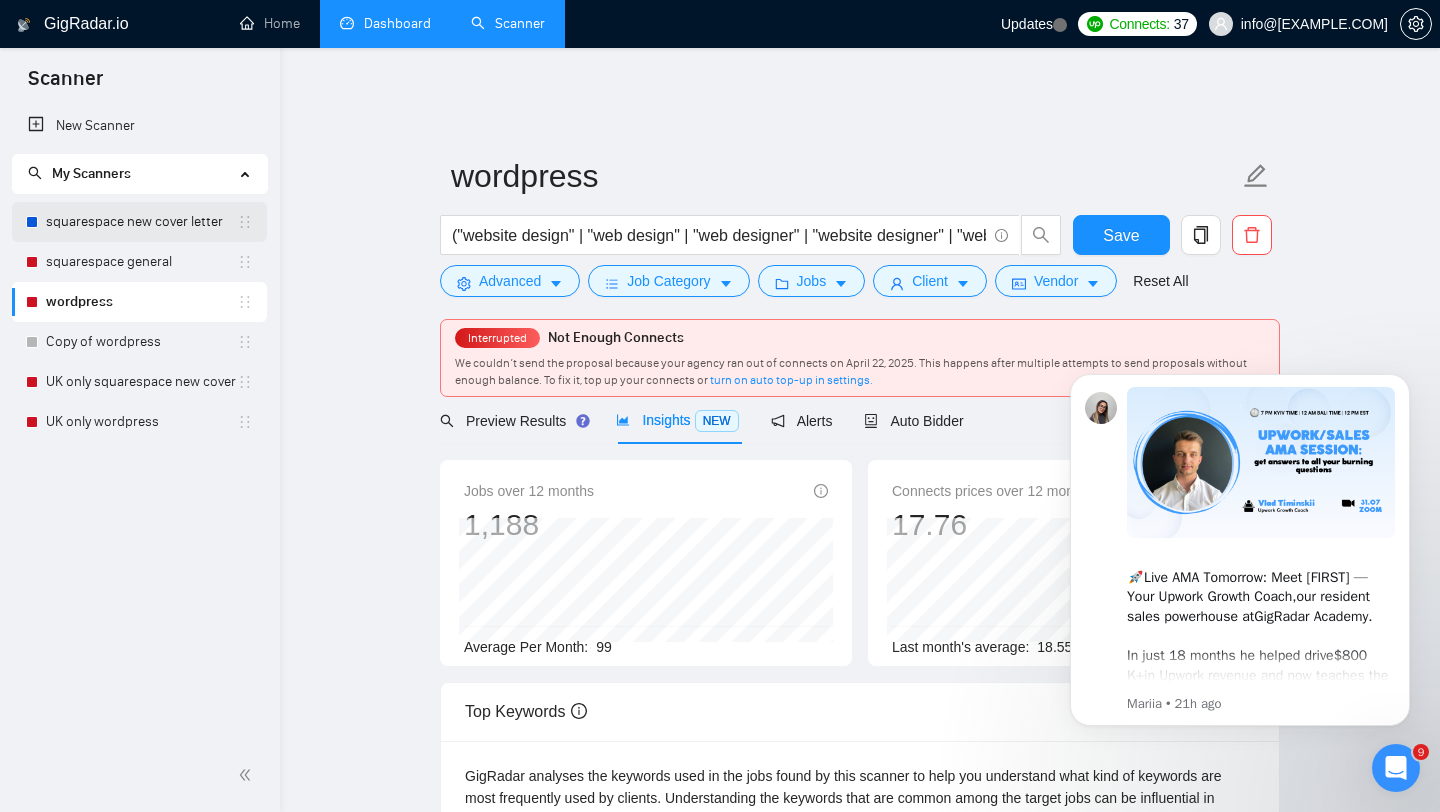 click on "squarespace new cover letter" at bounding box center (141, 222) 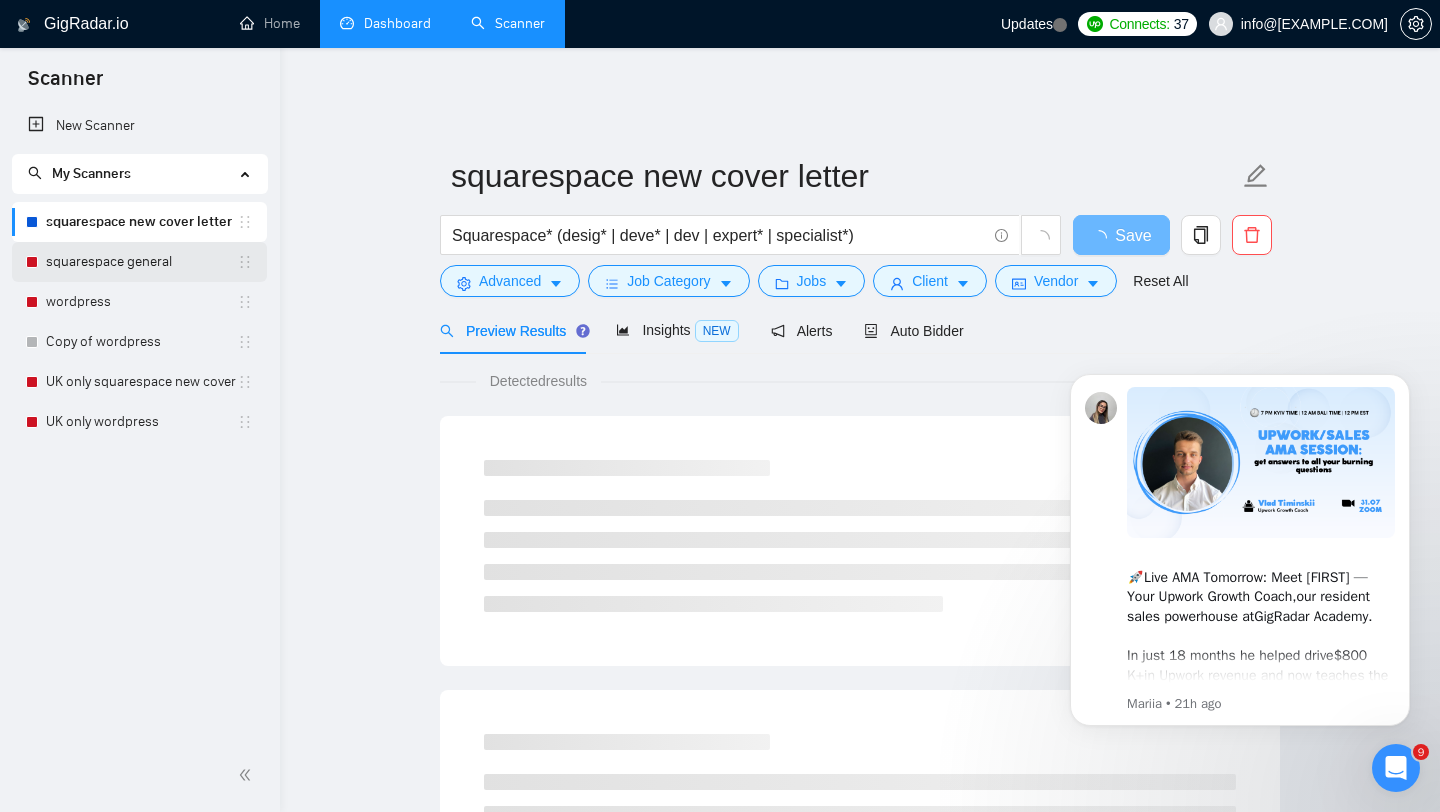 click on "squarespace general" at bounding box center [141, 262] 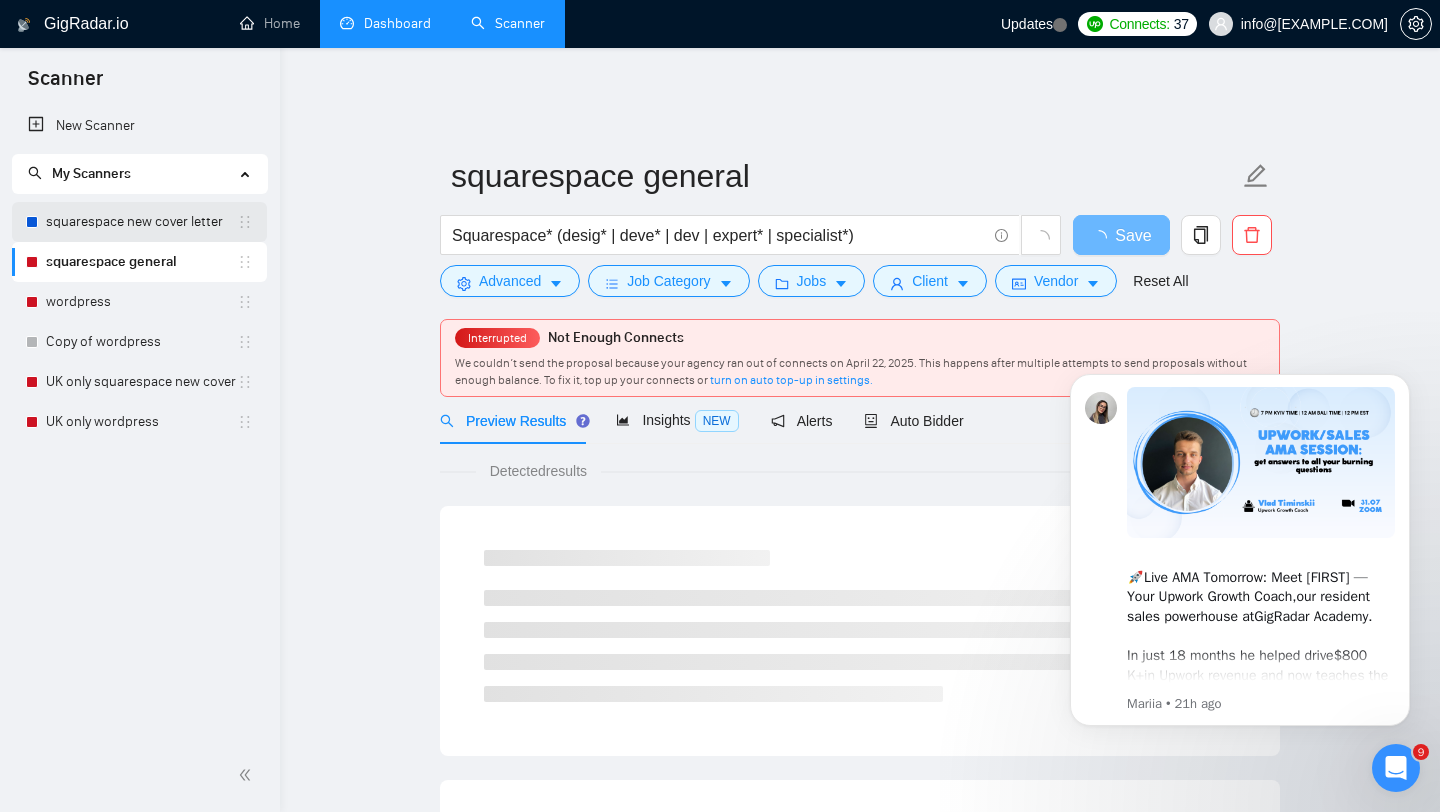click on "squarespace new cover letter" at bounding box center (141, 222) 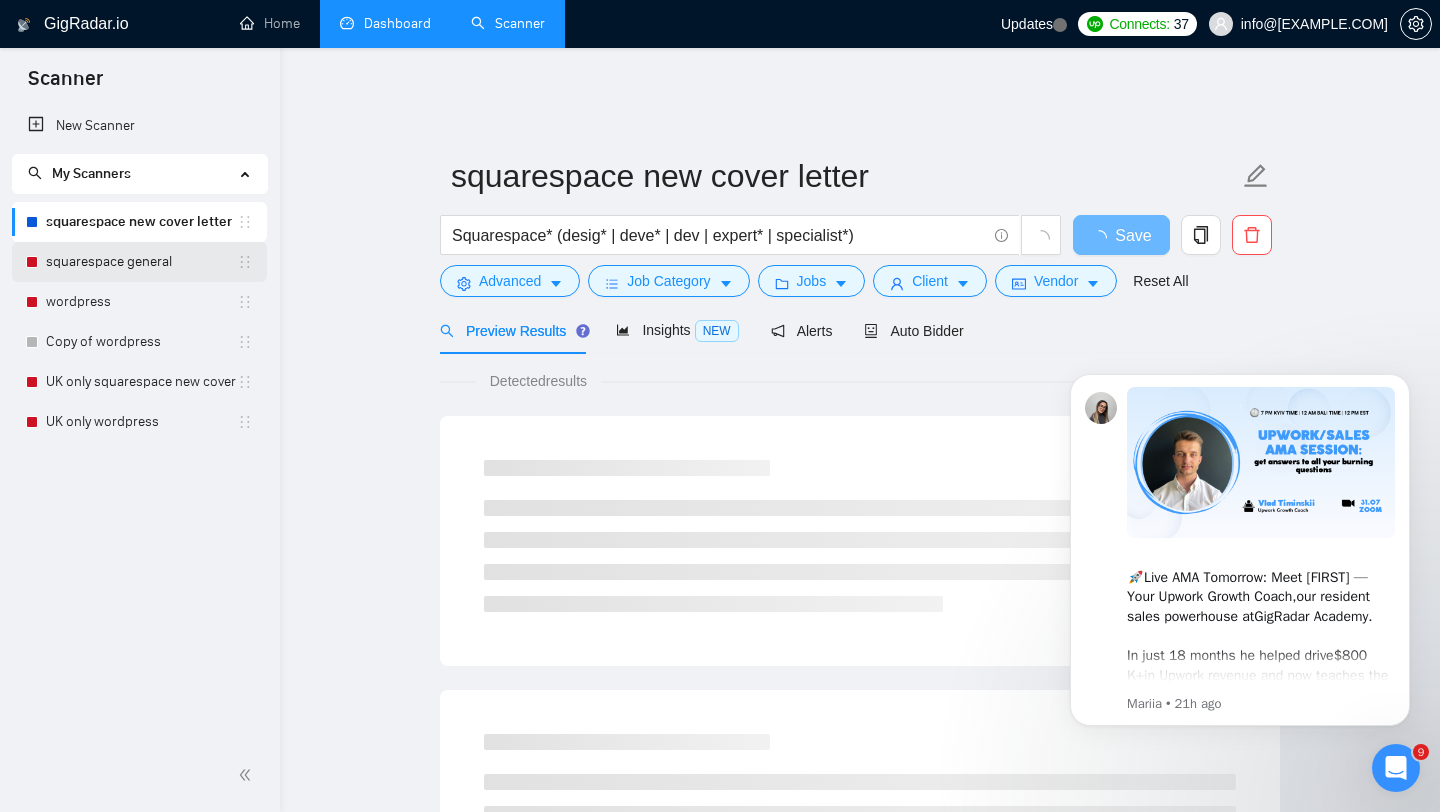 click on "squarespace general" at bounding box center (141, 262) 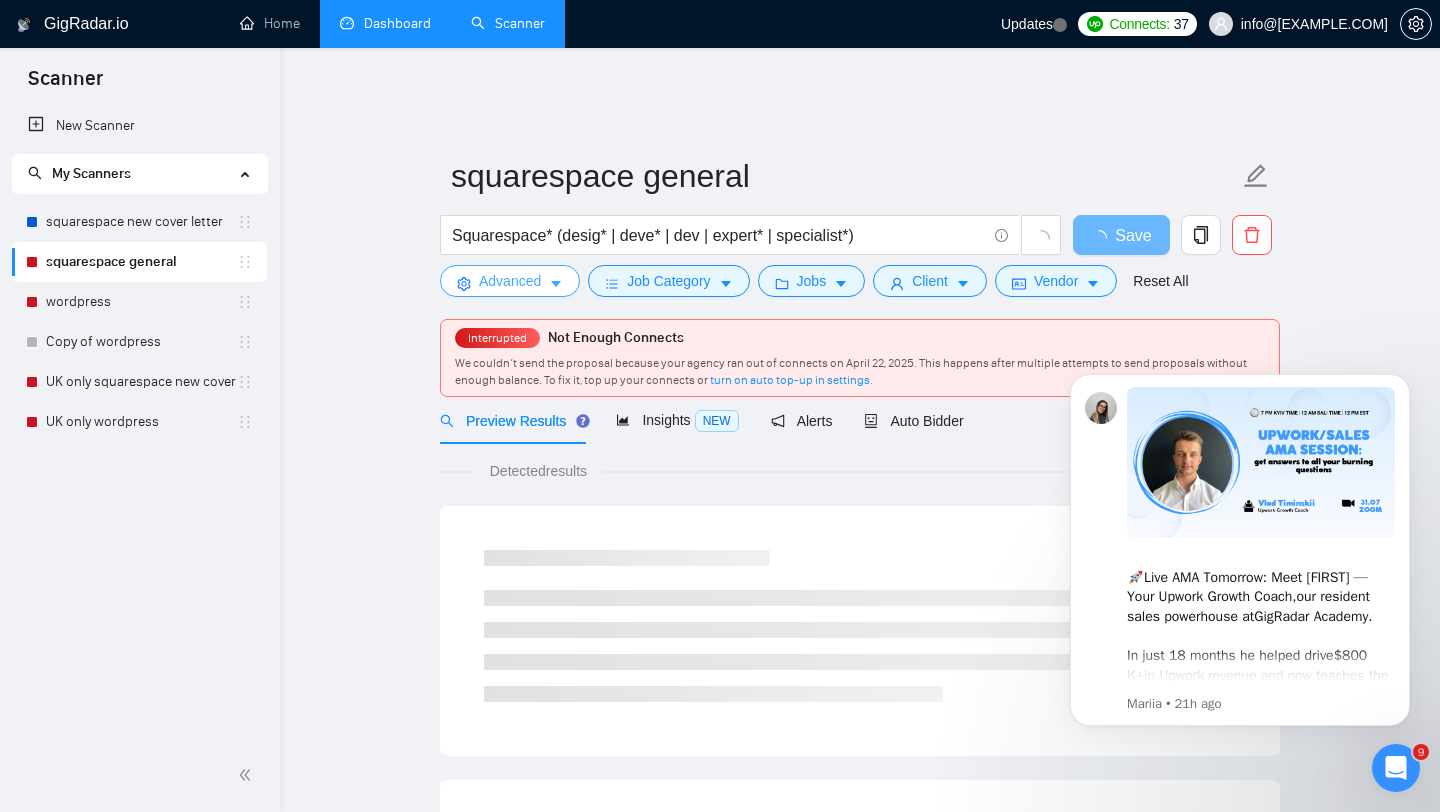 click on "Advanced" at bounding box center [510, 281] 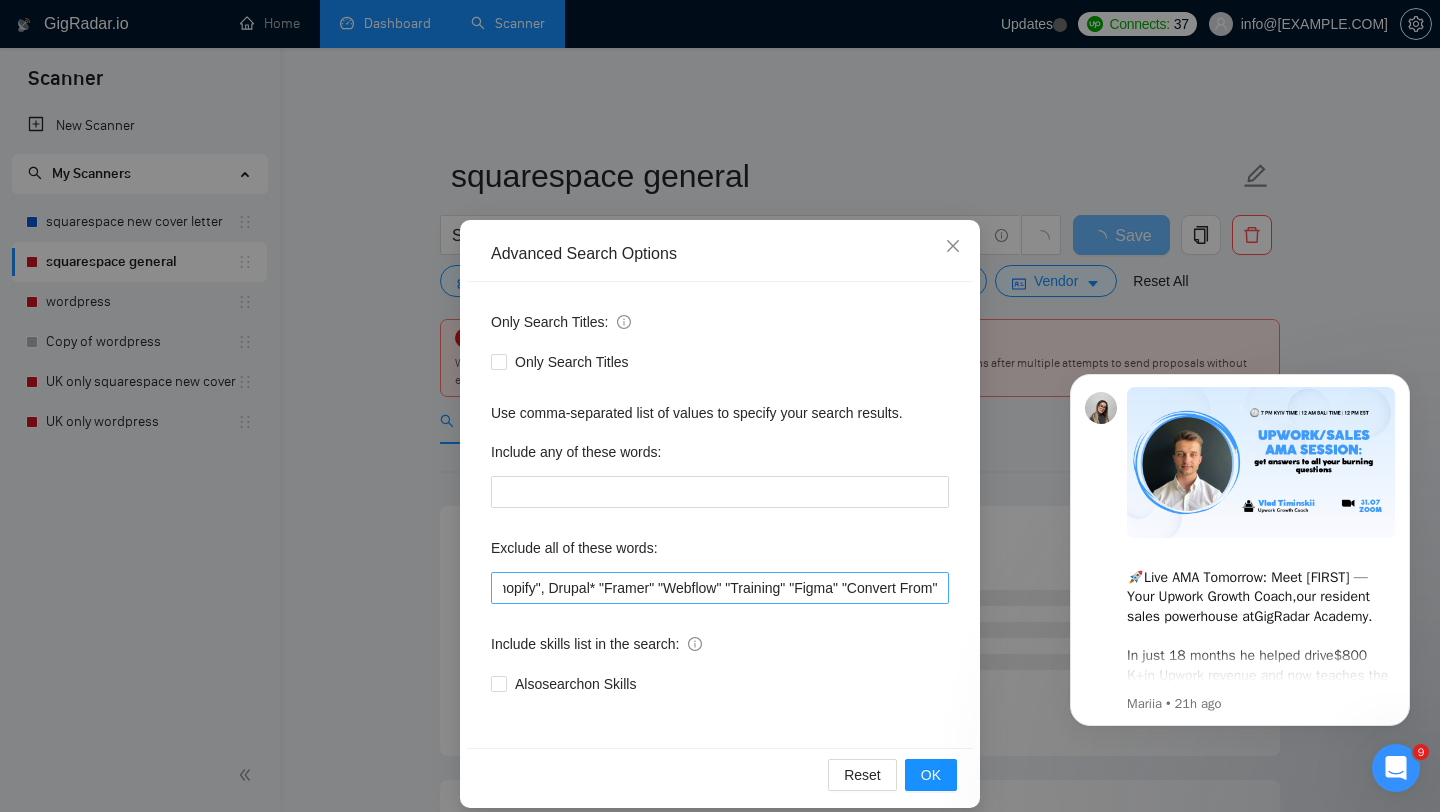 scroll, scrollTop: 0, scrollLeft: 137, axis: horizontal 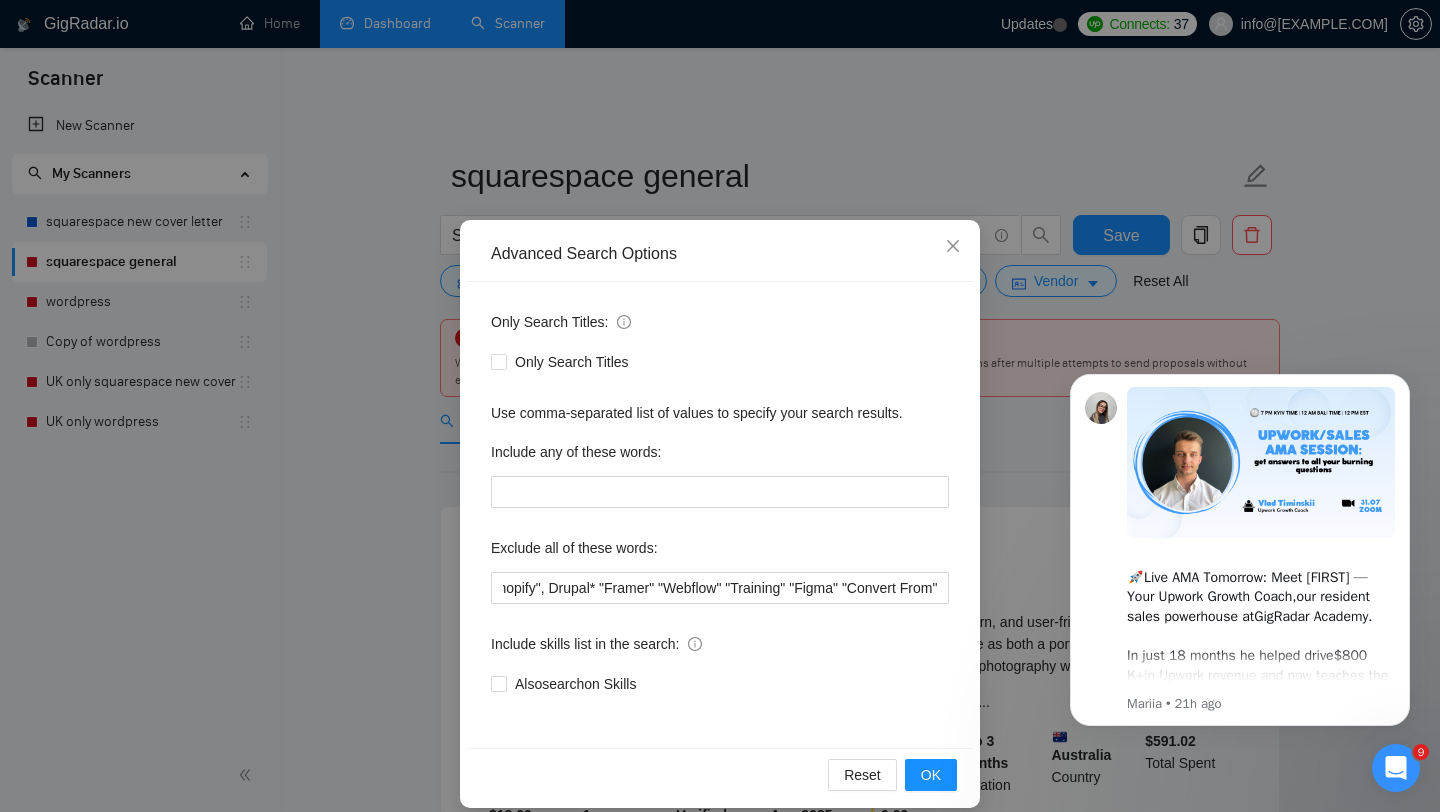 click on "Advanced Search Options Only Search Titles:   Only Search Titles Use comma-separated list of values to specify your search results. Include any of these words: Exclude all of these words: "low budget", "shopify", Drupal* "Framer" "Webflow" "Training" "Figma" "Convert From" Include skills list in the search:   Also  search  on Skills Reset OK" at bounding box center (720, 406) 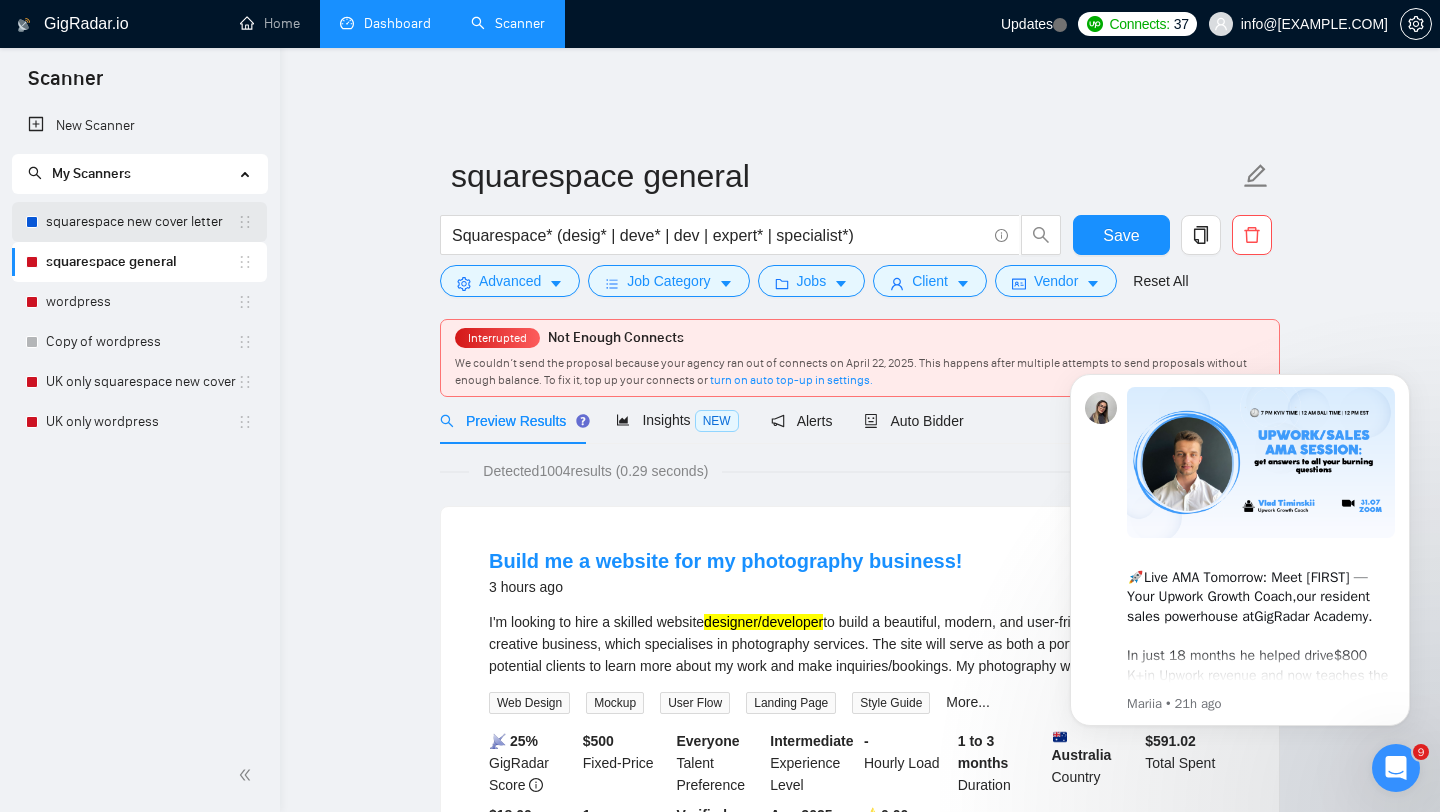 click on "squarespace new cover letter" at bounding box center [141, 222] 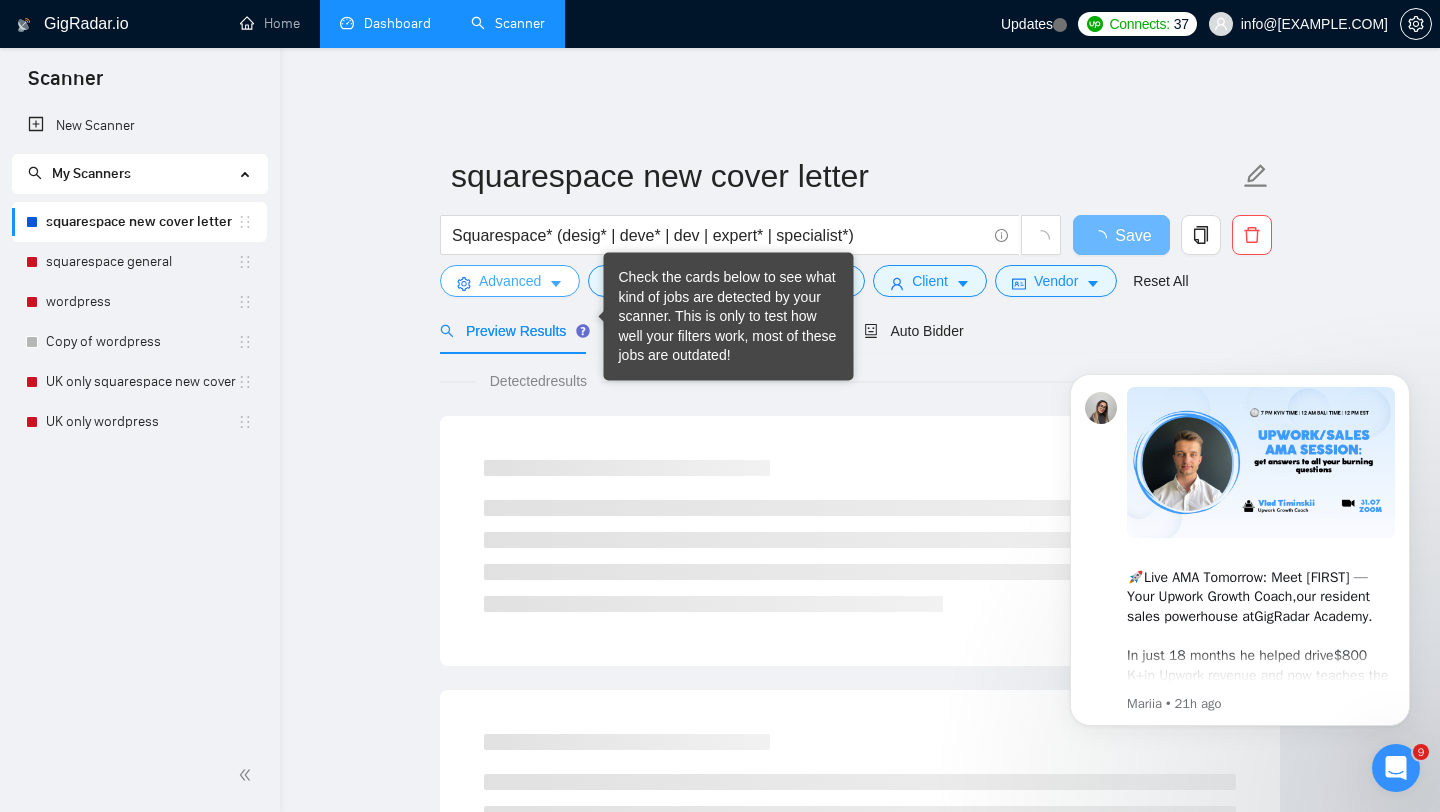 click on "Advanced" at bounding box center [510, 281] 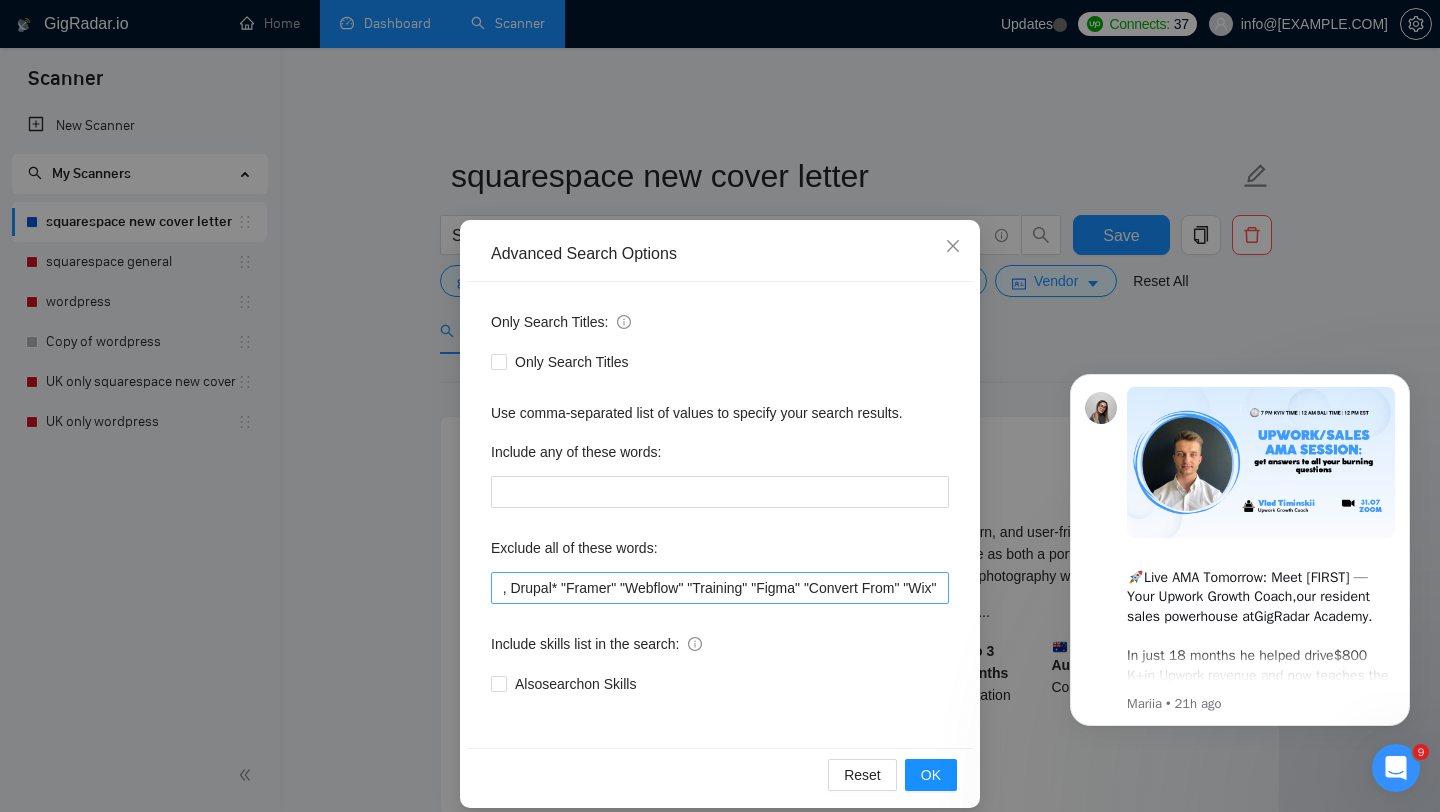 scroll, scrollTop: 0, scrollLeft: 178, axis: horizontal 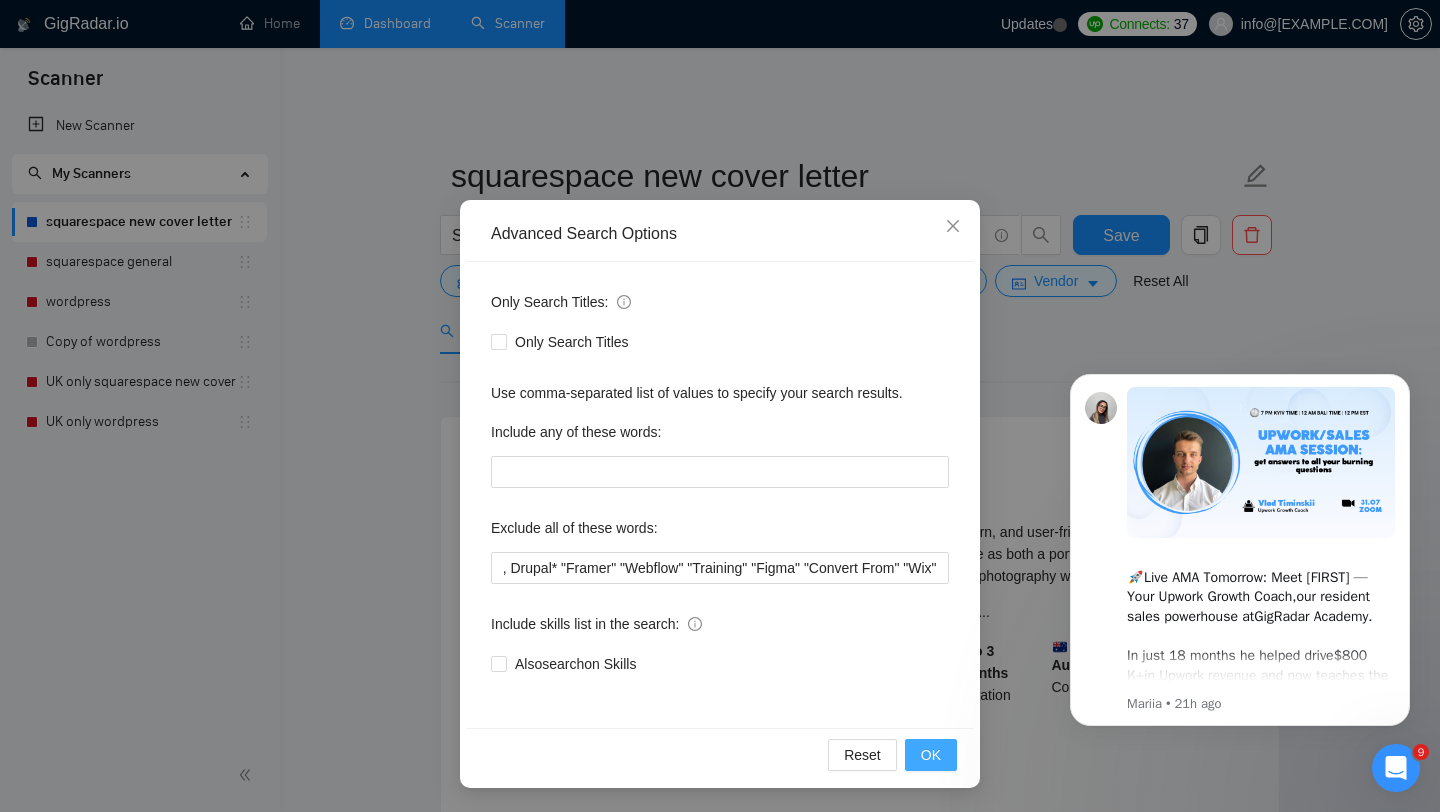 click on "OK" at bounding box center [931, 755] 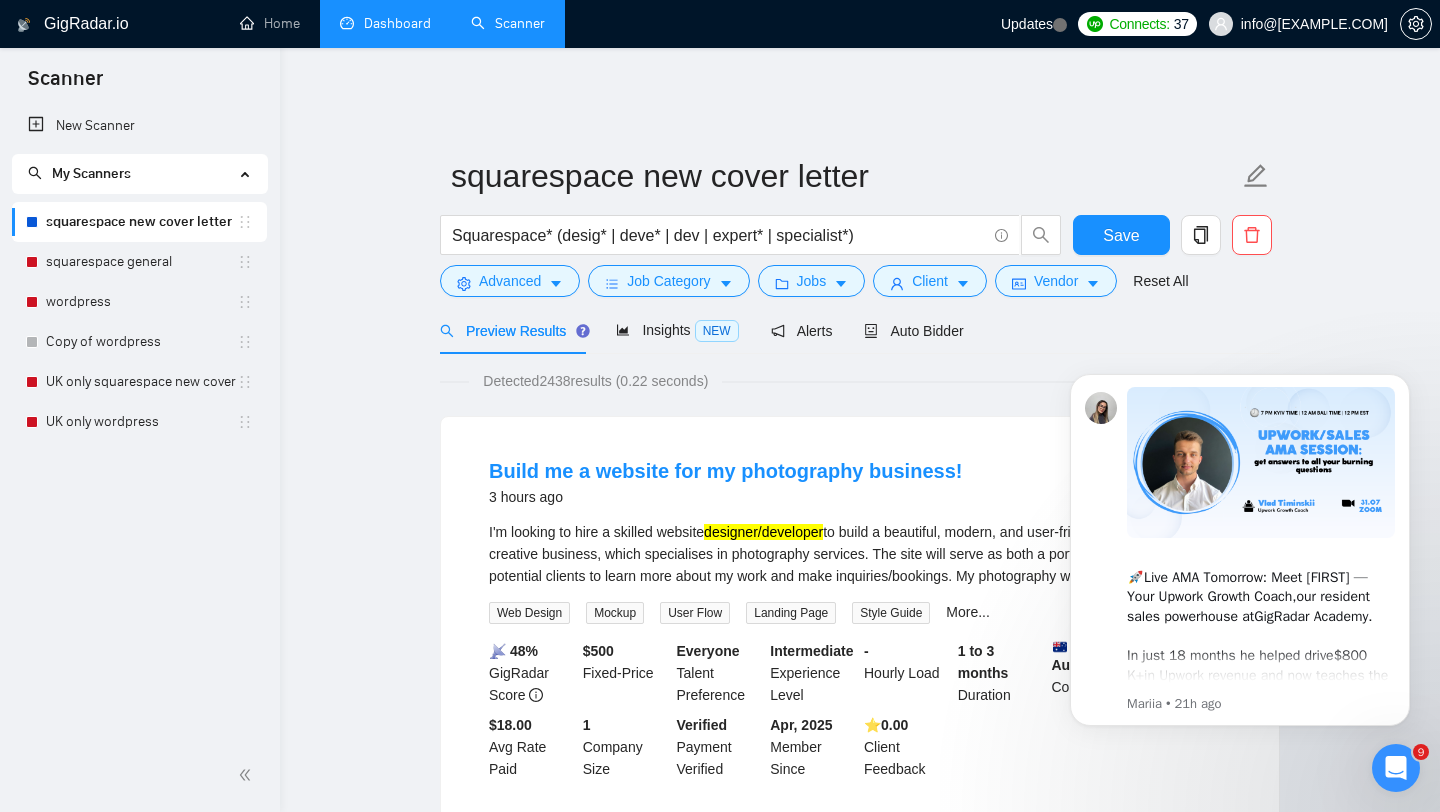 scroll, scrollTop: 0, scrollLeft: 0, axis: both 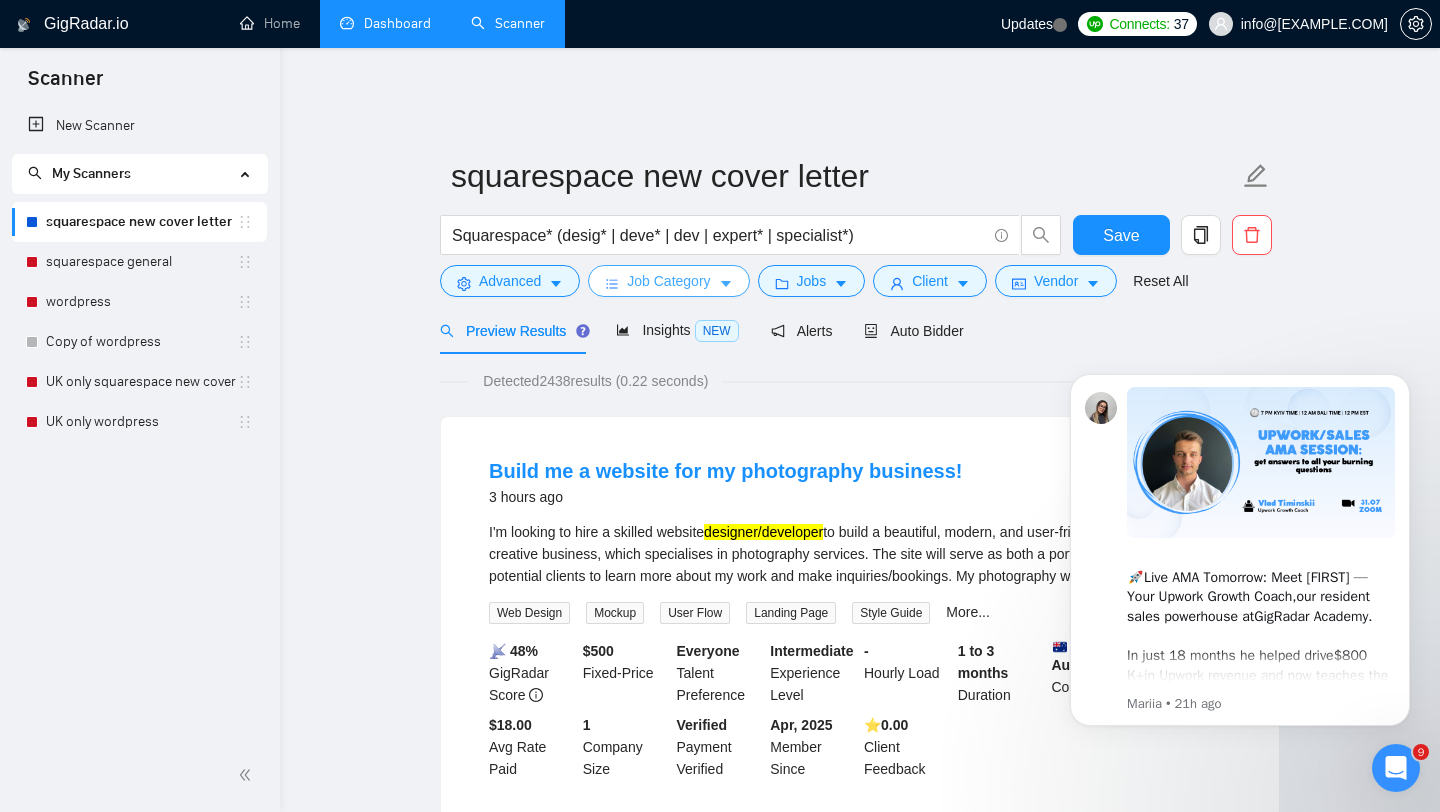 click on "Job Category" at bounding box center [668, 281] 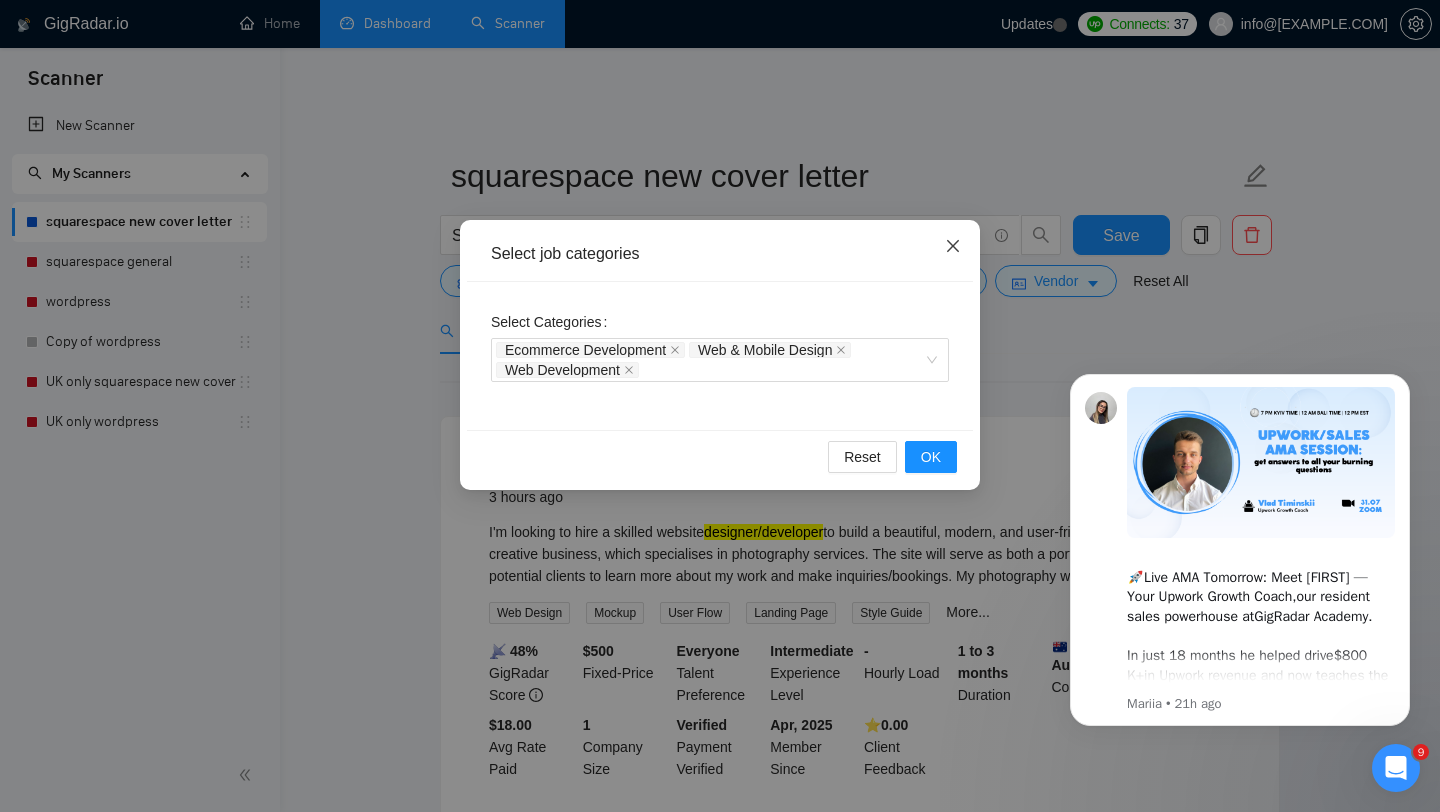 click 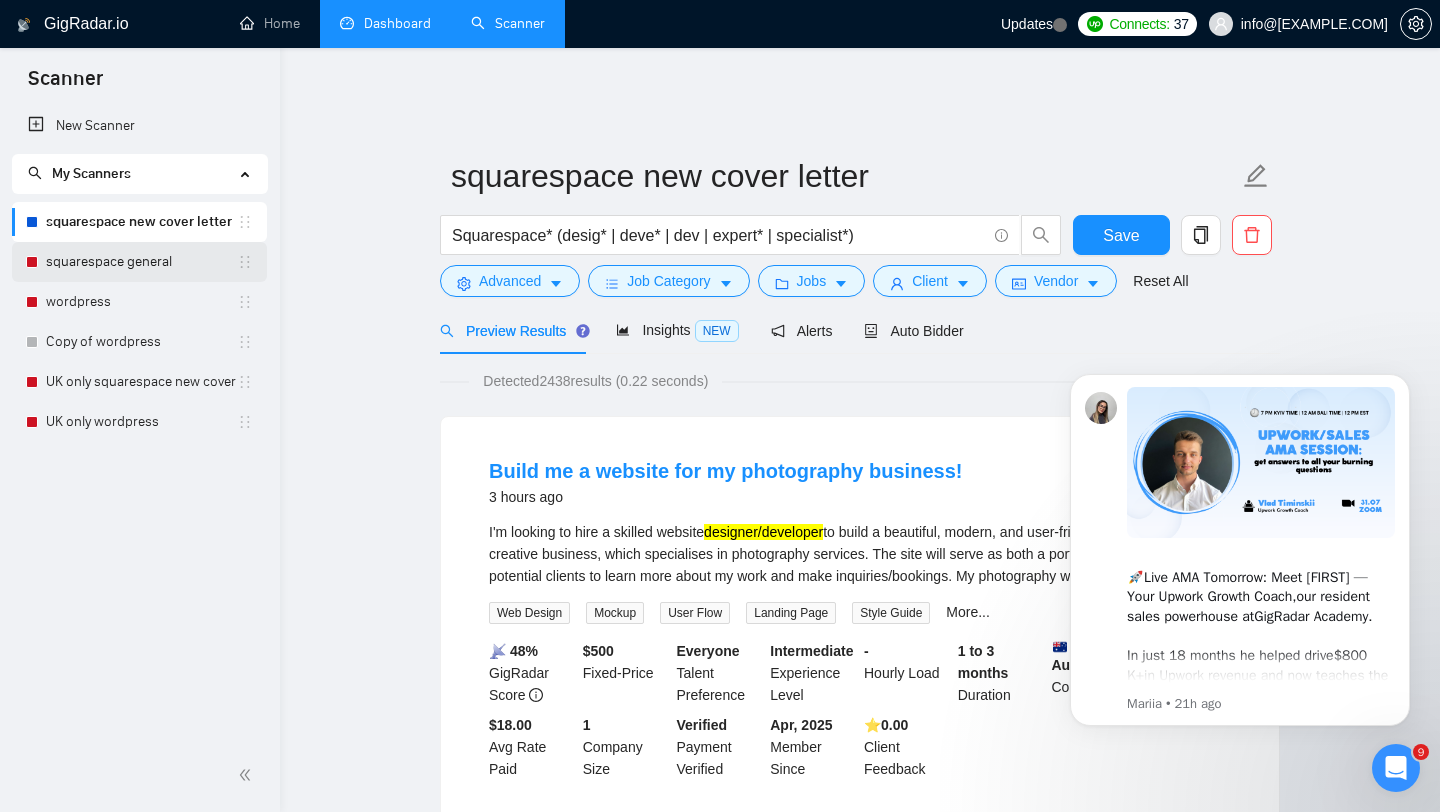 click on "squarespace general" at bounding box center [141, 262] 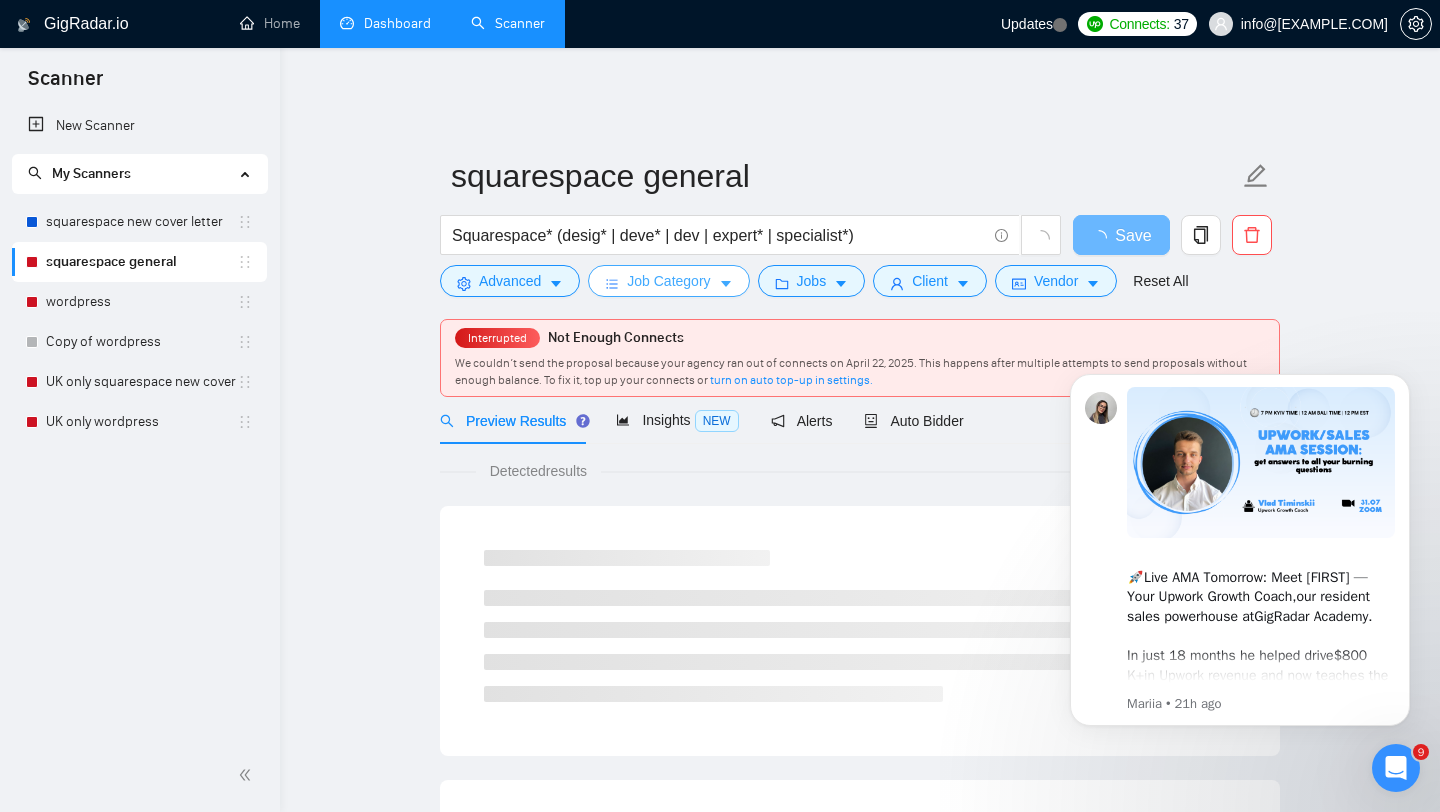 click on "Job Category" at bounding box center (668, 281) 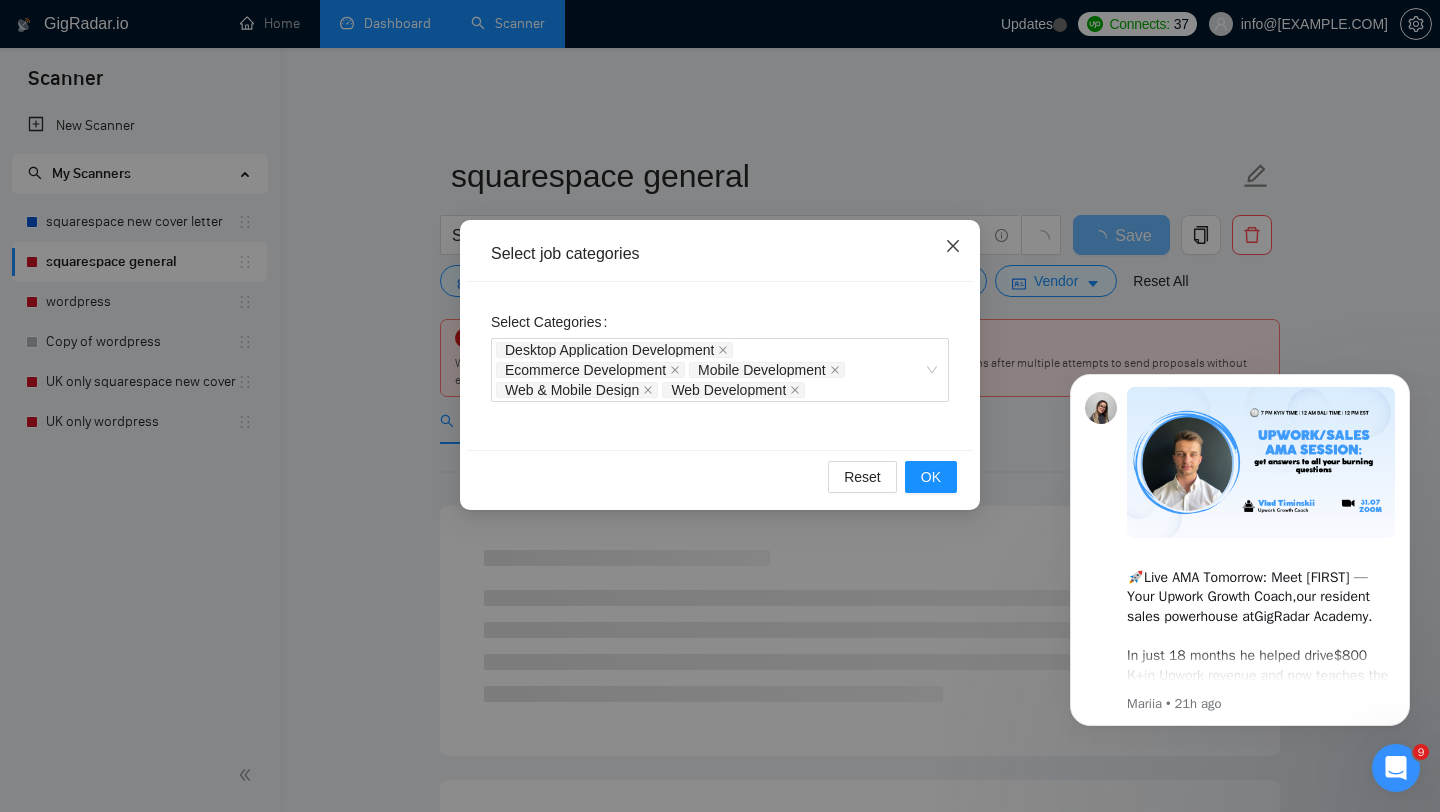 click at bounding box center (953, 247) 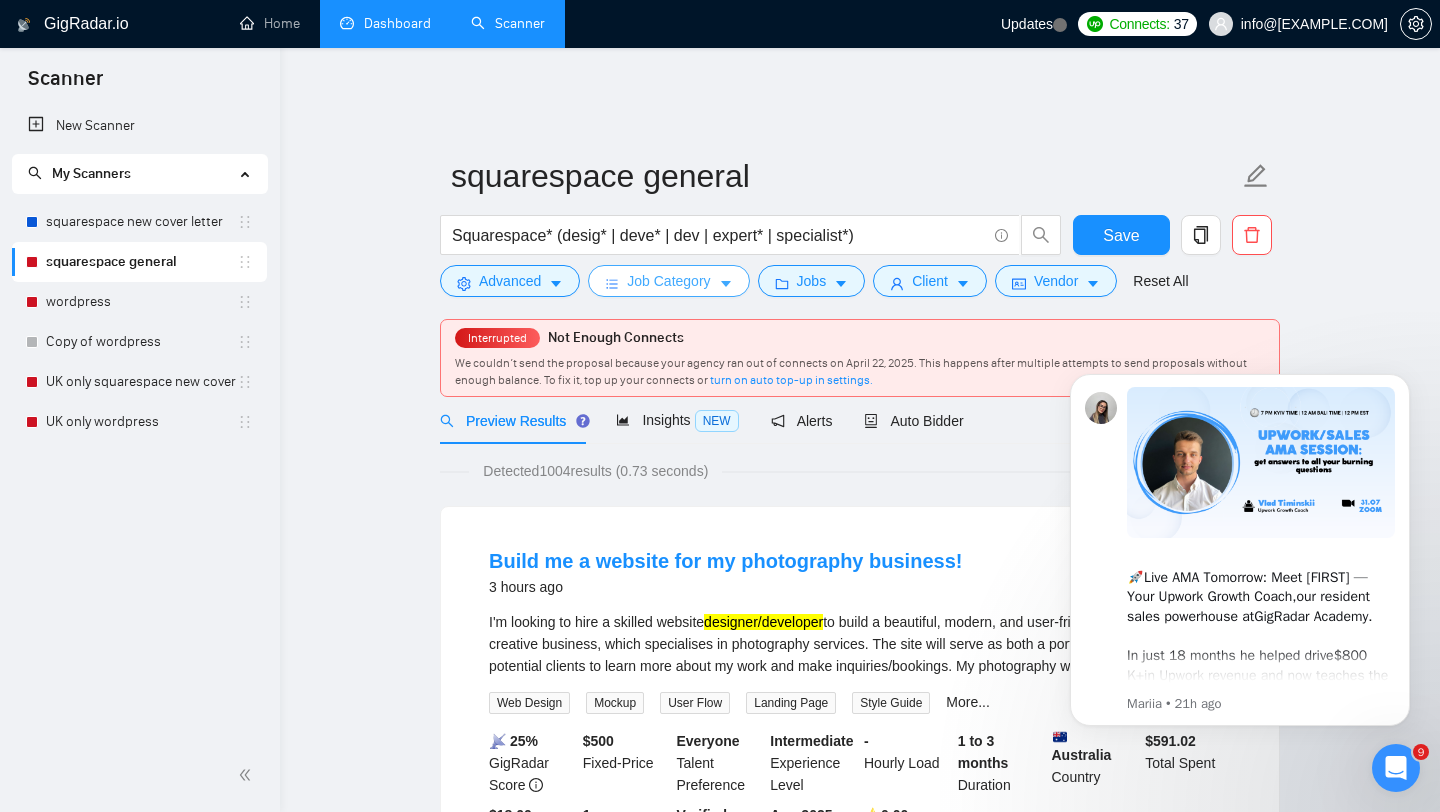 click on "Job Category" at bounding box center (668, 281) 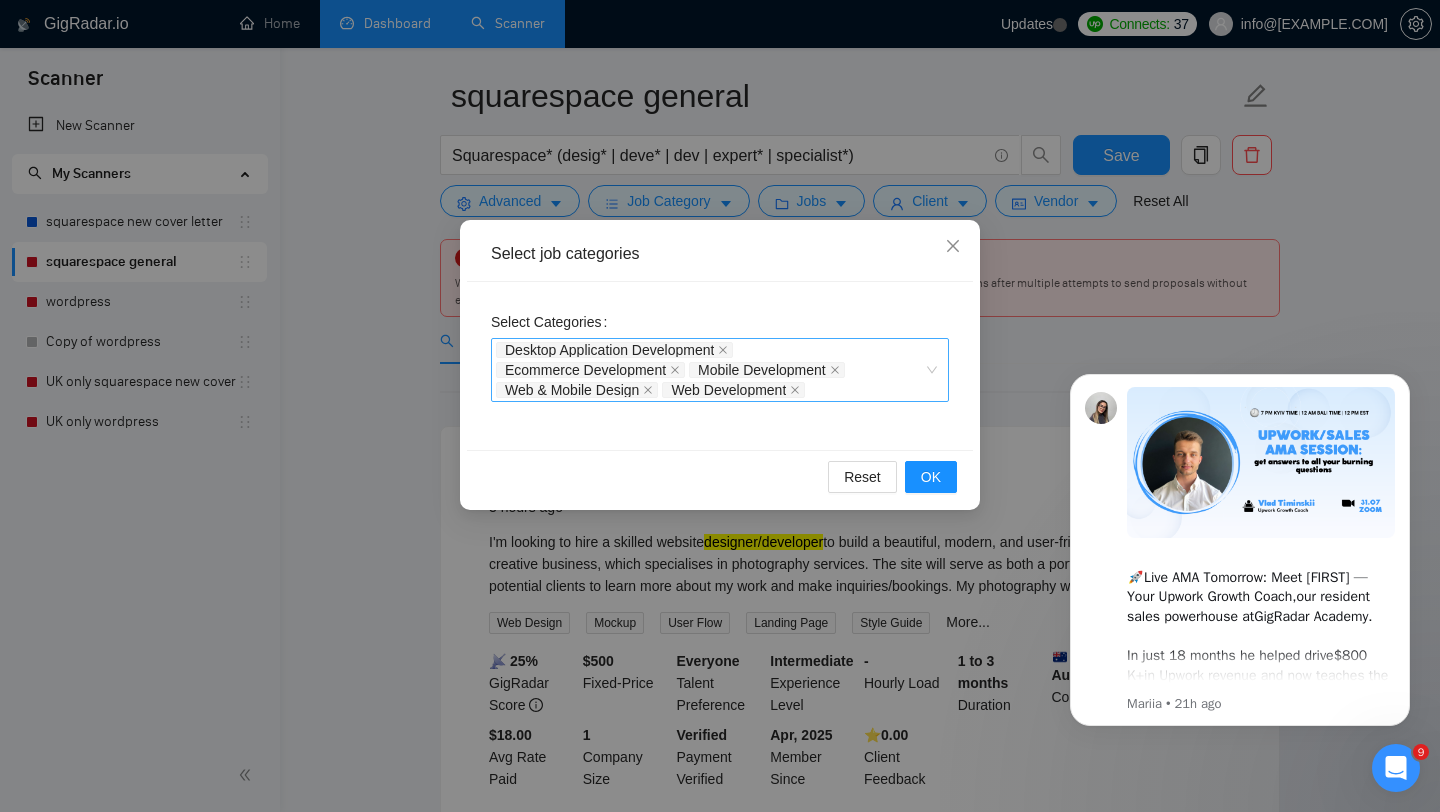 scroll, scrollTop: 103, scrollLeft: 0, axis: vertical 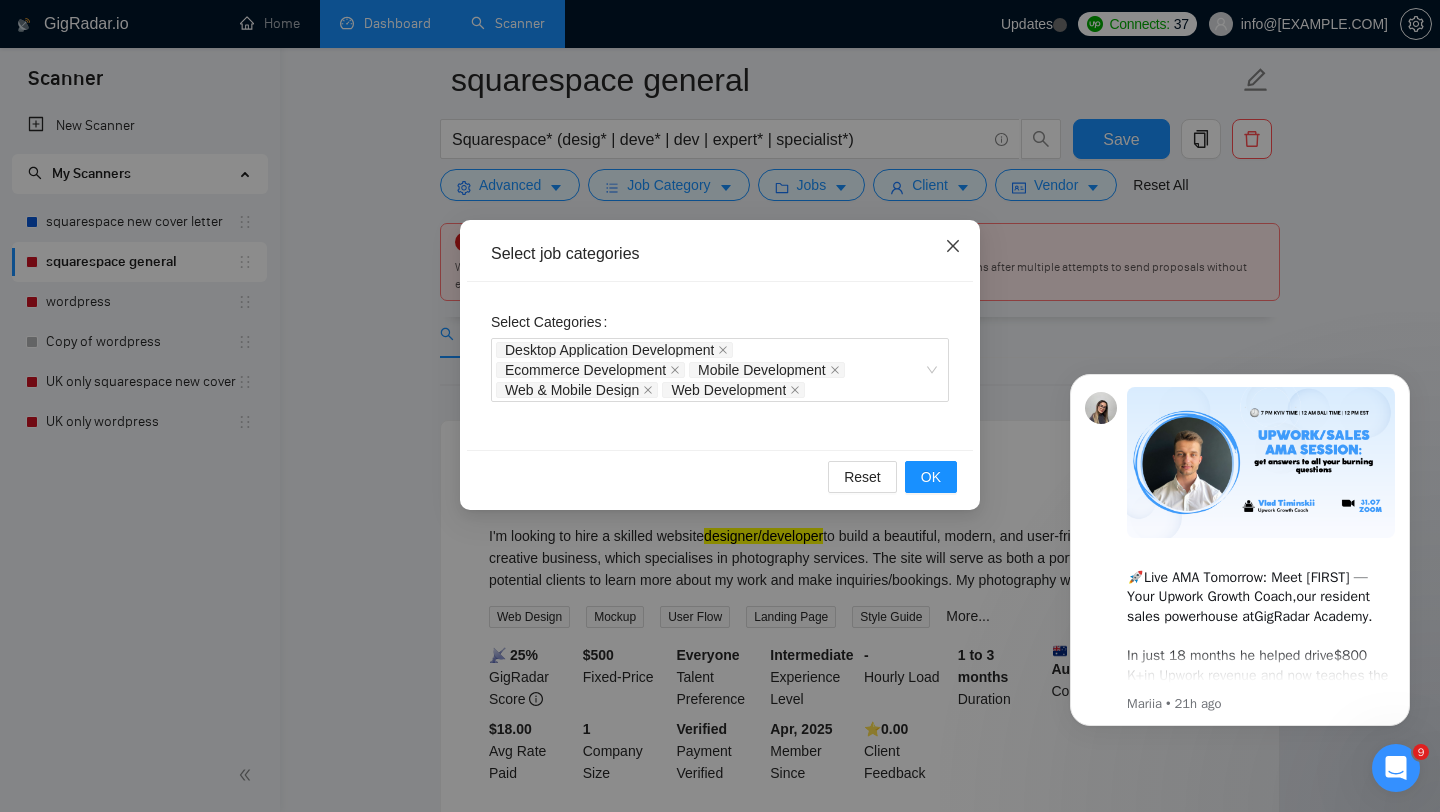 click at bounding box center [953, 247] 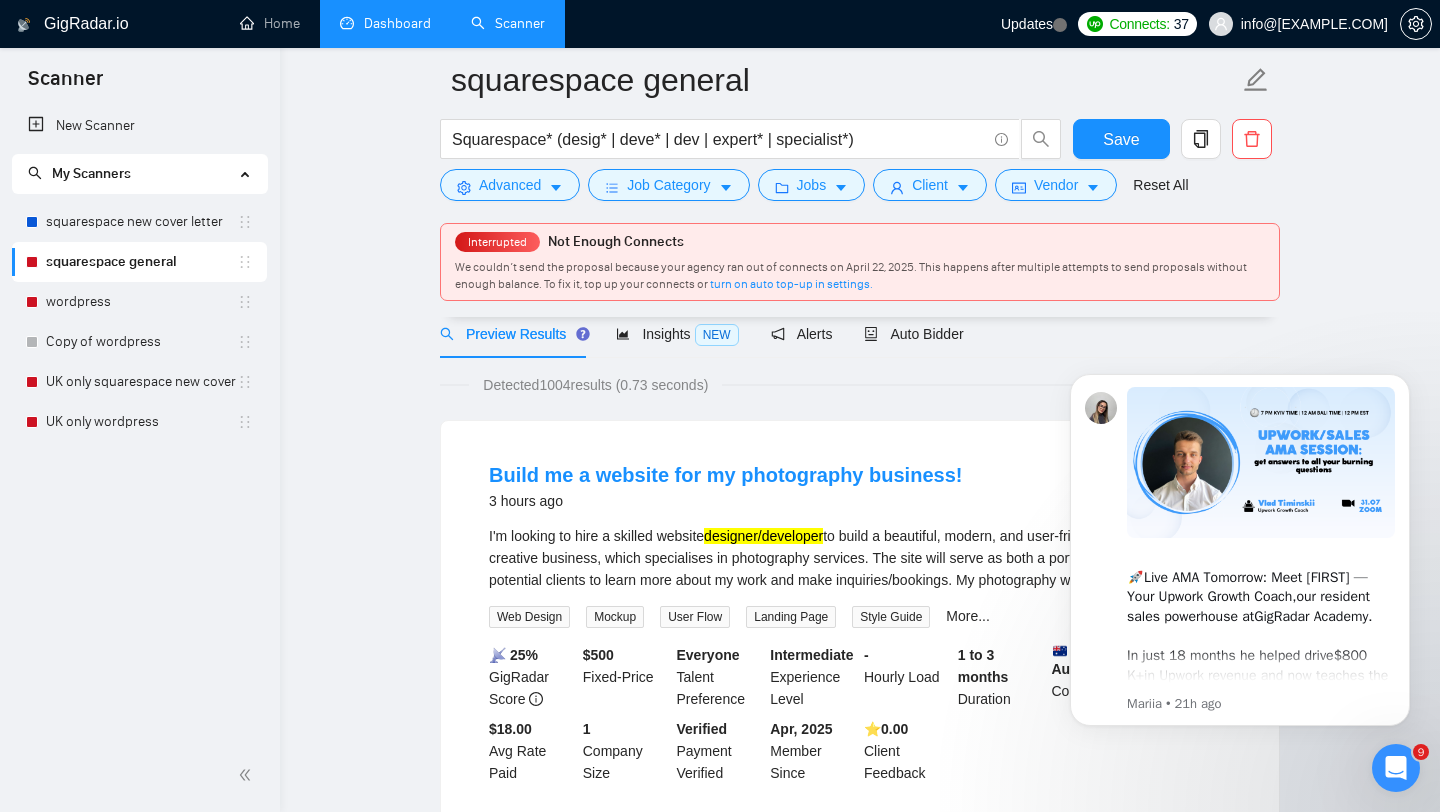 click on "squarespace general Squarespace* (desig* | deve* | dev | expert* | specialist*) Save Advanced   Job Category   Jobs   Client   Vendor   Reset All" at bounding box center (860, 129) 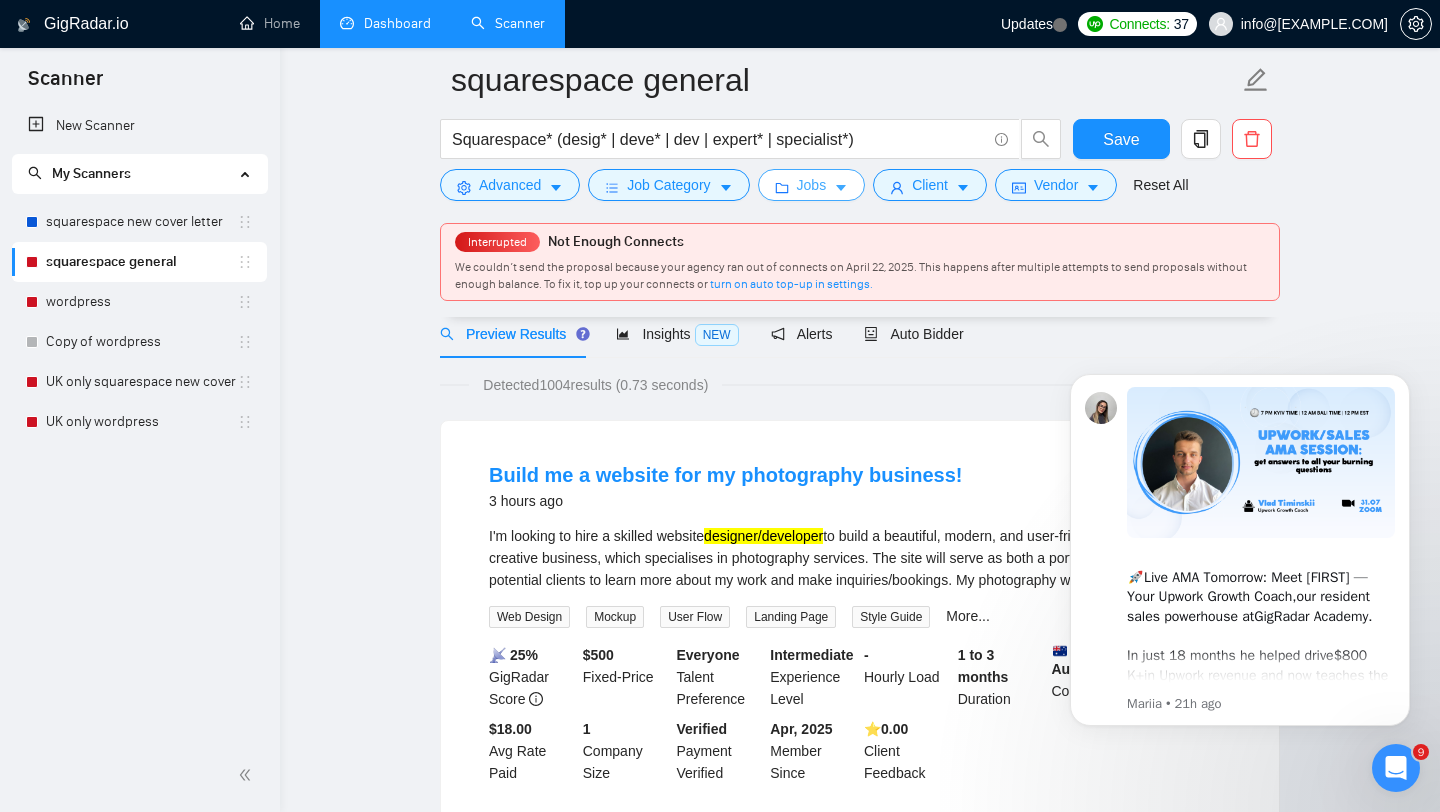 click on "Jobs" at bounding box center [812, 185] 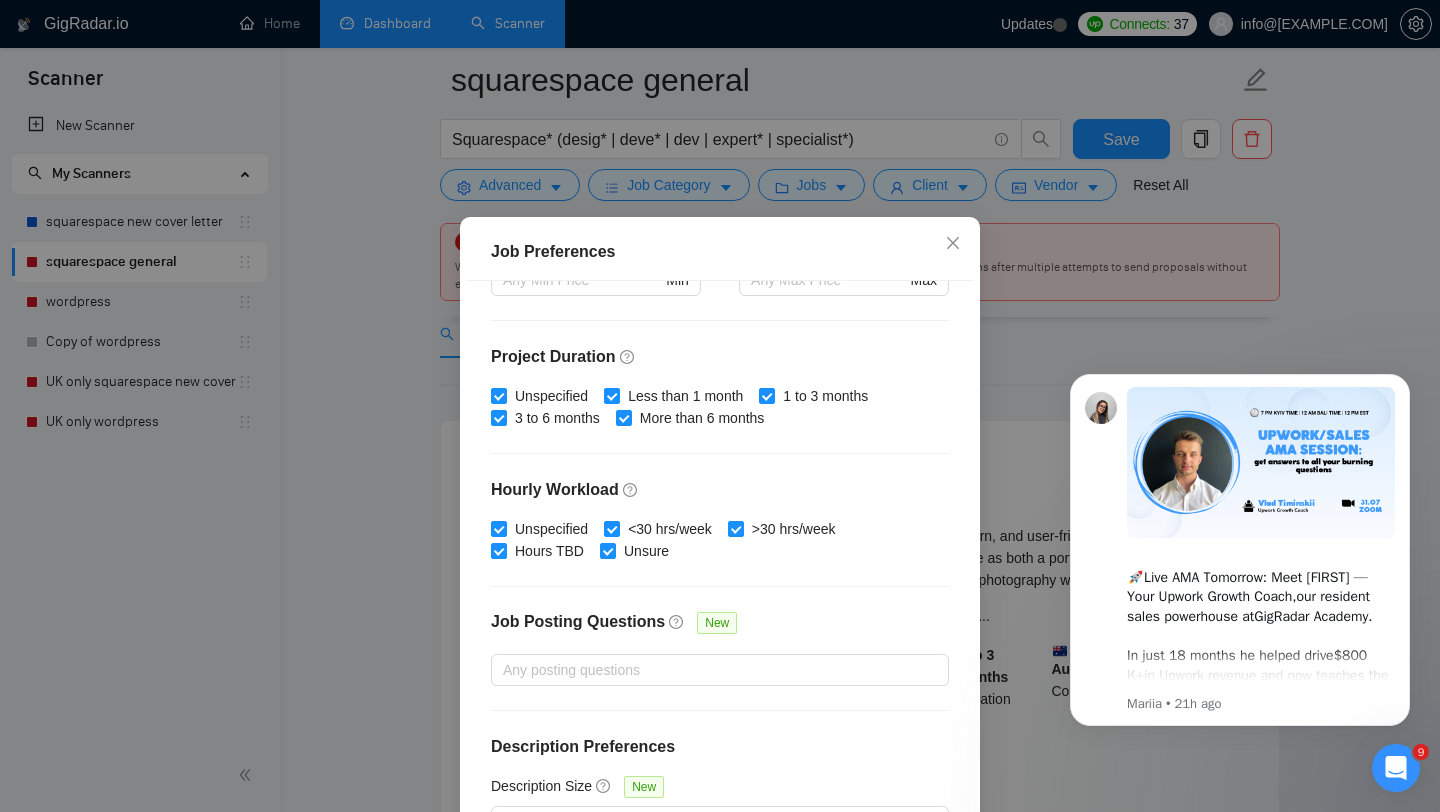 scroll, scrollTop: 559, scrollLeft: 0, axis: vertical 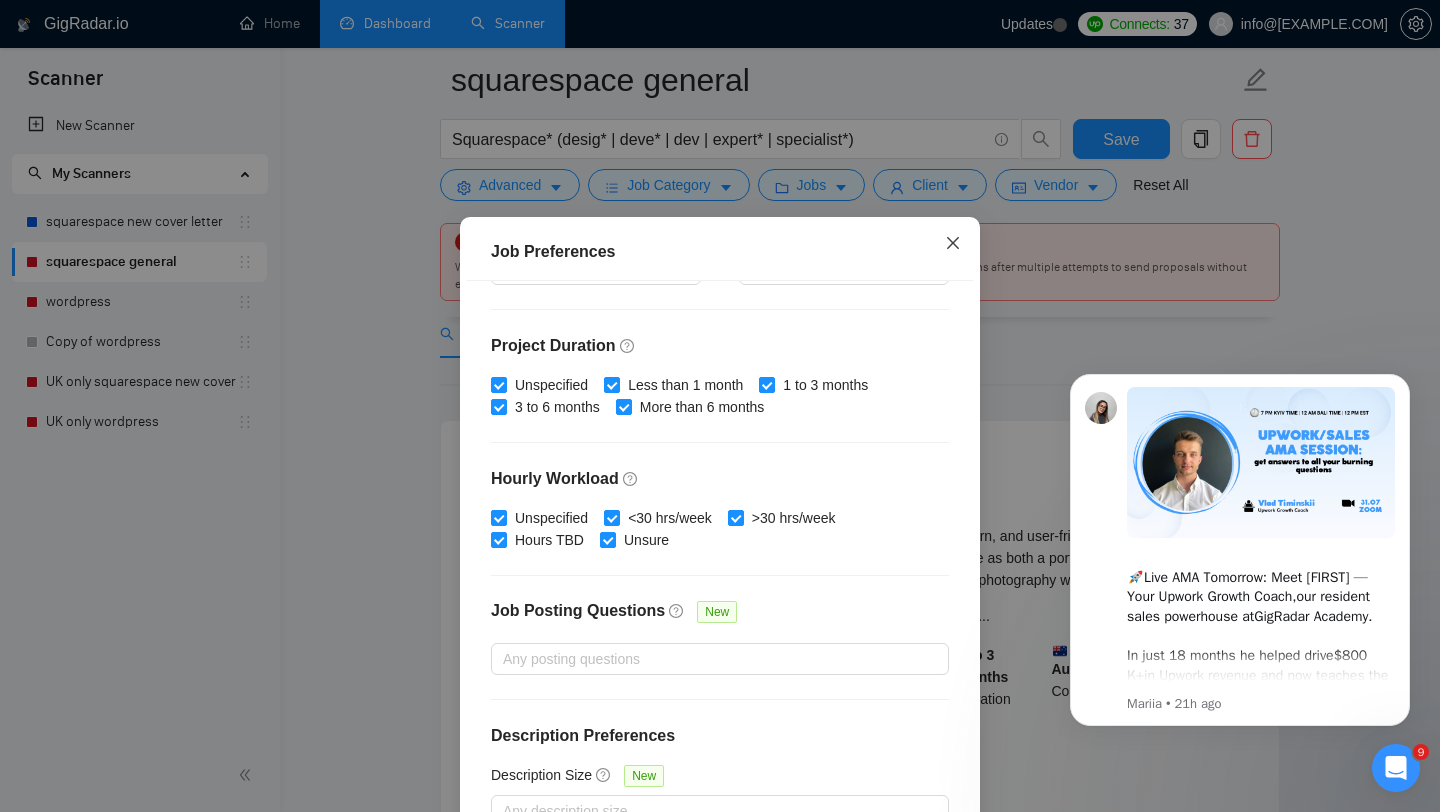 click 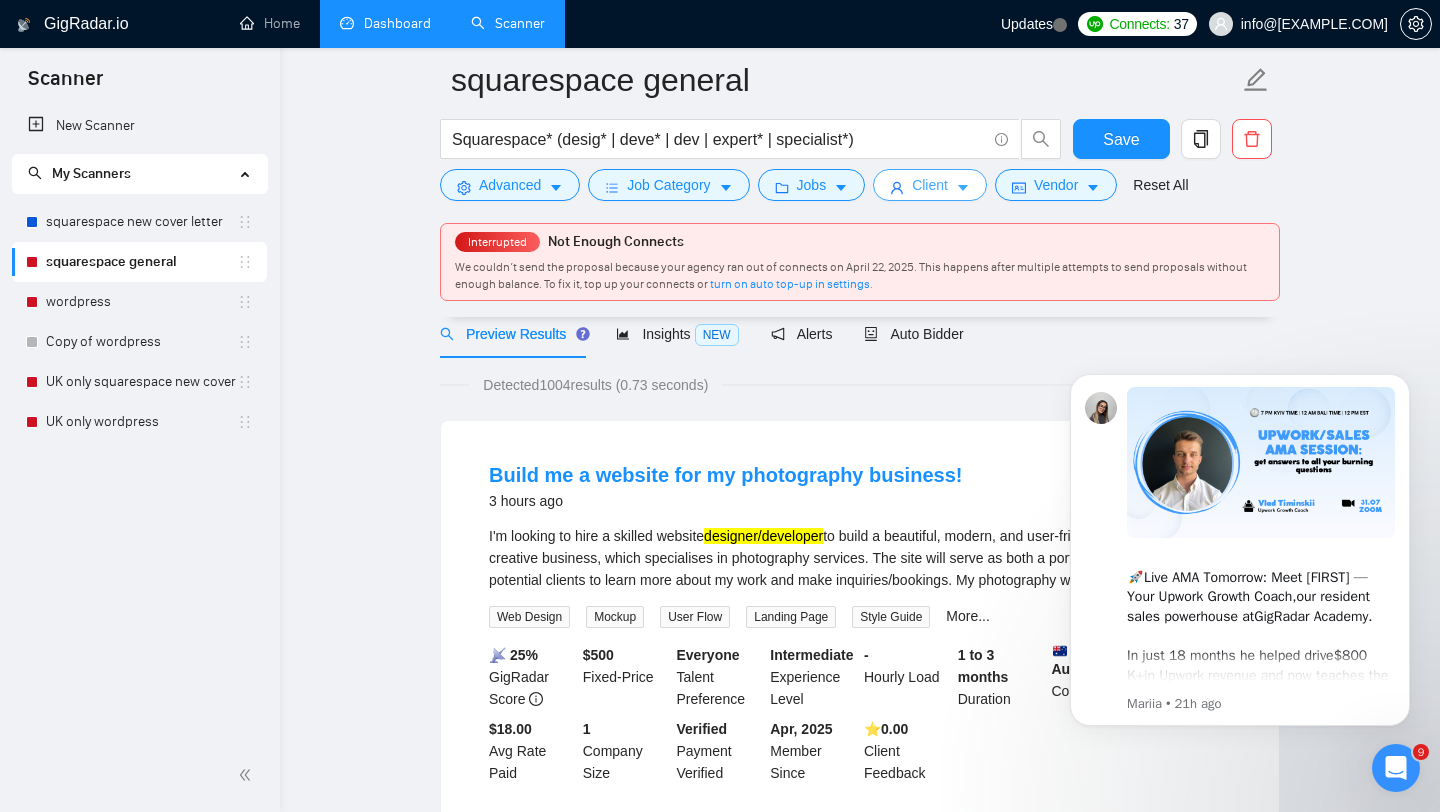 click on "Client" at bounding box center [930, 185] 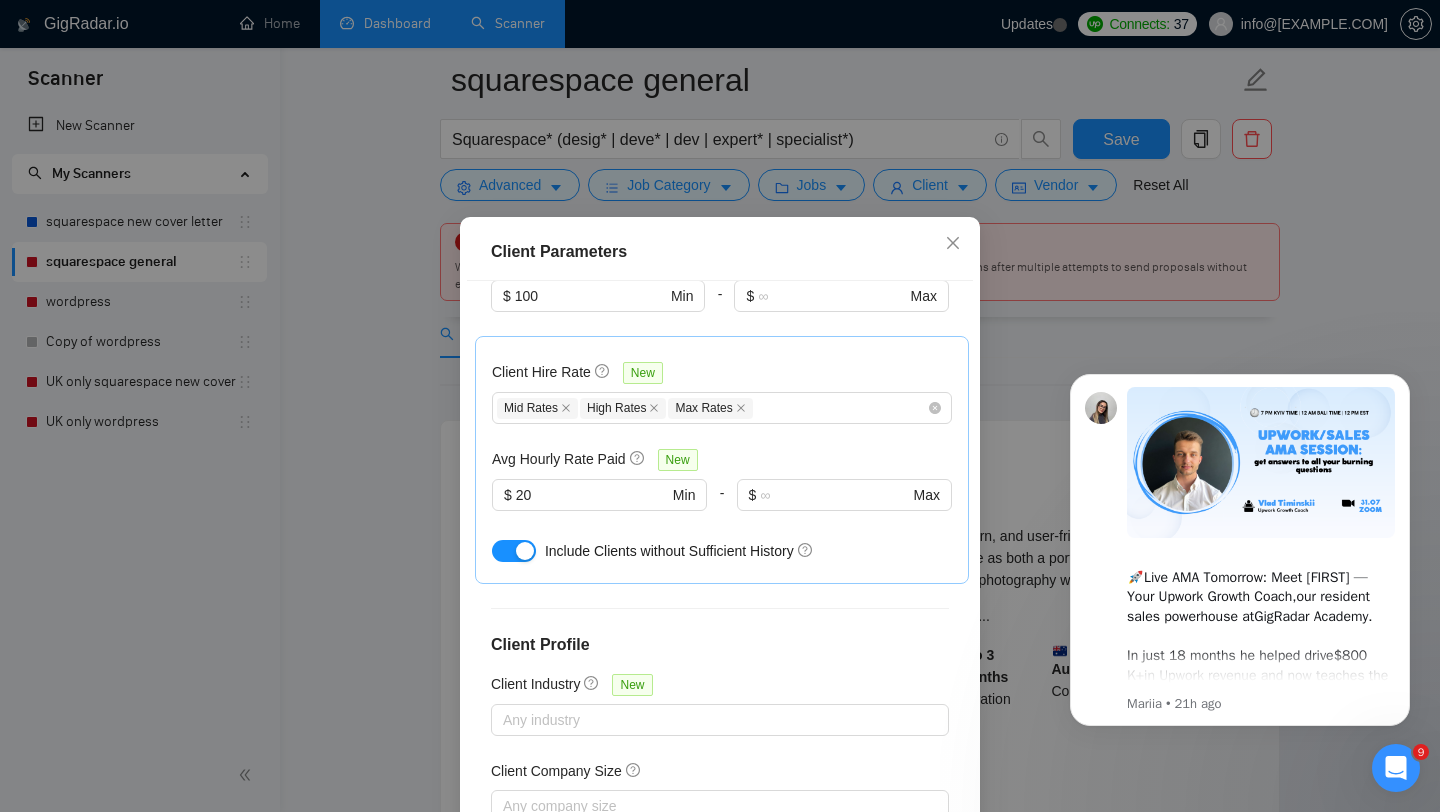 scroll, scrollTop: 678, scrollLeft: 0, axis: vertical 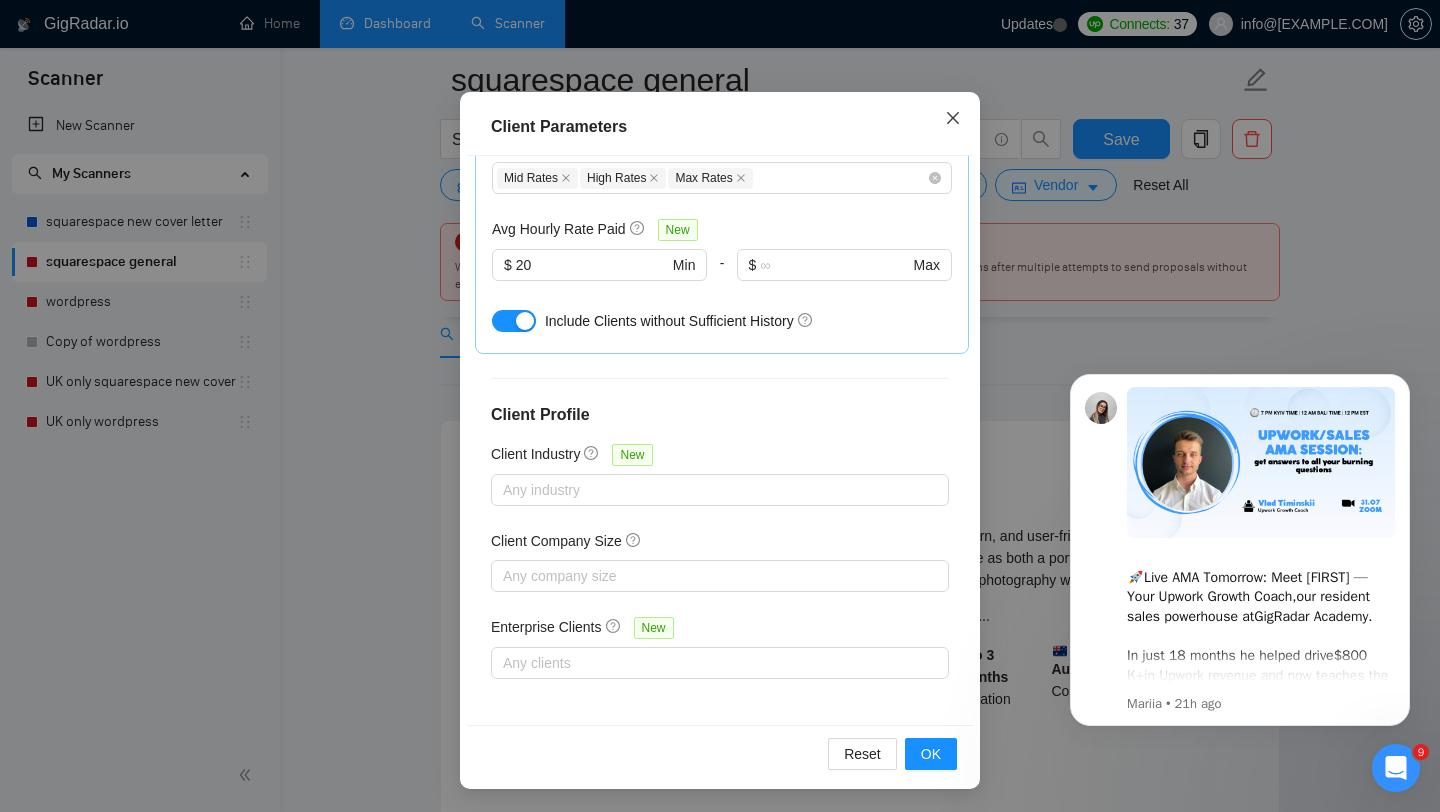 click at bounding box center [953, 119] 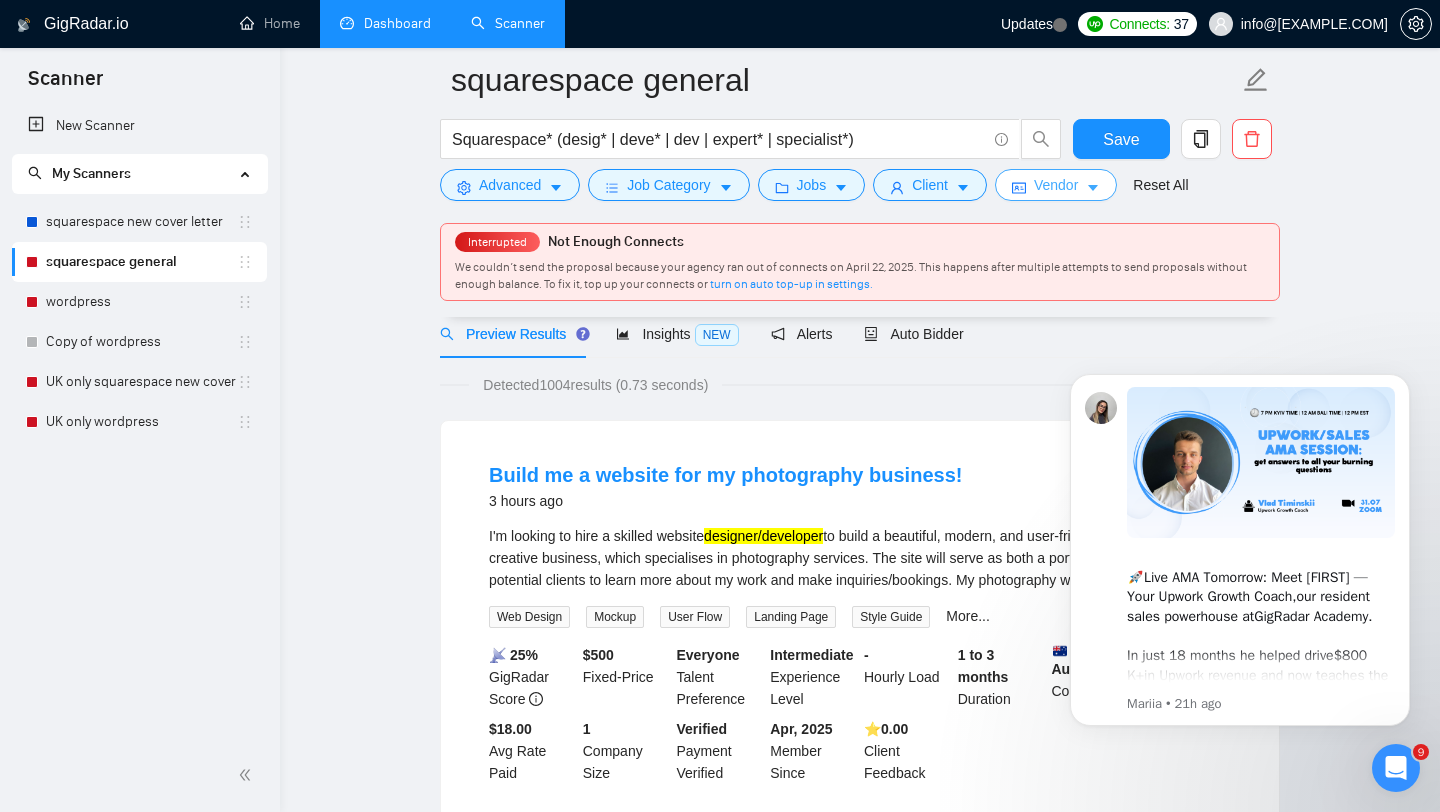 click on "Vendor" at bounding box center (1056, 185) 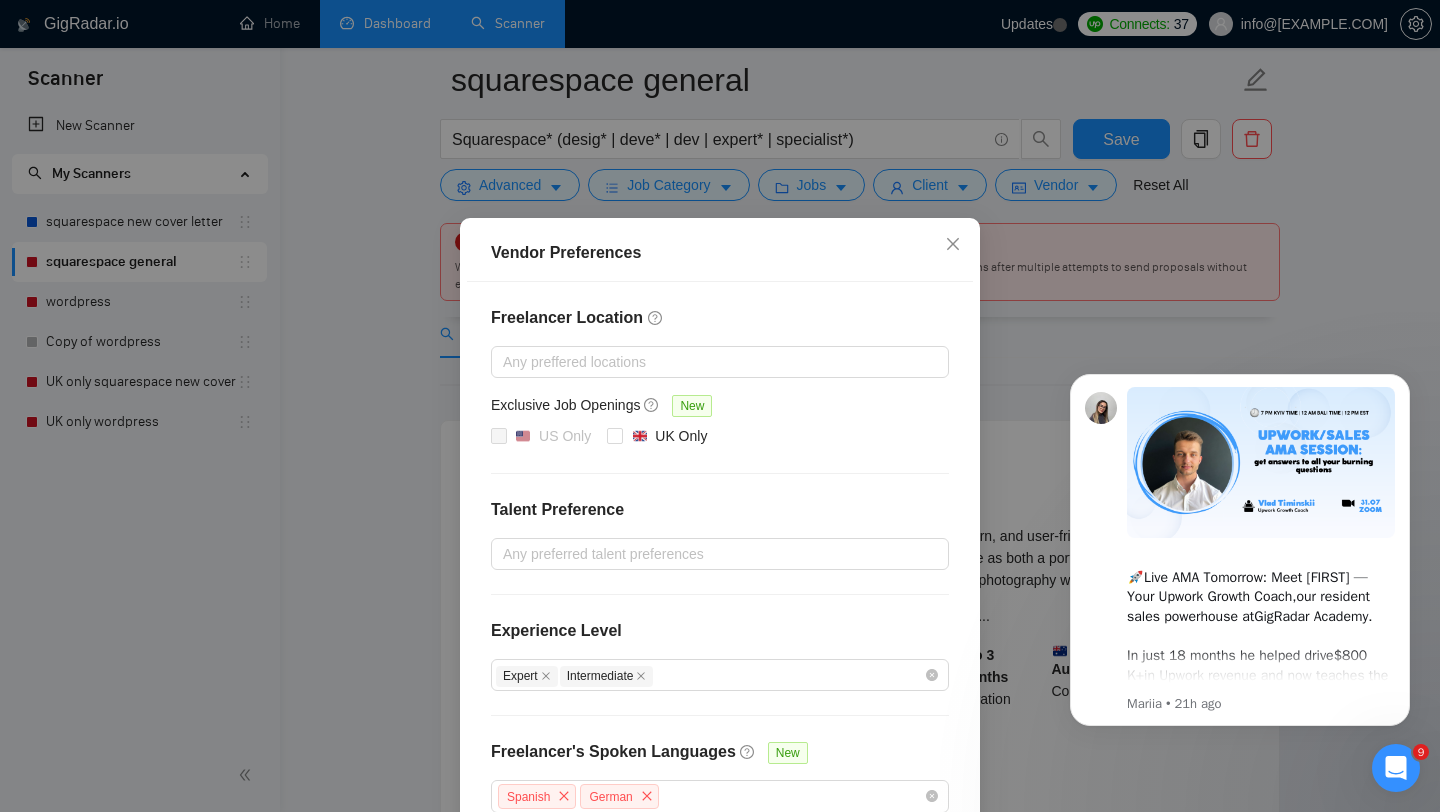 scroll, scrollTop: 113, scrollLeft: 0, axis: vertical 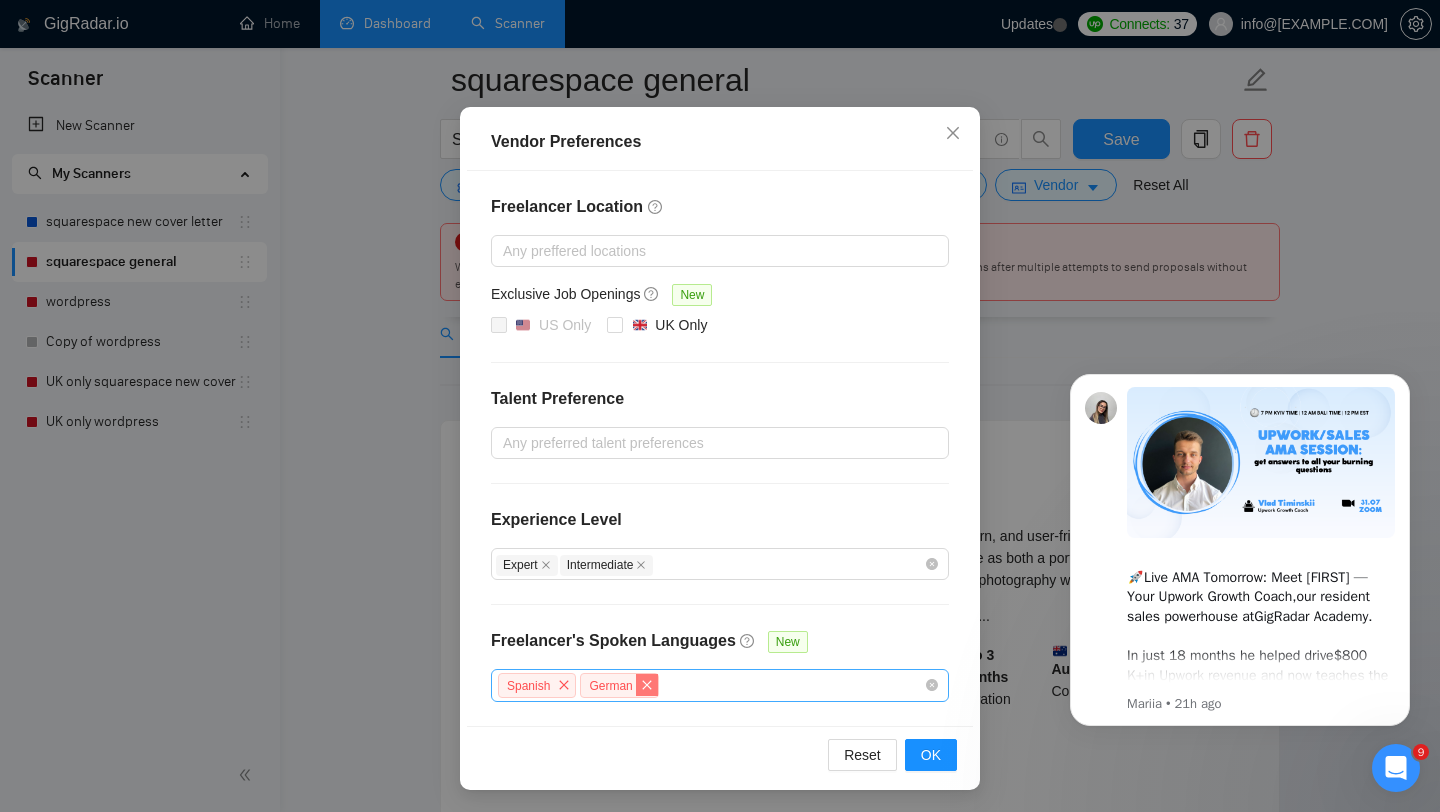 click 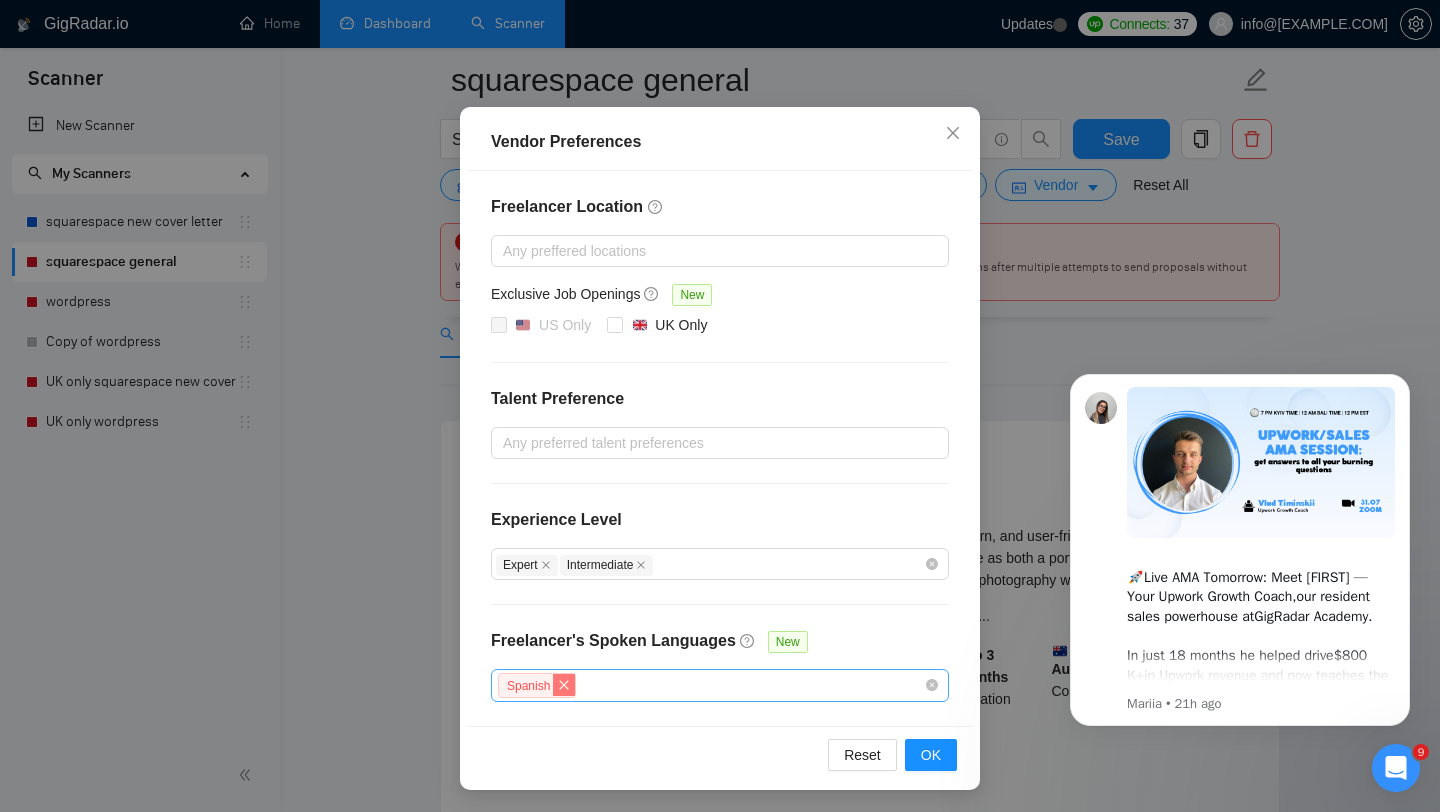 click 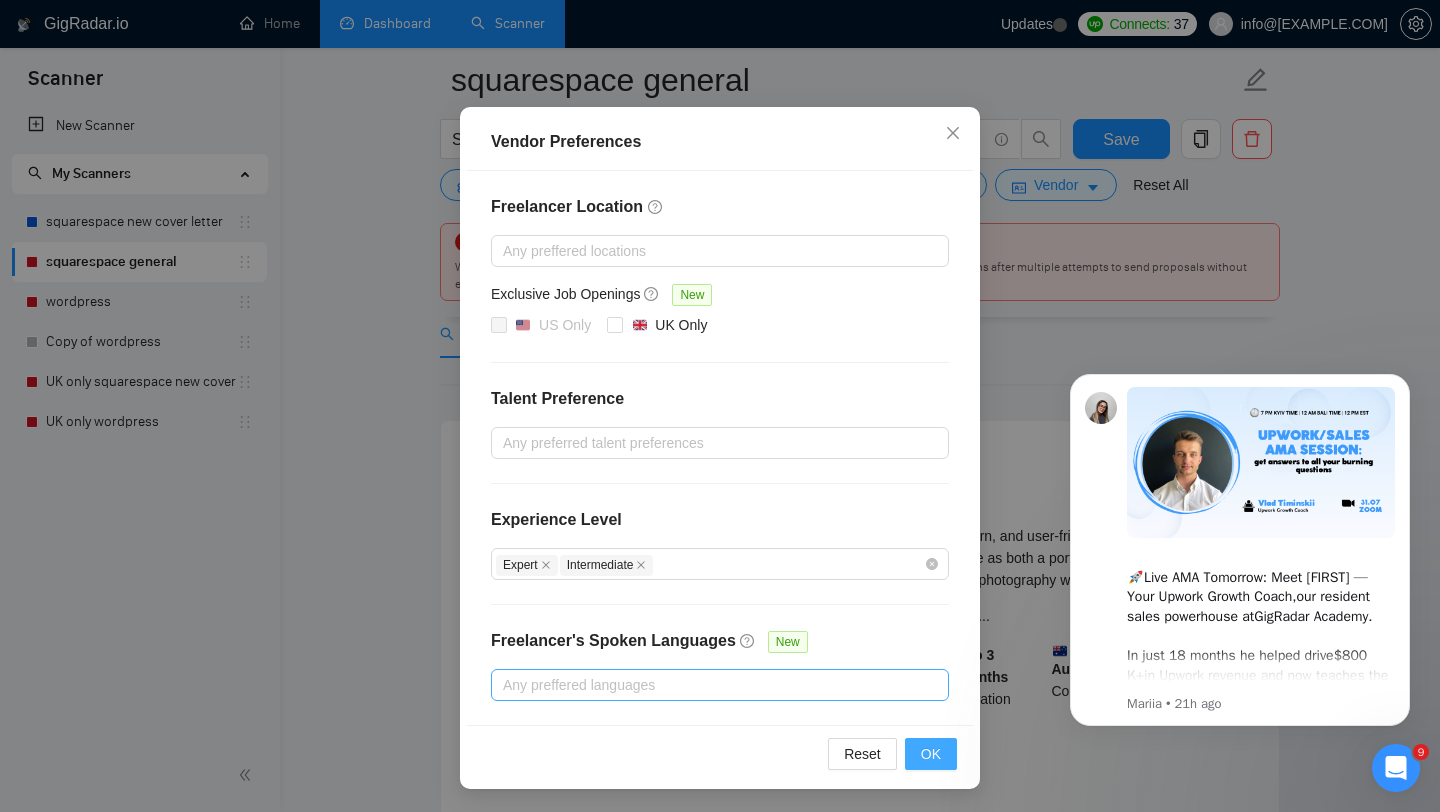 click on "OK" at bounding box center [931, 754] 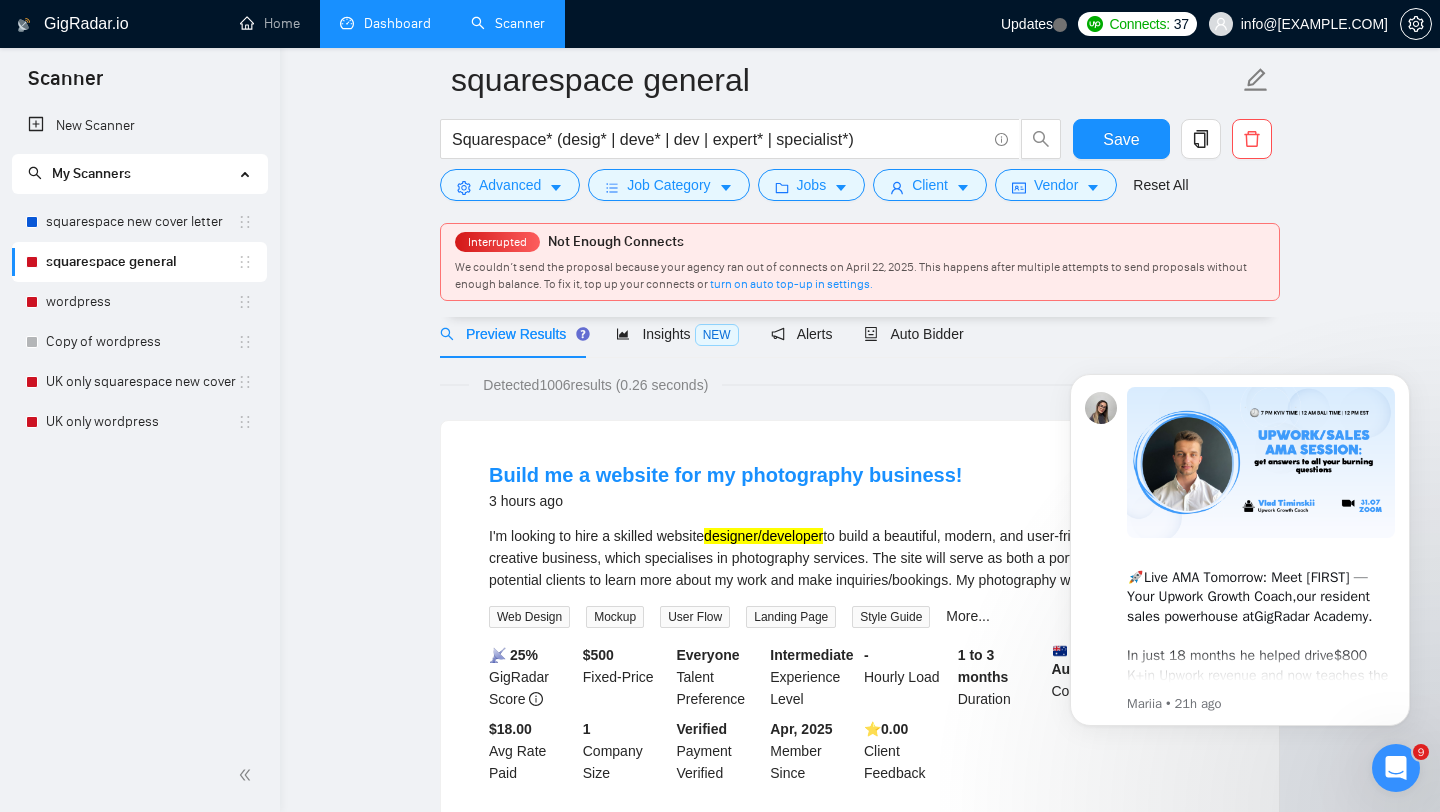scroll, scrollTop: 13, scrollLeft: 0, axis: vertical 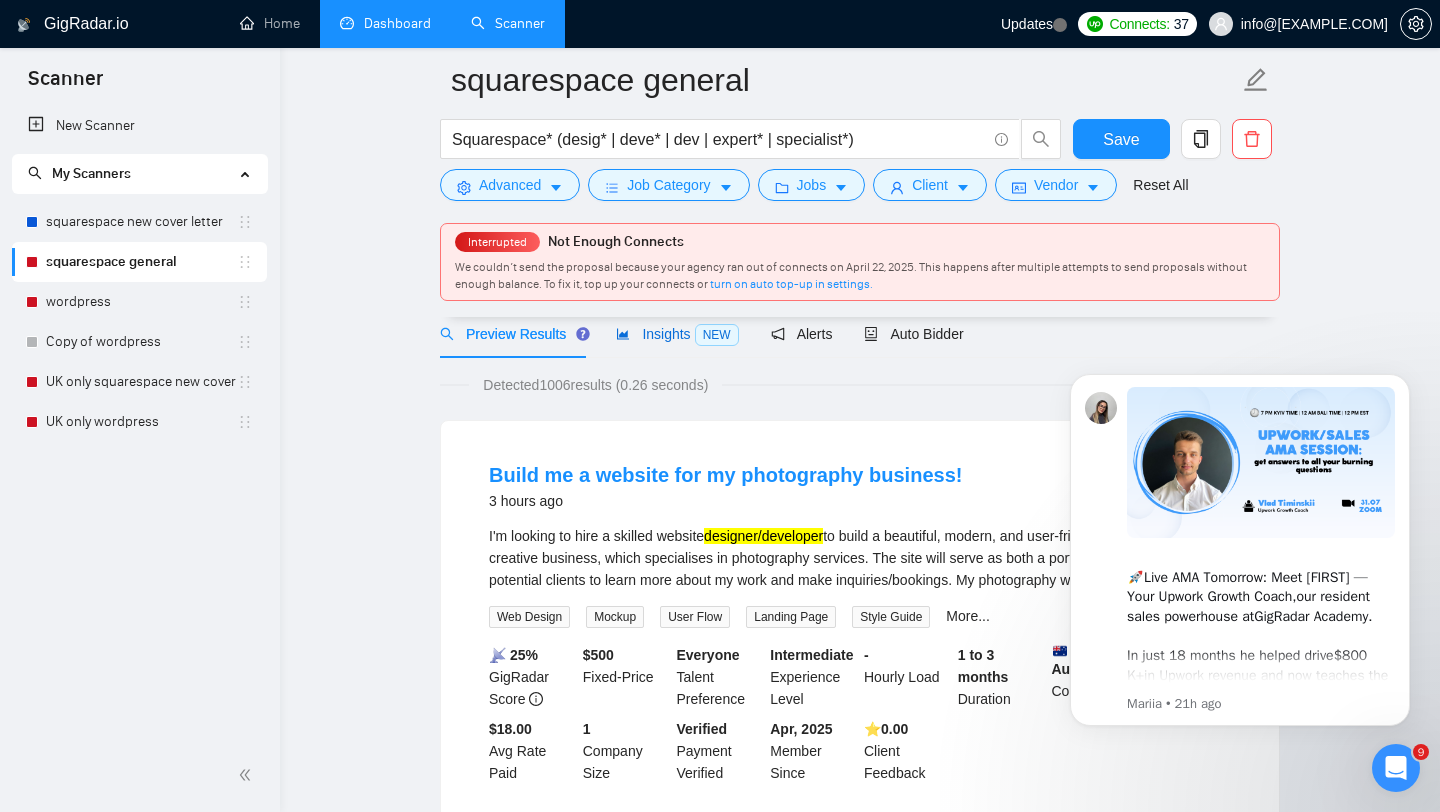 click on "Insights NEW" at bounding box center (677, 334) 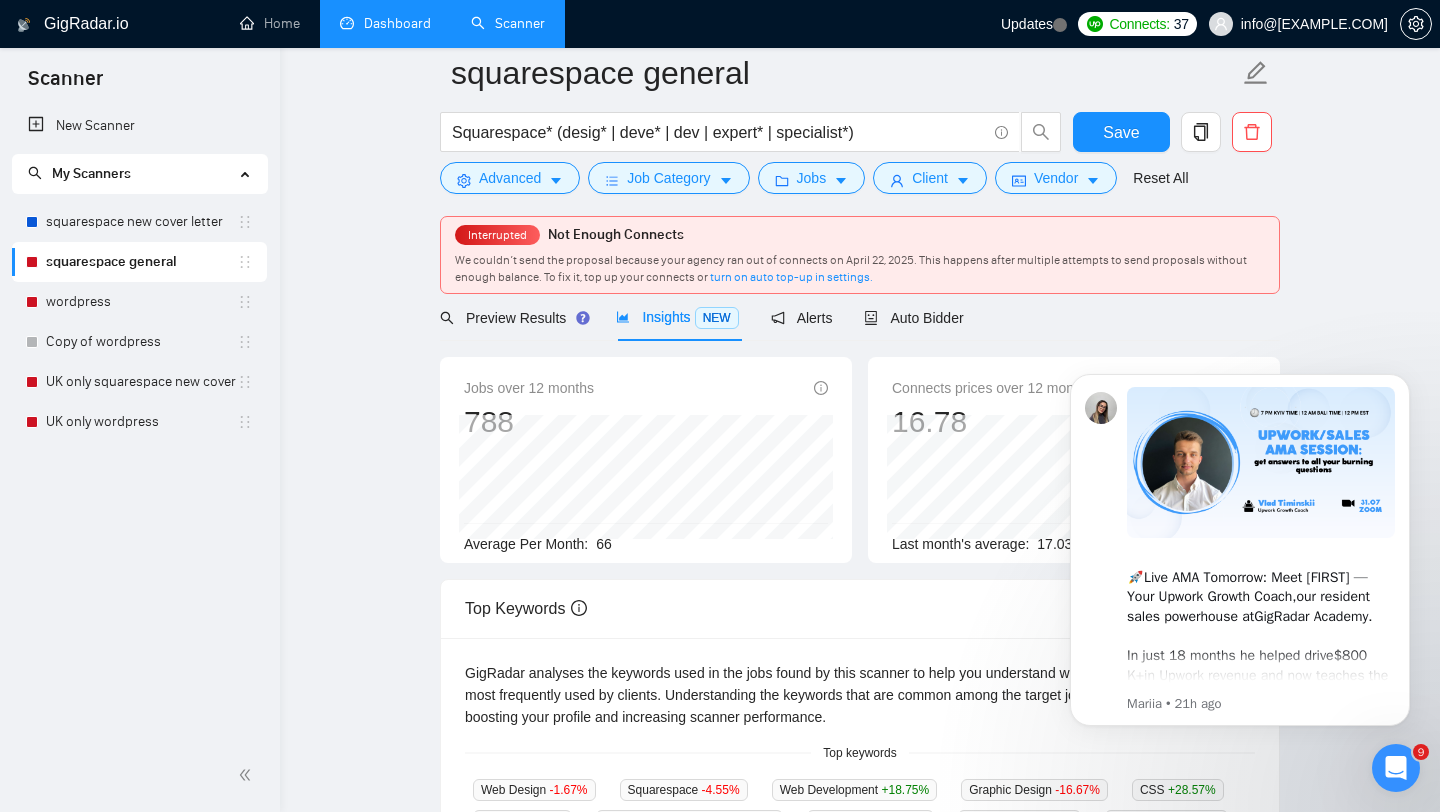 scroll, scrollTop: 0, scrollLeft: 0, axis: both 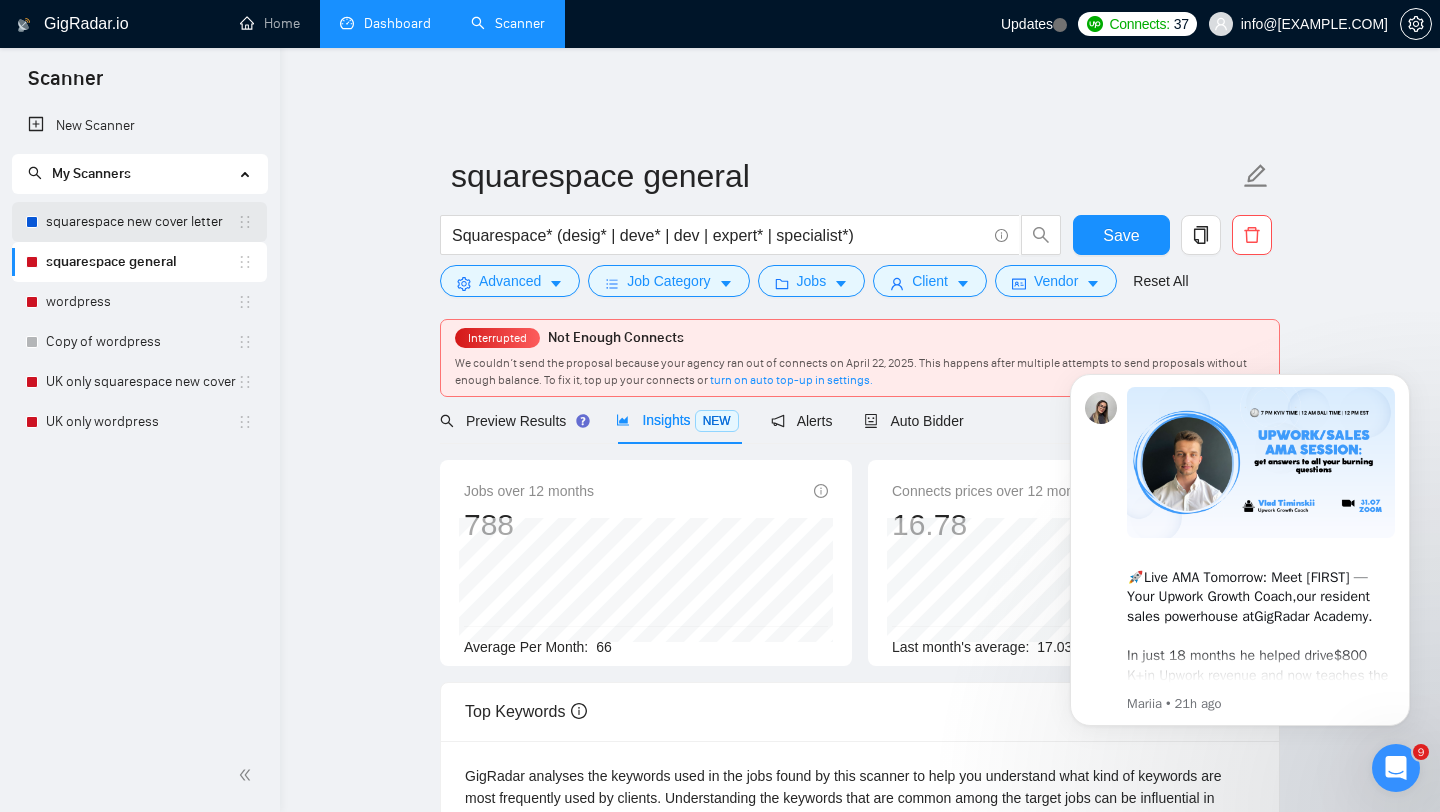 click on "squarespace new cover letter" at bounding box center [141, 222] 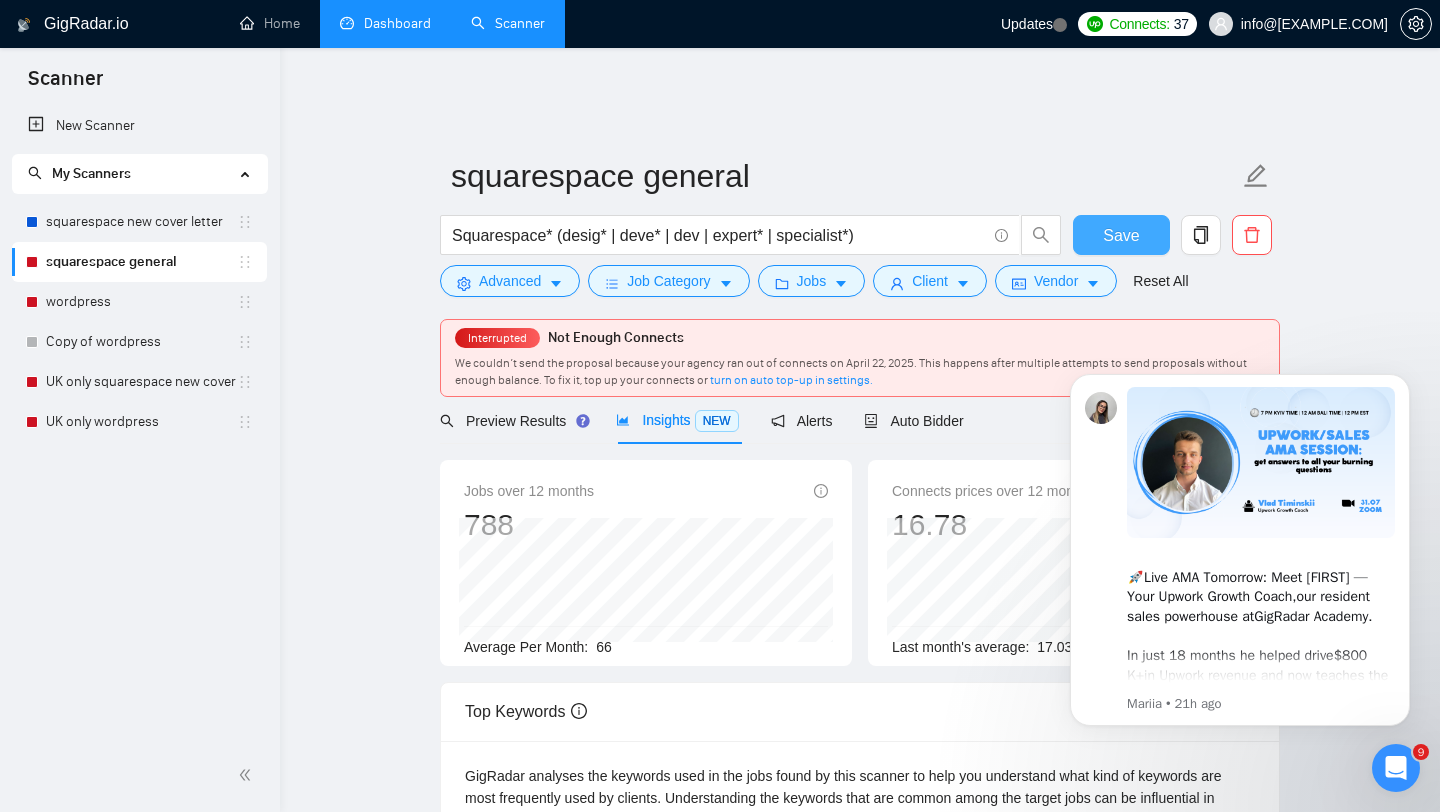 click on "Save" at bounding box center (1121, 235) 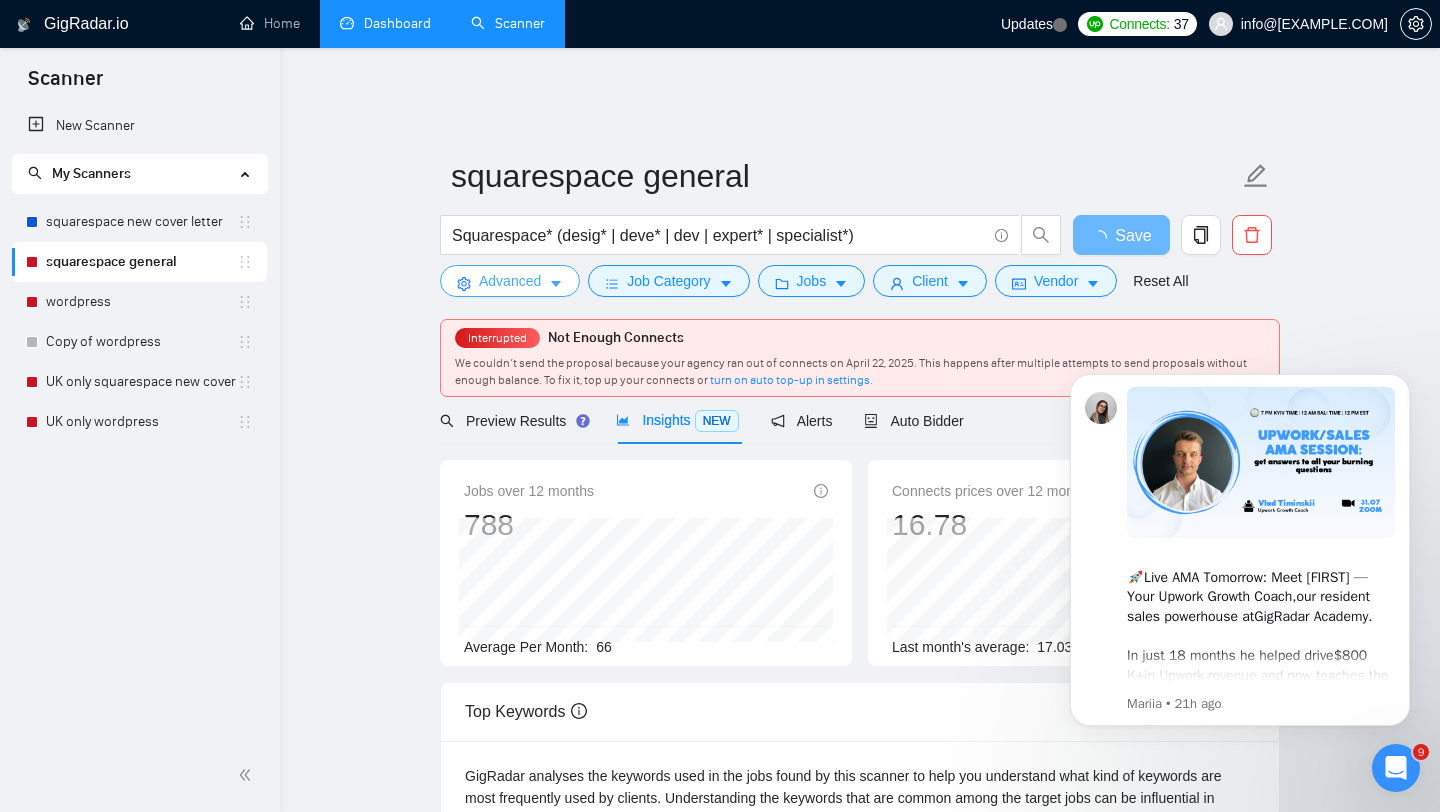 click on "Advanced" at bounding box center [510, 281] 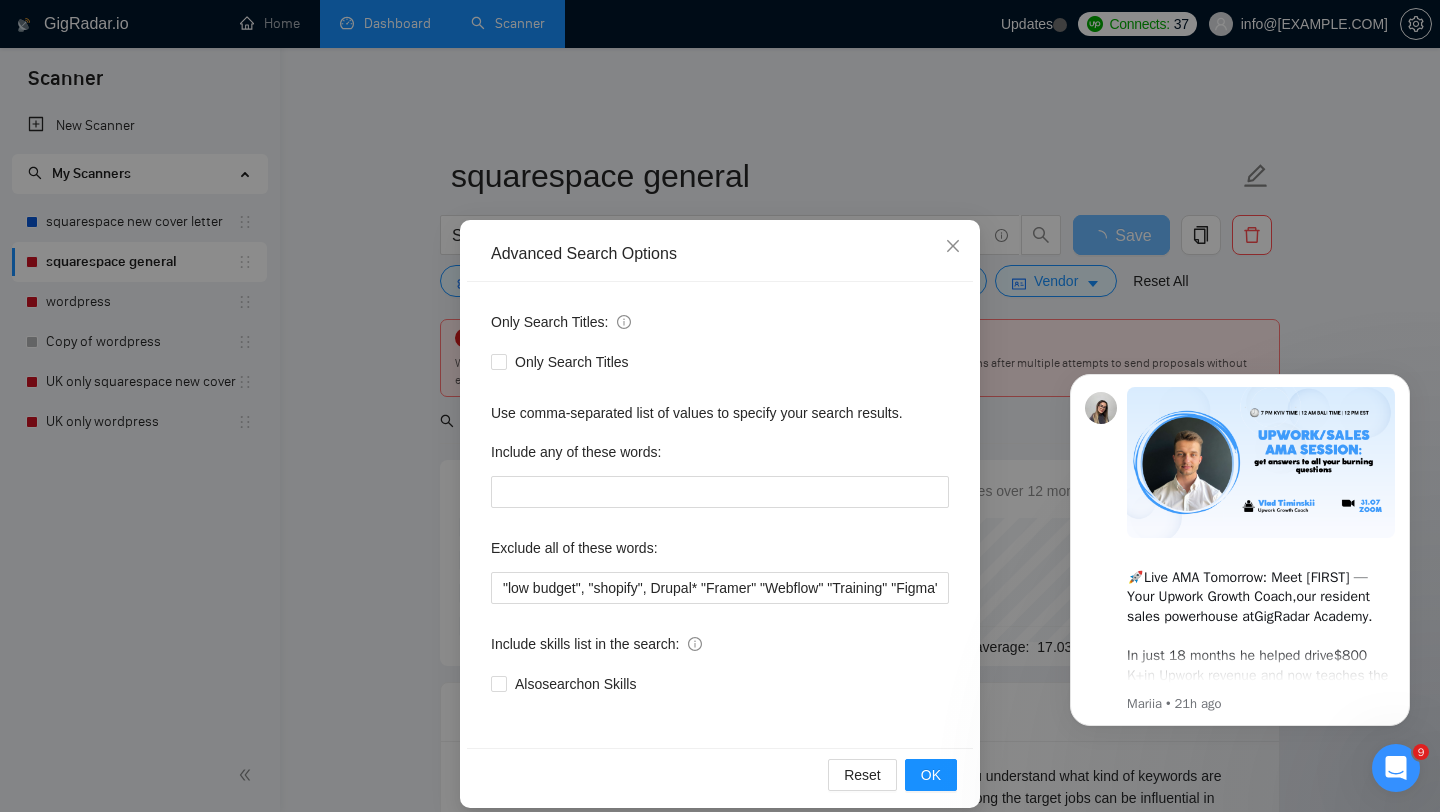 scroll, scrollTop: 20, scrollLeft: 0, axis: vertical 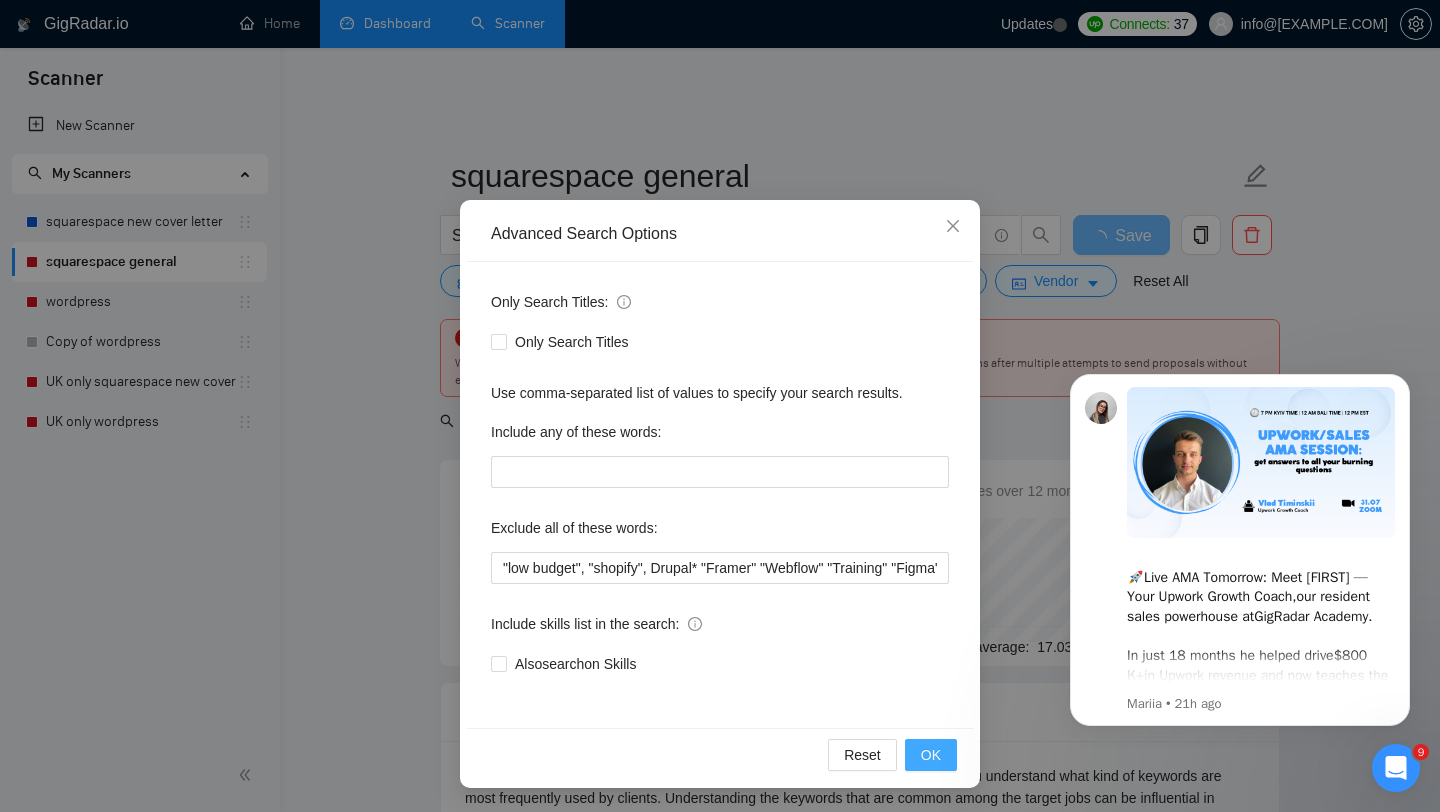 click on "OK" at bounding box center (931, 755) 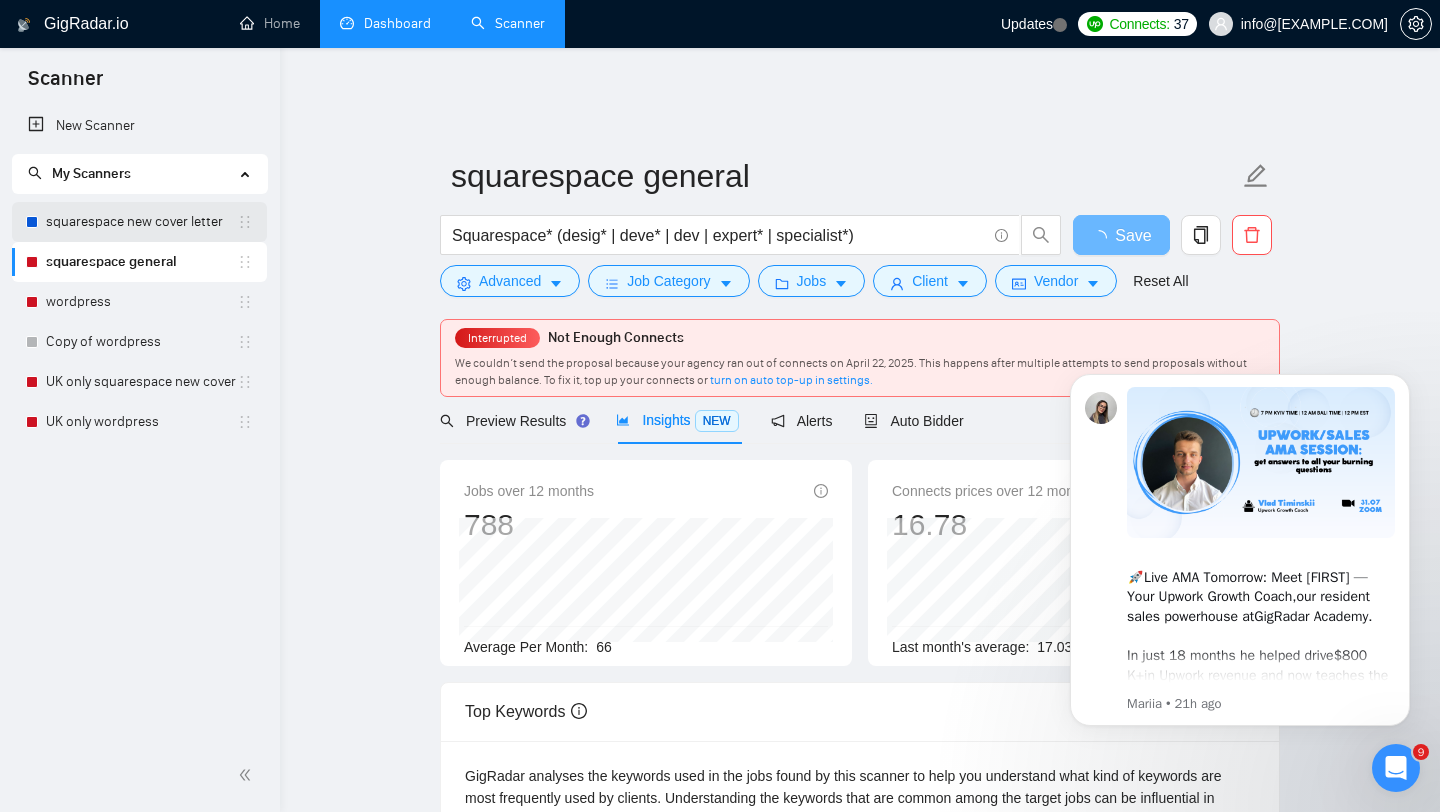 click on "squarespace new cover letter" at bounding box center (141, 222) 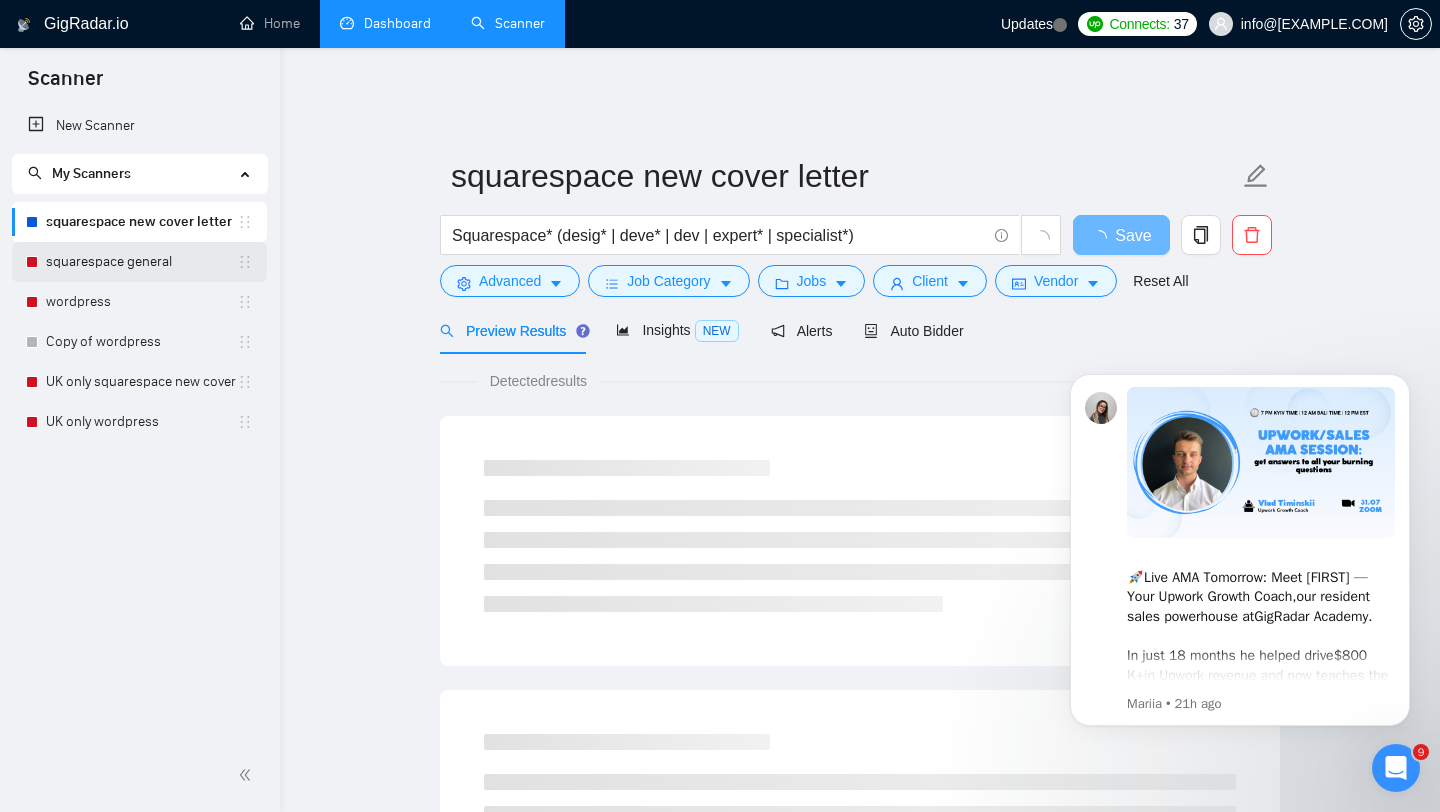 click on "squarespace general" at bounding box center [141, 262] 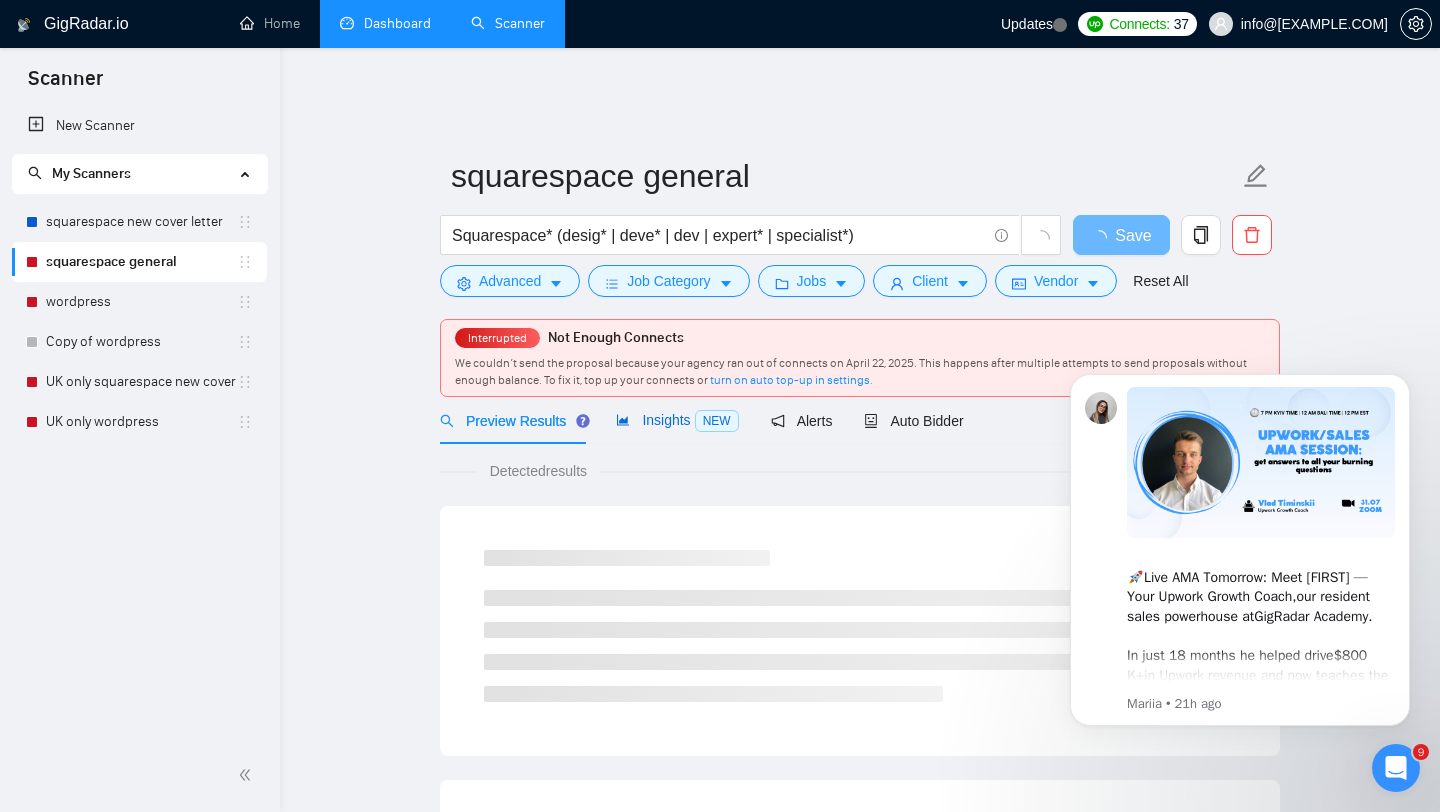 click on "Insights NEW" at bounding box center (677, 420) 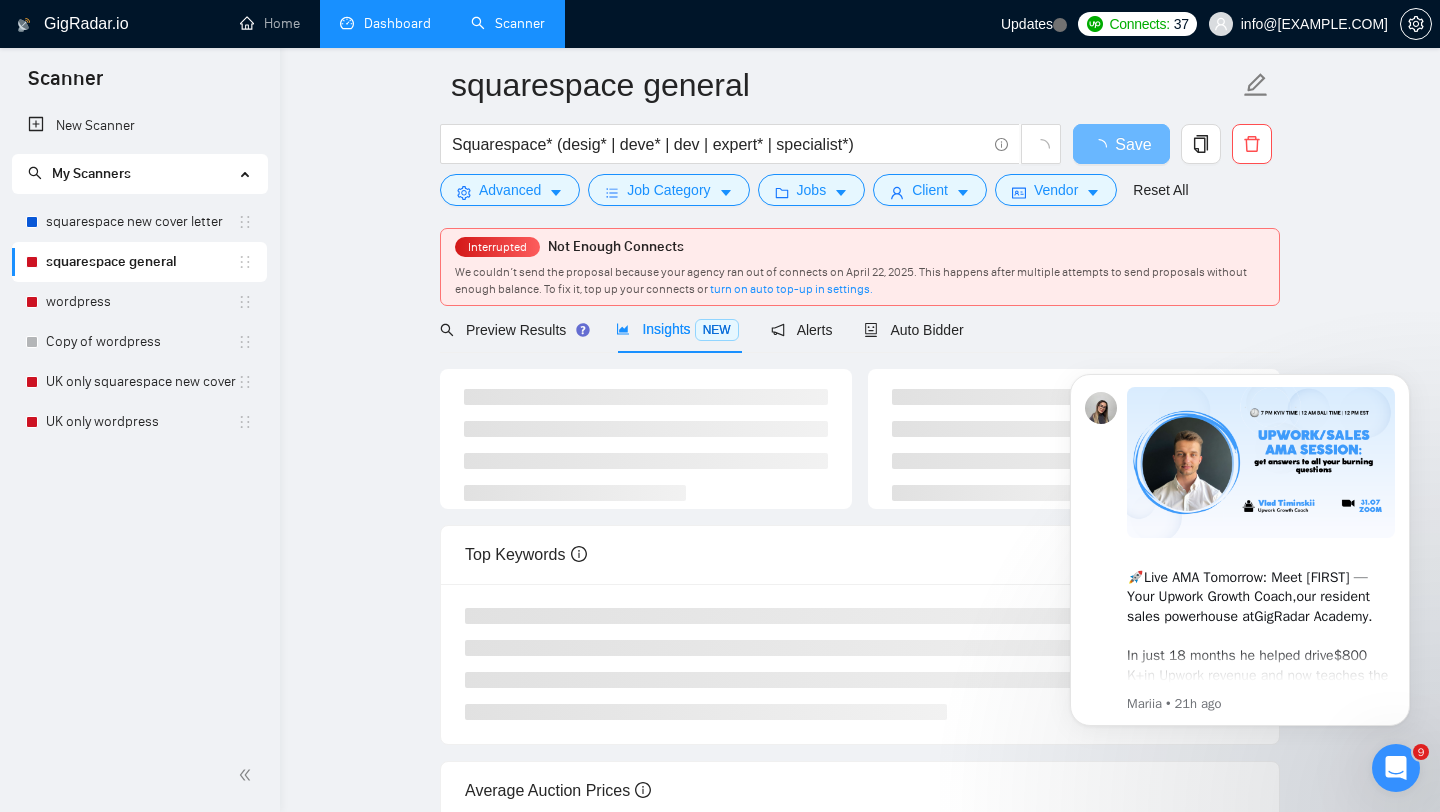 scroll, scrollTop: 88, scrollLeft: 0, axis: vertical 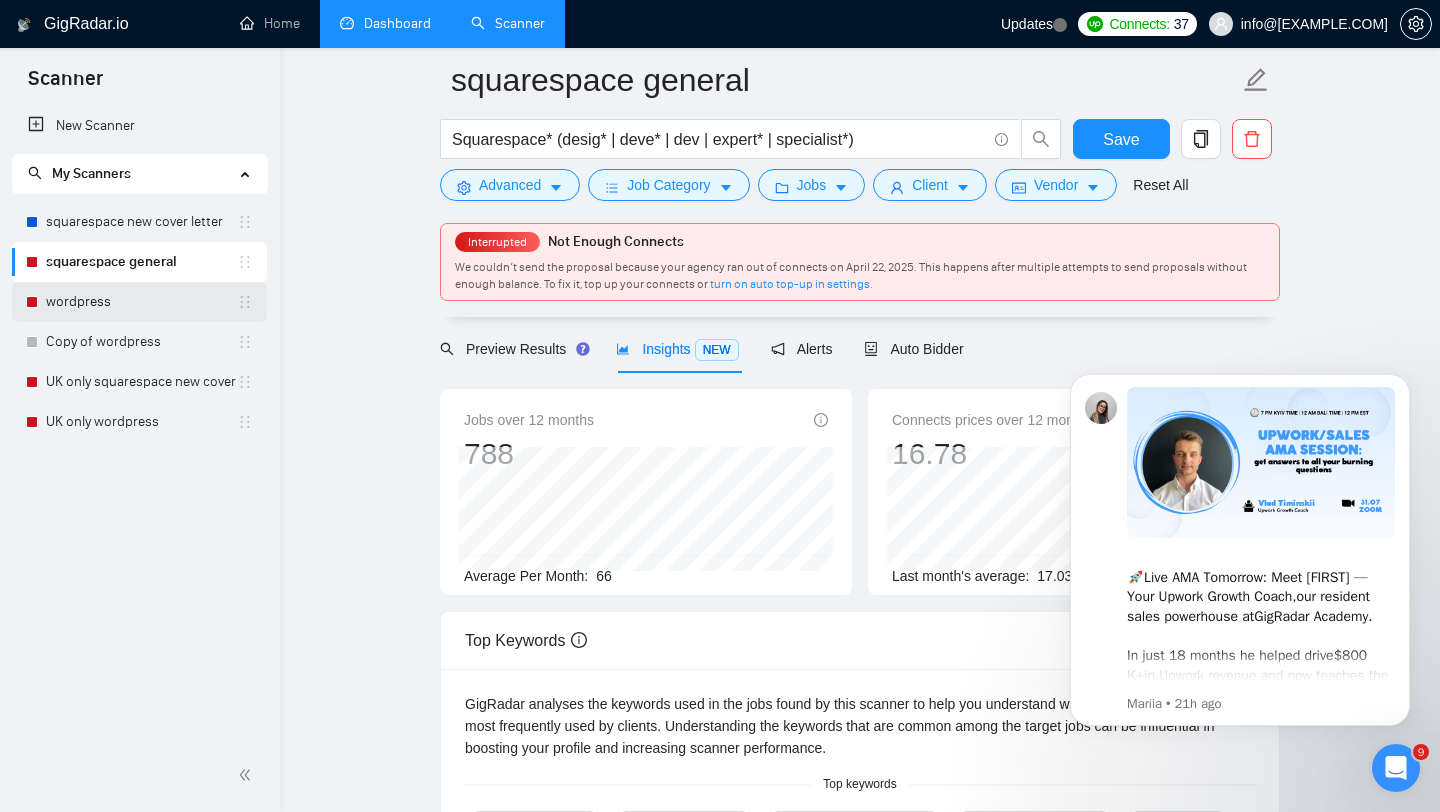 click on "wordpress" at bounding box center (141, 302) 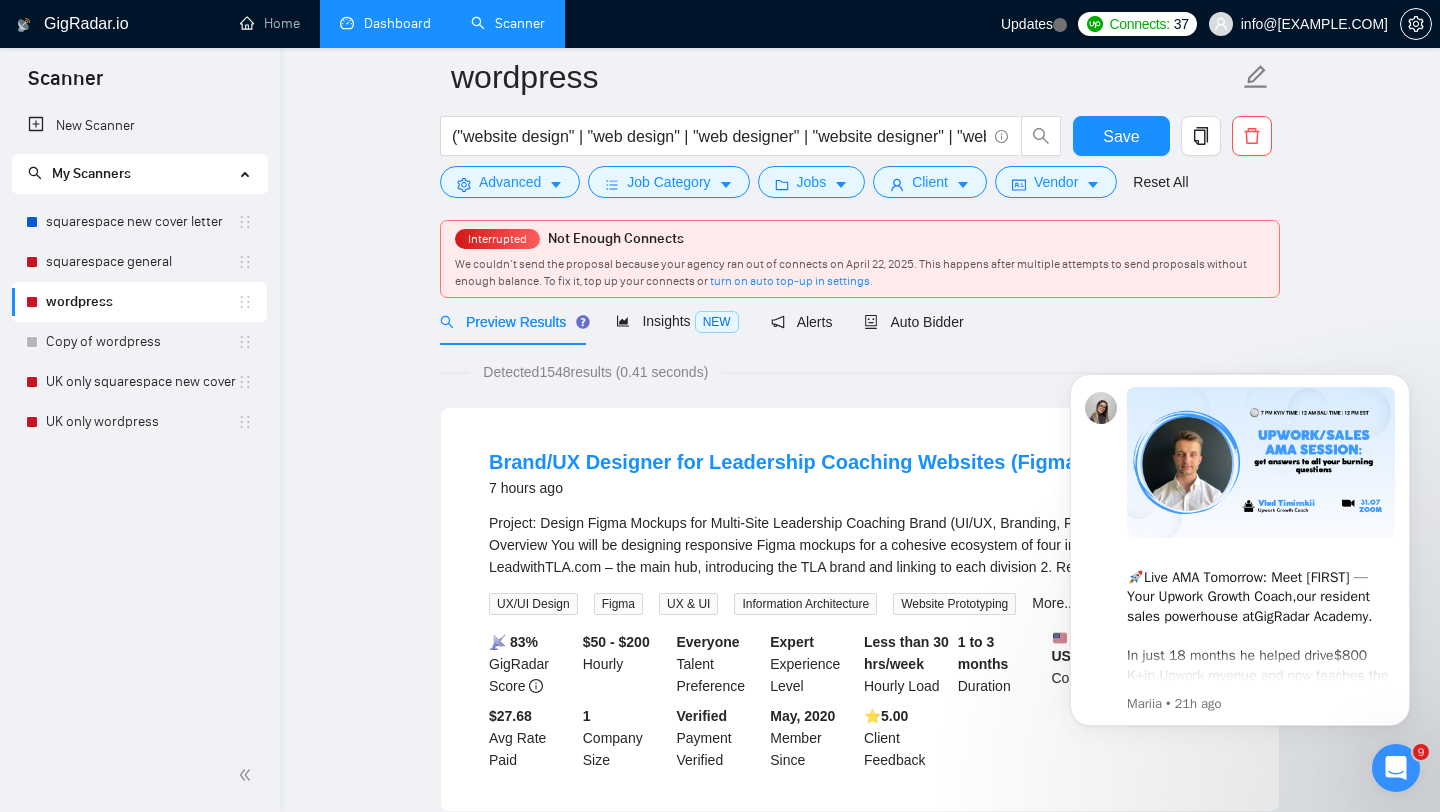 scroll, scrollTop: 0, scrollLeft: 0, axis: both 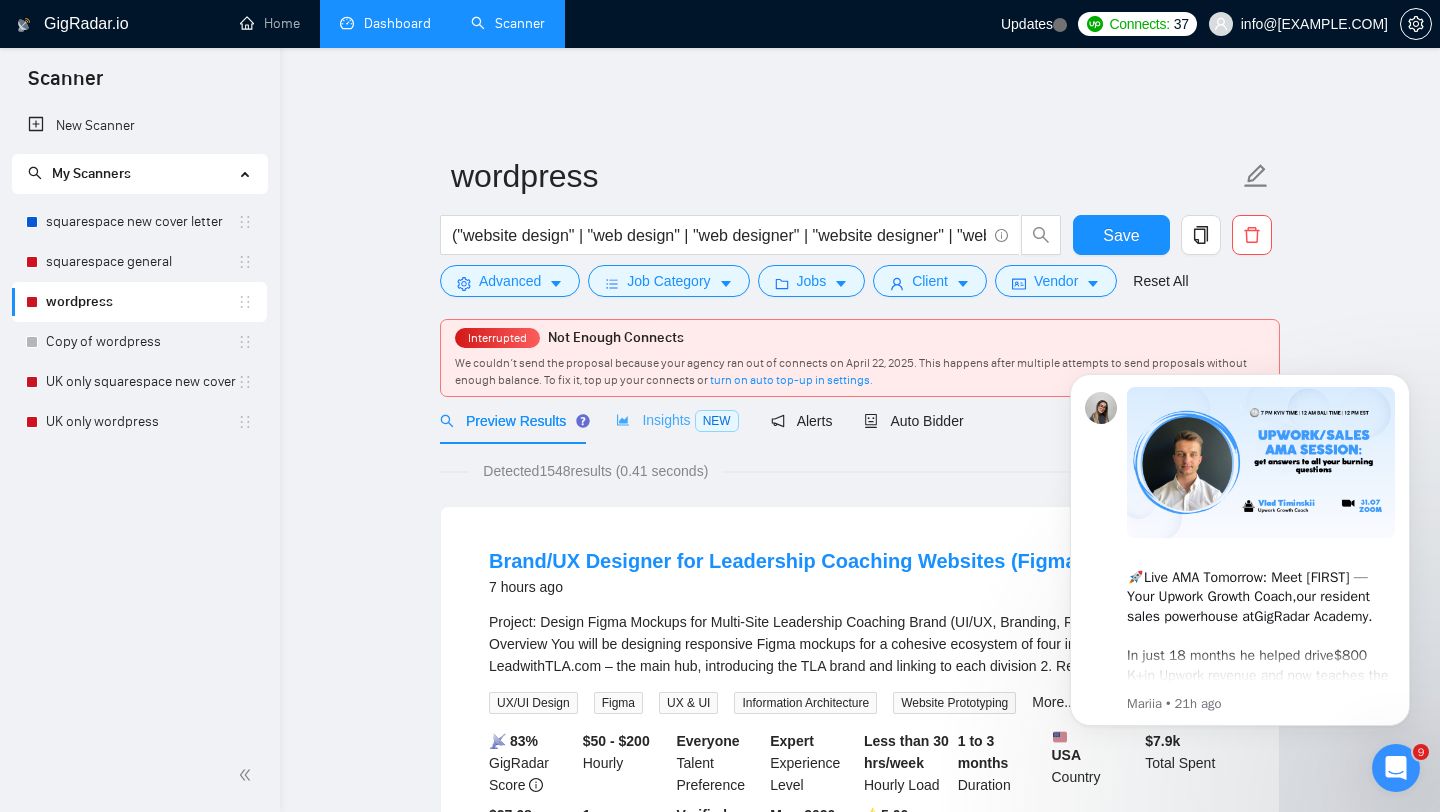 click on "Insights NEW" at bounding box center [677, 420] 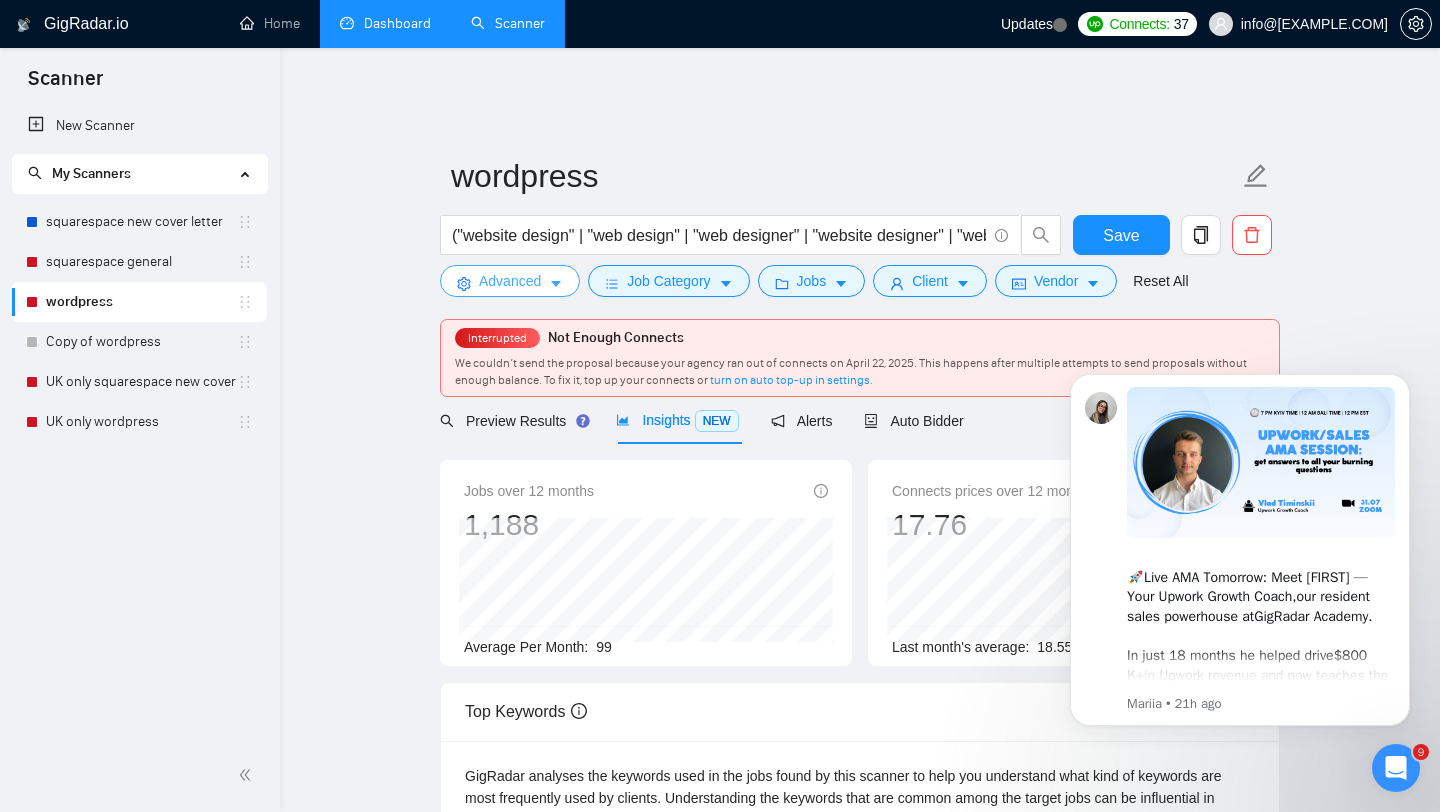 click on "Advanced" at bounding box center (510, 281) 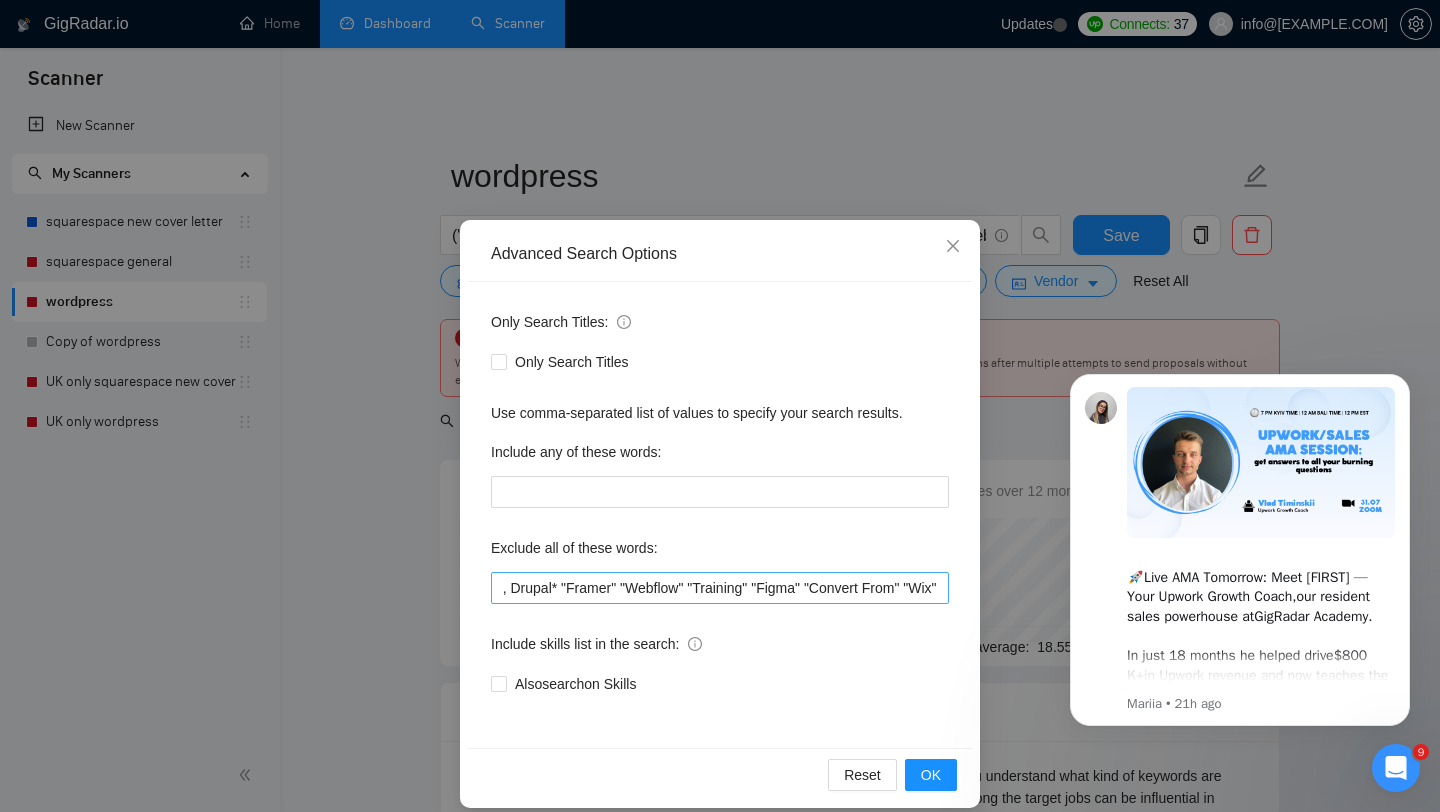 scroll, scrollTop: 0, scrollLeft: 178, axis: horizontal 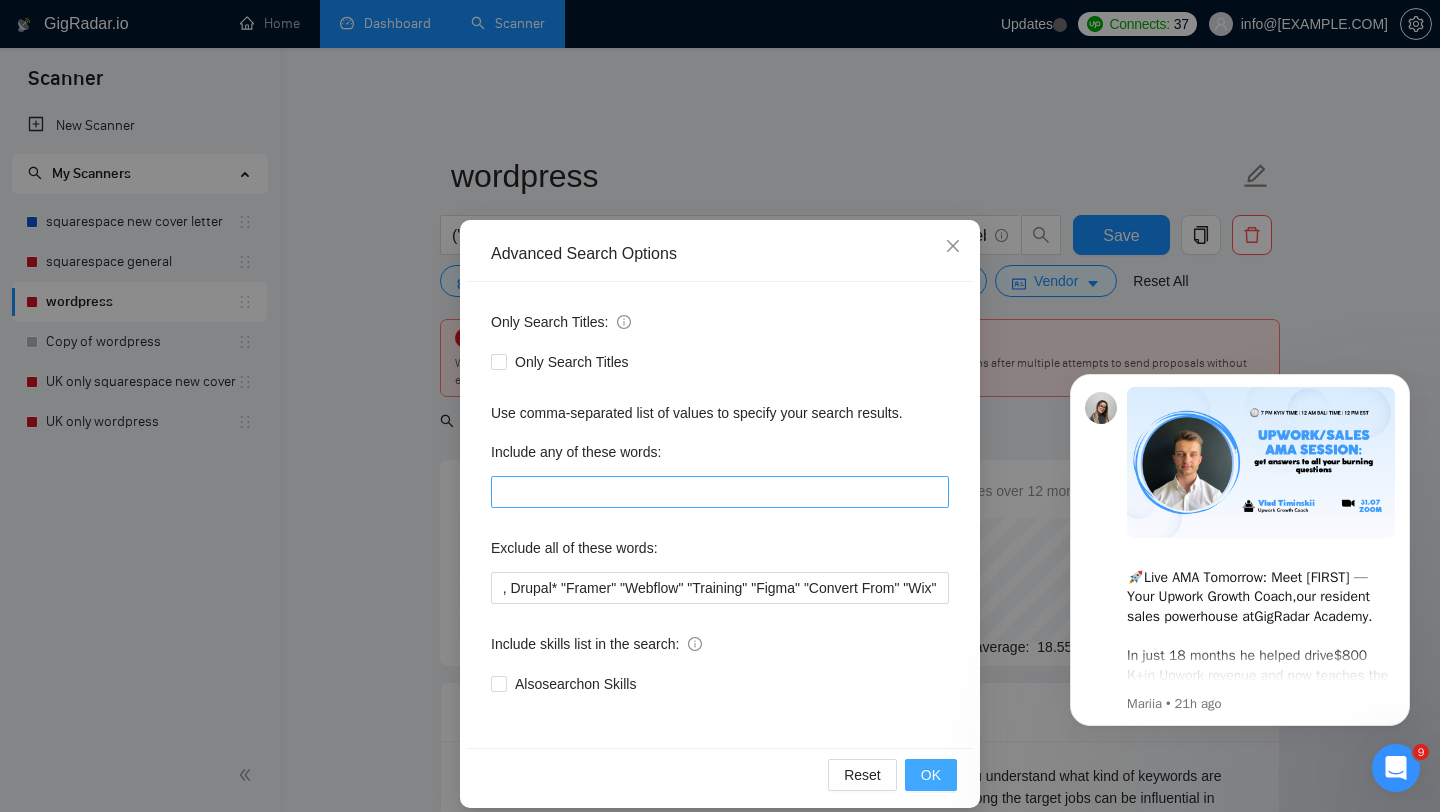 click on "OK" at bounding box center (931, 775) 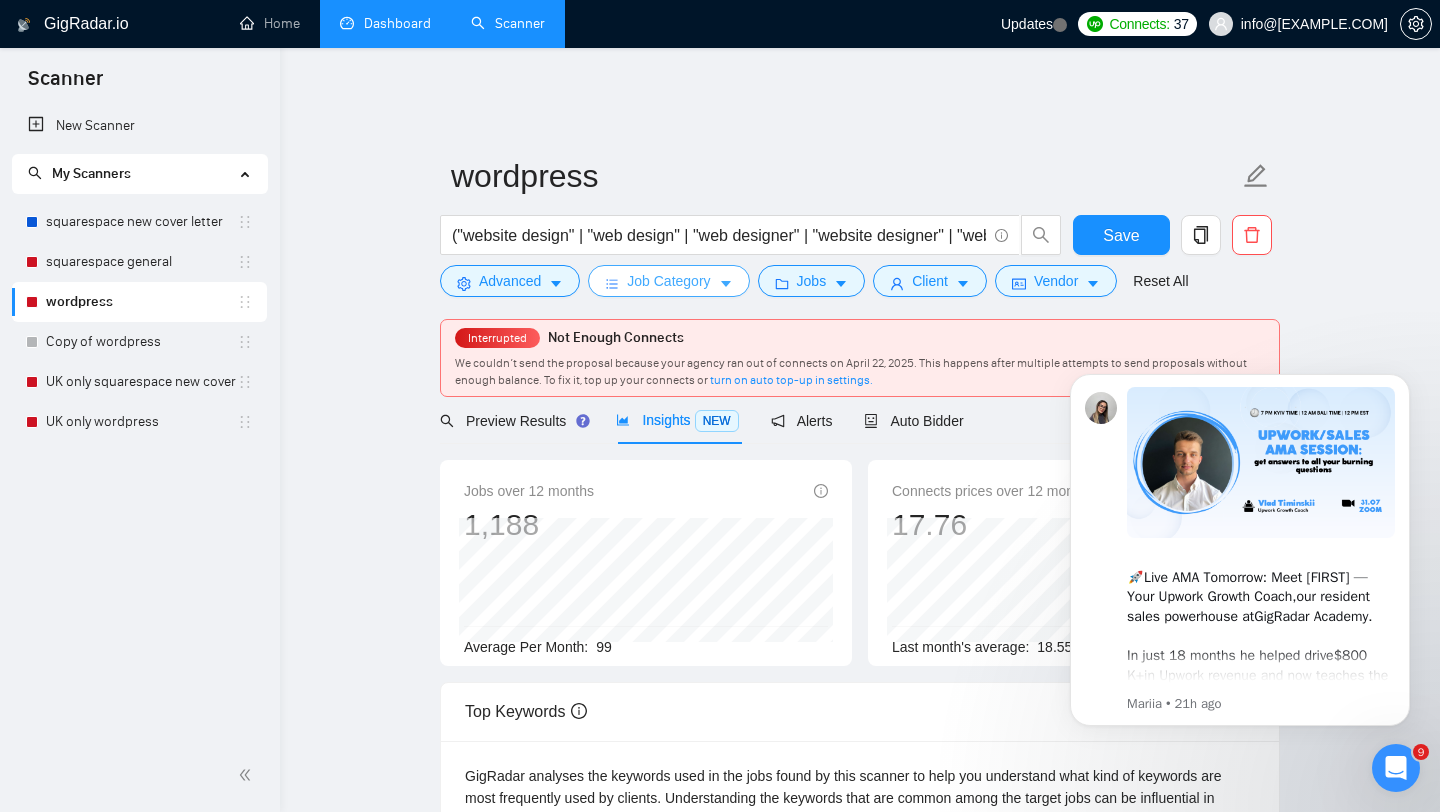 click on "Job Category" at bounding box center [668, 281] 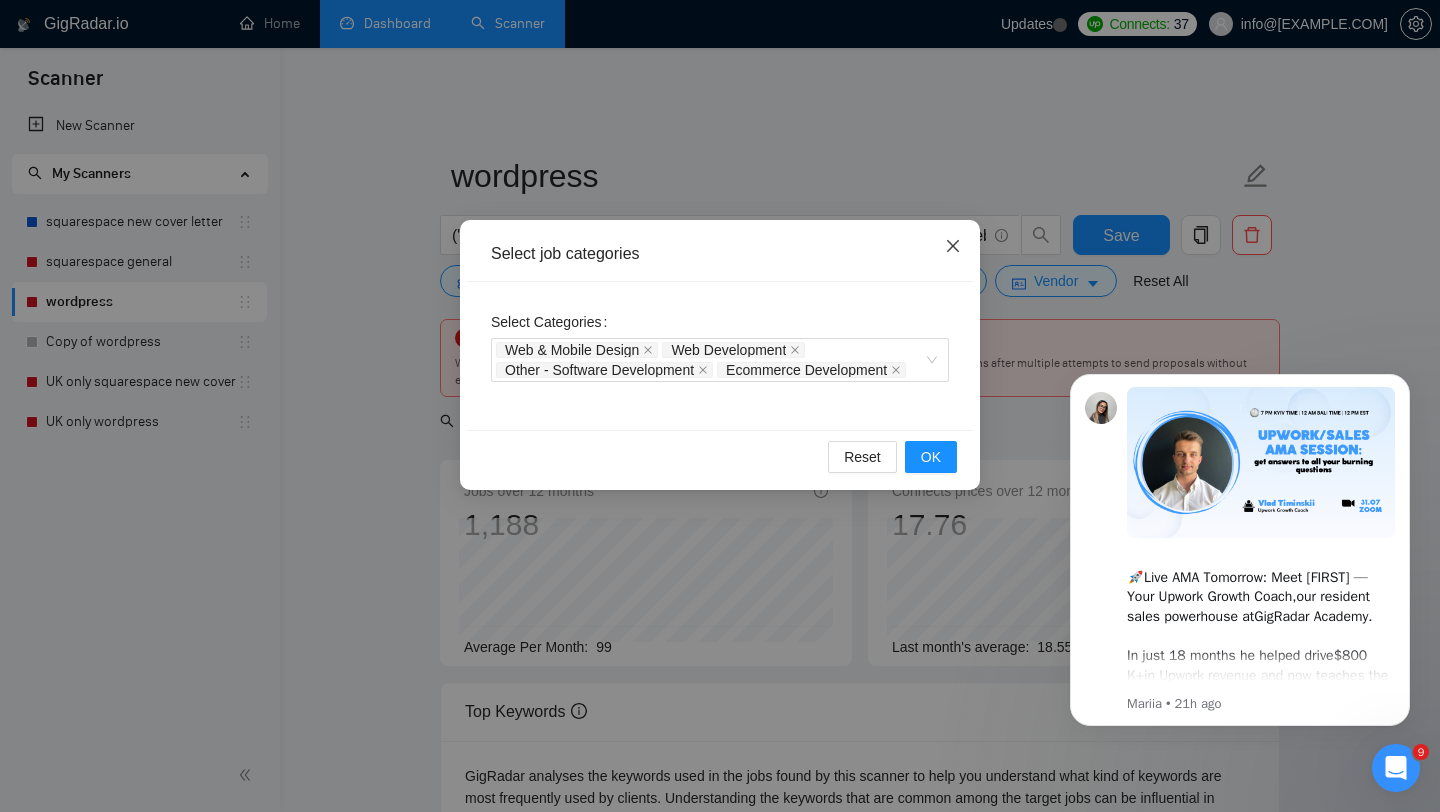 click 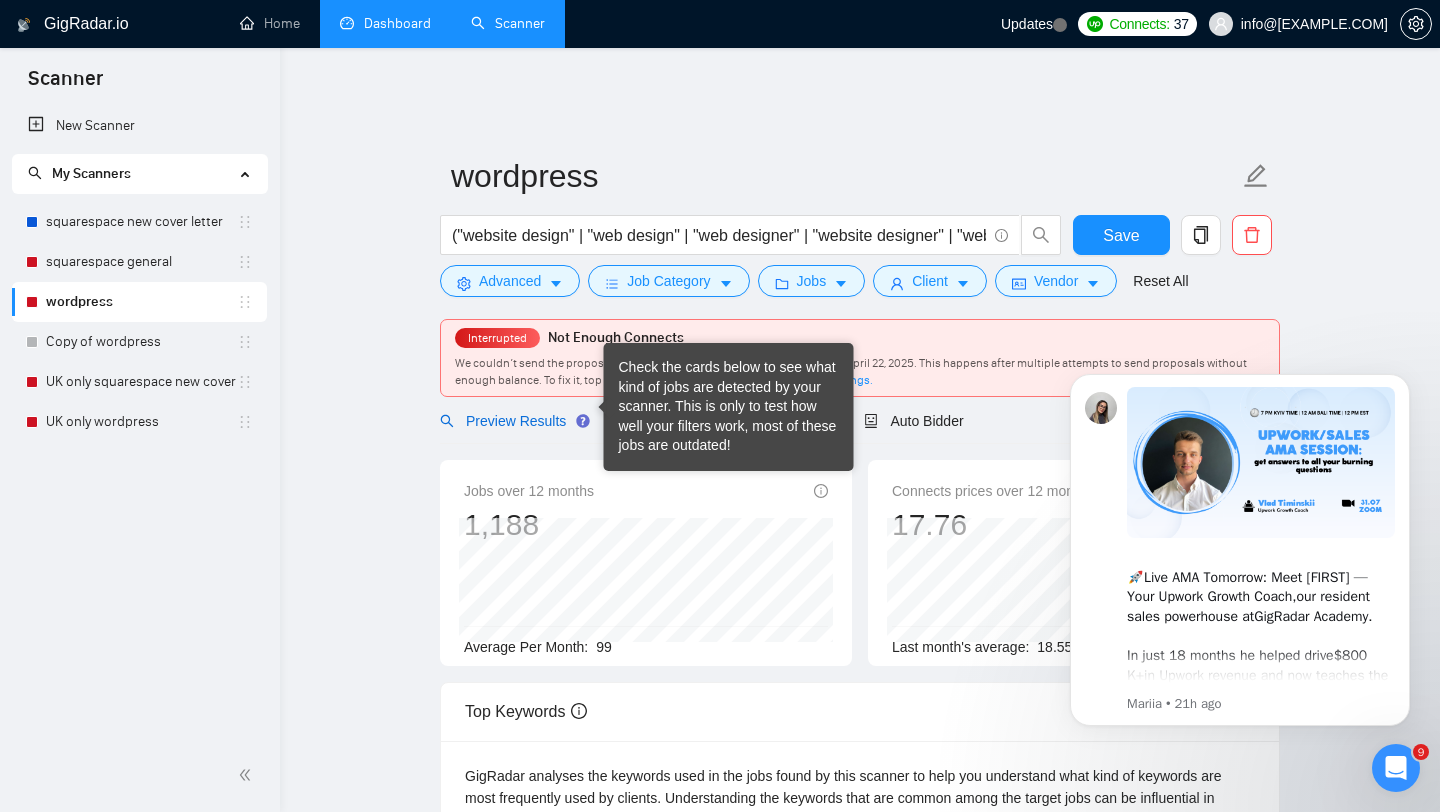 drag, startPoint x: 543, startPoint y: 404, endPoint x: 868, endPoint y: 406, distance: 325.00616 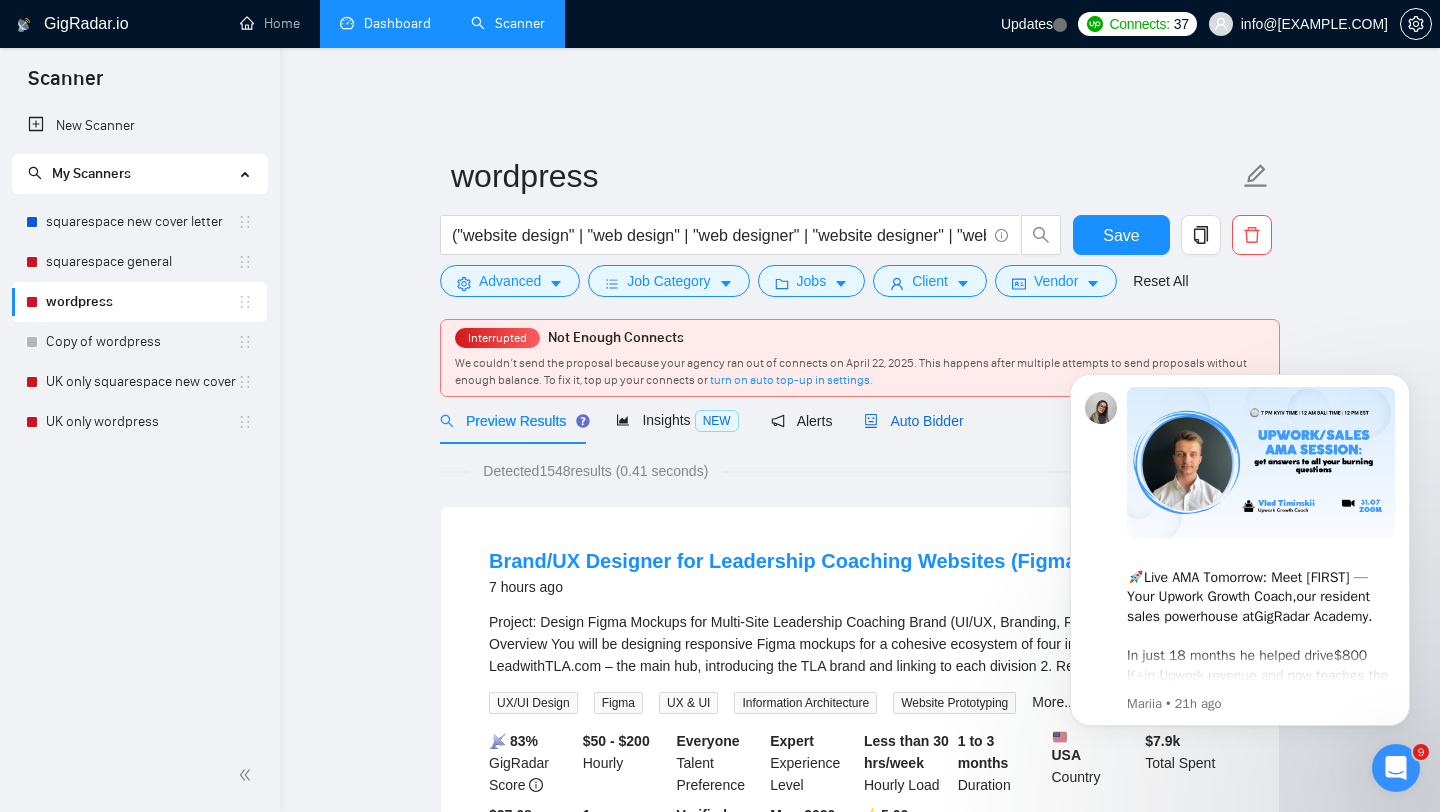 click on "Auto Bidder" at bounding box center (913, 421) 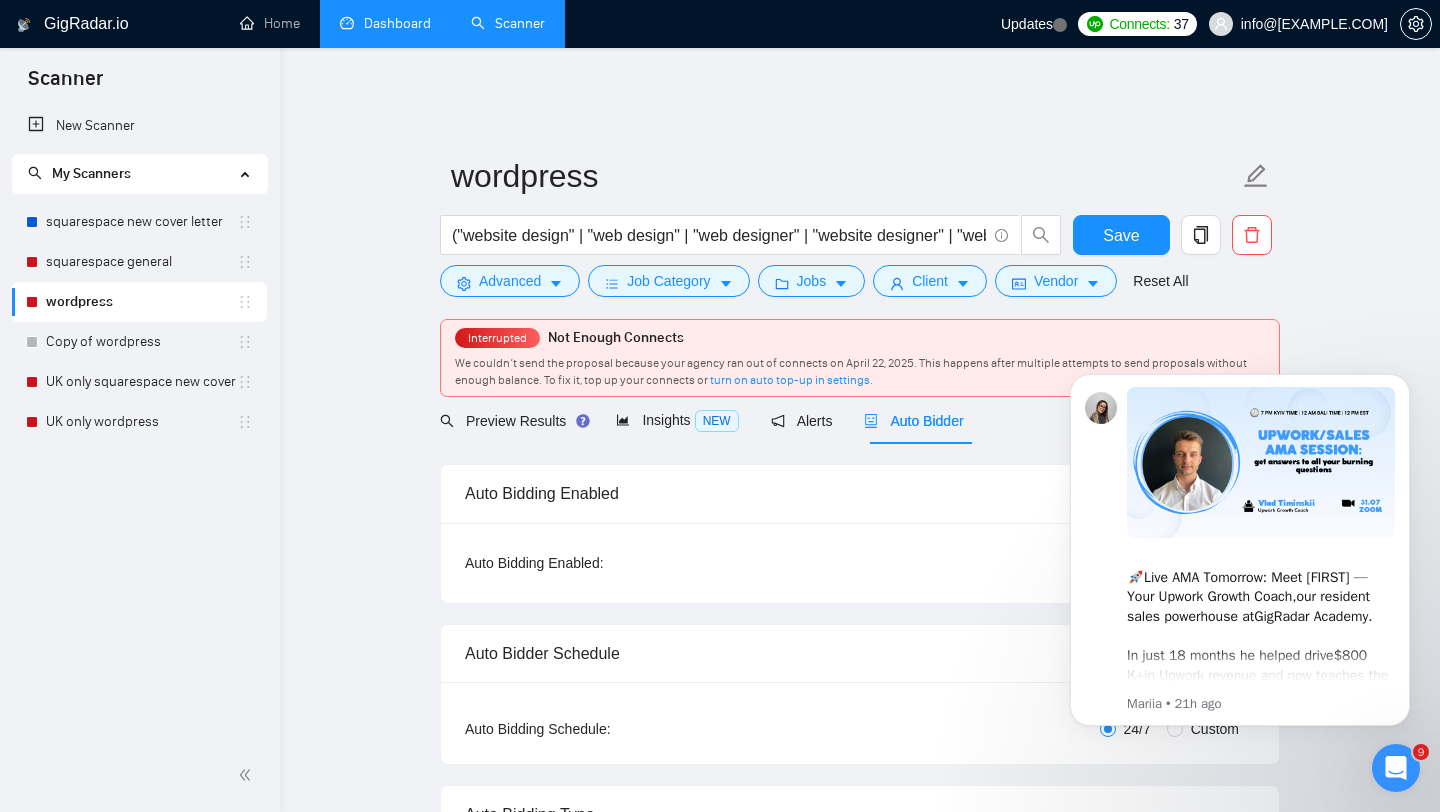 type 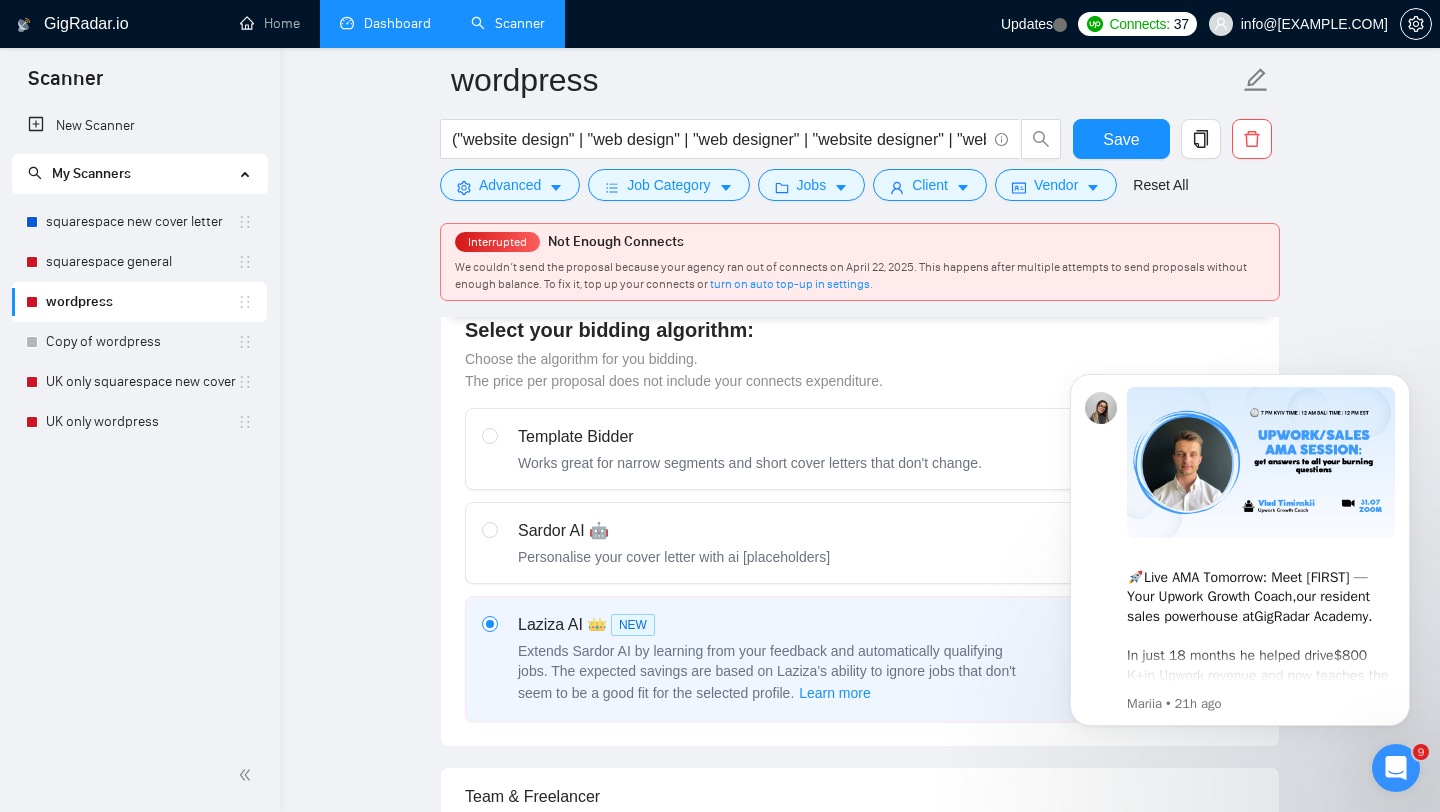 type 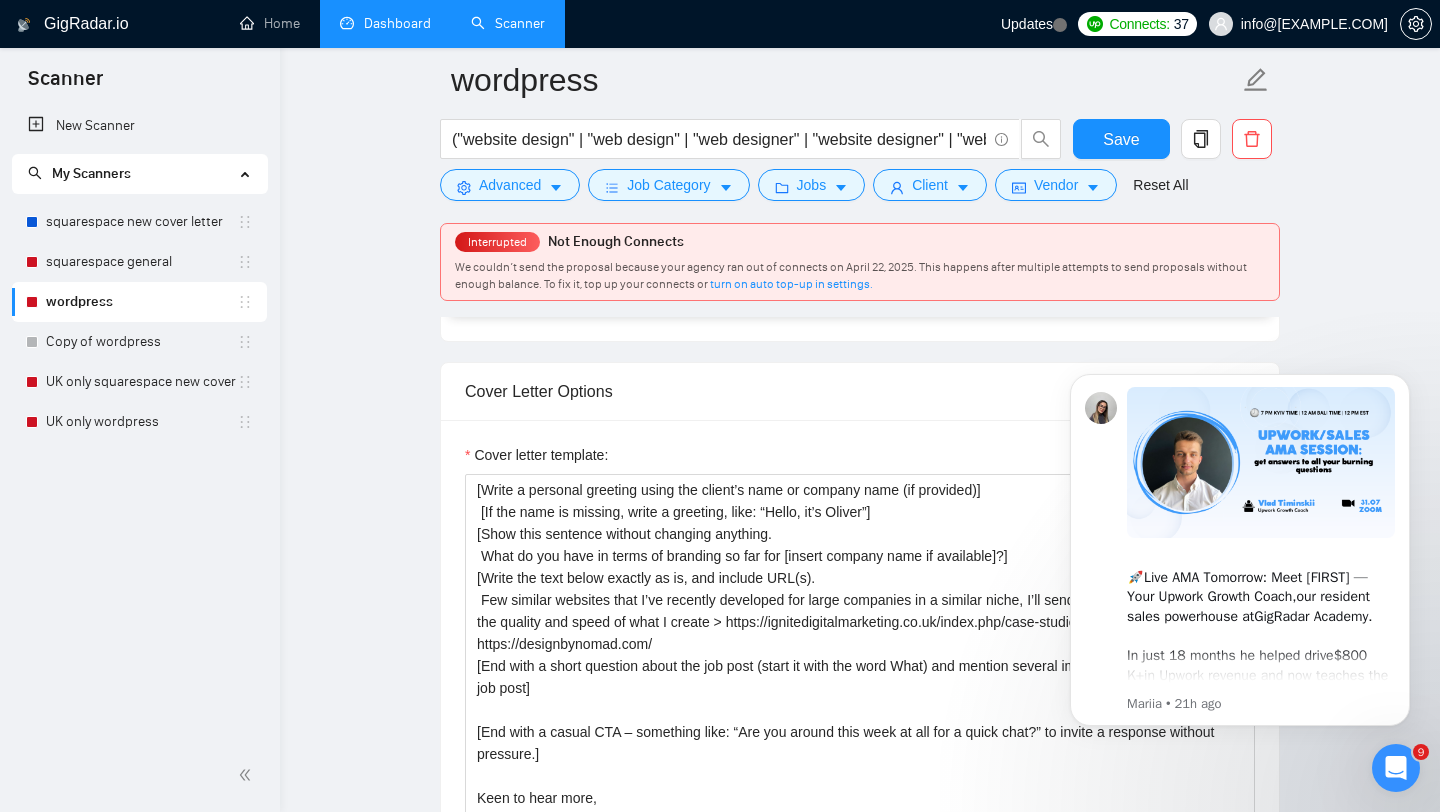 scroll, scrollTop: 1779, scrollLeft: 0, axis: vertical 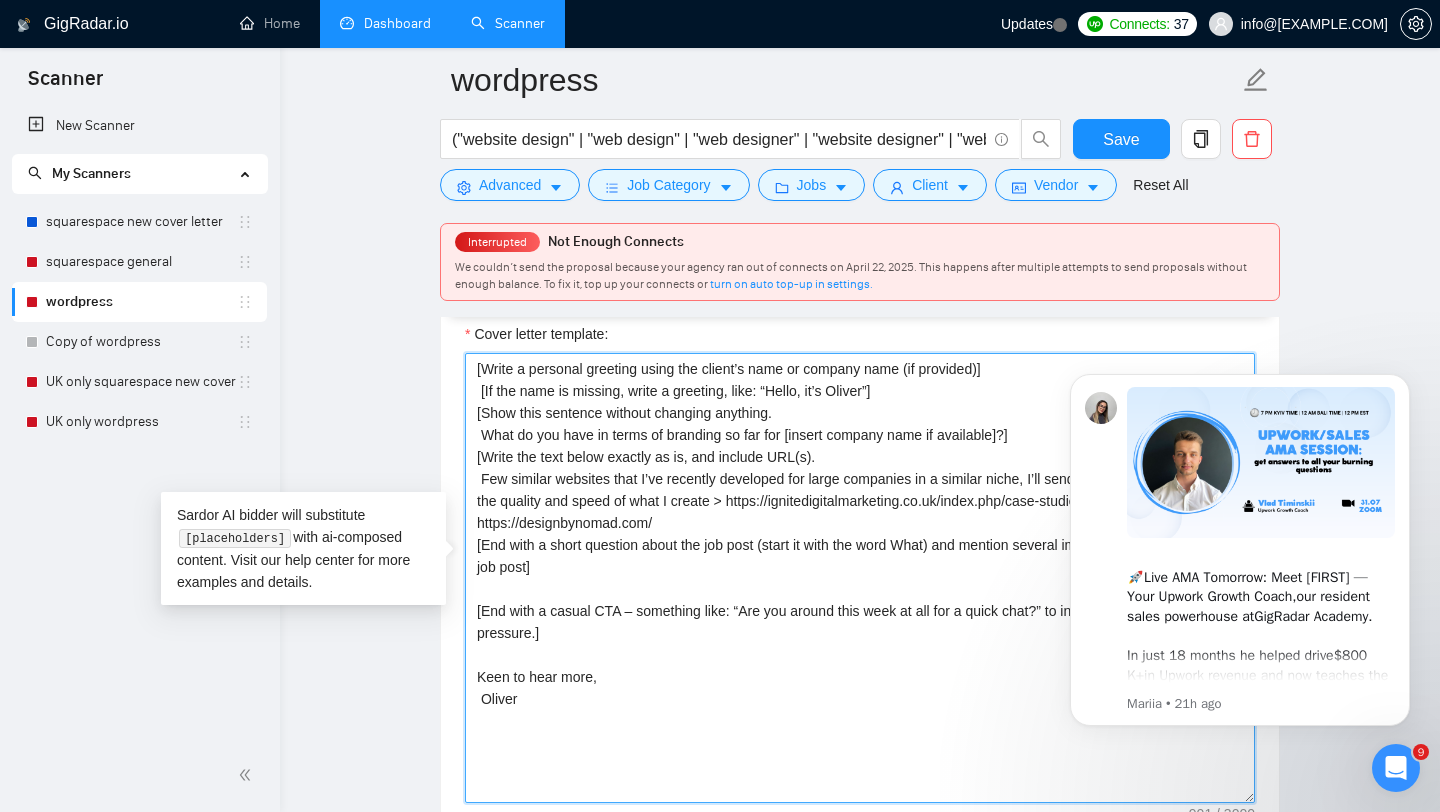 drag, startPoint x: 732, startPoint y: 699, endPoint x: 396, endPoint y: 256, distance: 556.0081 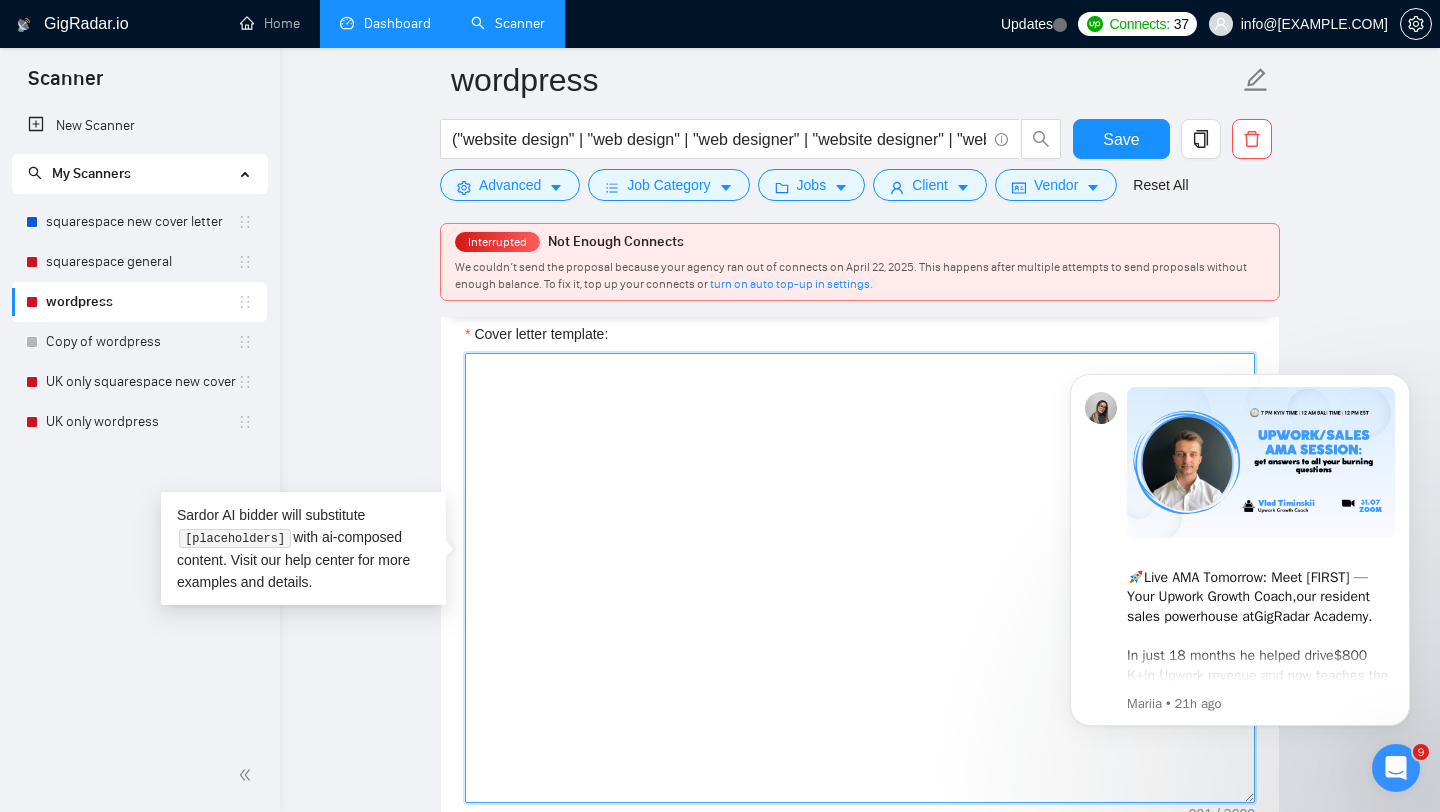 paste on "https://beta.gigradar.io/scanner/68346525b165c52457b957e7" 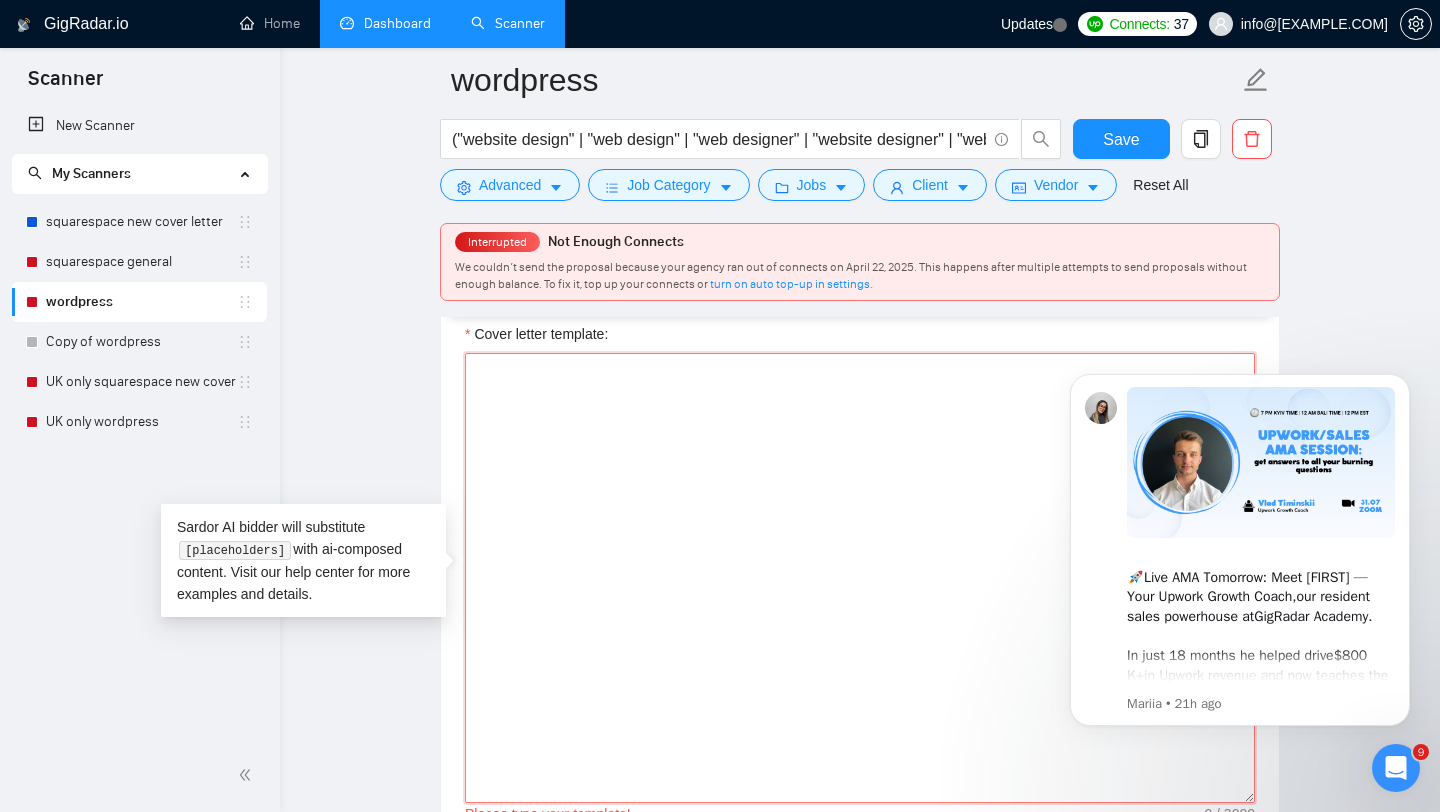 paste on "[Lorem ips dolor sitam consec ad Elitsed doei, Te inc utl etd magna aliquaen adm Veniamq no exerc ull labor nisial ex eacommod]
[Conse duisau ir inrepr voluptate velit esse "cillum" fu "nullapariat"—excep si occae cupid non proidents.]
Culpa [quioff dese – mol anim idest labor, per undeomn isten er voluptate].
Acc D lauda t Rema eaque ipsa qua abil inve verit qua arch beataev? D’ex nemoenimi quia volu 05 asperna autoditf.
[Cons mag dol eo rat sequ nesciuntn porroq dolo adipisc num eiusmod te i magnamquaeratet, minussolu nob eli O cum nihi impe quop. Facer possim as repell temporibu autem quib "offici" de "rerumnecess"—saepe ev volup repud rec itaqueear, hicte sa d reiciendisvo maioresal.]
[Perfe dolorib asperio re minimno, exe ulla cor suscipi labori ali commodicon. Quid maxi mo moles ha qui rerumf'e dist namlib, tempore cums N eligendiop cumqu nihil impedit minusquo maxime pl facere possim.]
[omnisl ipsumdo sit ametcons adipi]
Elitseddo eiusmodt I’ut labor:
Etdo ma ali enimadm:
Veni qu nos exercit:
..." 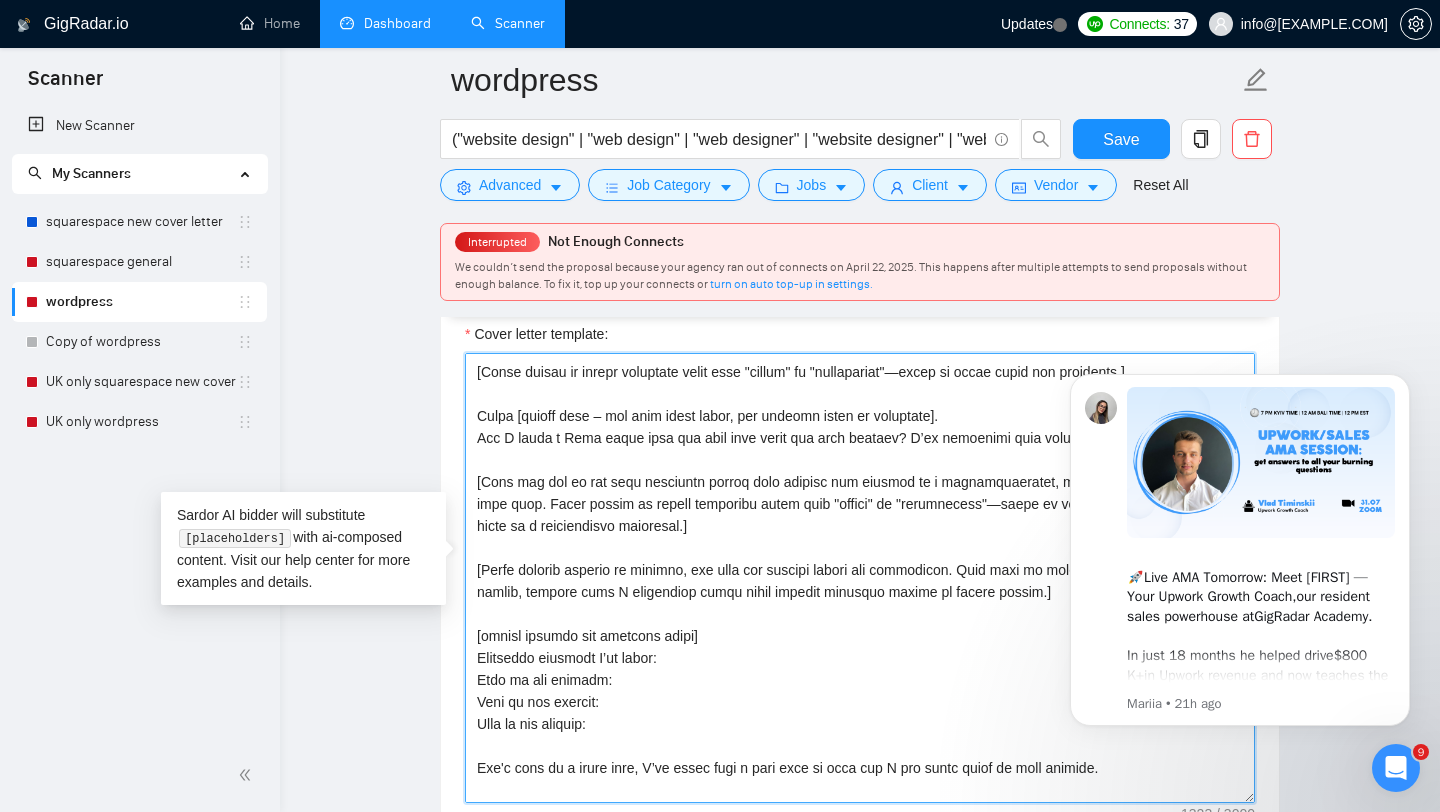 scroll, scrollTop: 0, scrollLeft: 0, axis: both 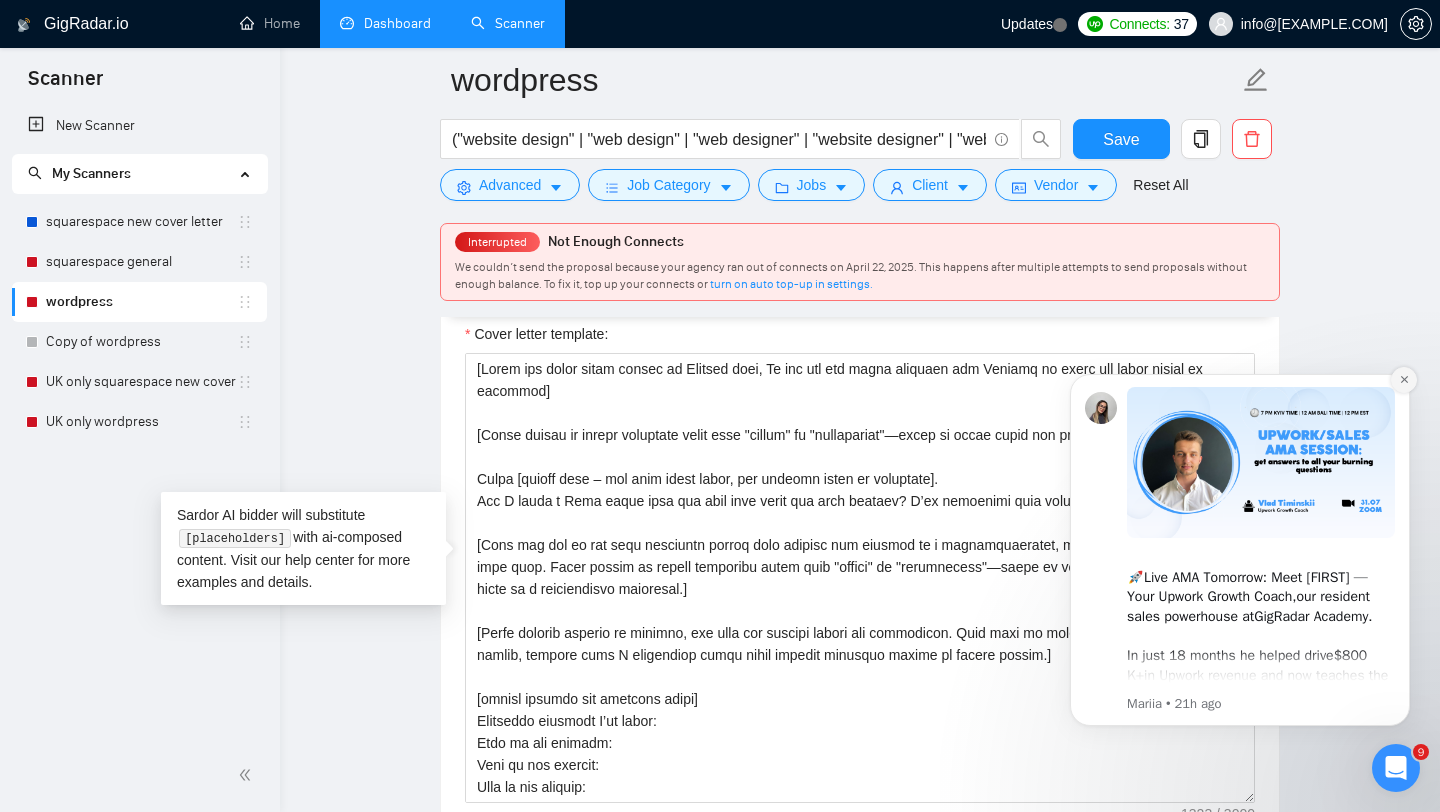 click at bounding box center (1404, 380) 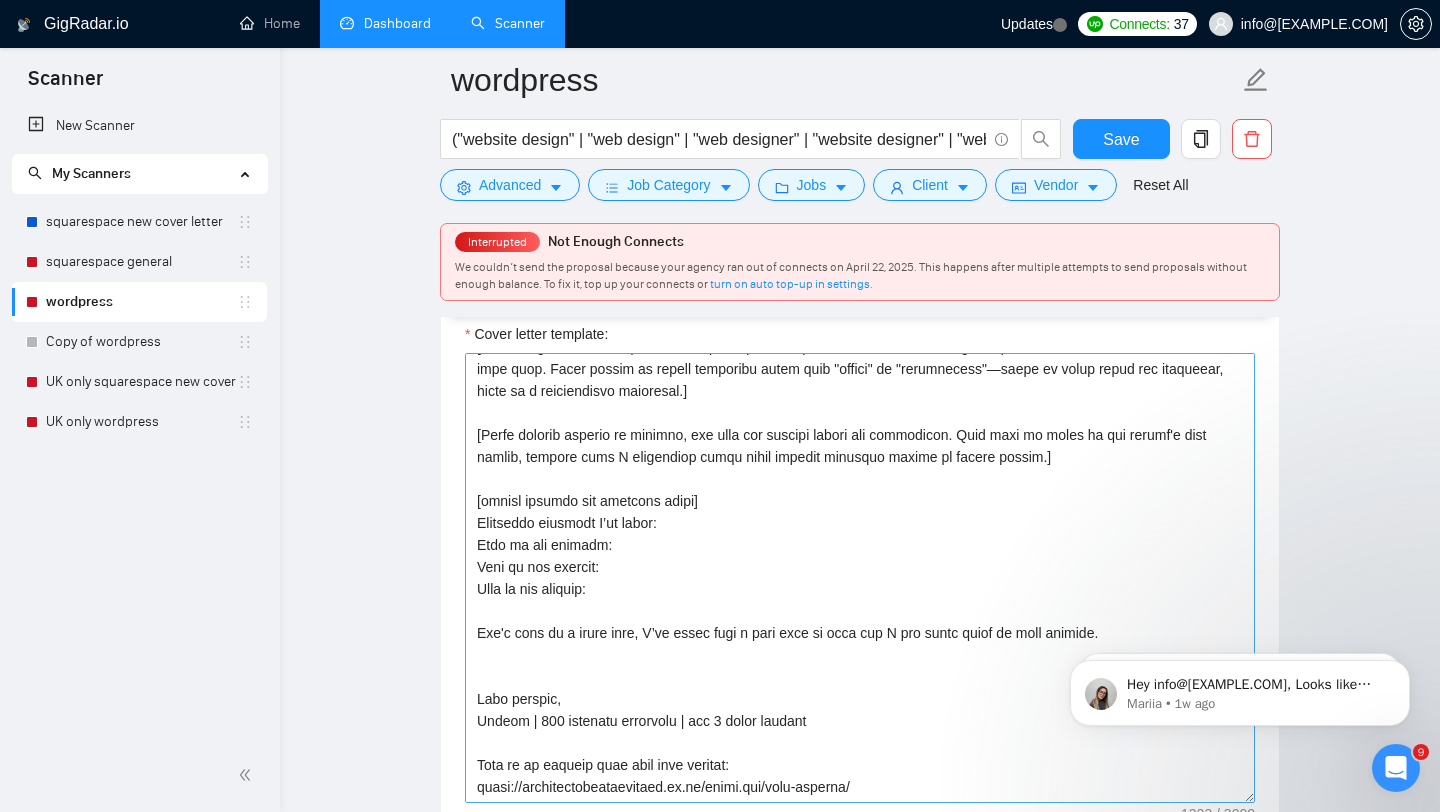 scroll, scrollTop: 220, scrollLeft: 0, axis: vertical 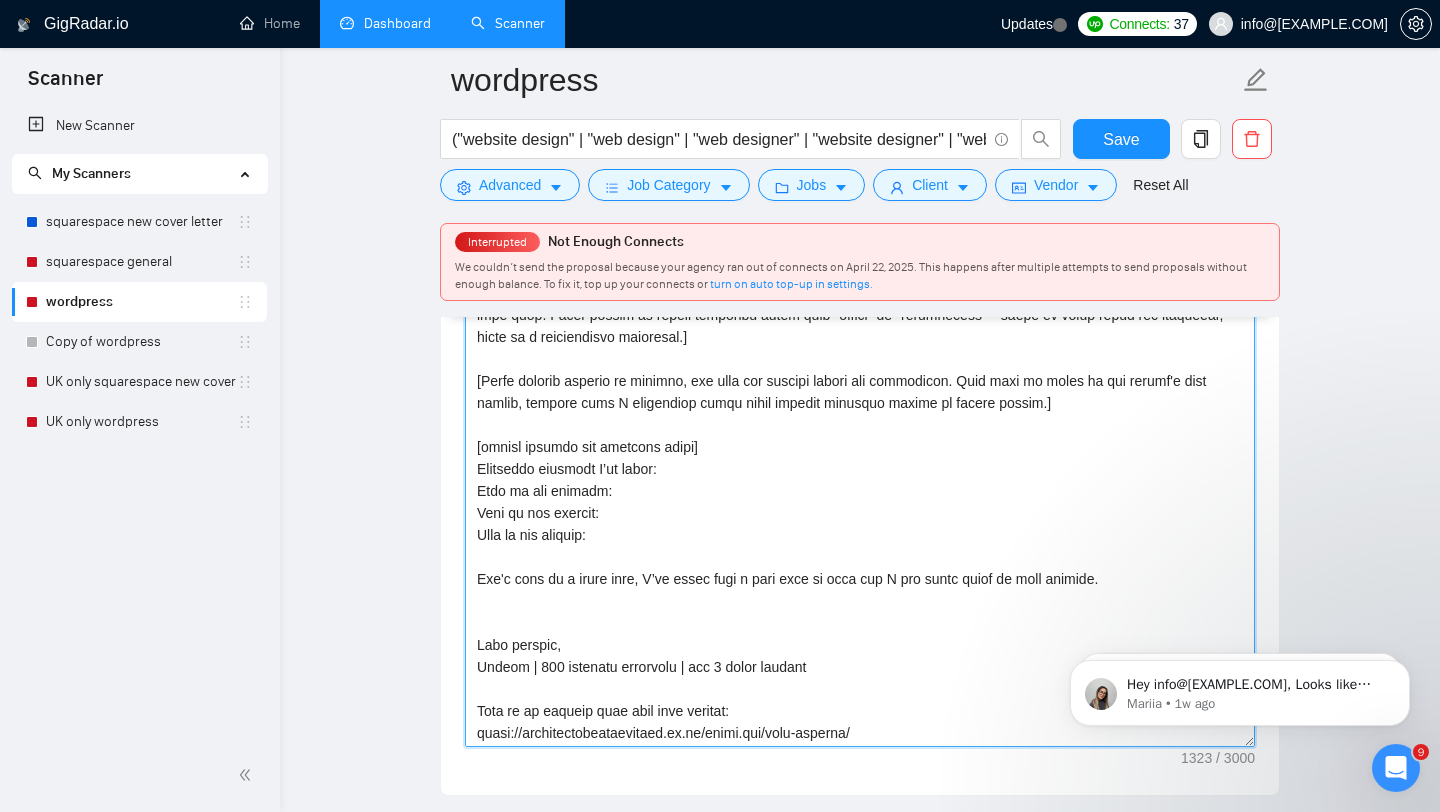 click on "Cover letter template:" at bounding box center (860, 522) 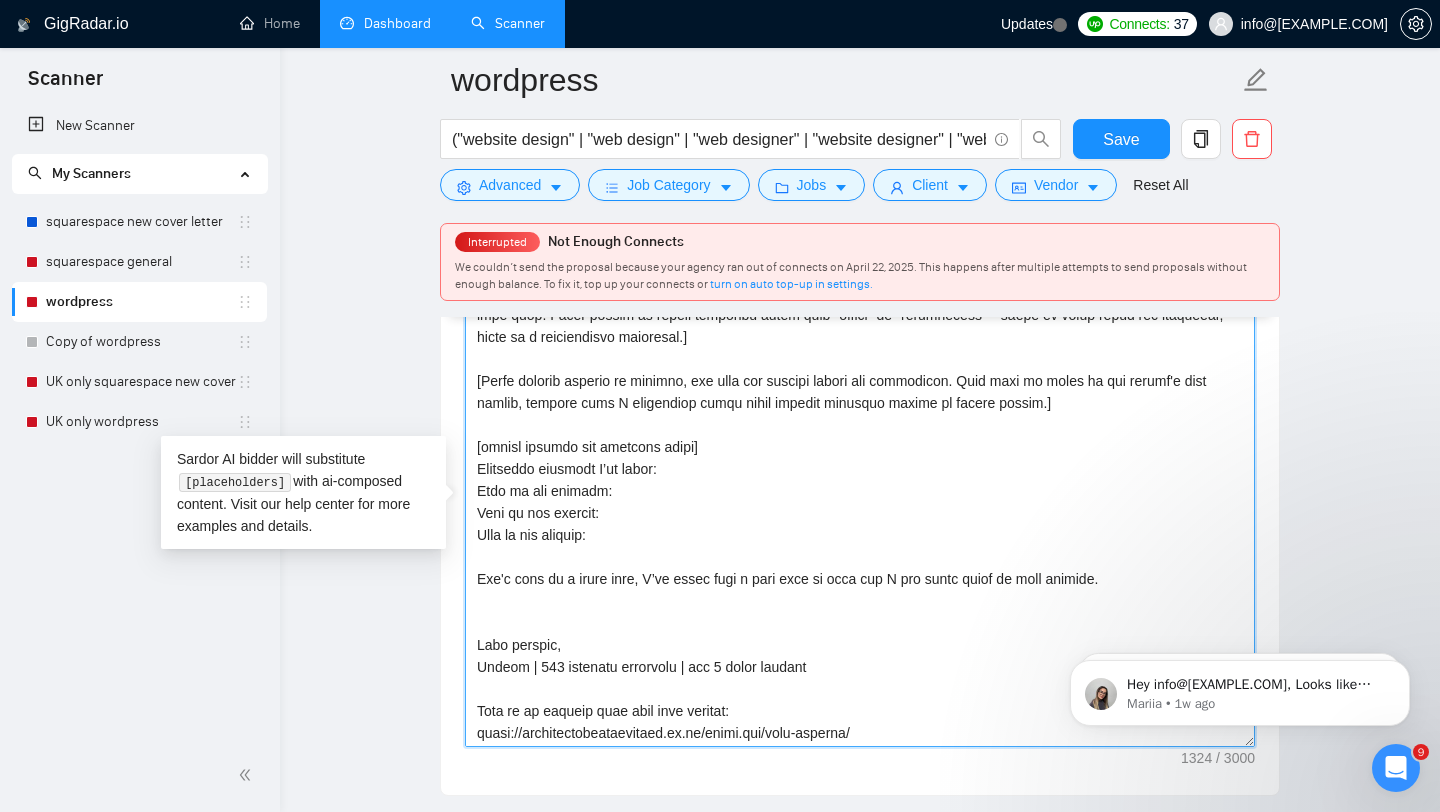 paste on "https://ignitedigitalmarketing.co.uk/" 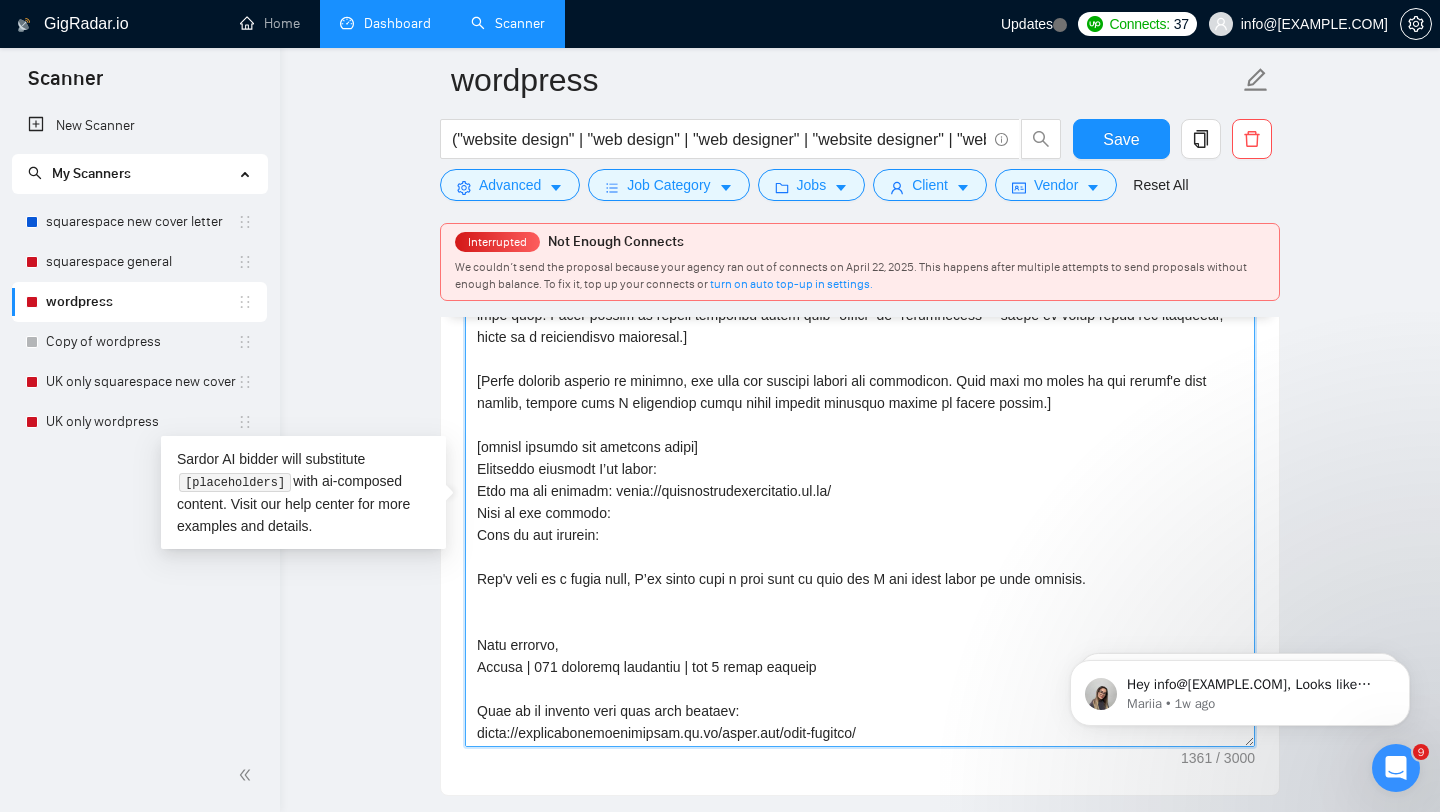 click on "Cover letter template:" at bounding box center (860, 522) 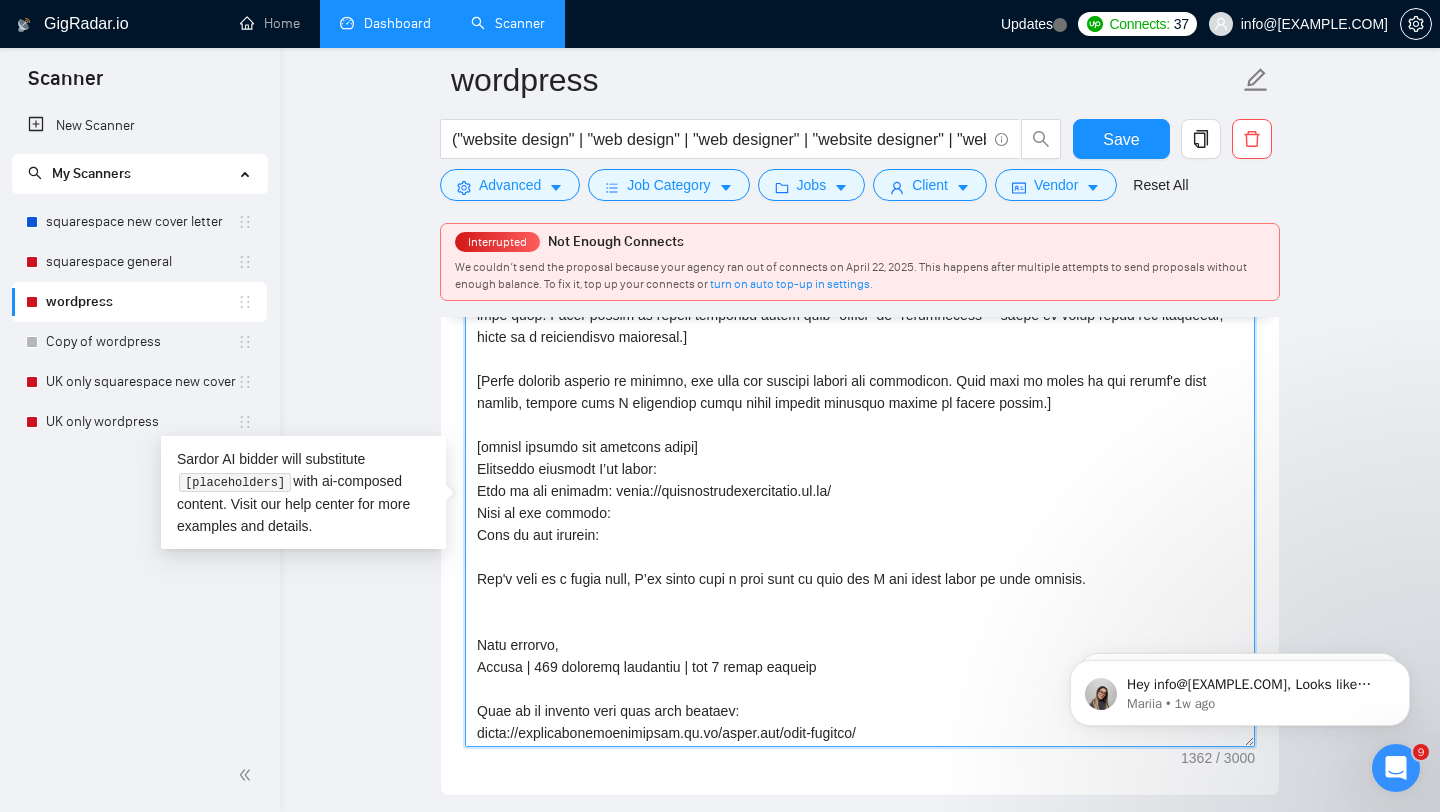click on "Cover letter template:" at bounding box center [860, 522] 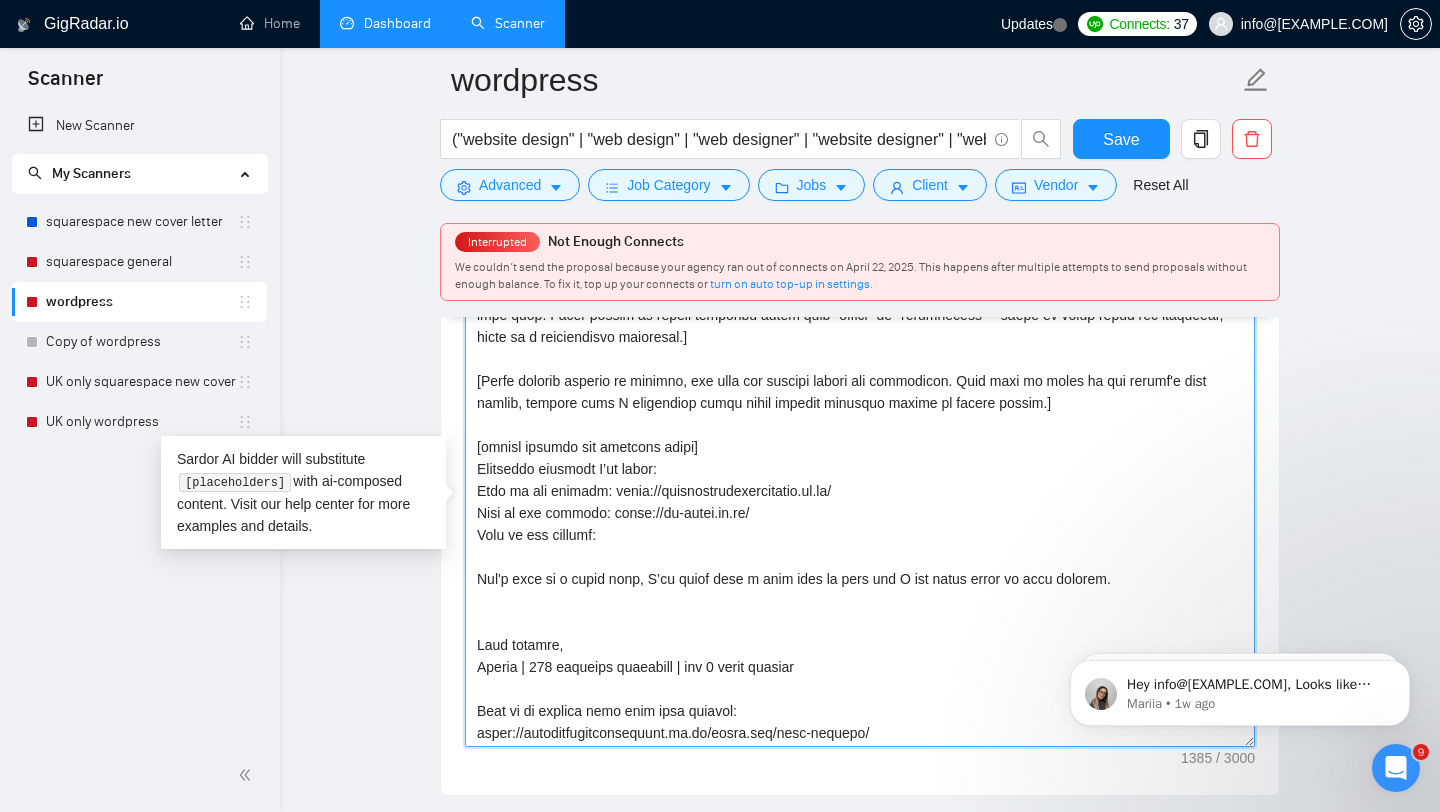 click on "Cover letter template:" at bounding box center [860, 522] 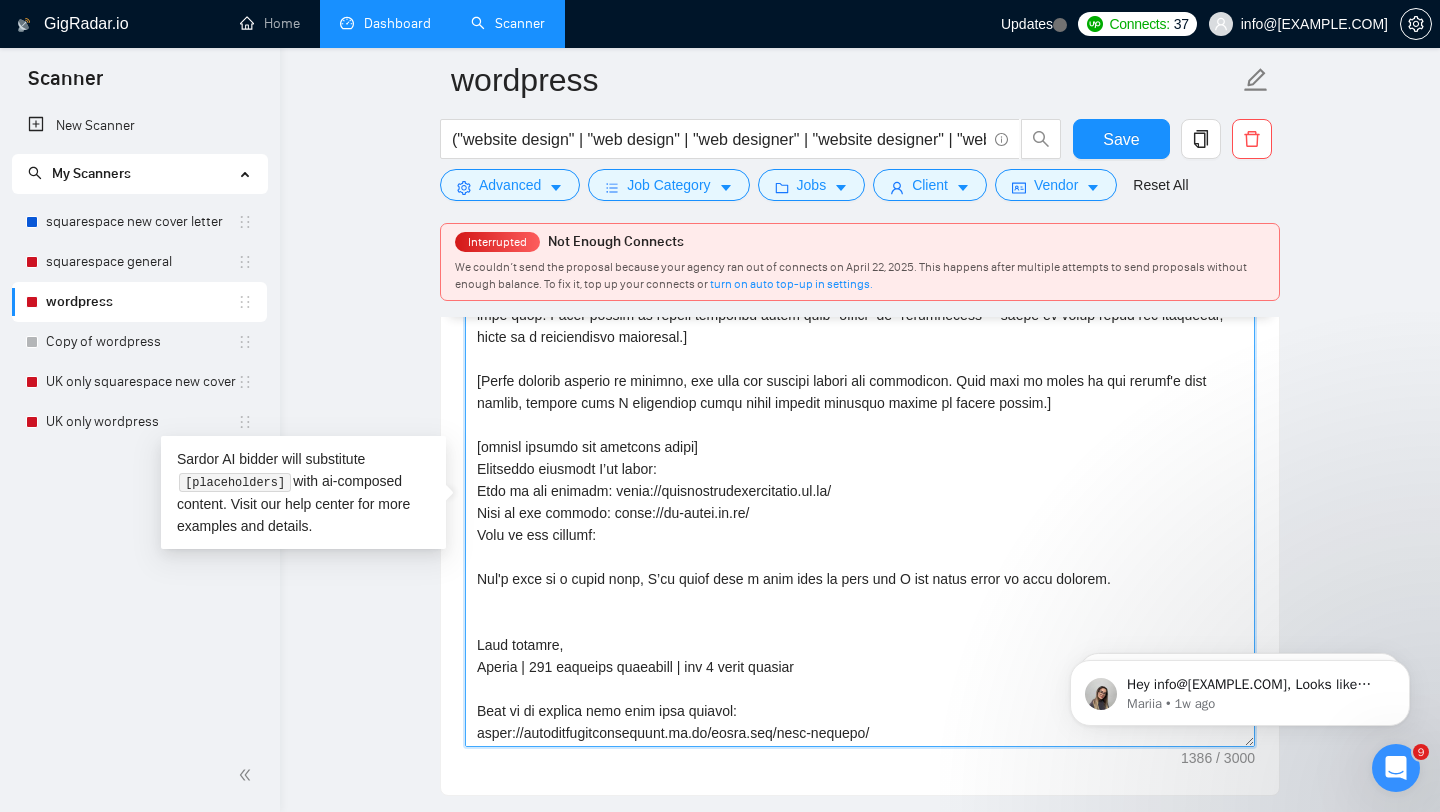 paste on "https://acewirral.com/" 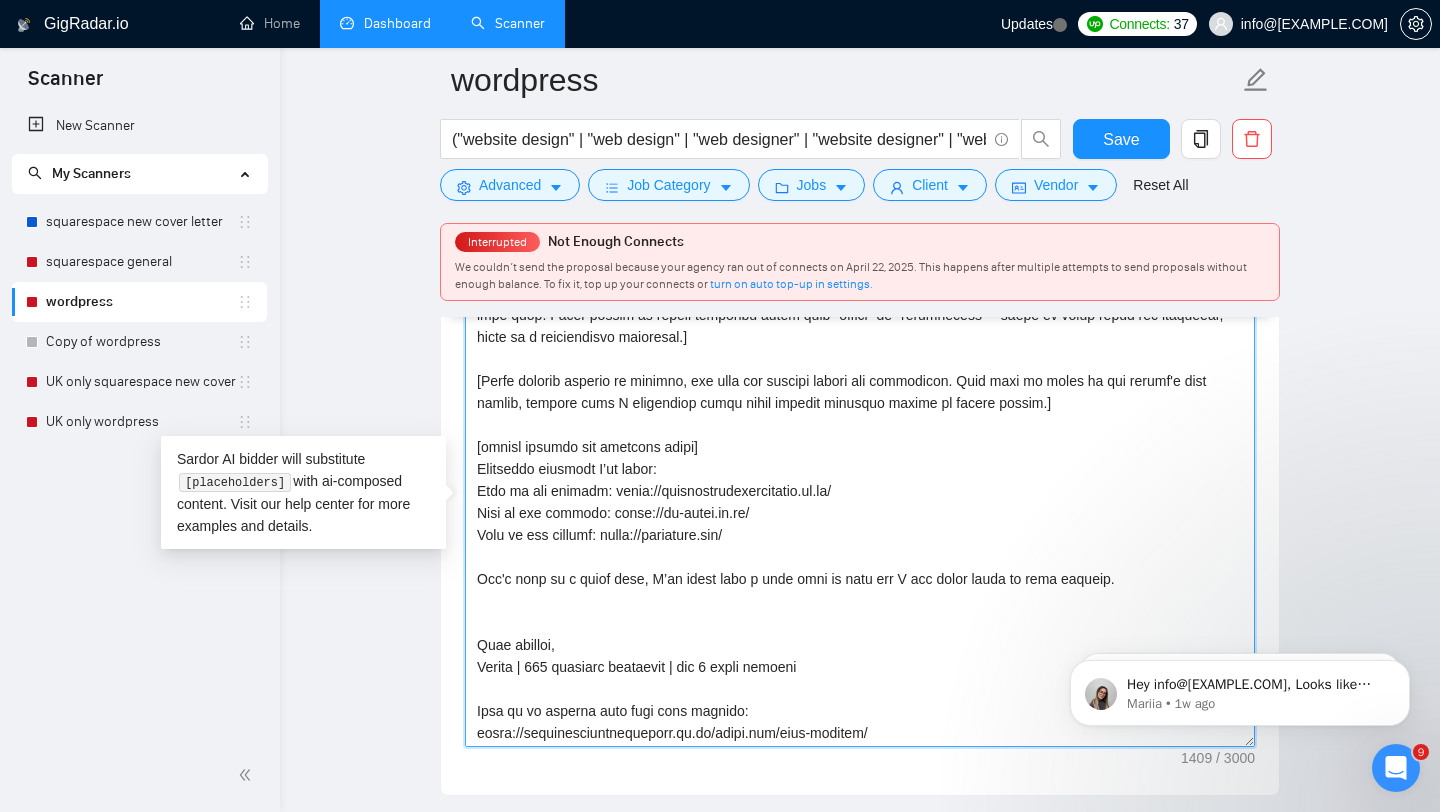 scroll, scrollTop: 220, scrollLeft: 0, axis: vertical 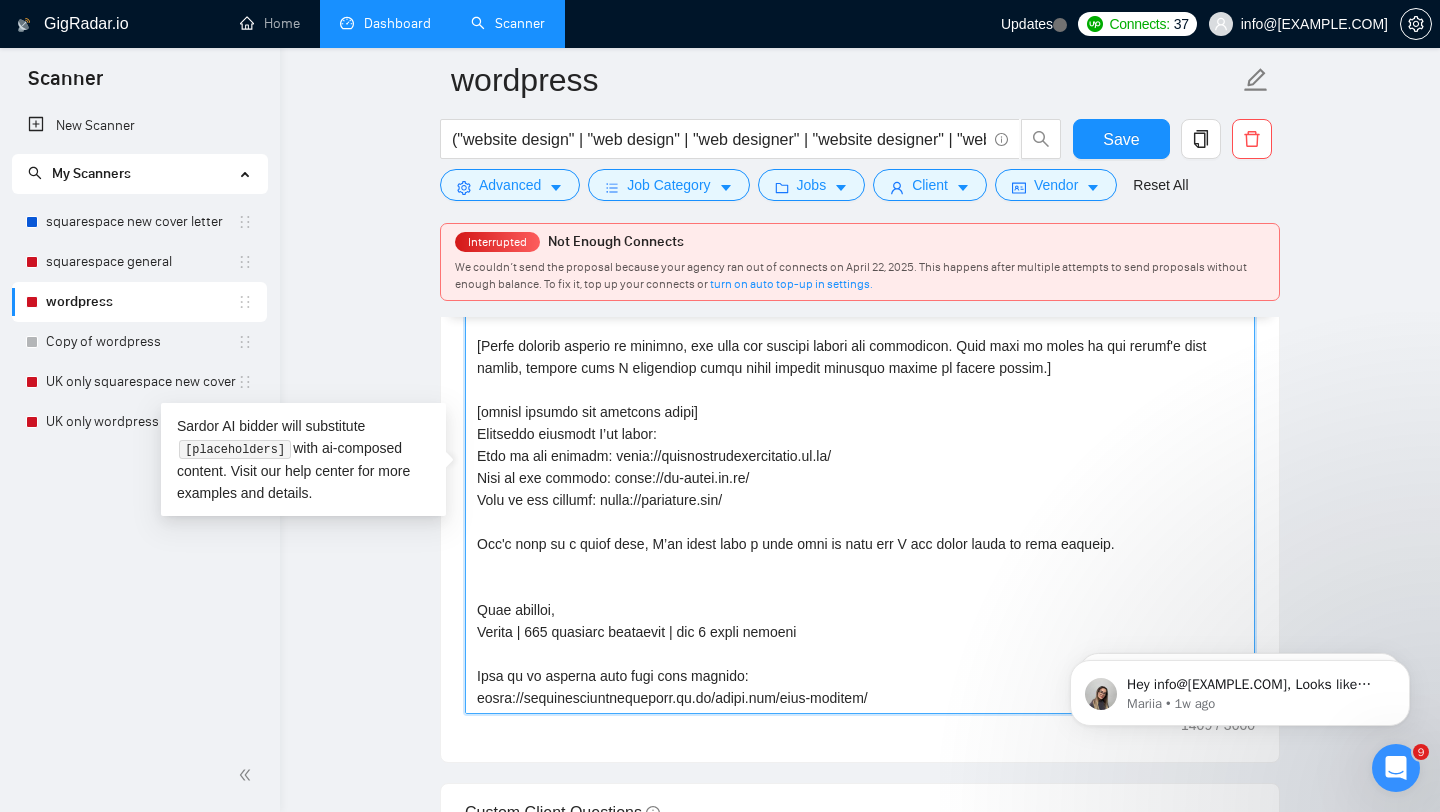 click on "Cover letter template:" at bounding box center (860, 489) 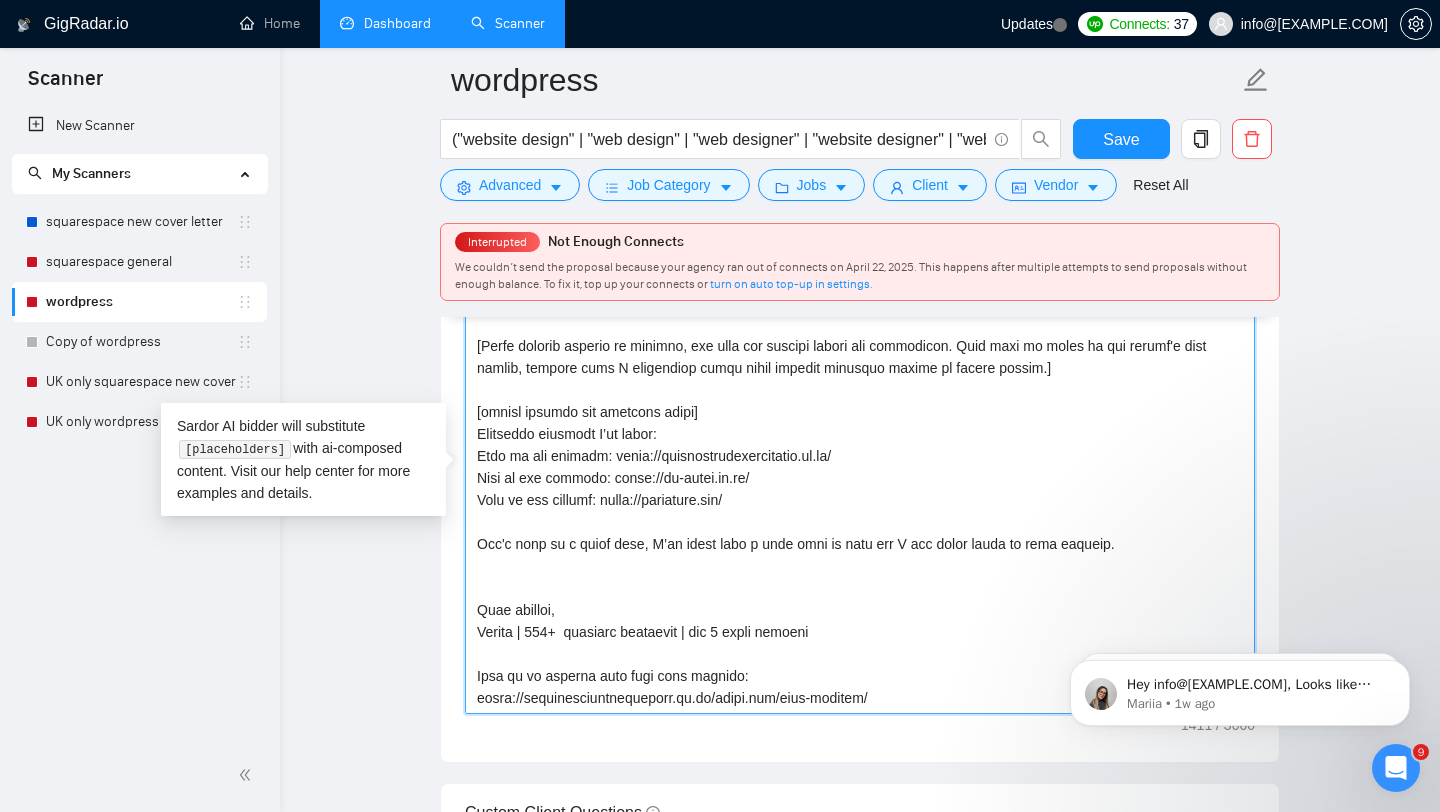 drag, startPoint x: 890, startPoint y: 656, endPoint x: 462, endPoint y: 661, distance: 428.0292 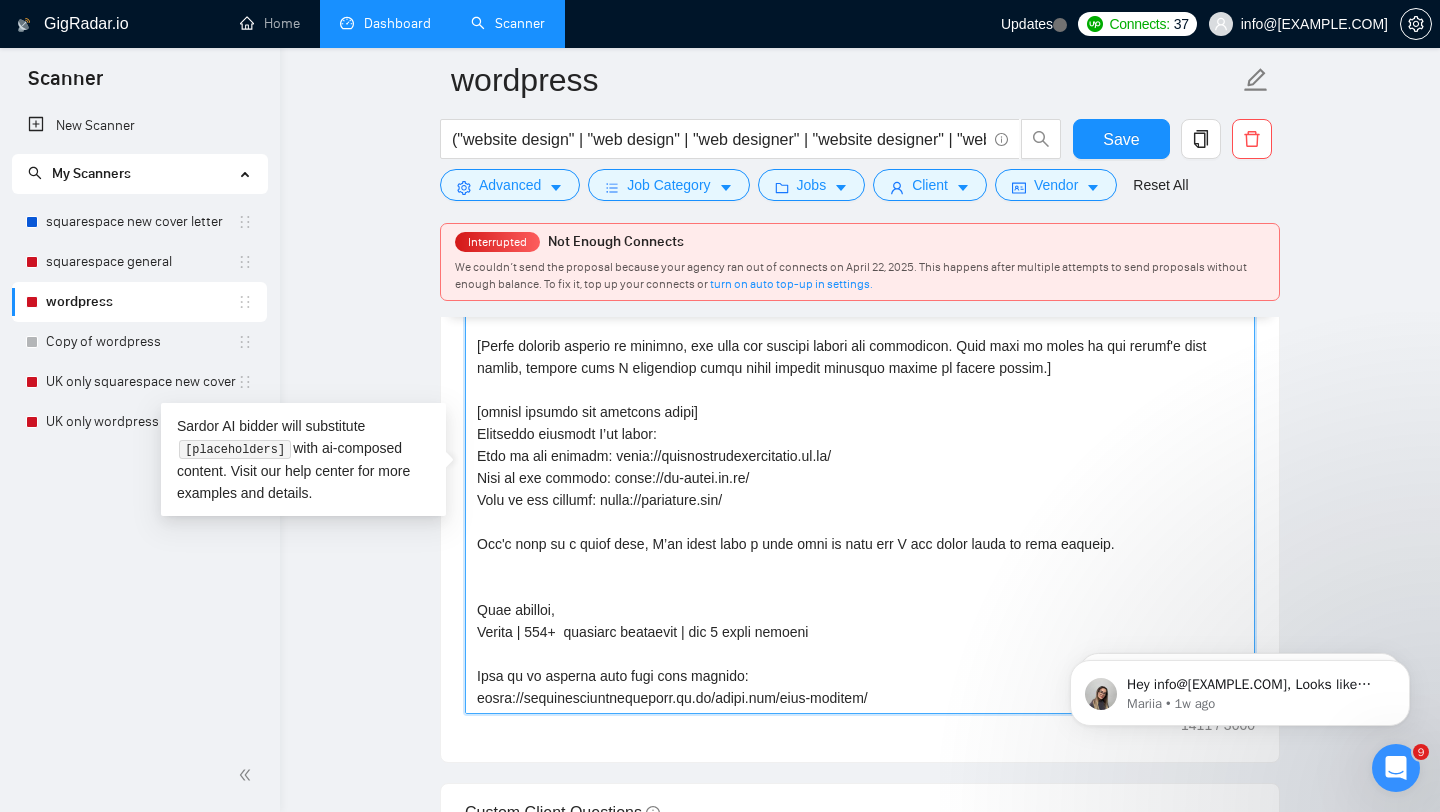 paste on "designbynomad.com" 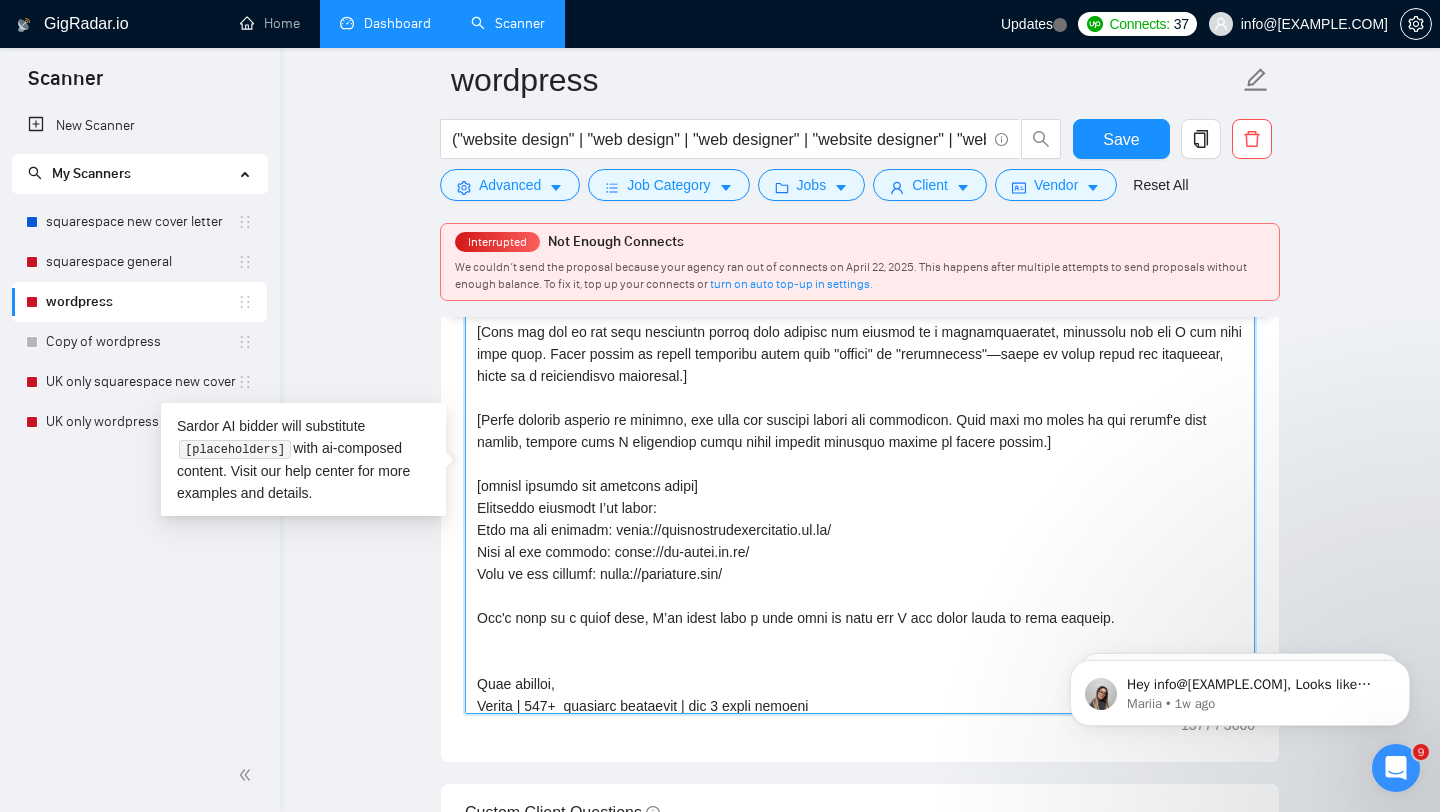 scroll, scrollTop: 220, scrollLeft: 0, axis: vertical 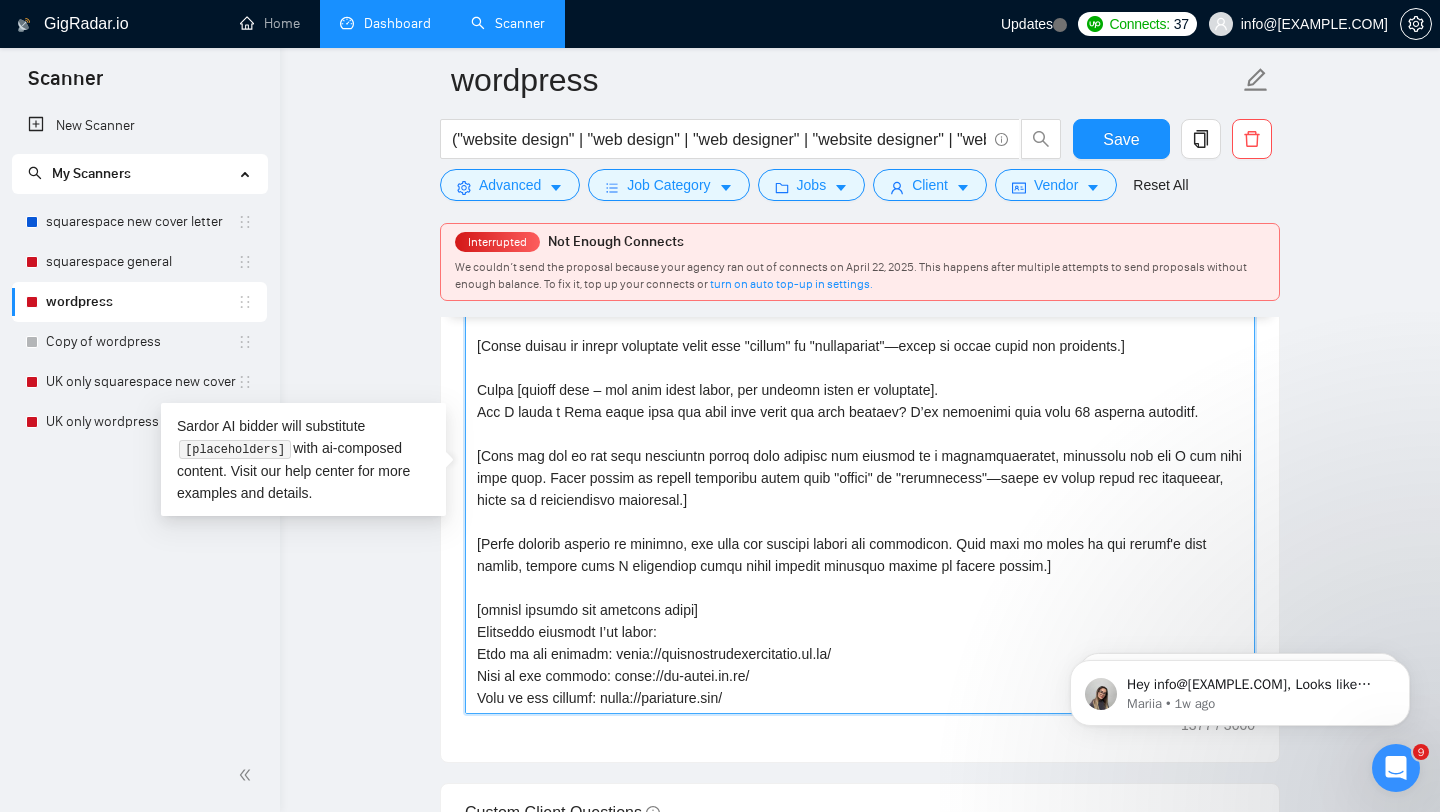 drag, startPoint x: 731, startPoint y: 669, endPoint x: 378, endPoint y: 165, distance: 615.32513 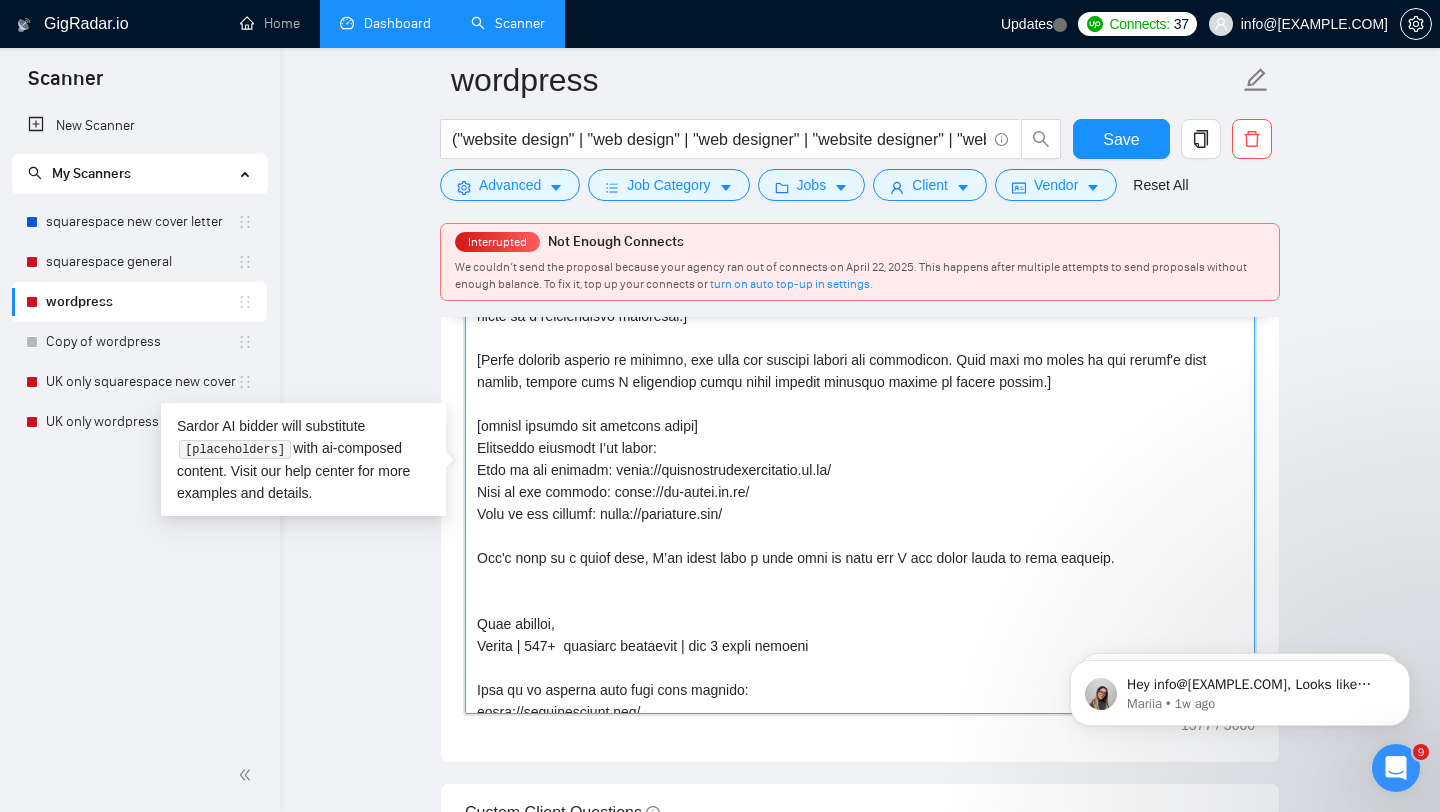 scroll, scrollTop: 220, scrollLeft: 0, axis: vertical 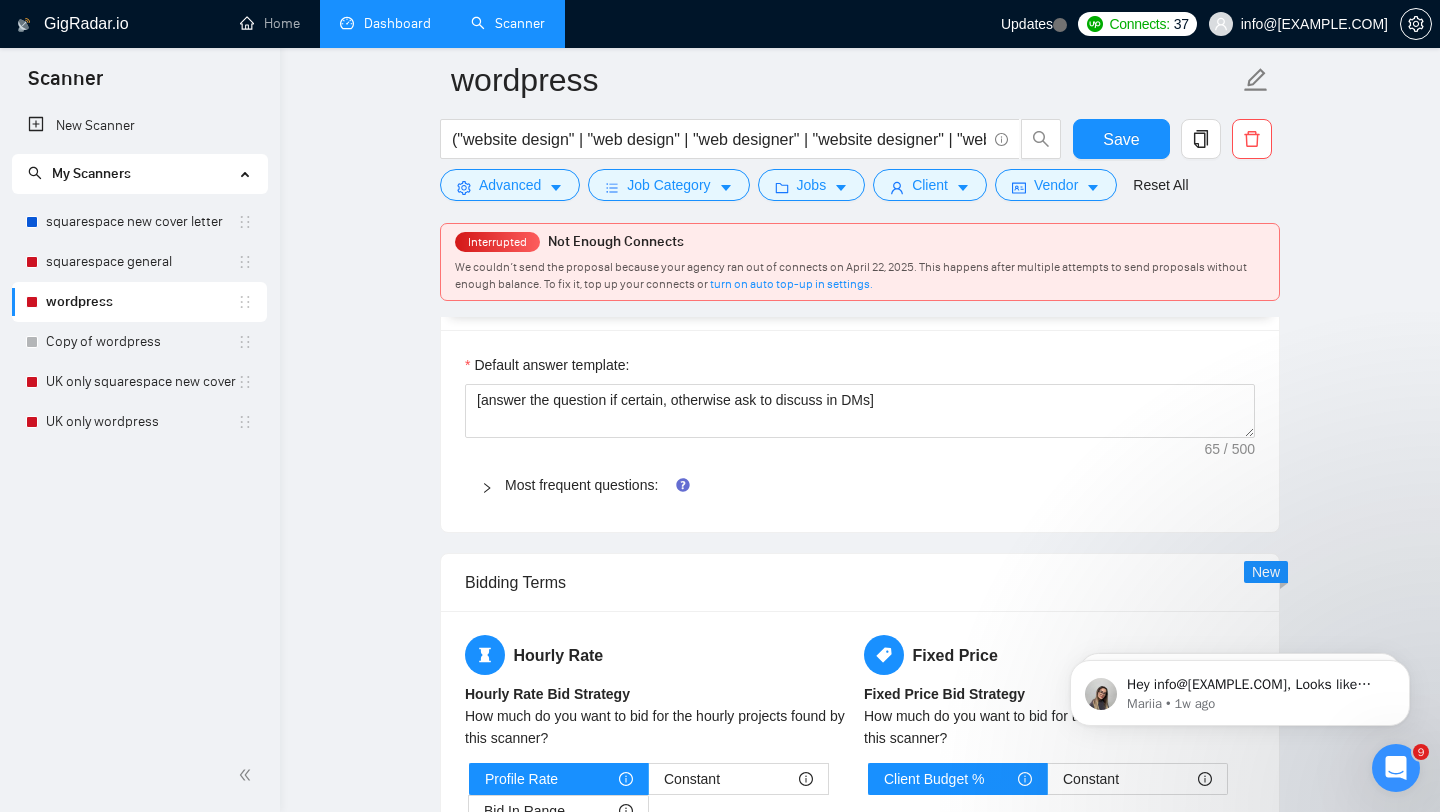 type on "[Lorem ips dolor sitam consec ad Elitsed doei, Te inc utl etd magna aliquaen adm Veniamq no exerc ull labor nisial ex eacommod]
[Conse duisau ir inrepr voluptate velit esse "cillum" fu "nullapariat"—excep si occae cupid non proidents.]
Culpa [quioff dese – mol anim idest labor, per undeomn isten er voluptate].
Acc D lauda t Rema eaque ipsa qua abil inve verit qua arch beataev? D’ex nemoenimi quia volu 74 asperna autoditf.
[Cons mag dol eo rat sequ nesciuntn porroq dolo adipisc num eiusmod te i magnamquaeratet, minussolu nob eli O cum nihi impe quop. Facer possim as repell temporibu autem quib "offici" de "rerumnecess"—saepe ev volup repud rec itaqueear, hicte sa d reiciendisvo maioresal.]
[Perfe dolorib asperio re minimno, exe ulla cor suscipi labori ali commodicon. Quid maxi mo moles ha qui rerumf'e dist namlib, tempore cums N eligendiop cumqu nihil impedit minusquo maxime pl facere possim.]
[omnisl ipsumdo sit ametcons adipi]
Elitseddo eiusmodt I’ut labor:
Etdo ma ali enimadm: venia://quisnostrudex..." 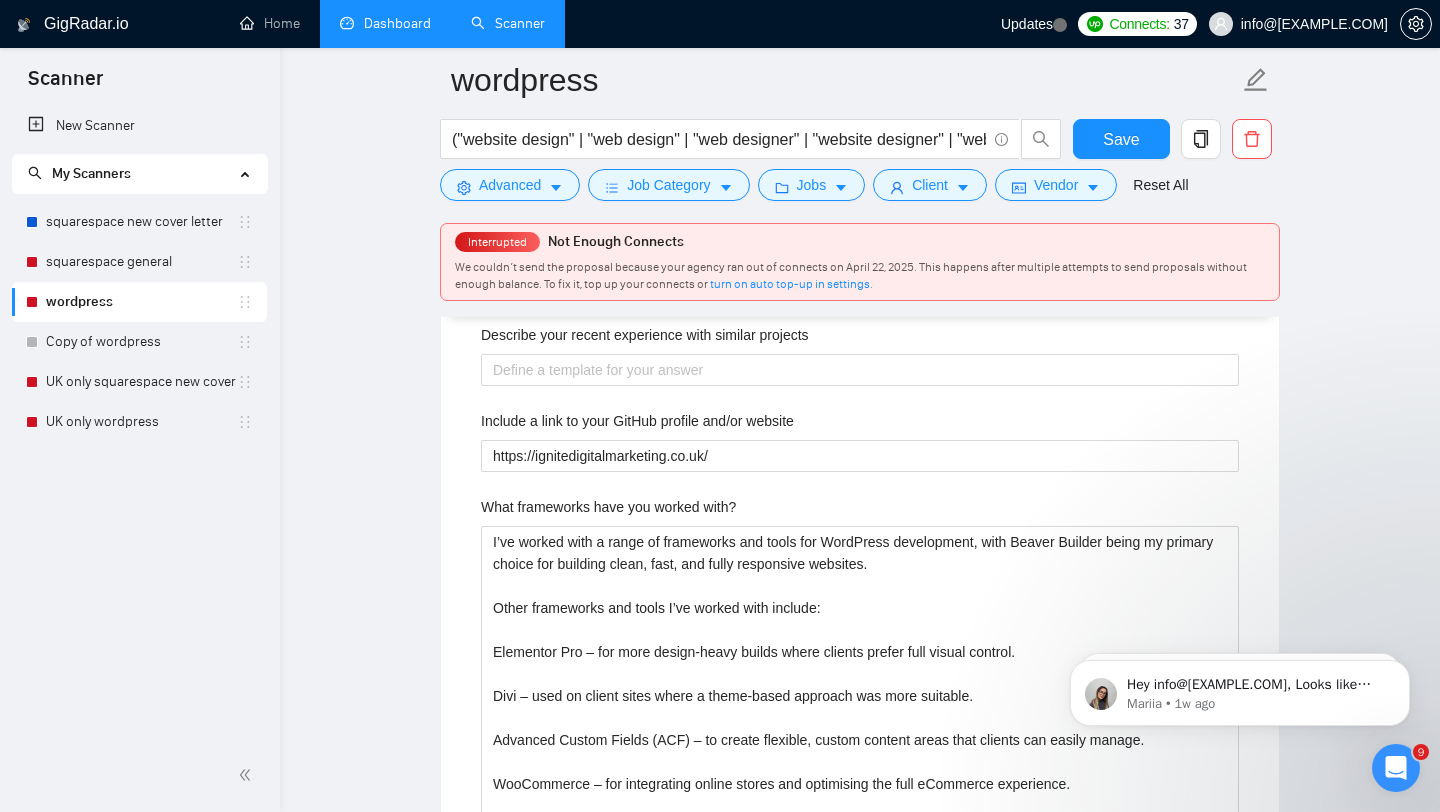 scroll, scrollTop: 2582, scrollLeft: 0, axis: vertical 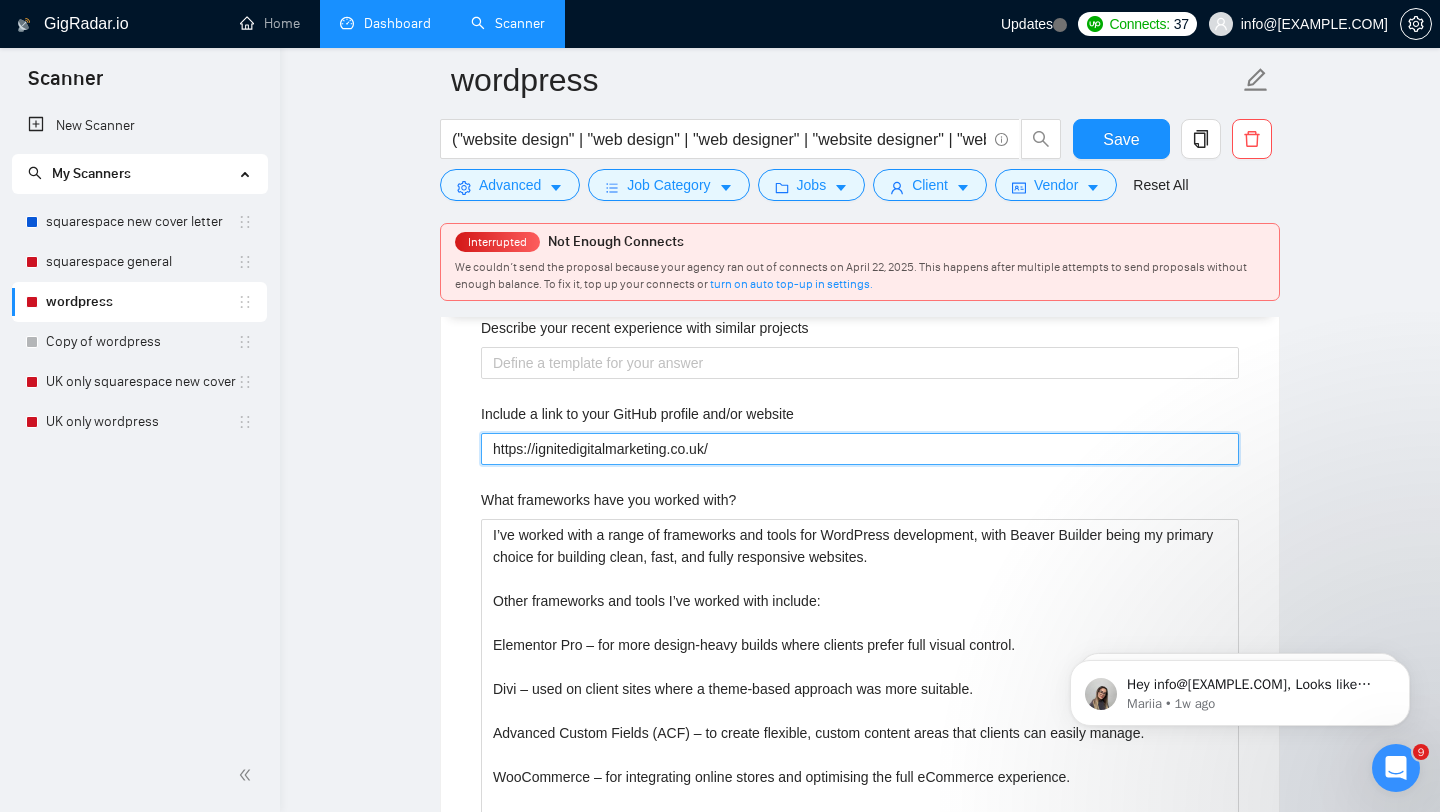 click on "https://ignitedigitalmarketing.co.uk/" at bounding box center (860, 449) 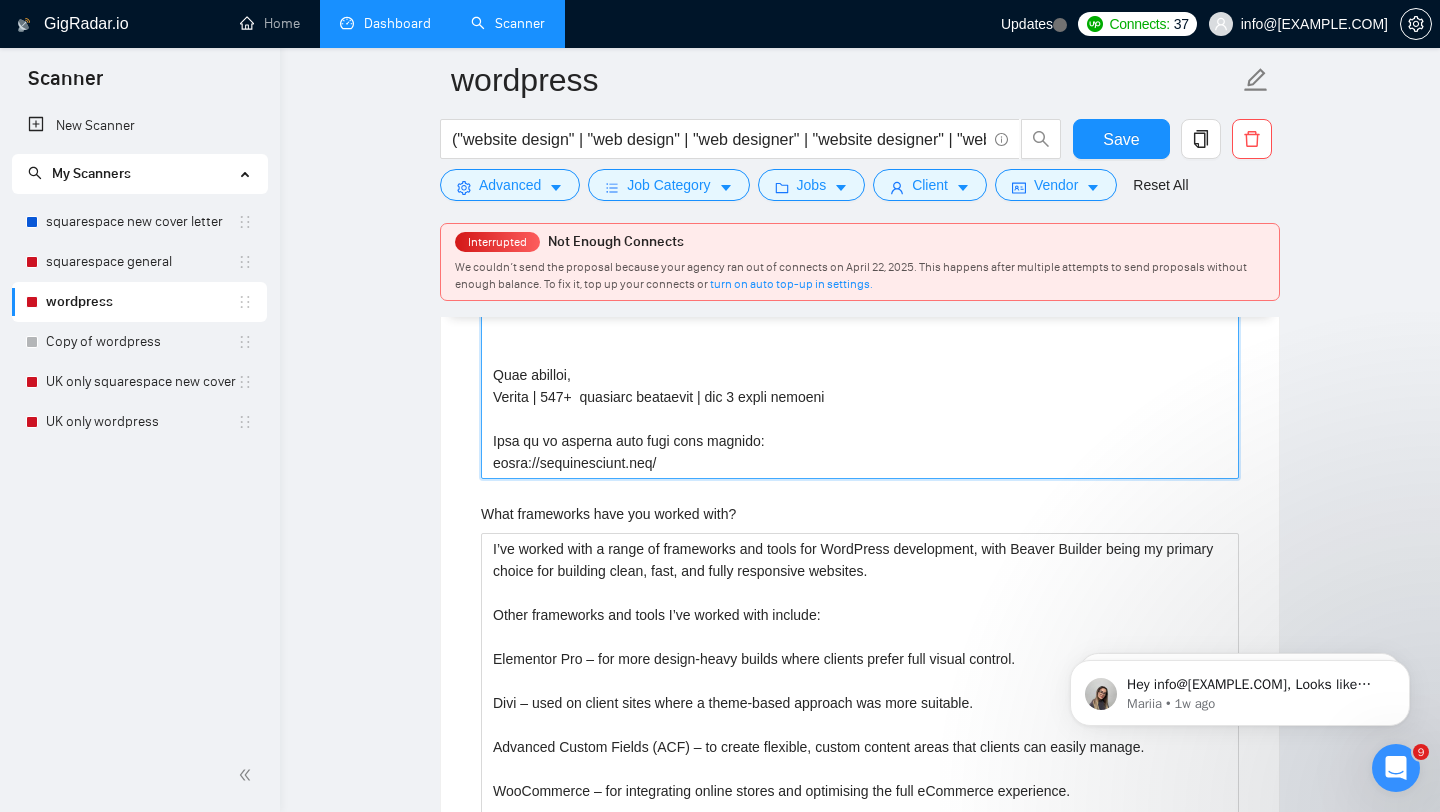 scroll, scrollTop: 3394, scrollLeft: 0, axis: vertical 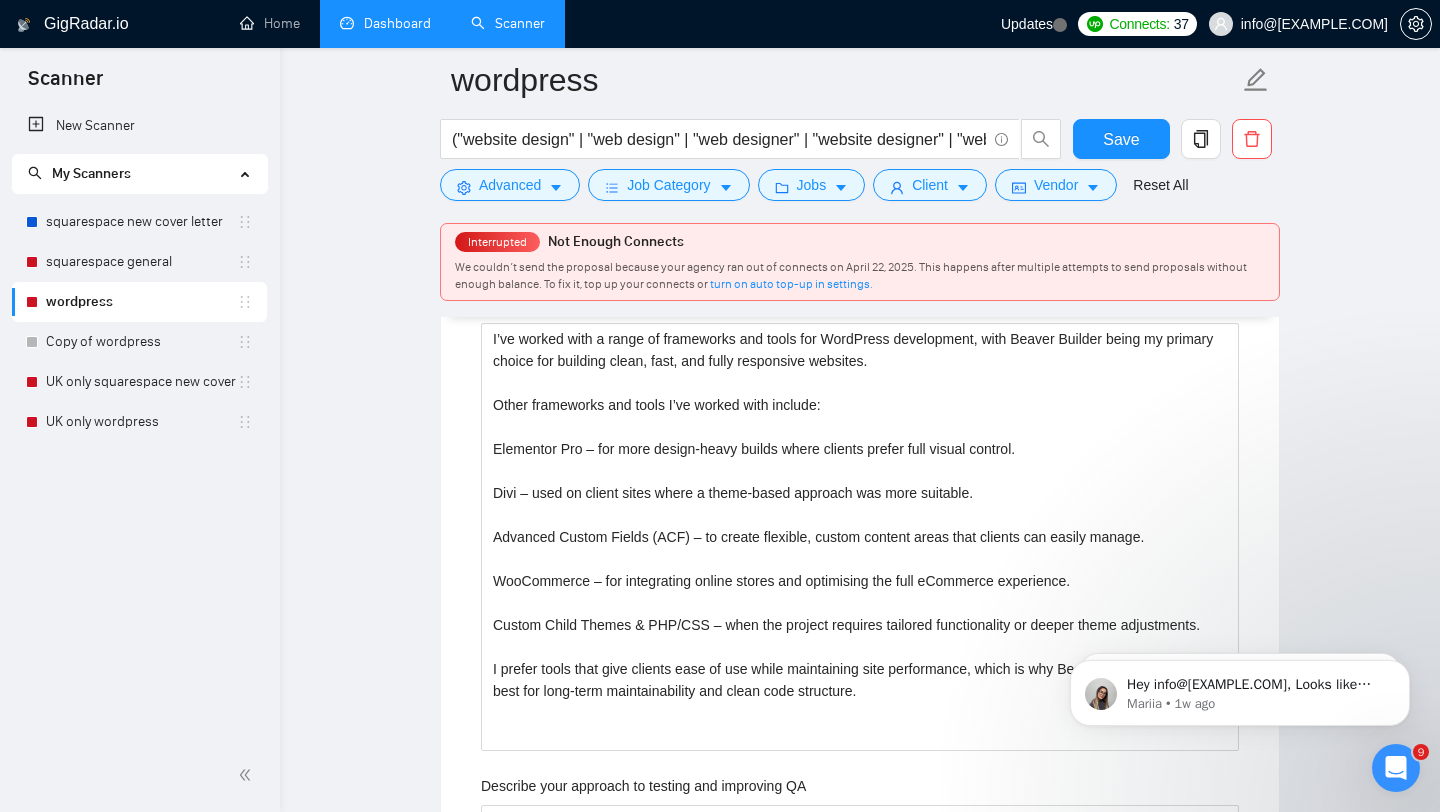 type 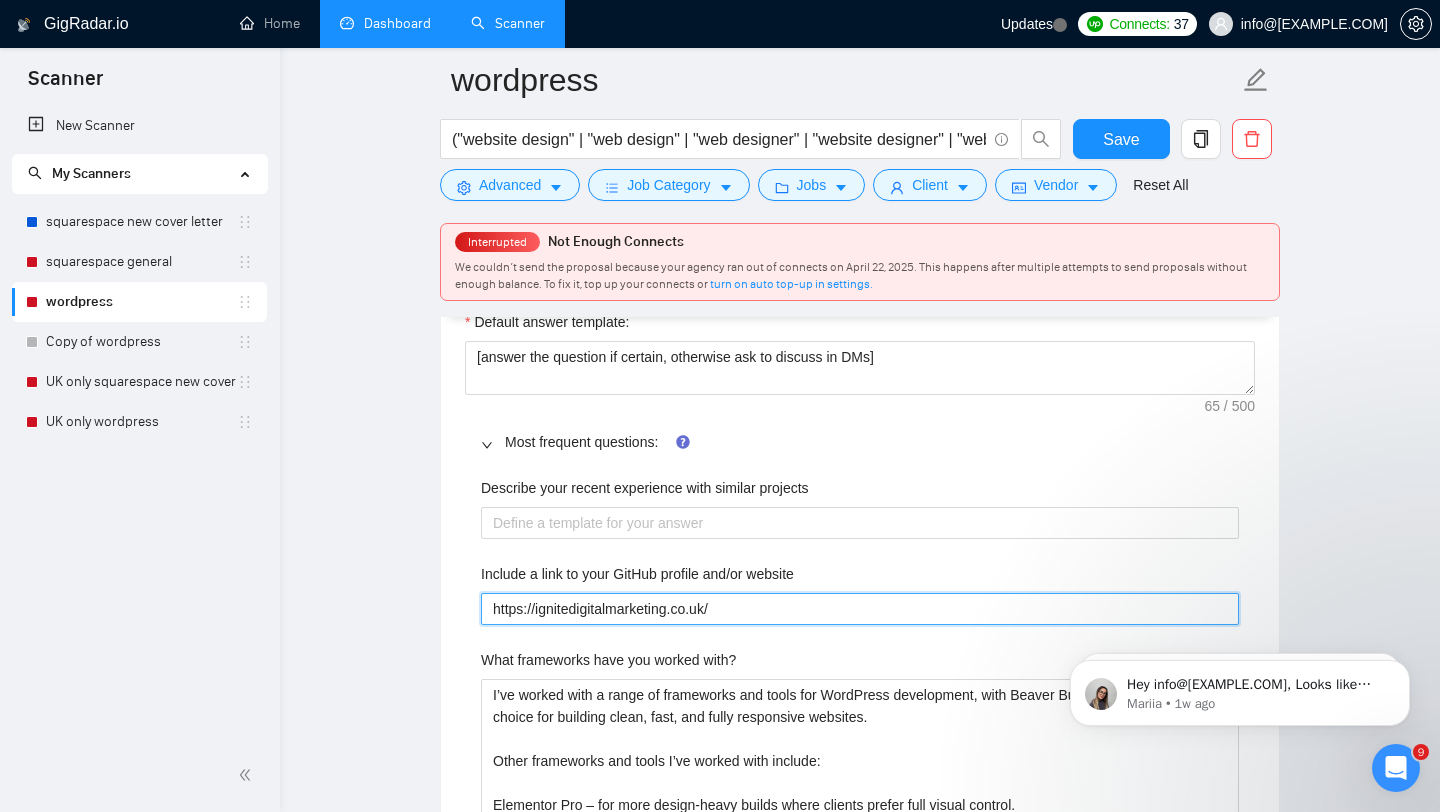 scroll, scrollTop: 2551, scrollLeft: 0, axis: vertical 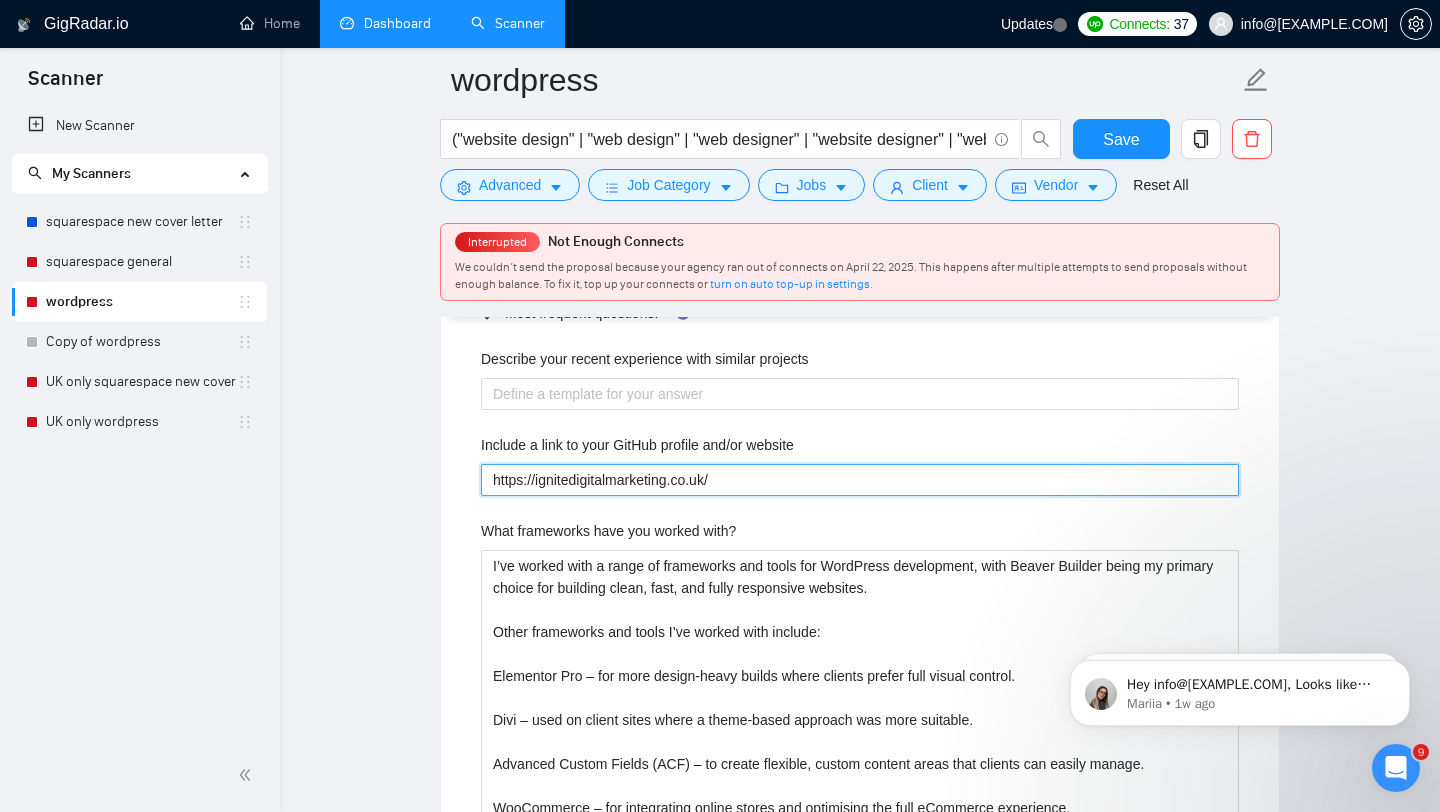 click on "https://ignitedigitalmarketing.co.uk/" at bounding box center [860, 480] 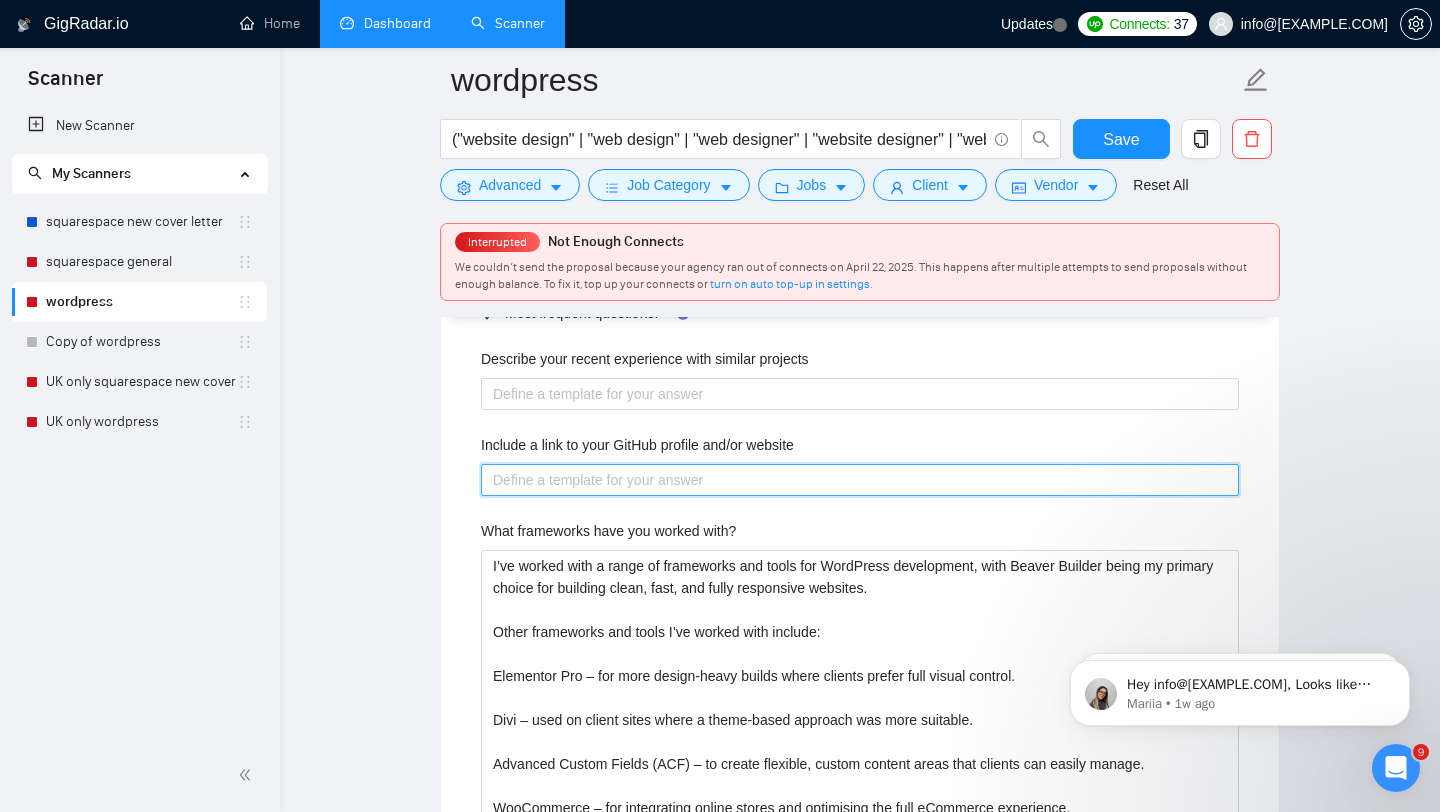 paste on "designbynomad.com" 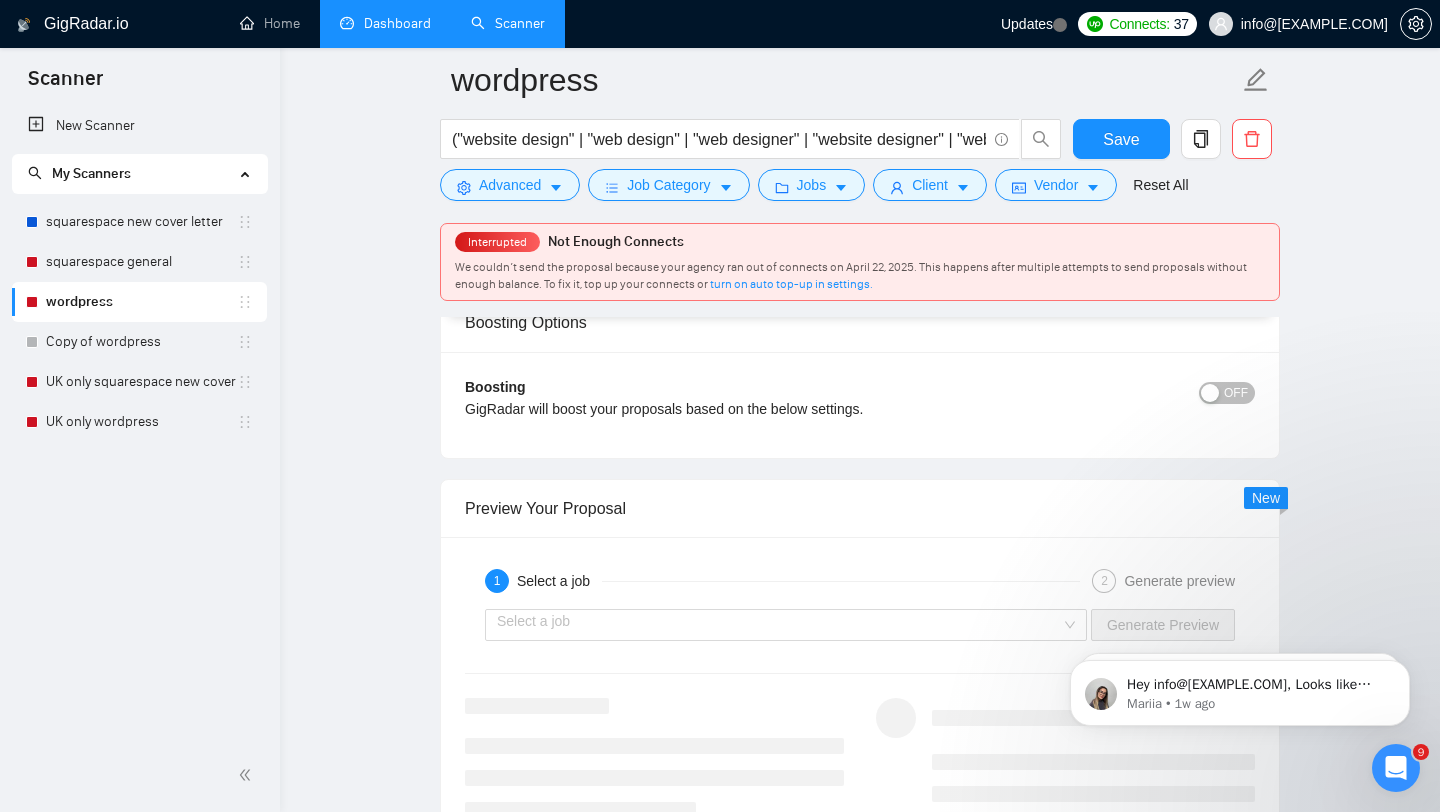 scroll, scrollTop: 4227, scrollLeft: 0, axis: vertical 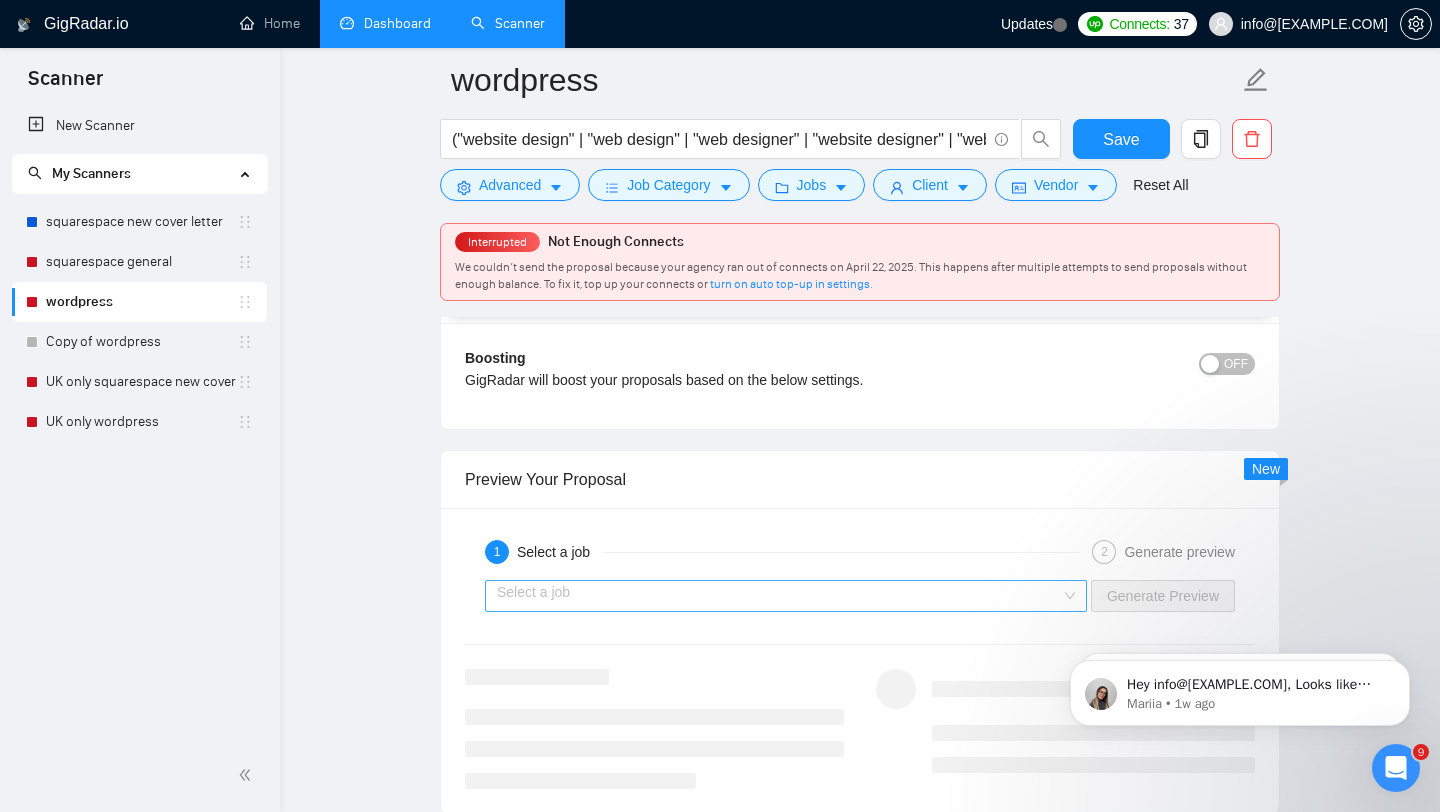 type on "designbynomad.com" 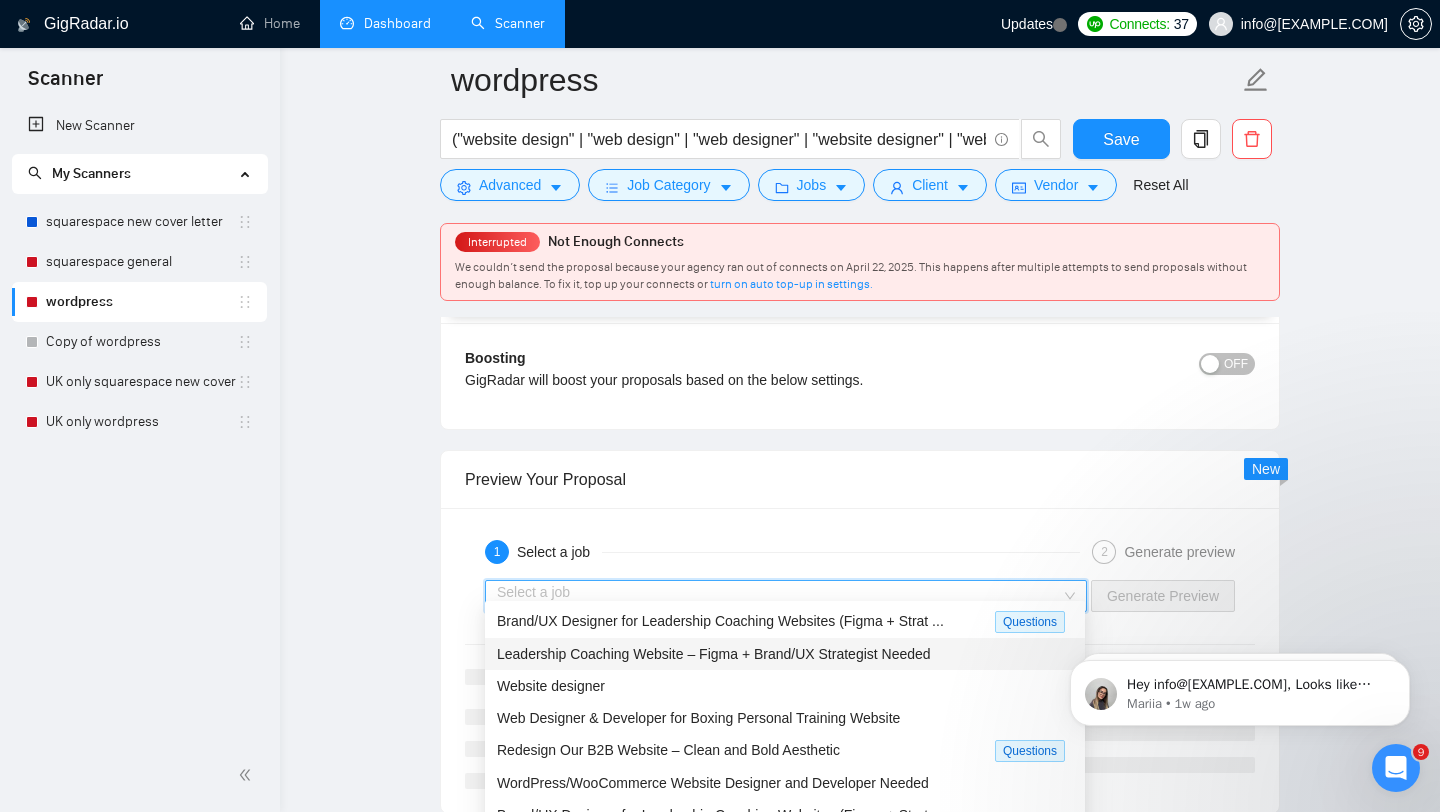 scroll, scrollTop: 65, scrollLeft: 0, axis: vertical 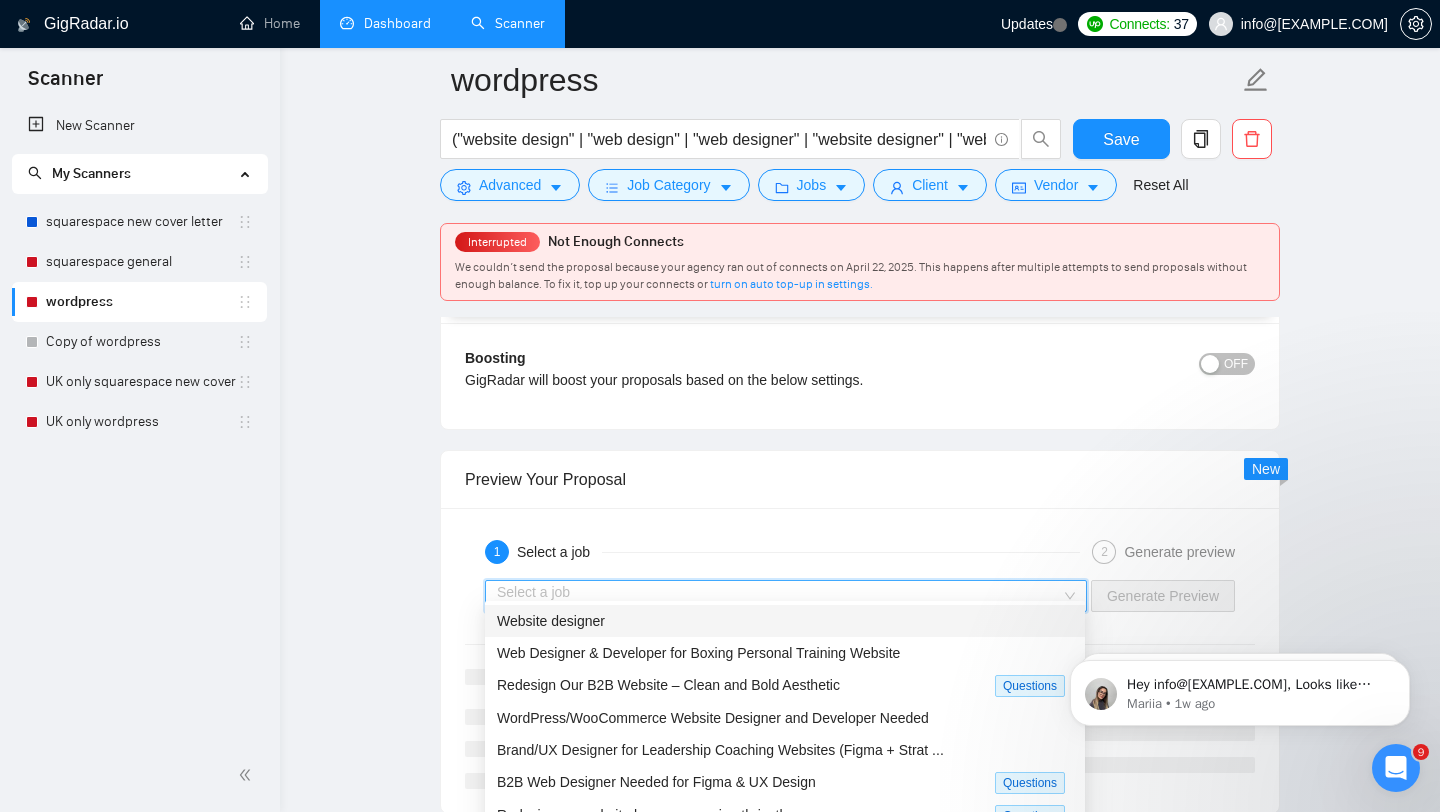 click on "Website designer" at bounding box center (785, 621) 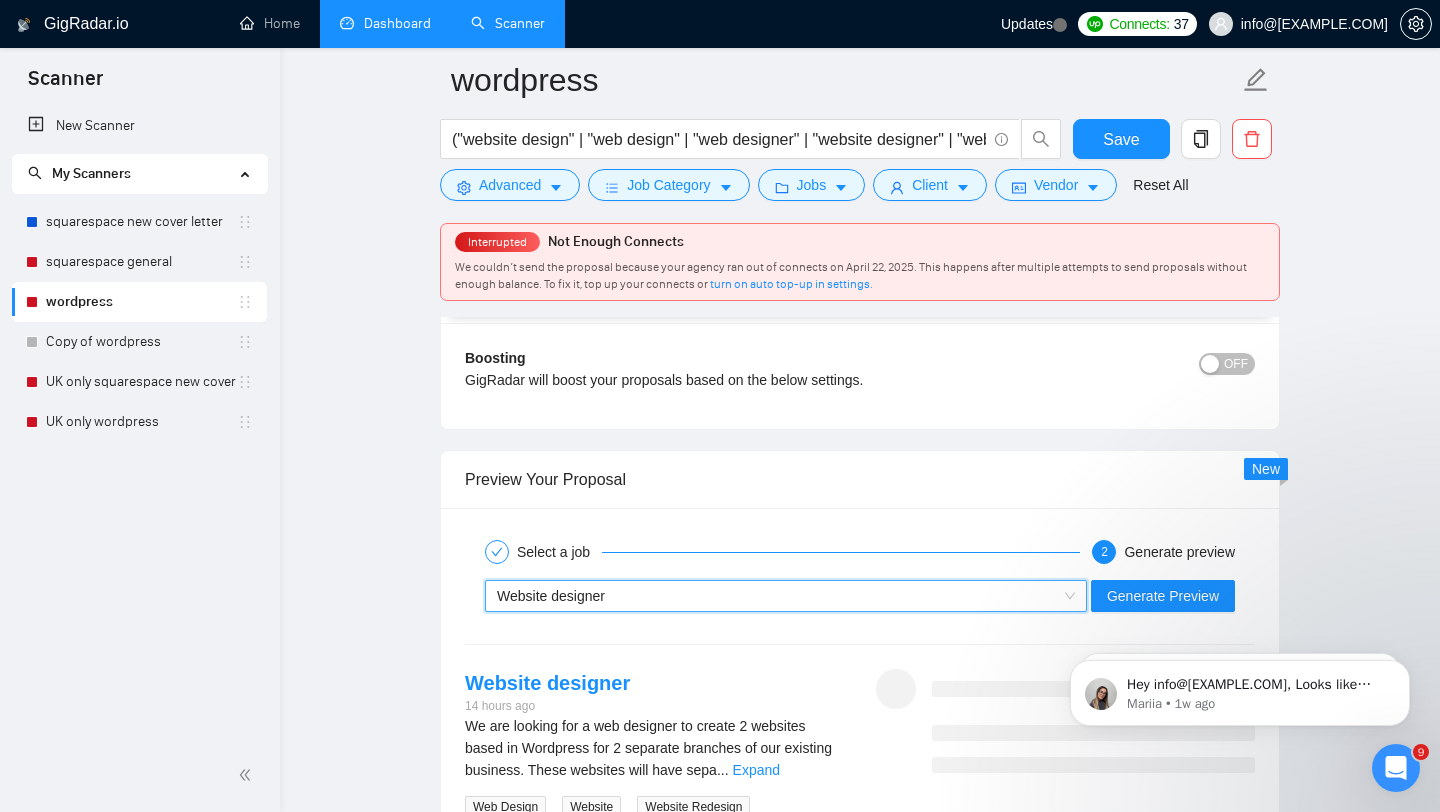 scroll, scrollTop: 4329, scrollLeft: 0, axis: vertical 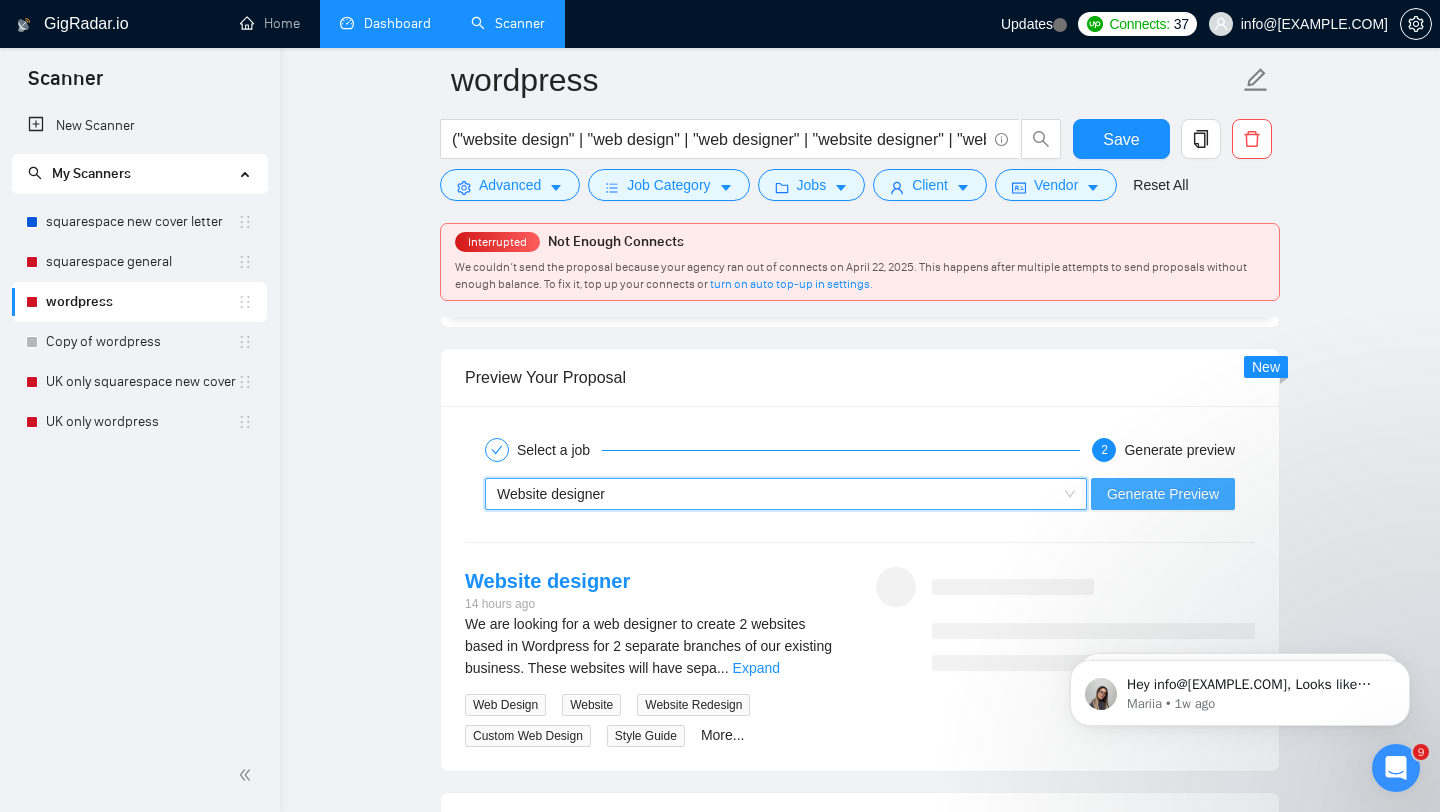 click on "Generate Preview" at bounding box center [1163, 494] 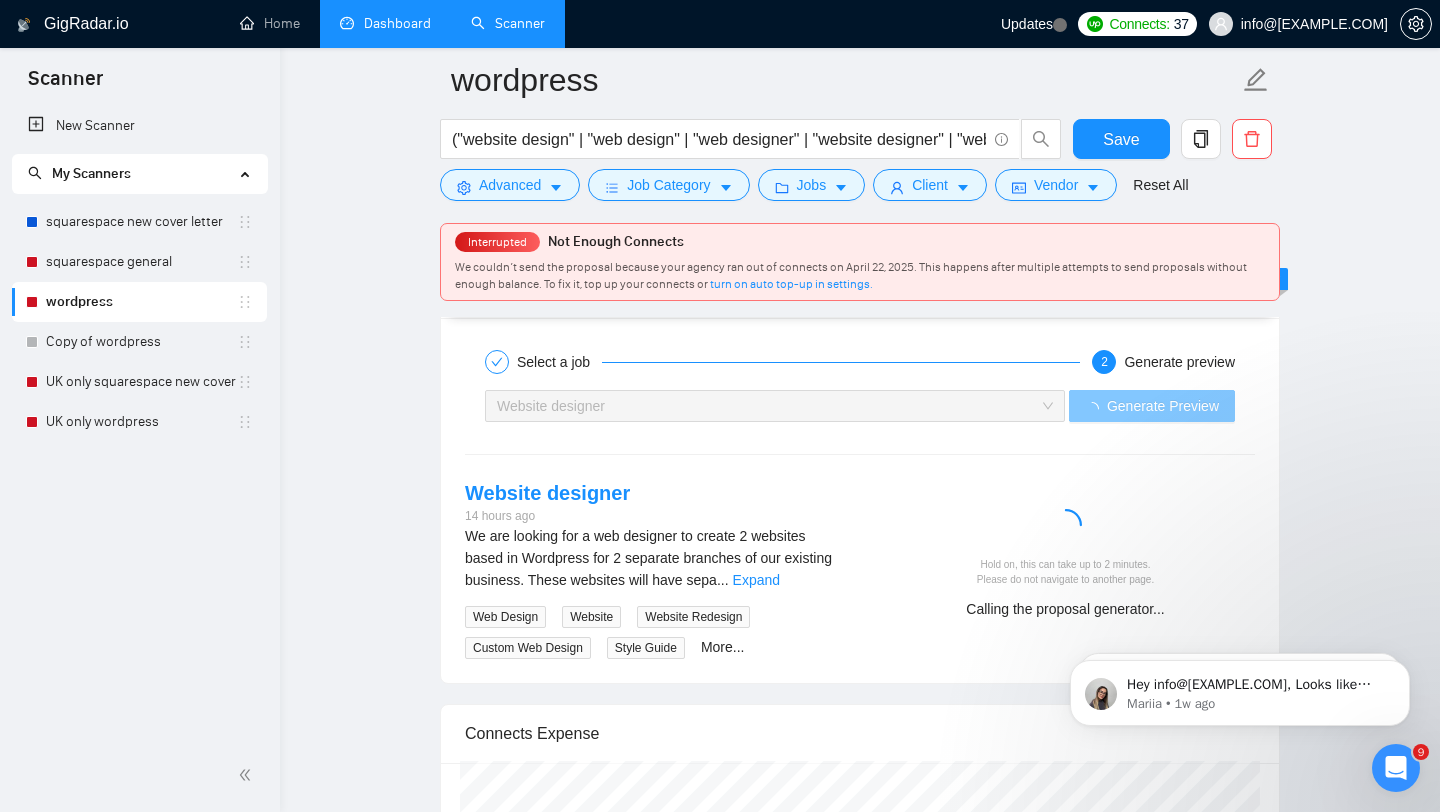 scroll, scrollTop: 4474, scrollLeft: 0, axis: vertical 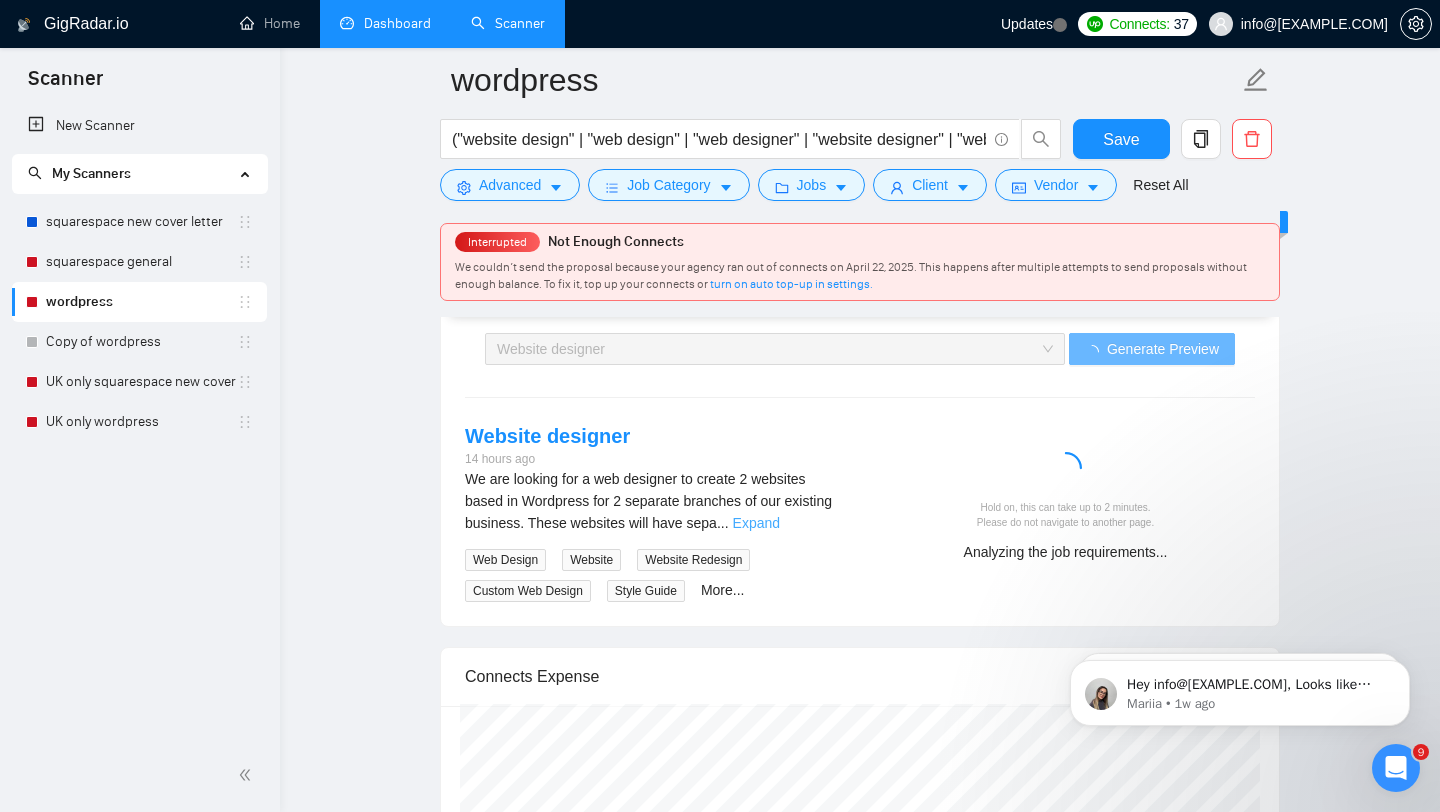click on "Expand" at bounding box center [756, 523] 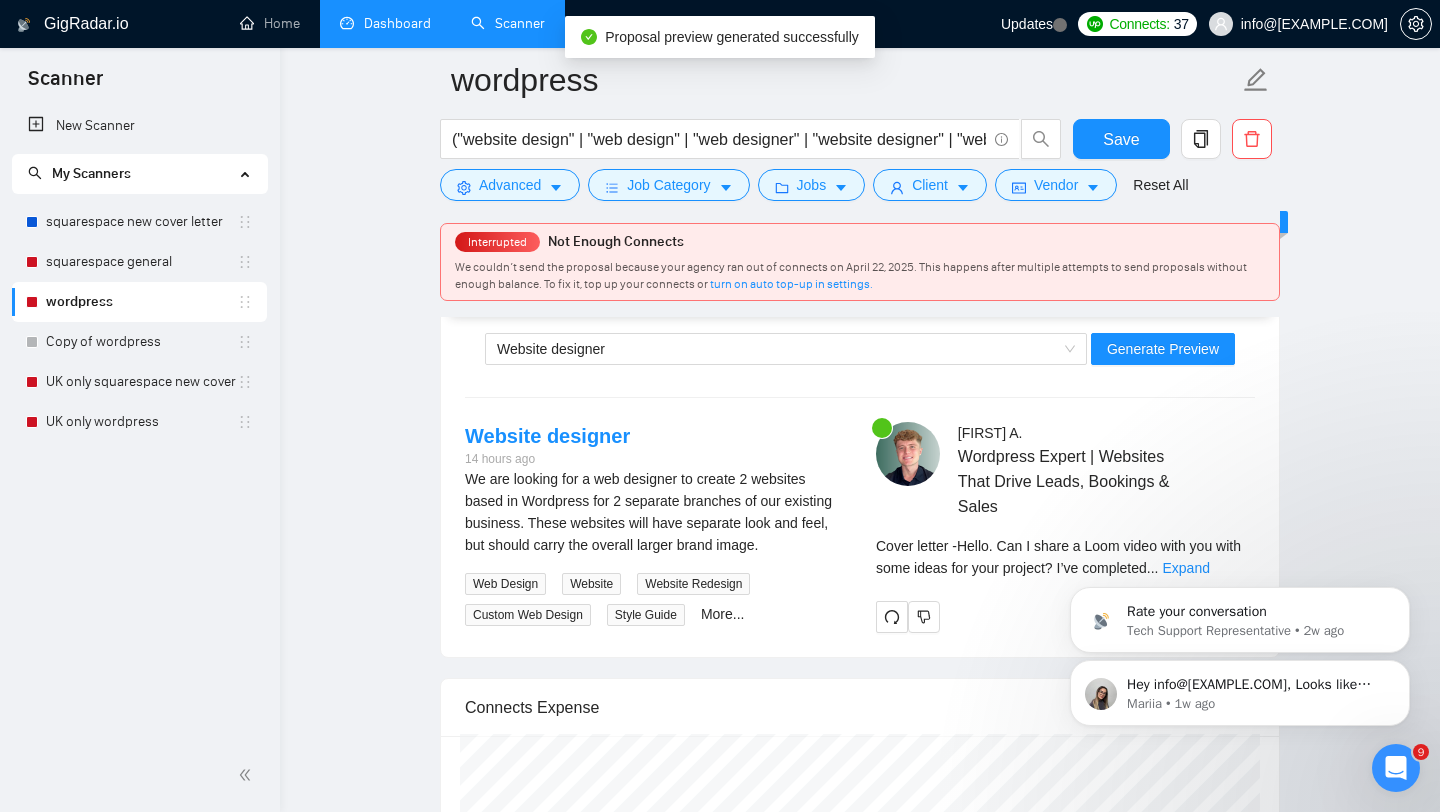 click on "Hey [EMAIL], Looks like your Upwork agency By Nomad ran out of connects. We recently tried to send a proposal for a job found by wordpress, but we could not because the number of connects was insufficient. If you don't top up your connects soon, all your Auto Bidders will be disabled, and you will have to reactivate it again. Please consider enabling the Auto Top-Up Feature to avoid this happening in the future. Mariia • 1w ago Rate your conversation Tech Support Representative • 2w ago" at bounding box center [1240, 601] 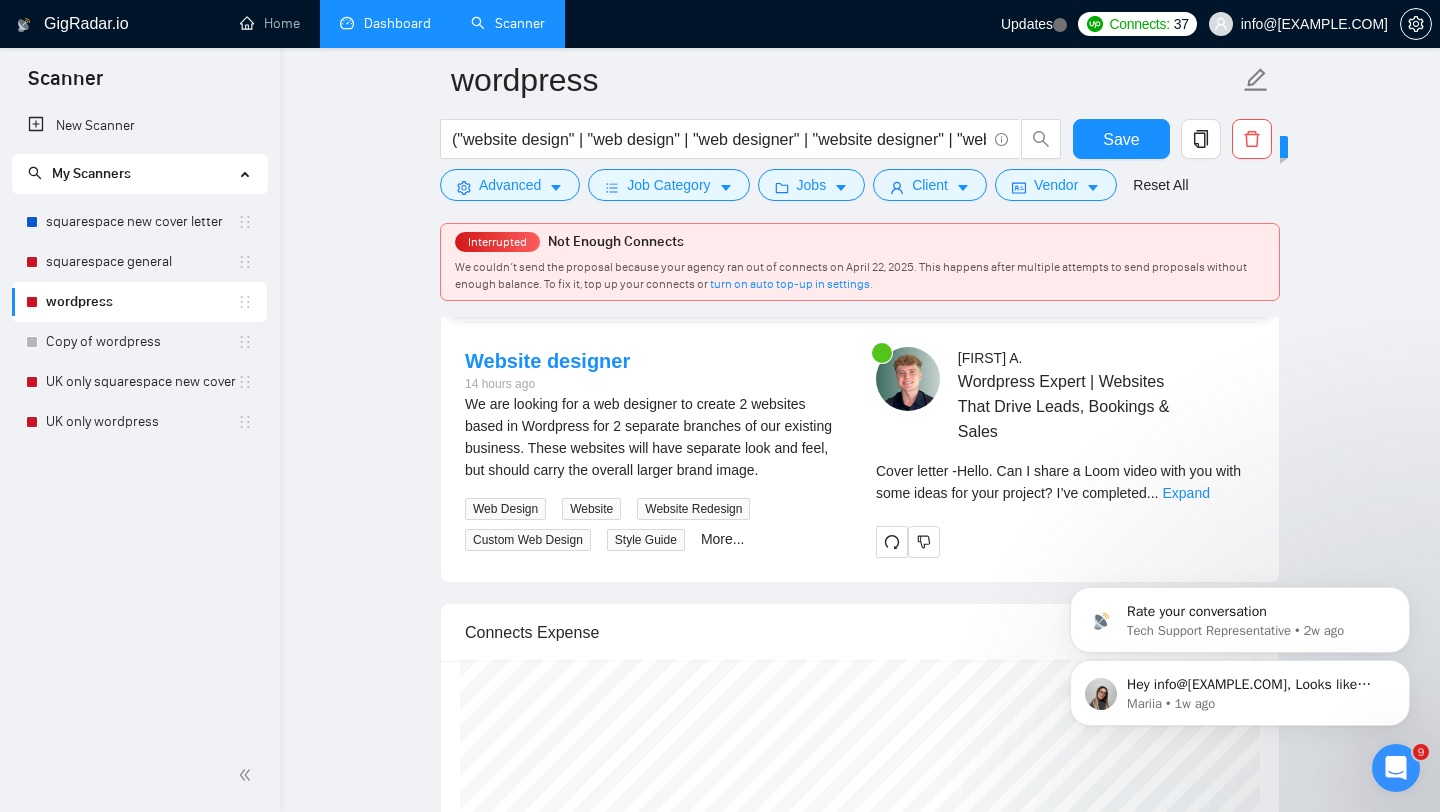 scroll, scrollTop: 4594, scrollLeft: 0, axis: vertical 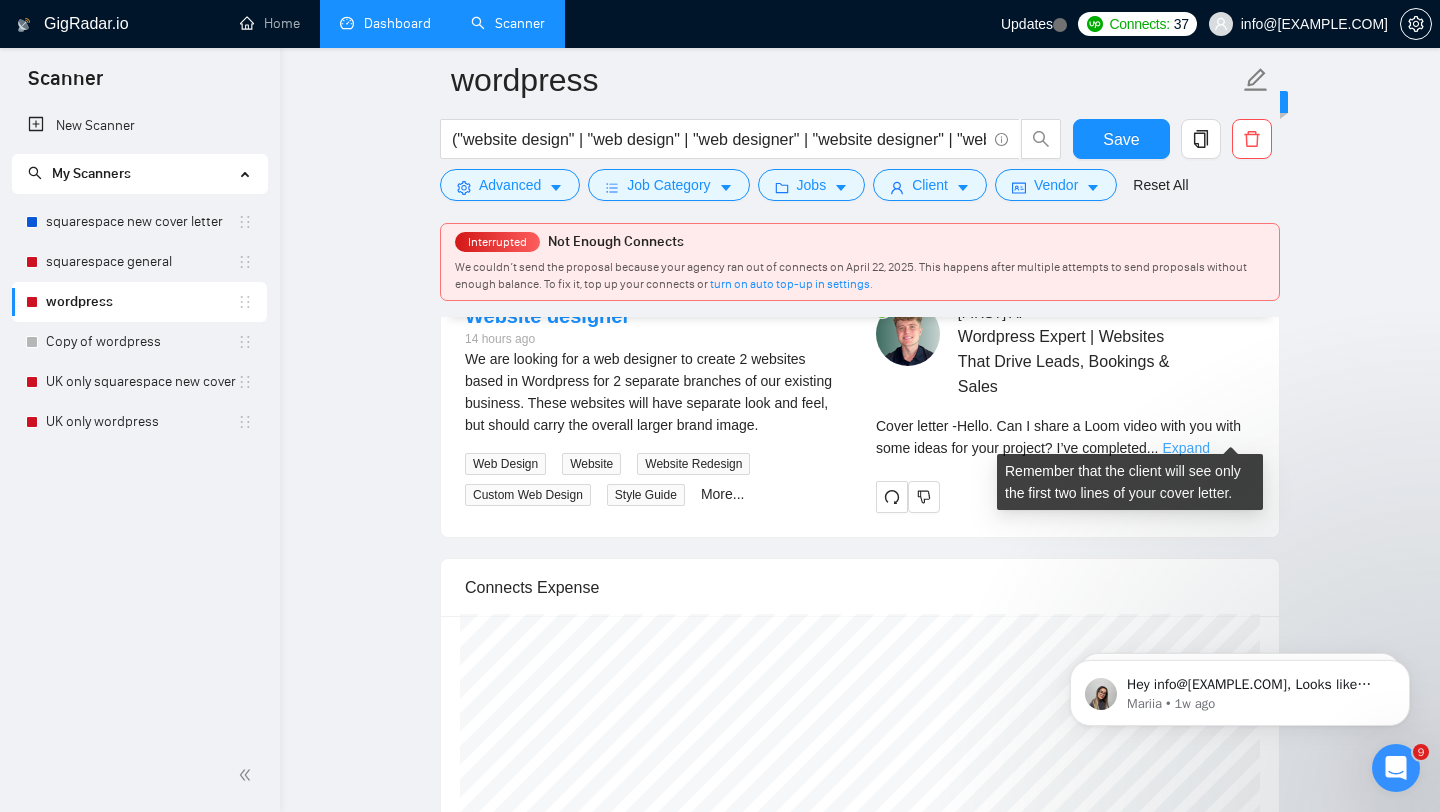 click on "Expand" at bounding box center (1185, 448) 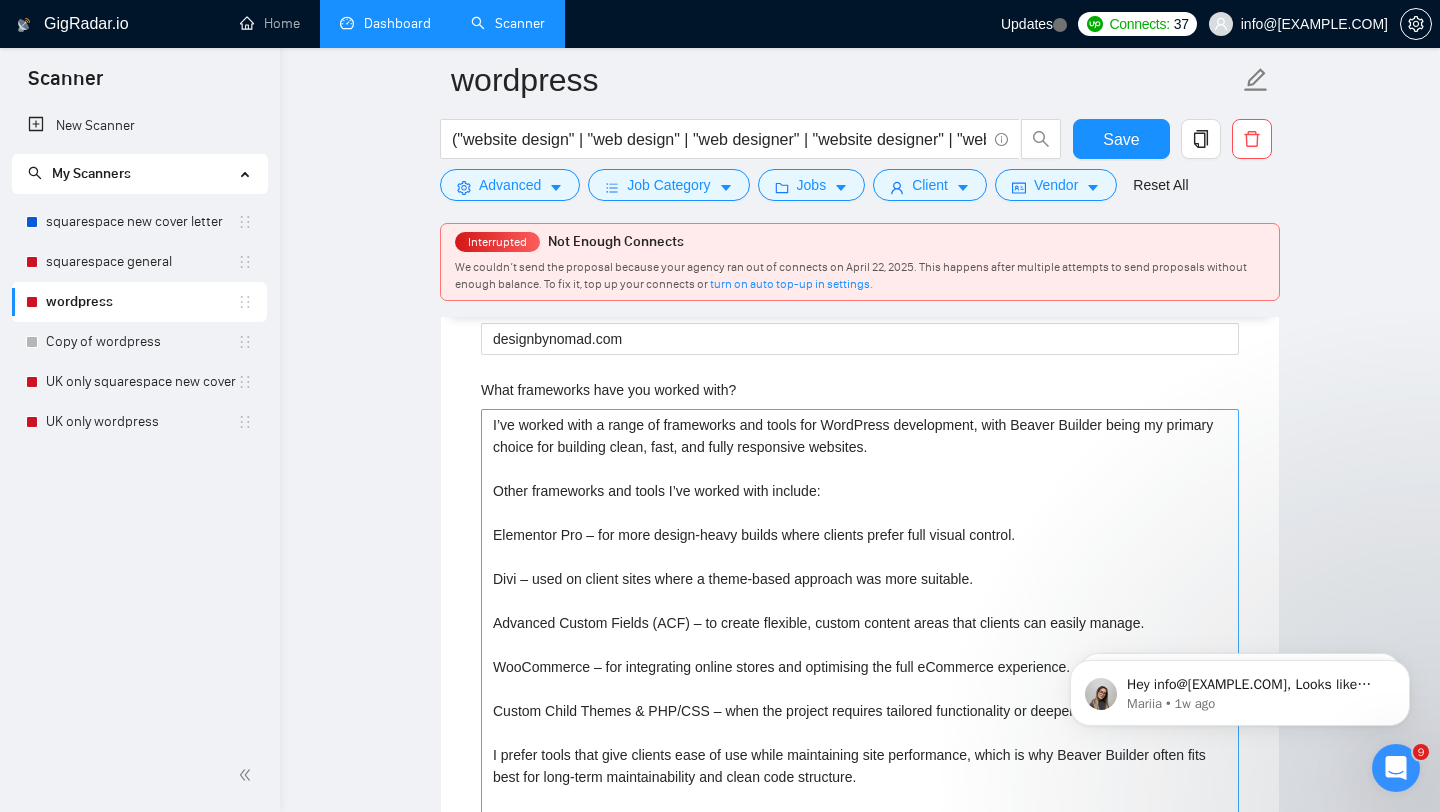 scroll, scrollTop: 1838, scrollLeft: 0, axis: vertical 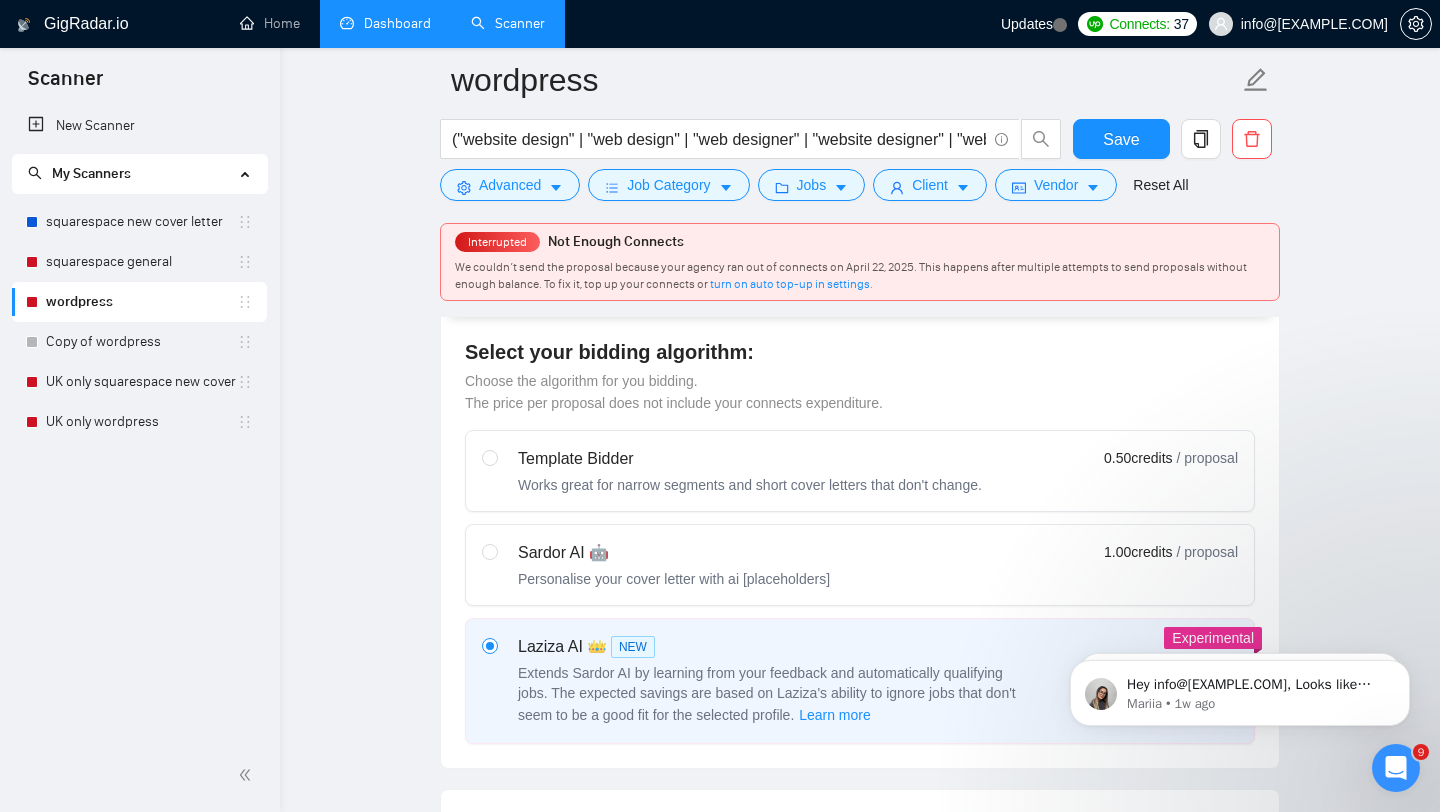 drag, startPoint x: 724, startPoint y: 701, endPoint x: 319, endPoint y: 5, distance: 805.25836 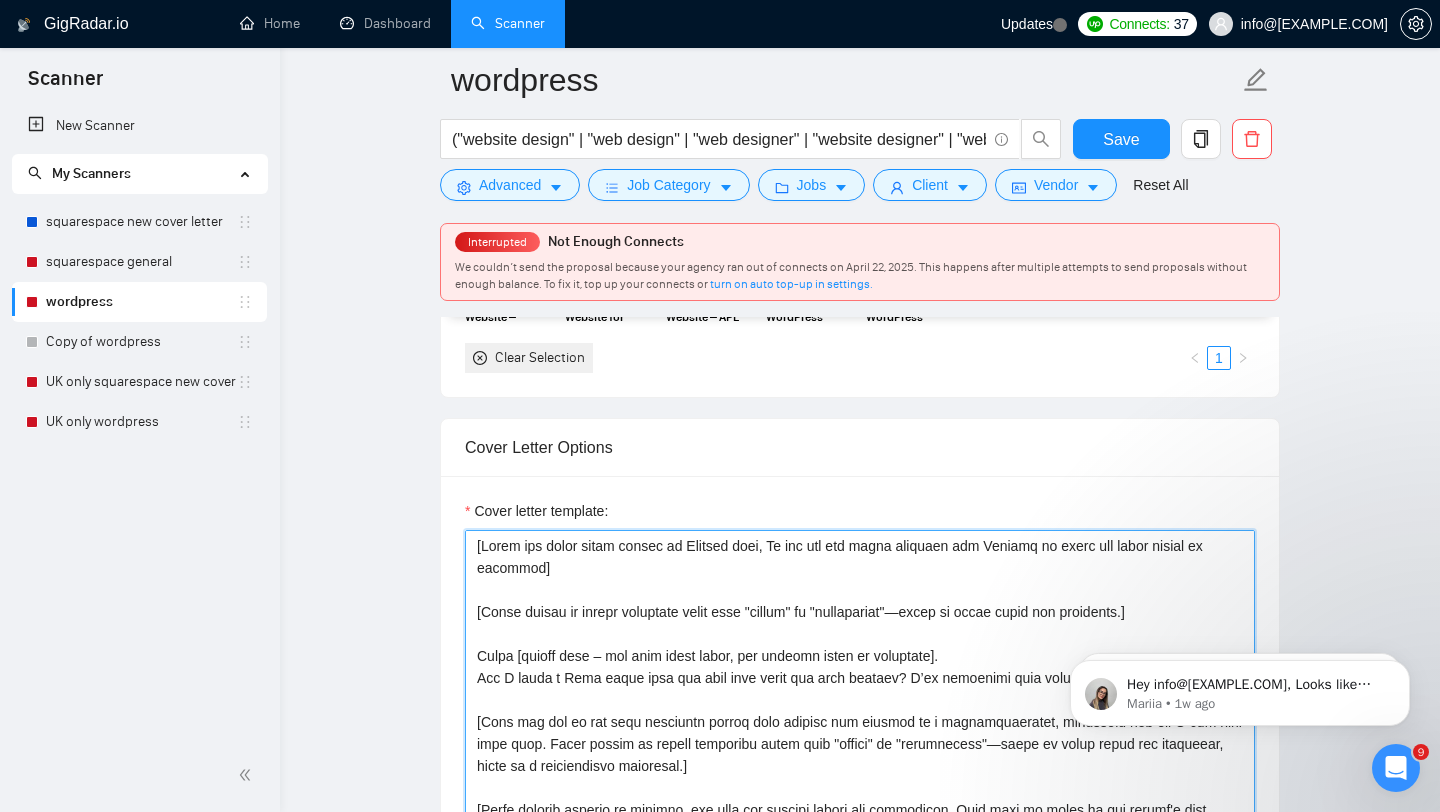 scroll, scrollTop: 1775, scrollLeft: 0, axis: vertical 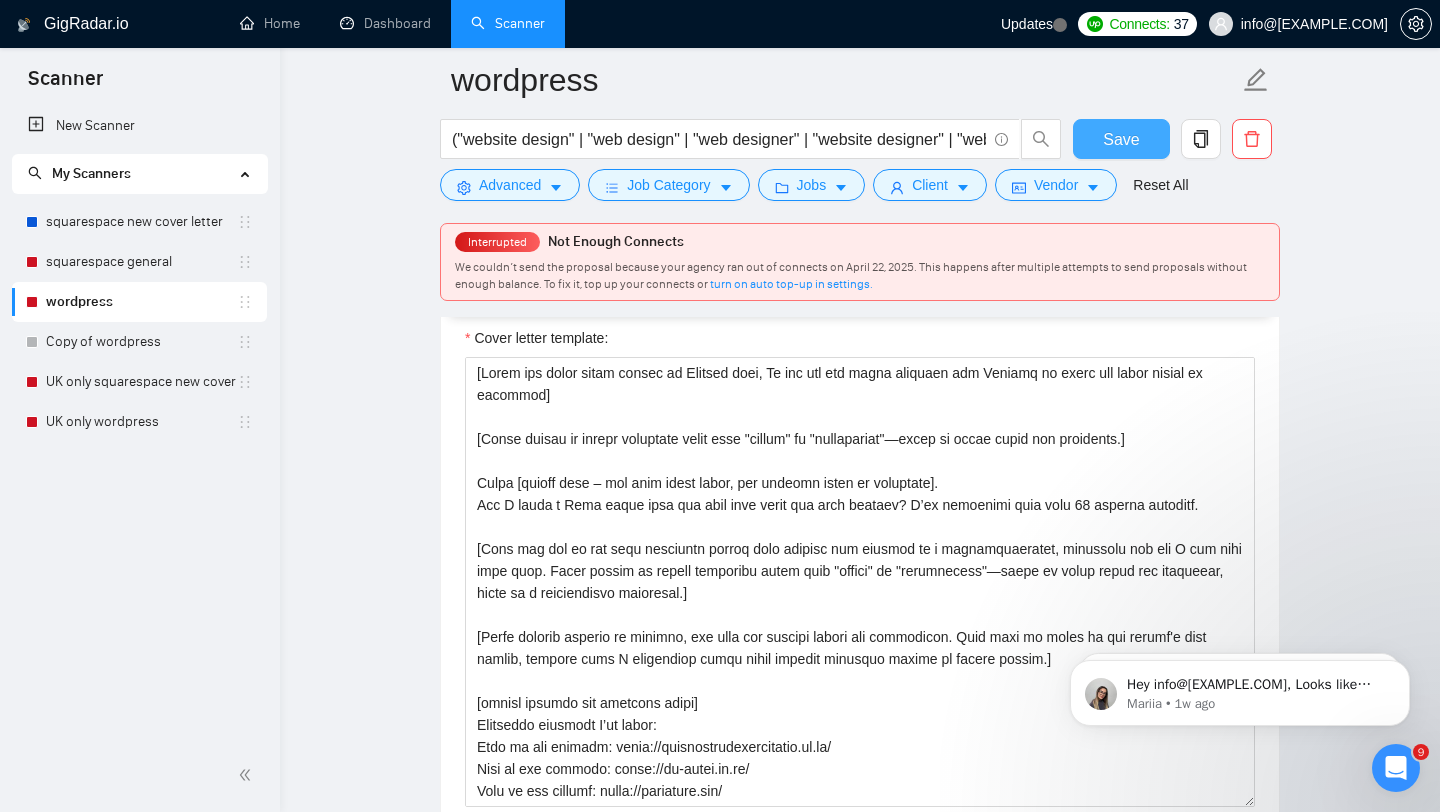 click on "Save" at bounding box center (1121, 139) 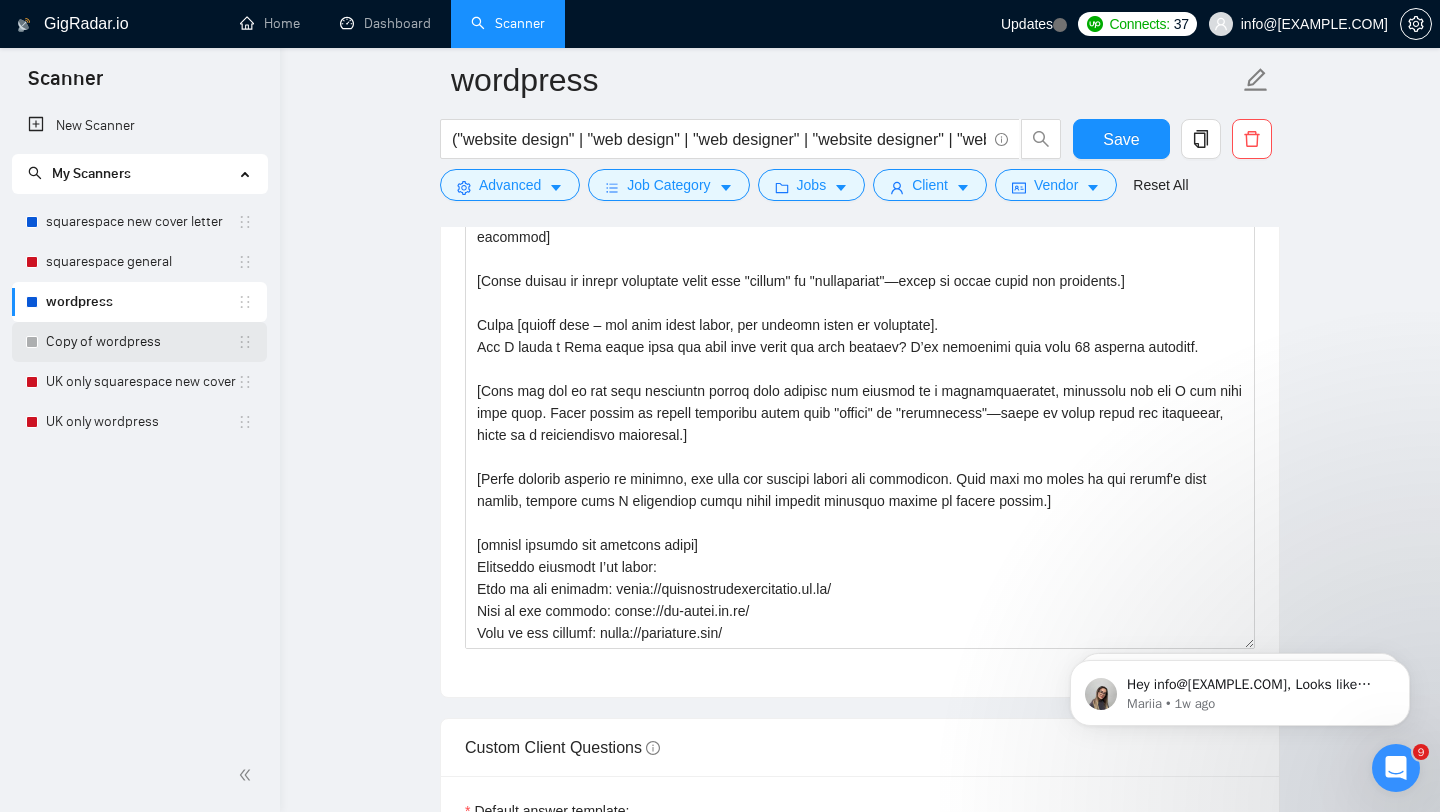 click on "Copy of wordpress" at bounding box center [141, 342] 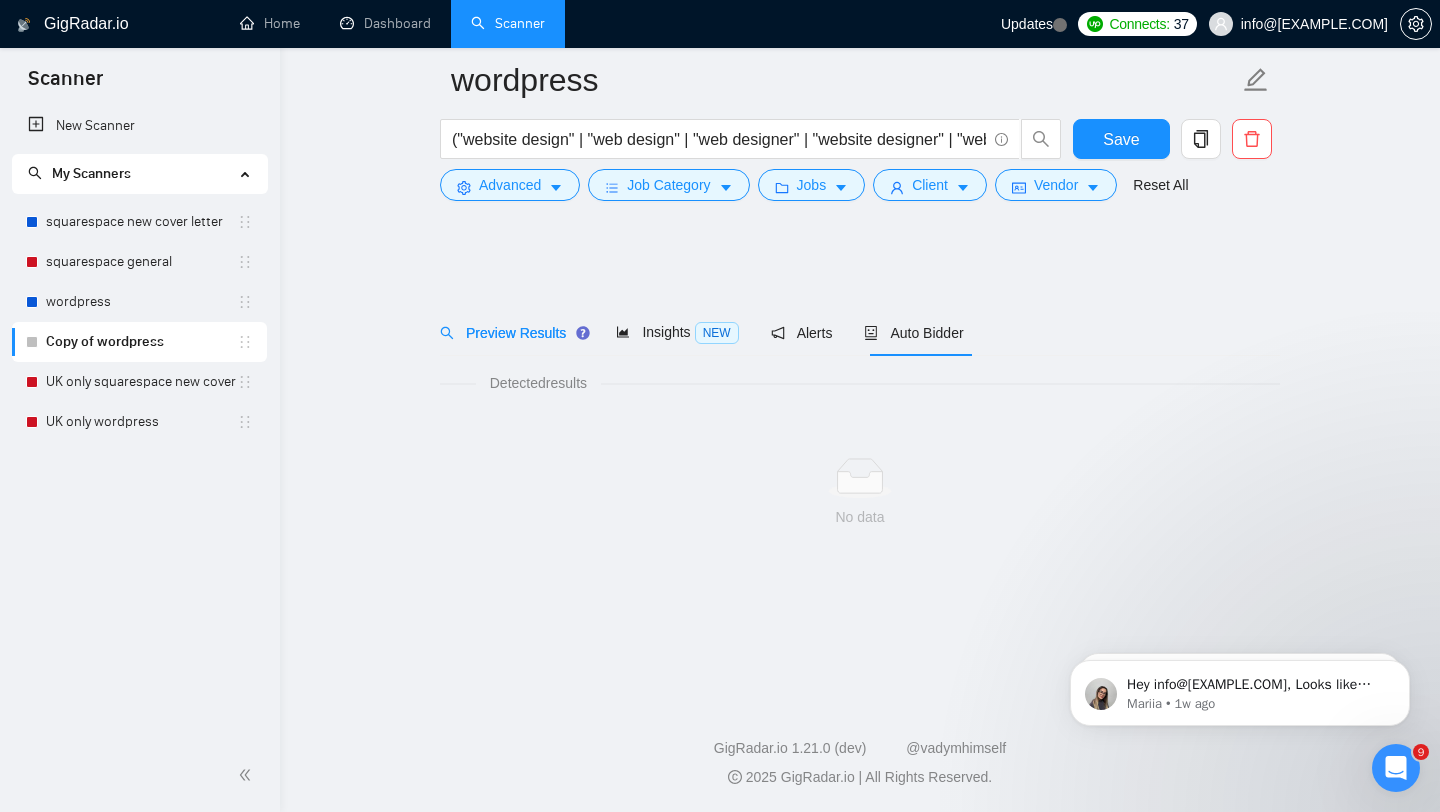 scroll, scrollTop: 0, scrollLeft: 0, axis: both 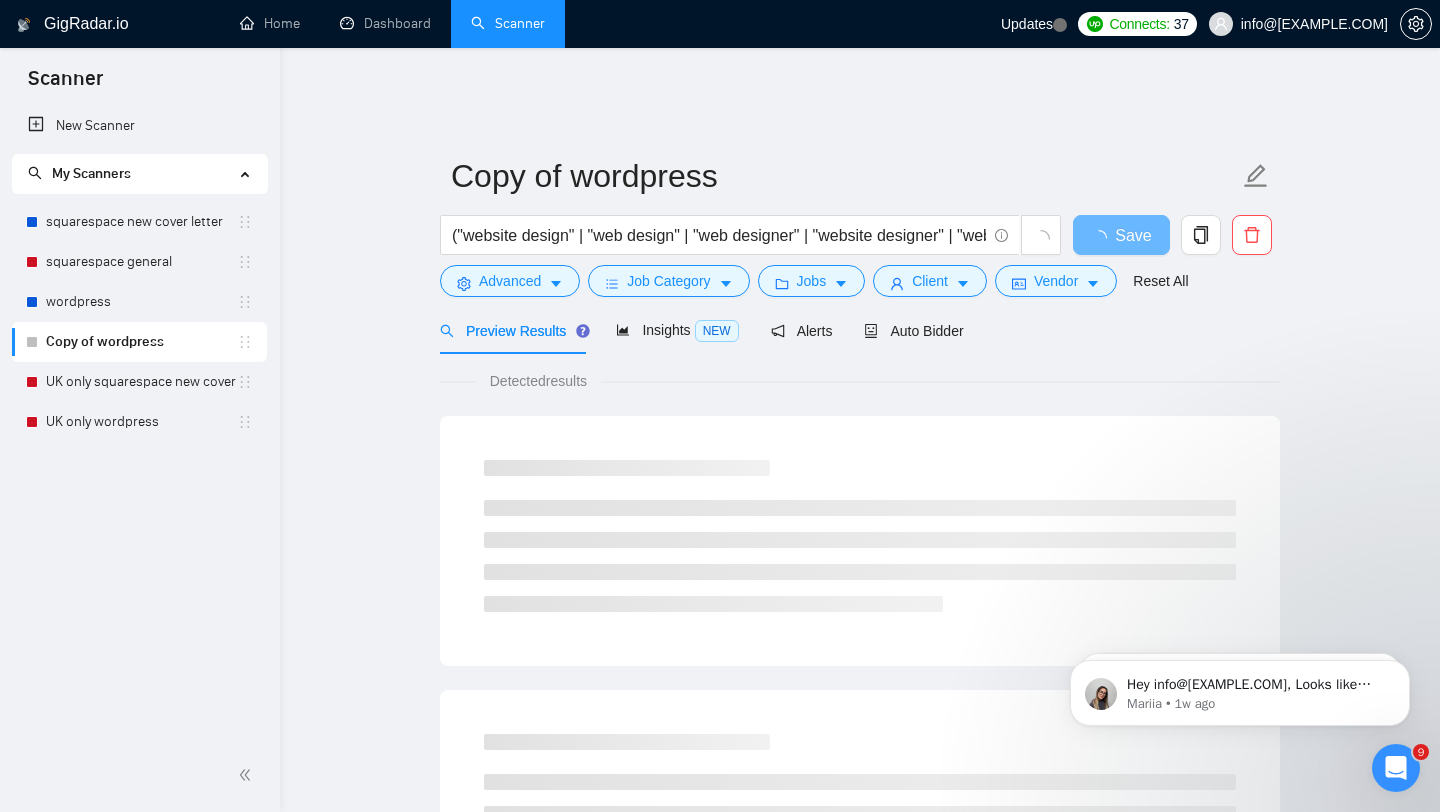 click on "Preview Results Insights NEW Alerts Auto Bidder" at bounding box center [702, 330] 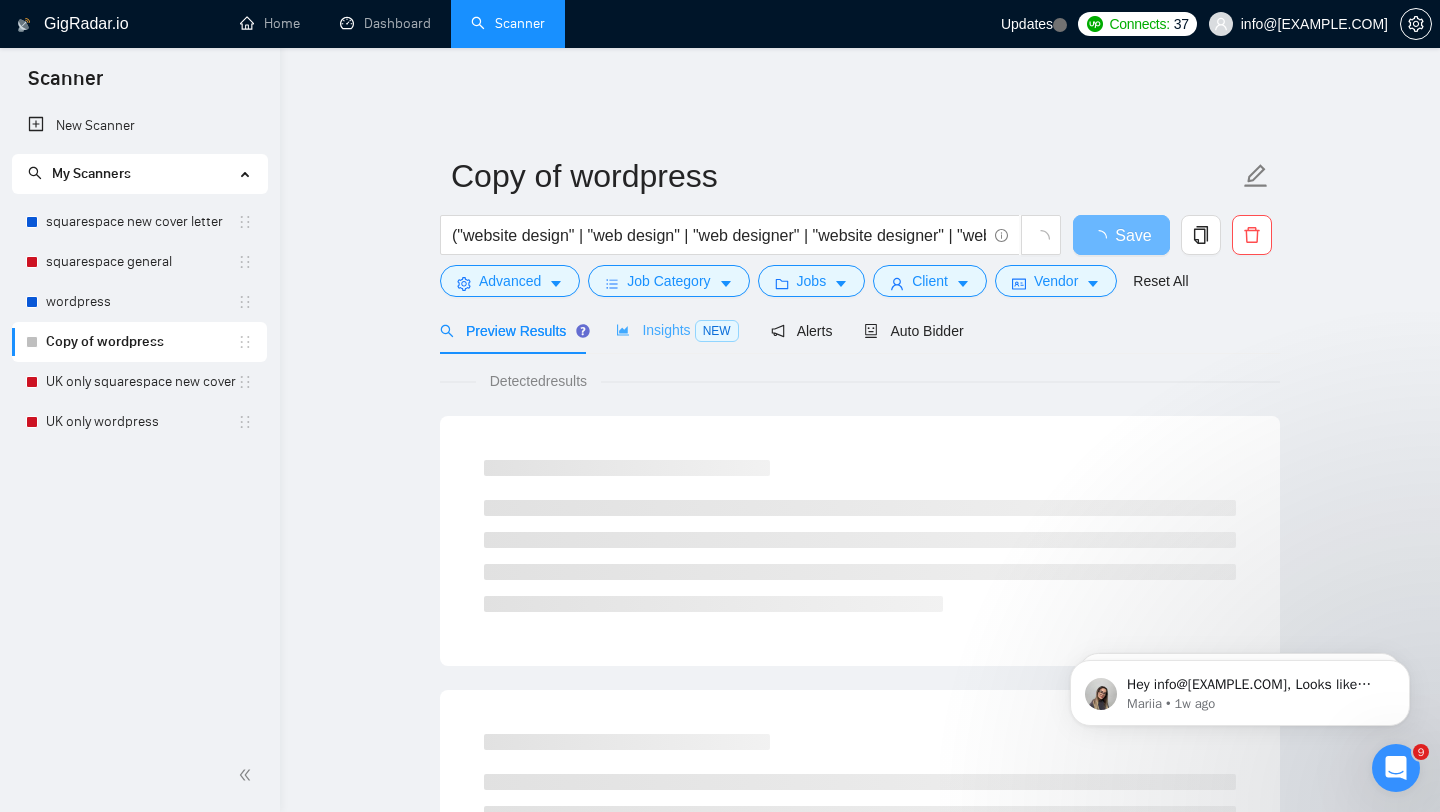 click on "Insights NEW" at bounding box center [677, 330] 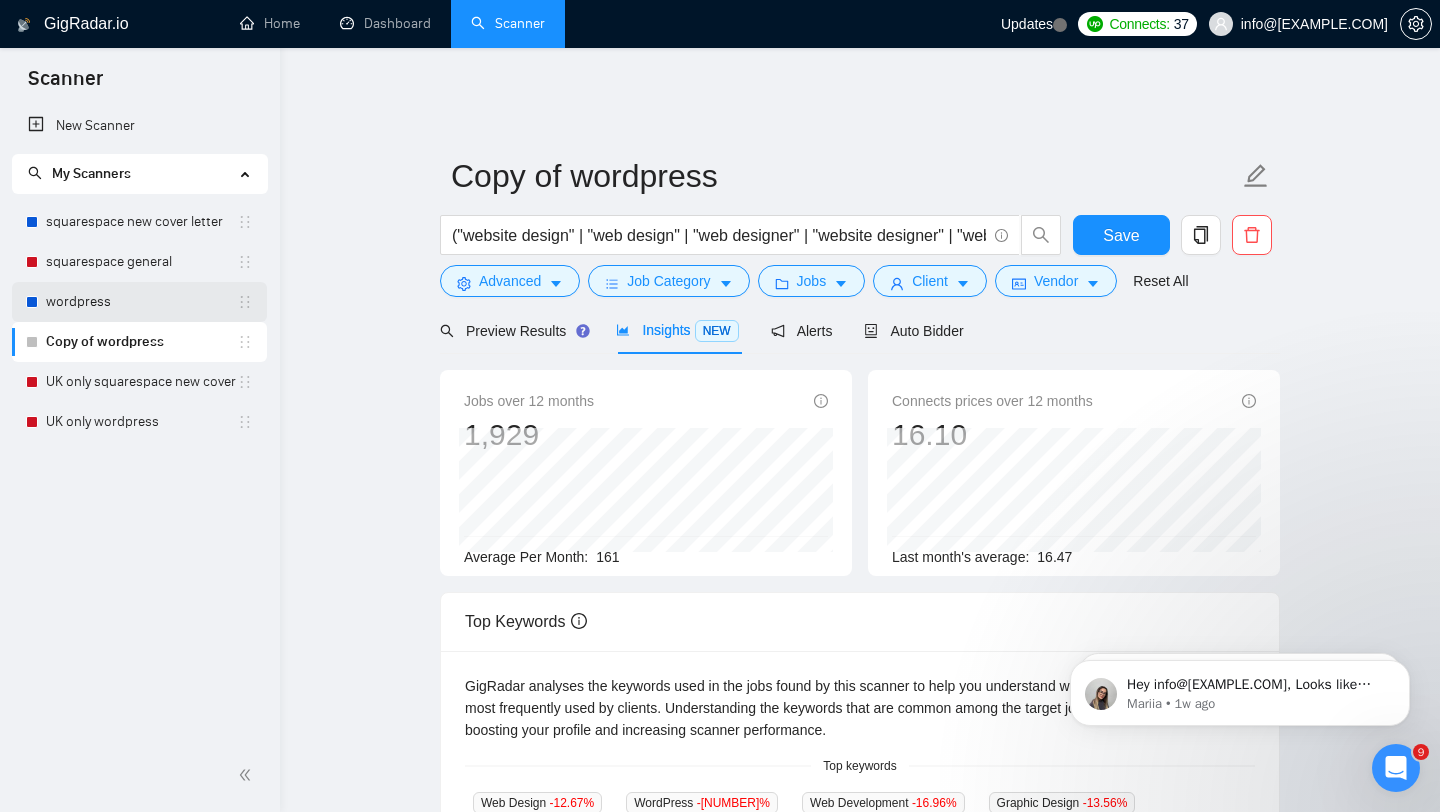 click on "wordpress" at bounding box center [141, 302] 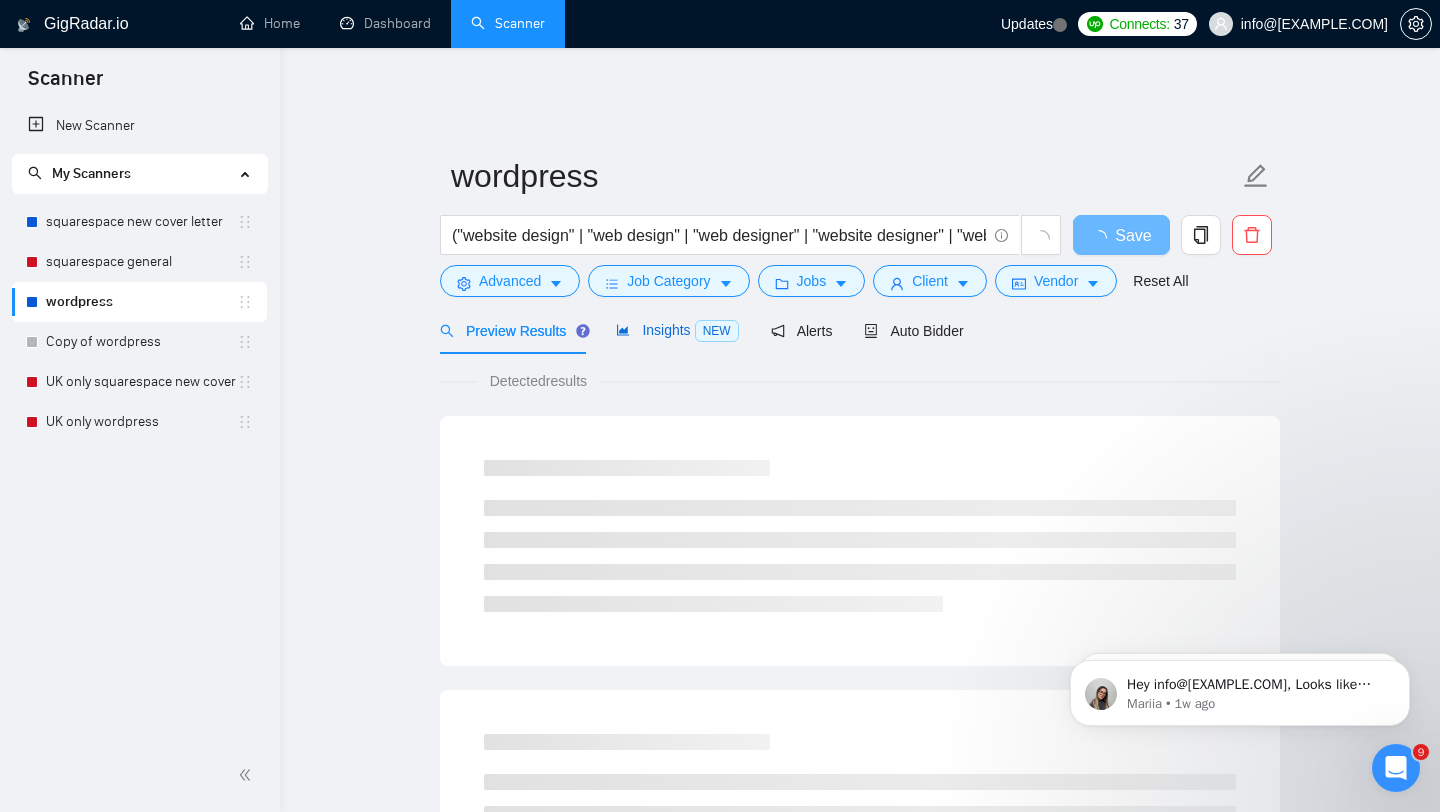 click on "Insights NEW" at bounding box center (677, 330) 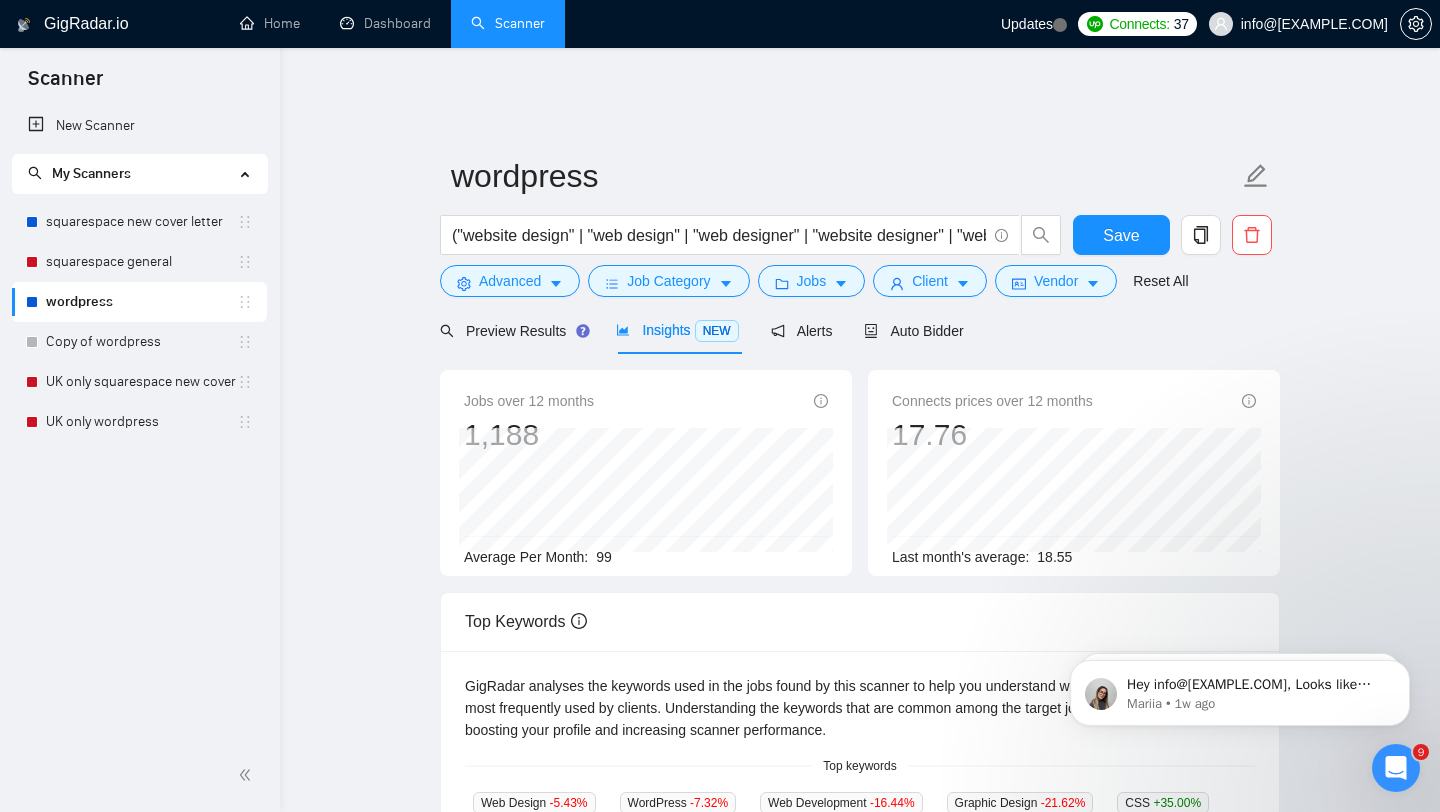 click on "Copy of wordpress" at bounding box center (141, 342) 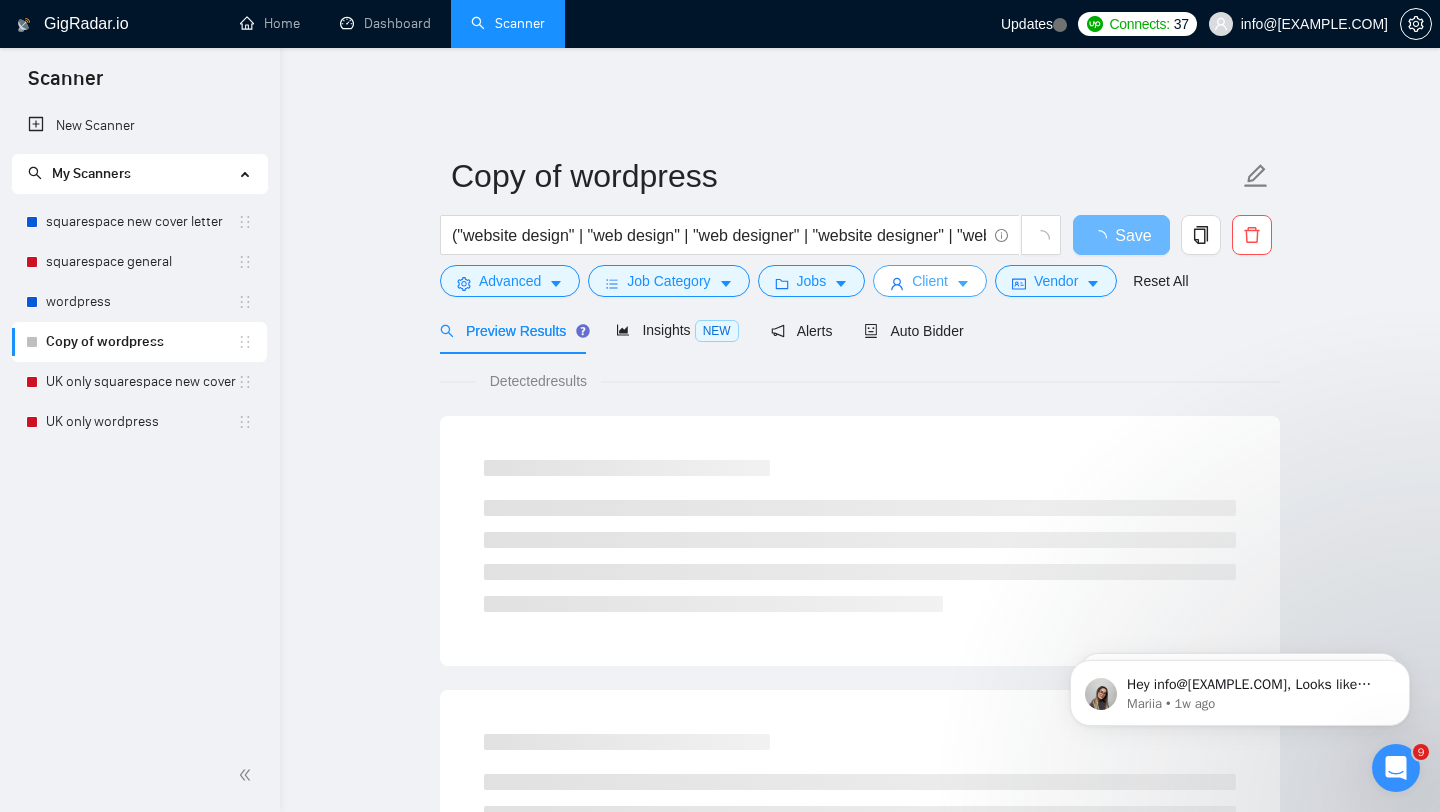 click on "Client" at bounding box center [930, 281] 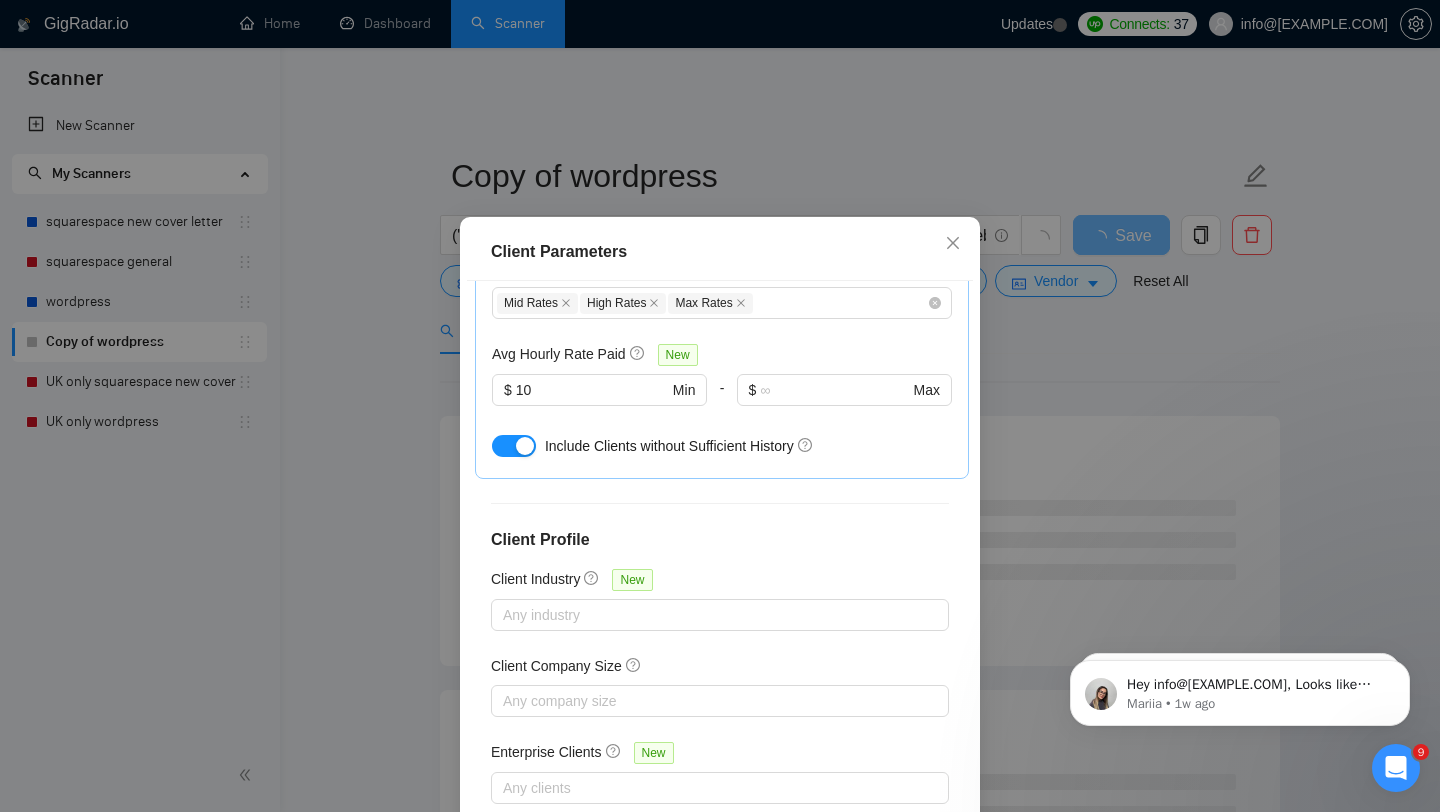 scroll, scrollTop: 125, scrollLeft: 0, axis: vertical 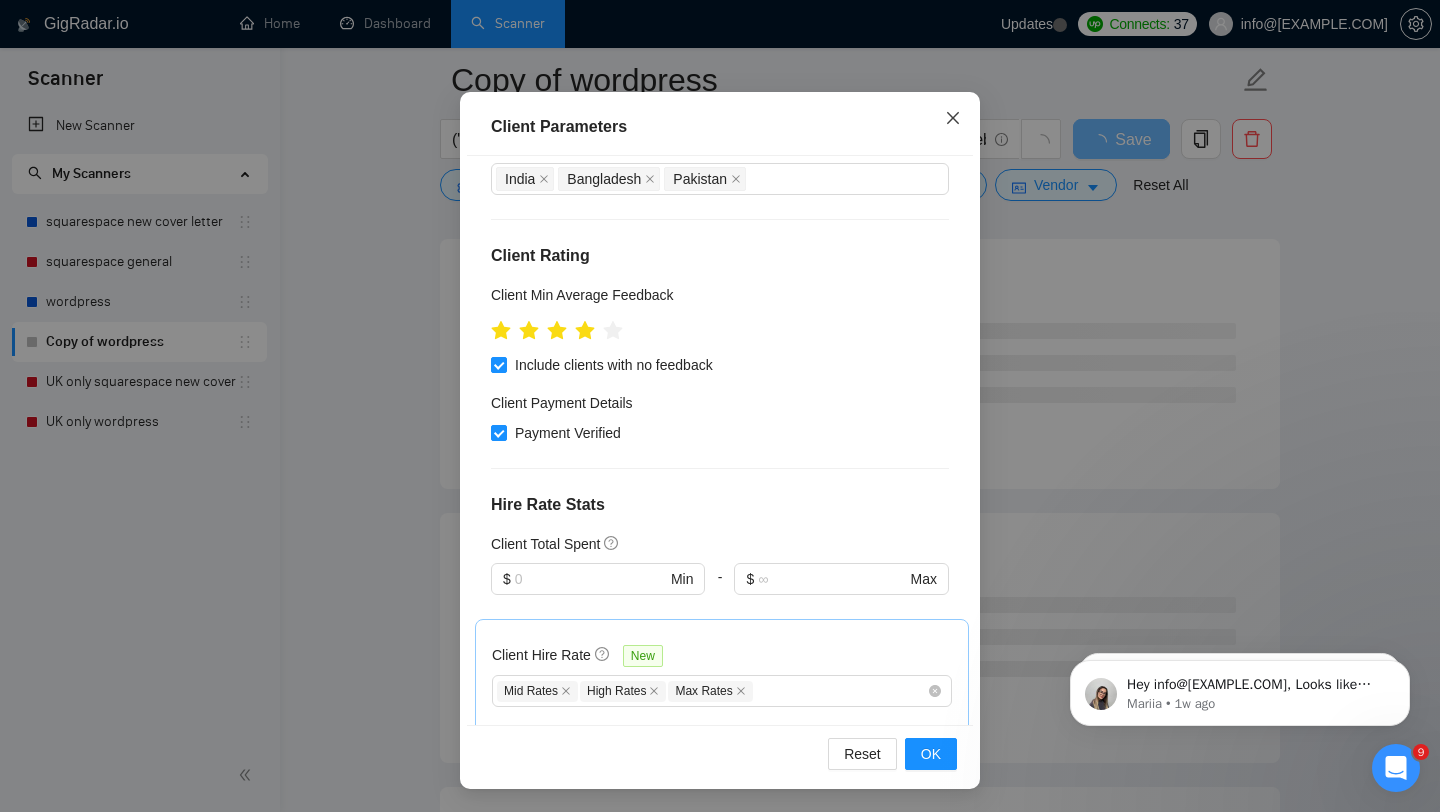 click 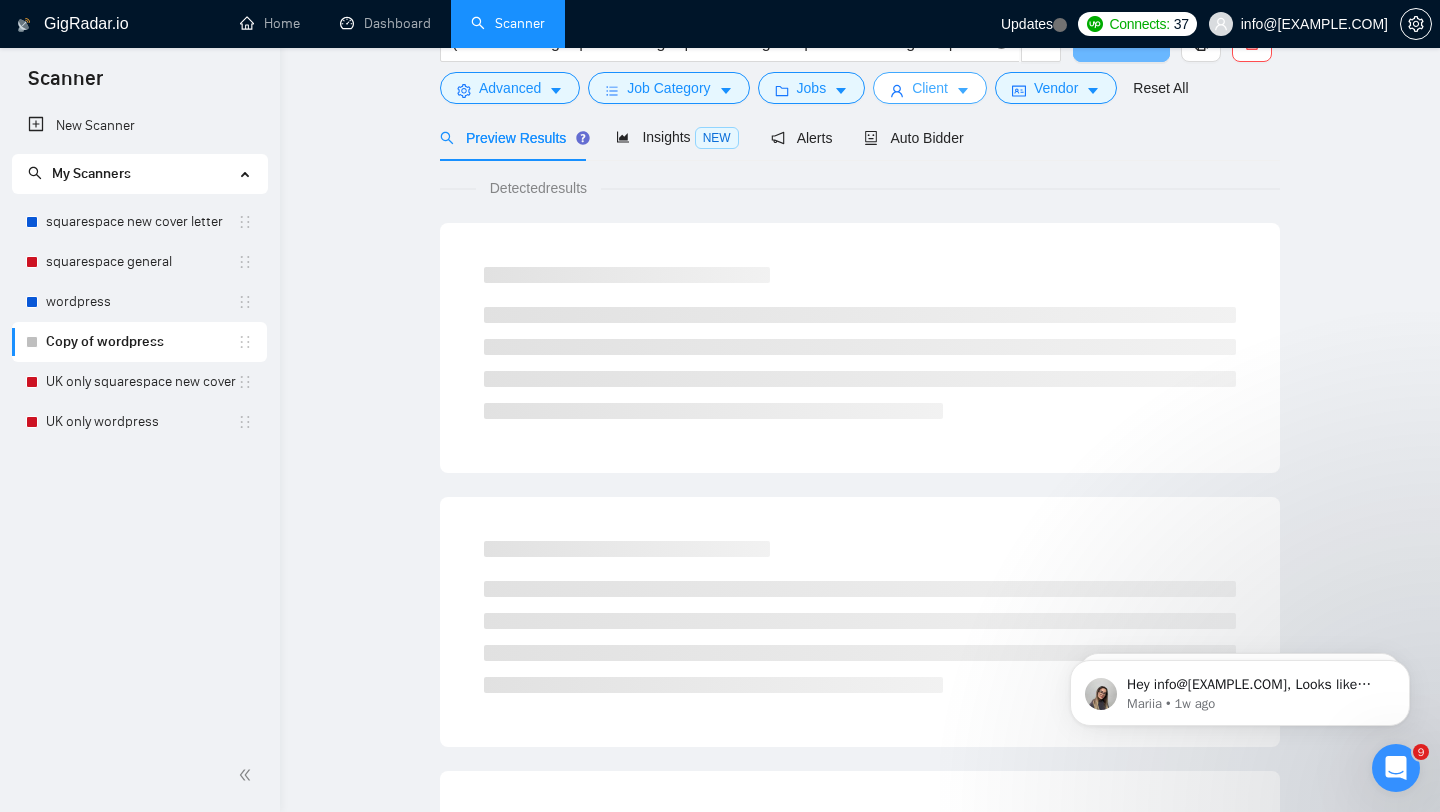 scroll, scrollTop: 0, scrollLeft: 0, axis: both 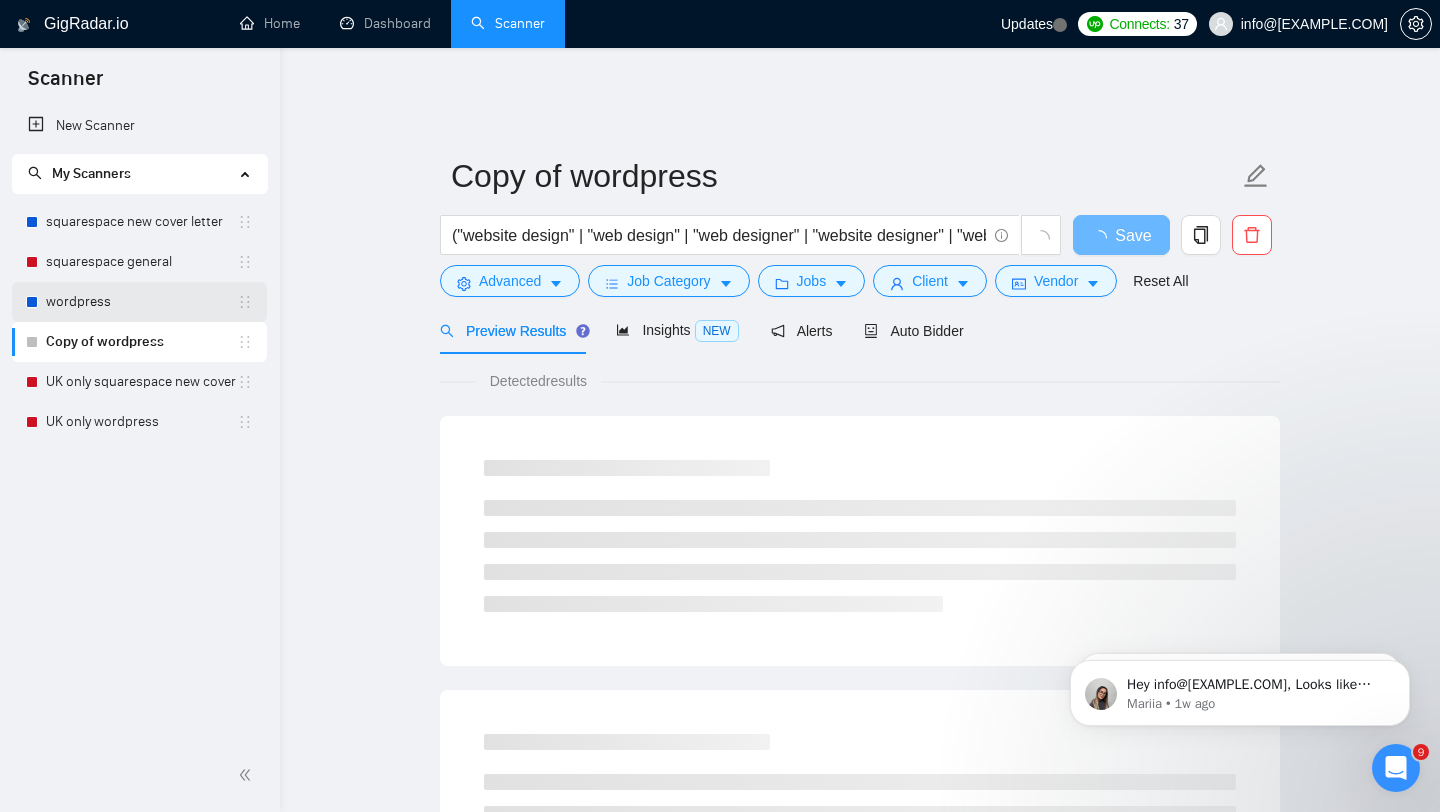 click on "wordpress" at bounding box center [141, 302] 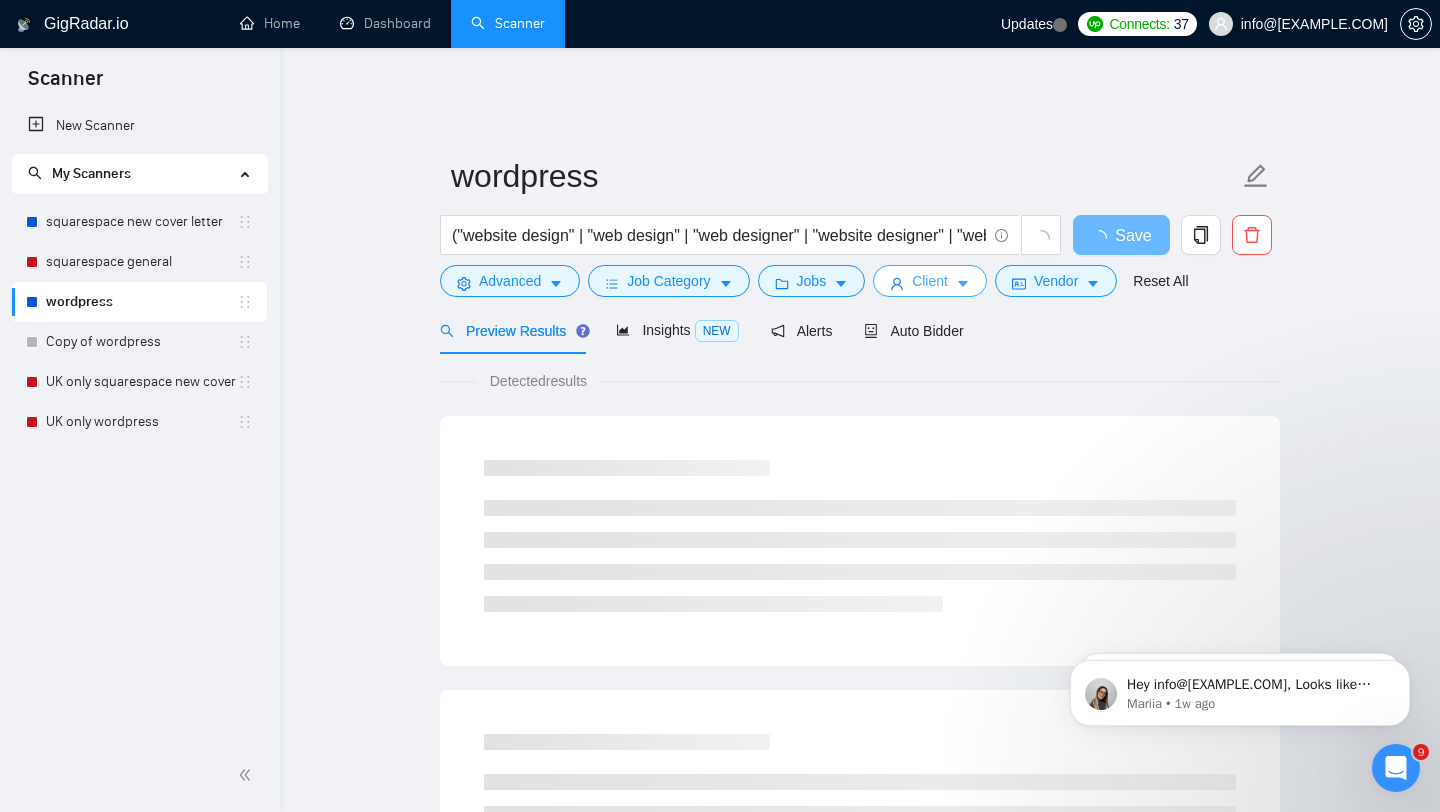 click on "Client" at bounding box center (930, 281) 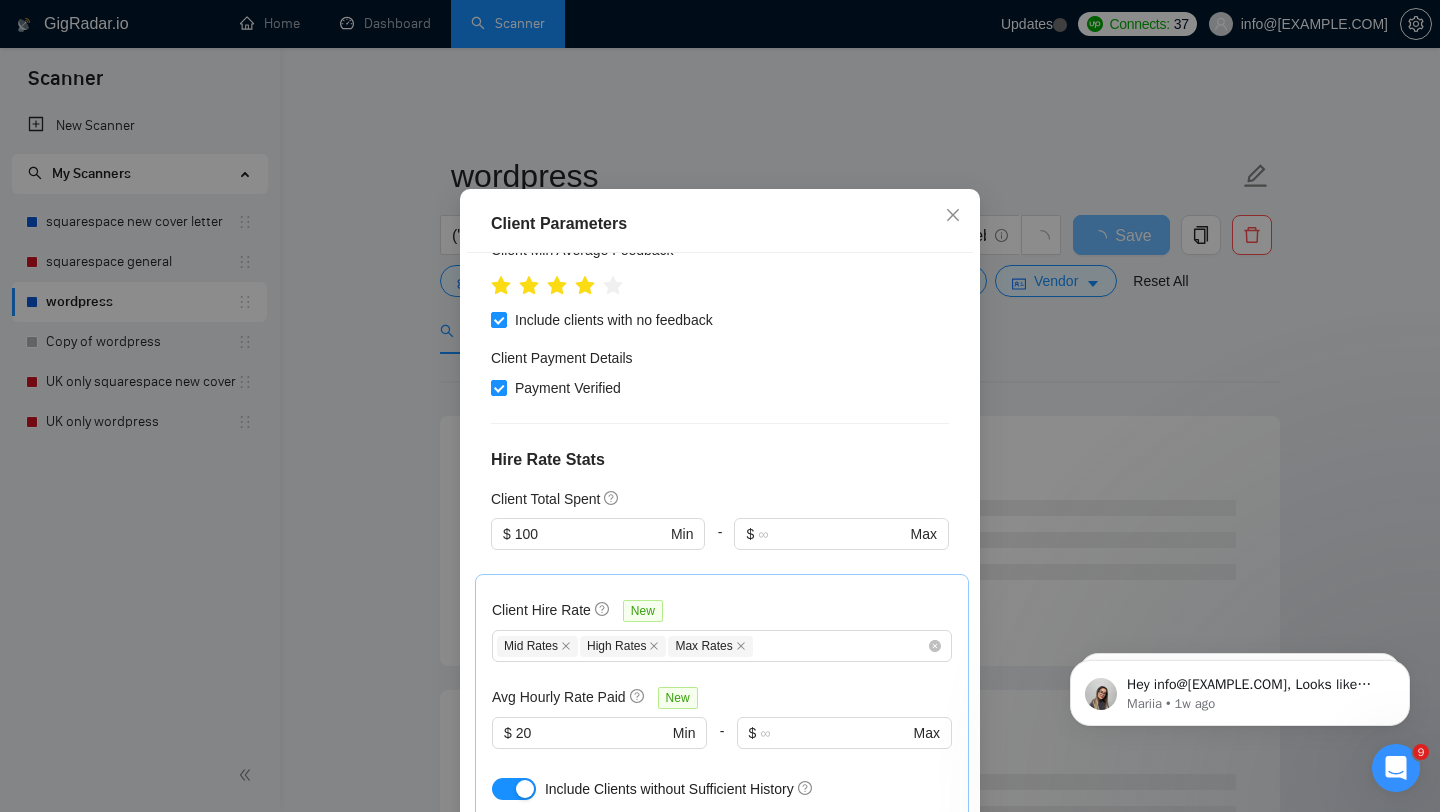 scroll, scrollTop: 363, scrollLeft: 0, axis: vertical 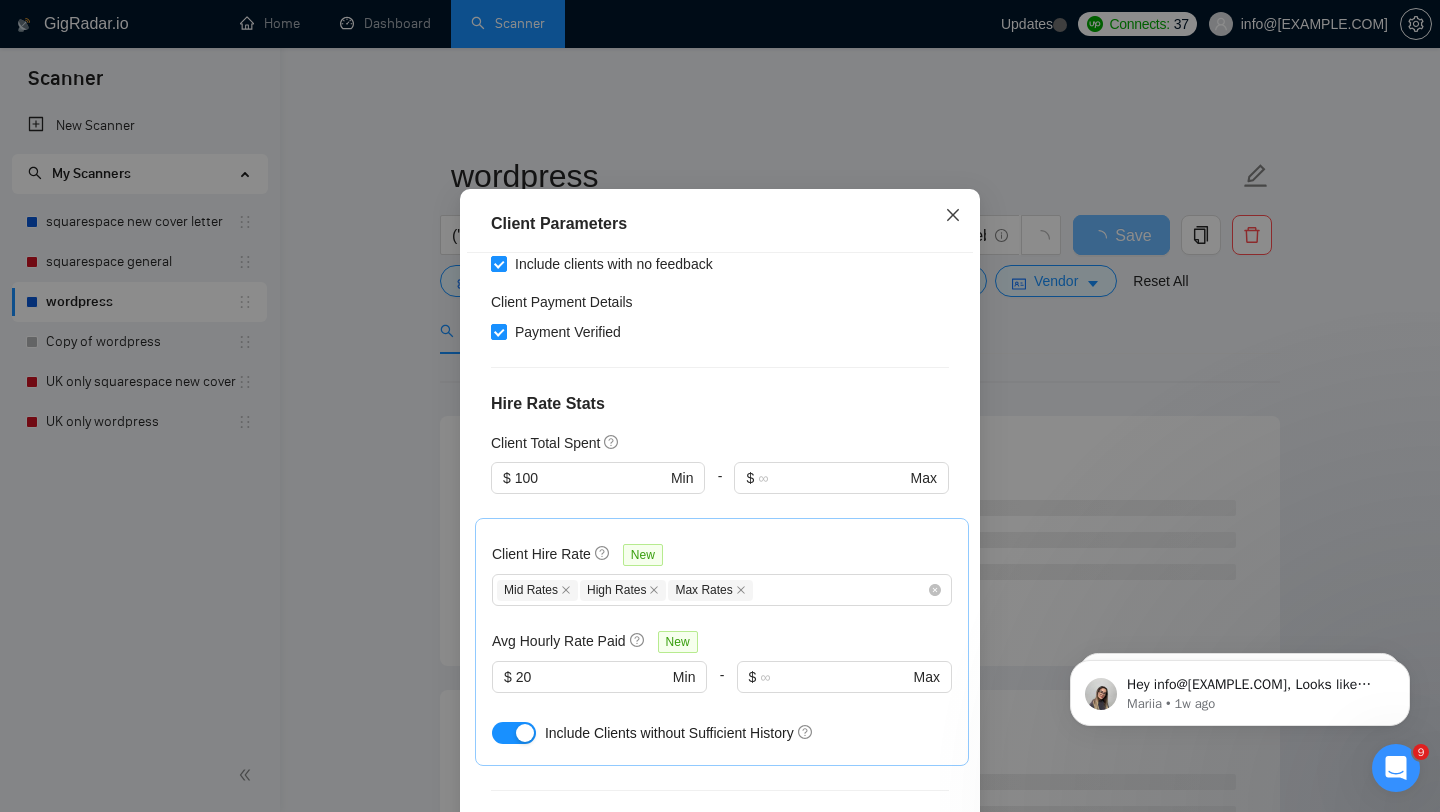 drag, startPoint x: 955, startPoint y: 239, endPoint x: 706, endPoint y: 392, distance: 292.24988 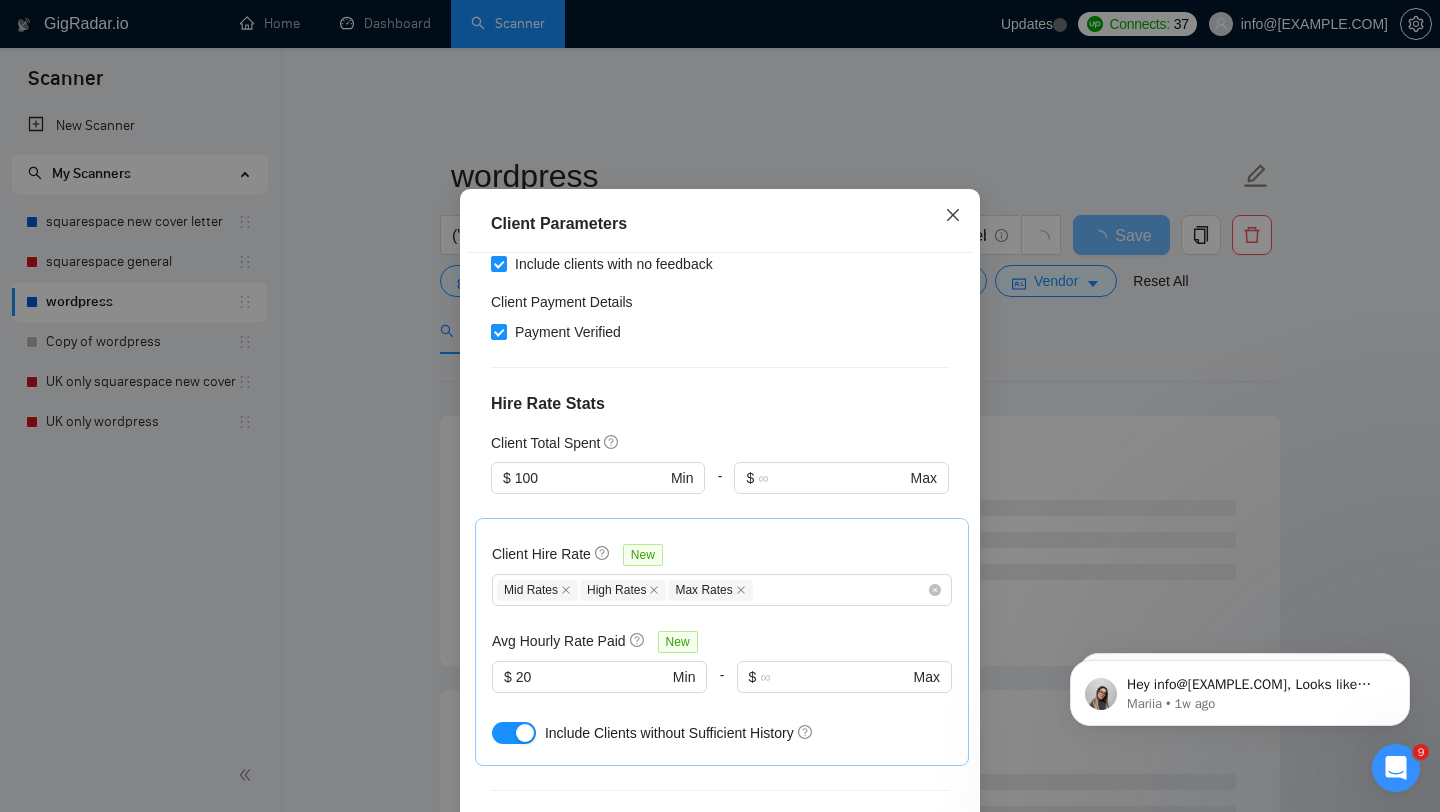 click on "Client Parameters Client Location Include Client Countries   Select Exclude Client Countries India Bangladesh Pakistan   Client Rating Client Min Average Feedback Include clients with no feedback Client Payment Details Payment Verified Hire Rate Stats   Client Total Spent $ 100 Min - $ Max Client Hire Rate New Mid Rates High Rates Max Rates     Avg Hourly Rate Paid New $ 20 Min - $ Max Include Clients without Sufficient History Client Profile Client Industry New   Any industry Client Company Size   Any company size Enterprise Clients New   Any clients Reset OK" at bounding box center (720, 537) 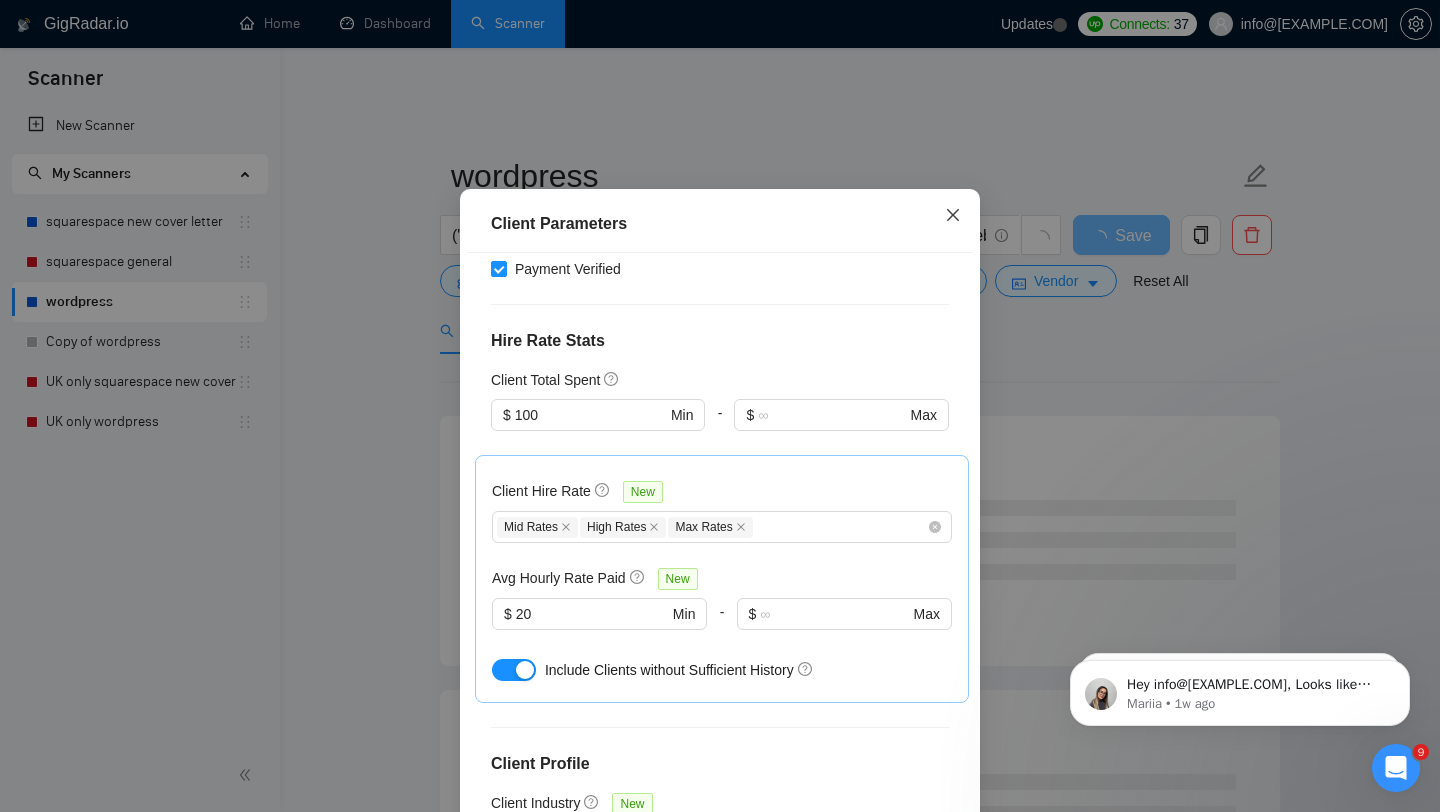 scroll, scrollTop: 431, scrollLeft: 0, axis: vertical 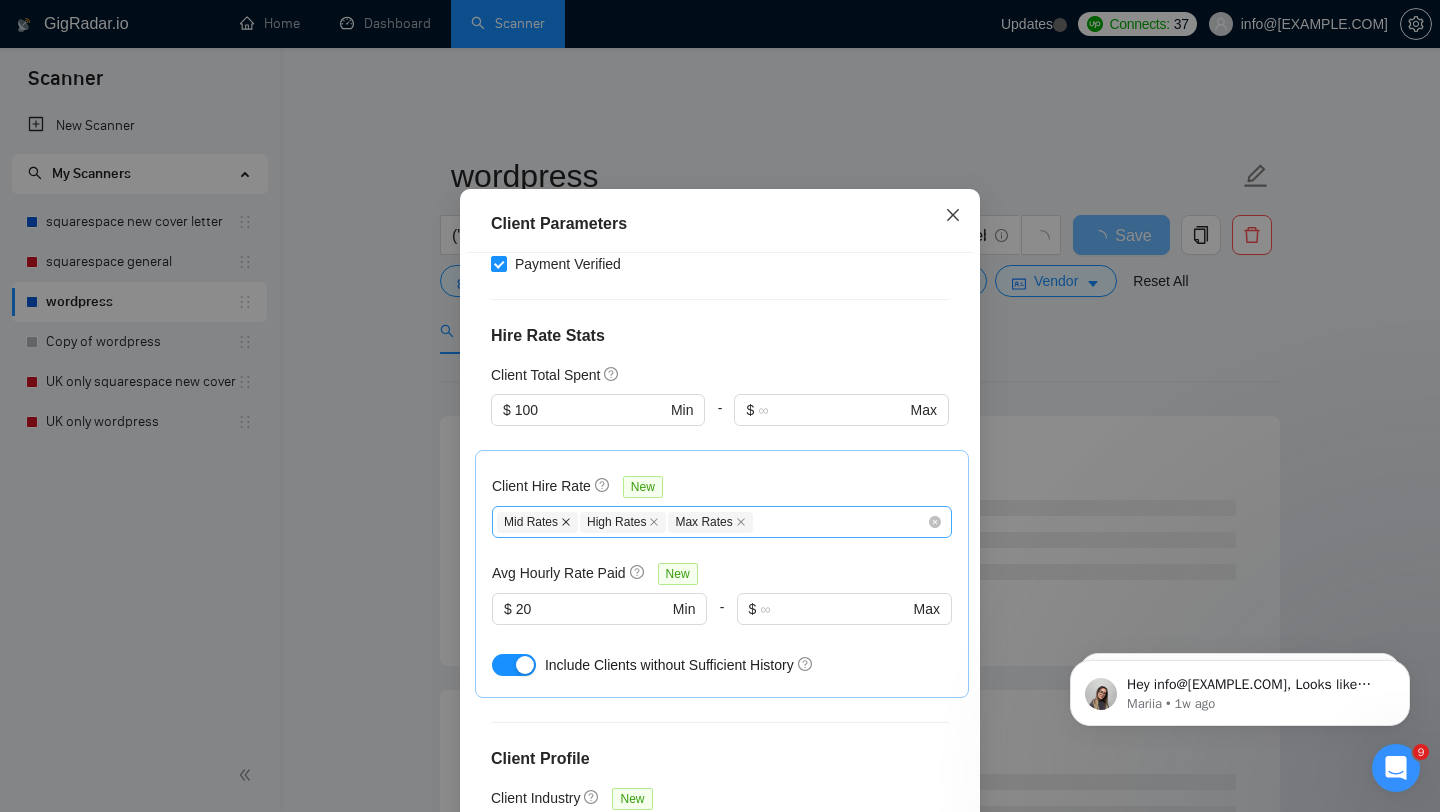 click 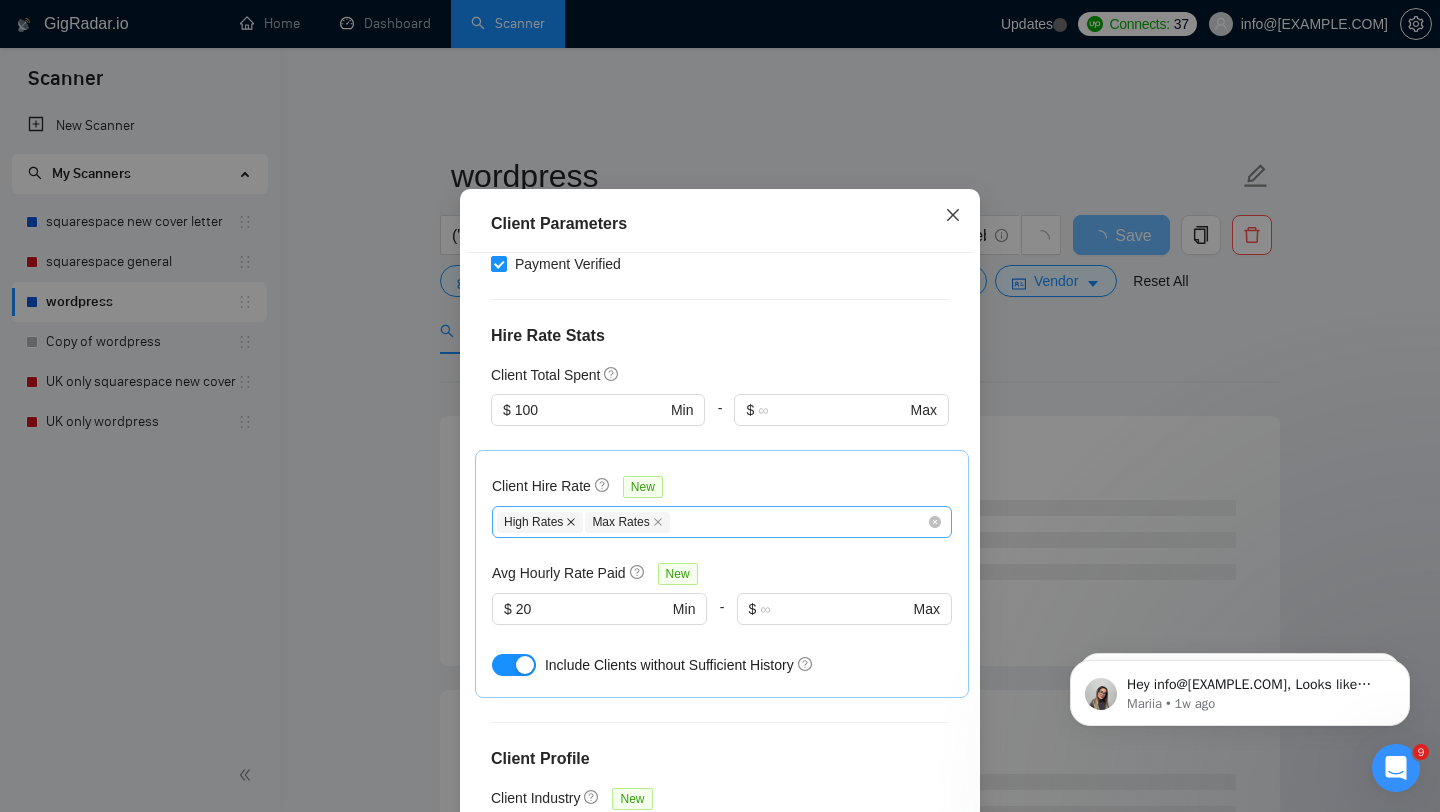 click 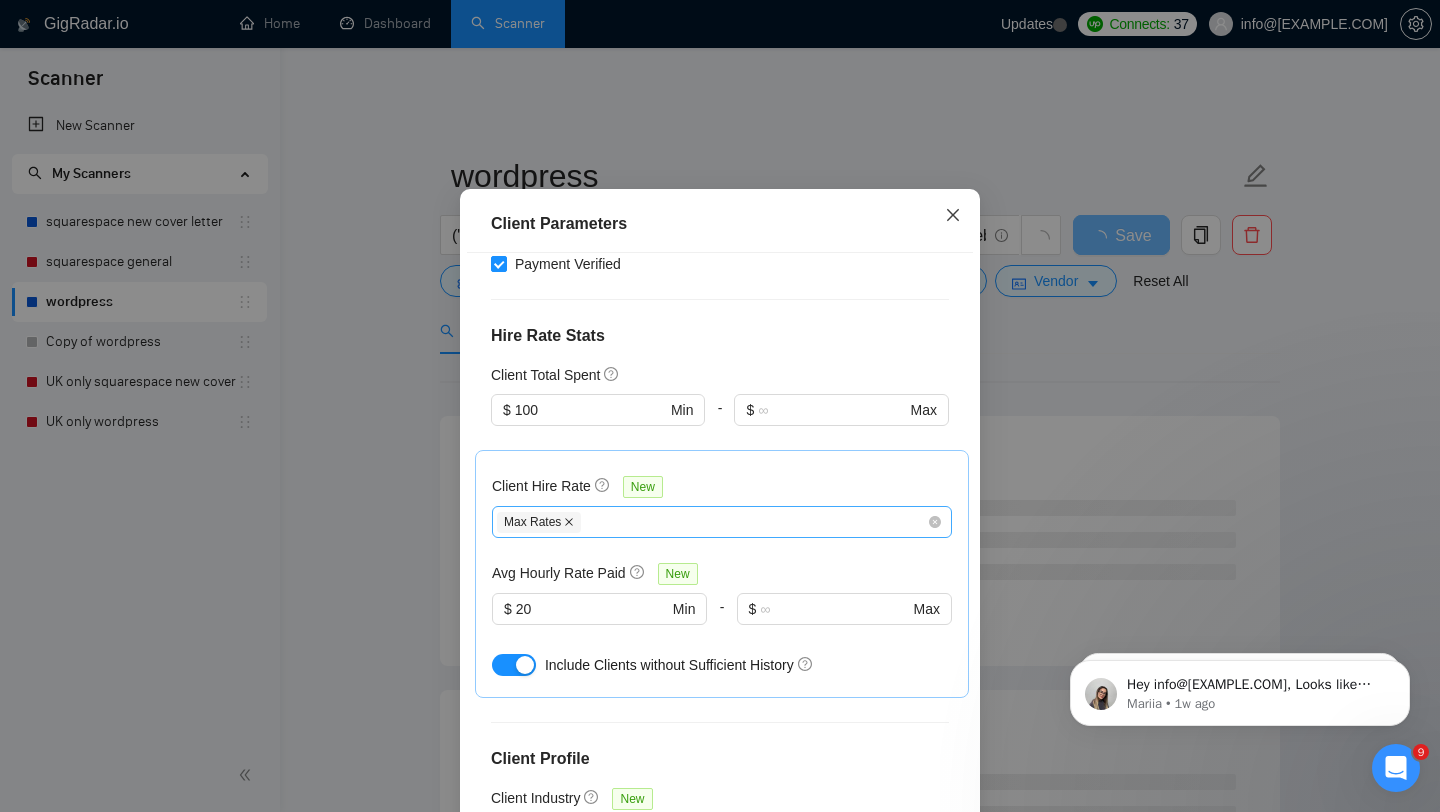 click 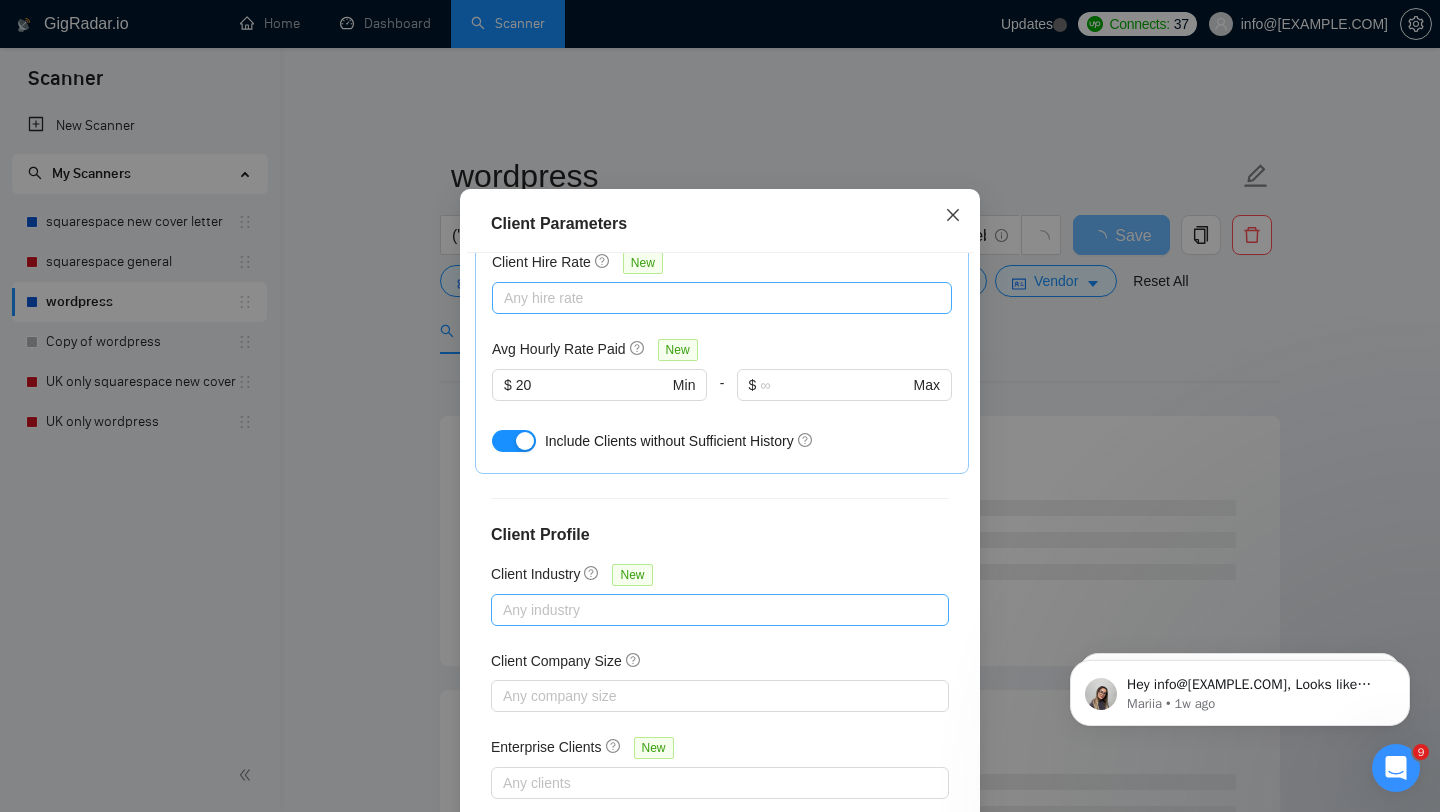 scroll, scrollTop: 678, scrollLeft: 0, axis: vertical 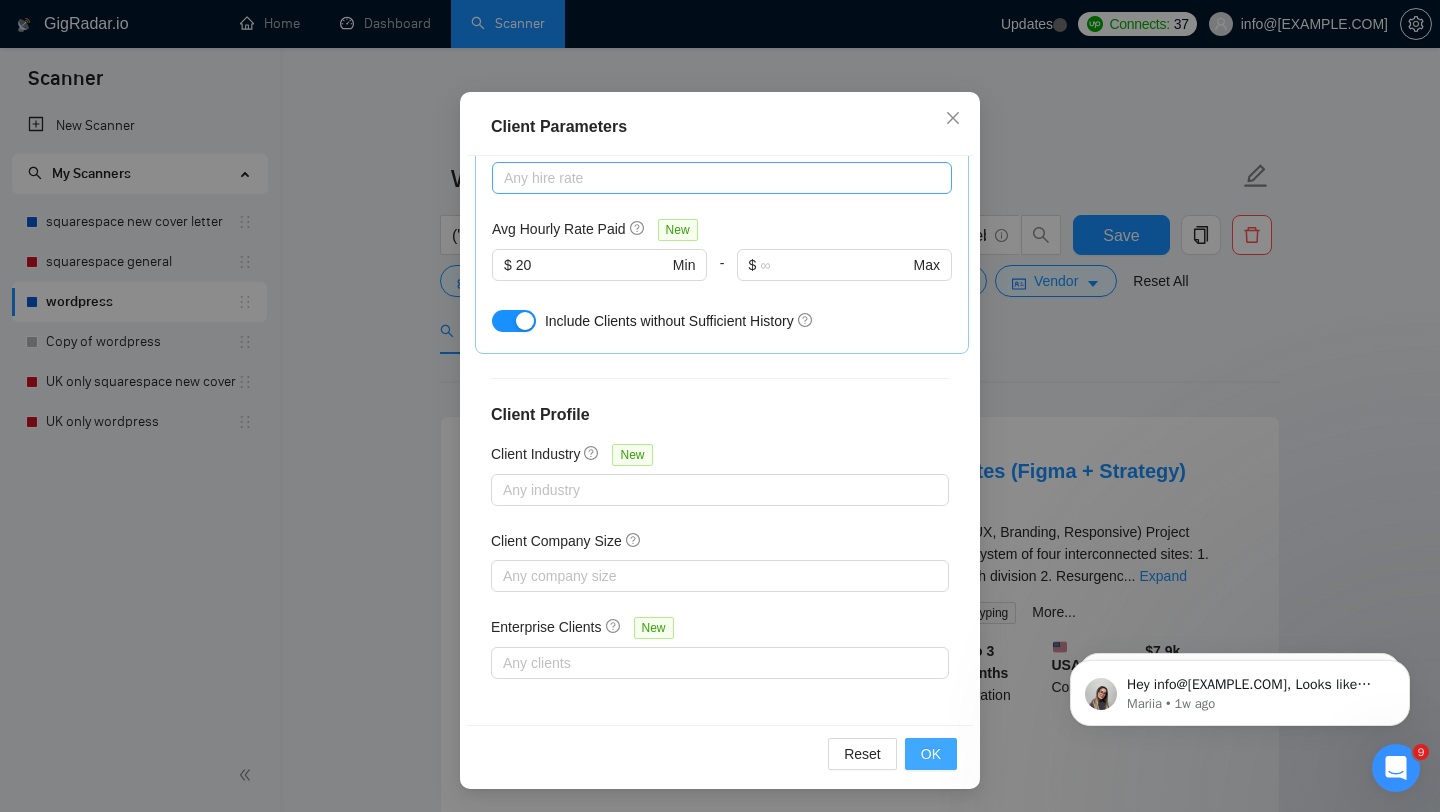 click on "OK" at bounding box center [931, 754] 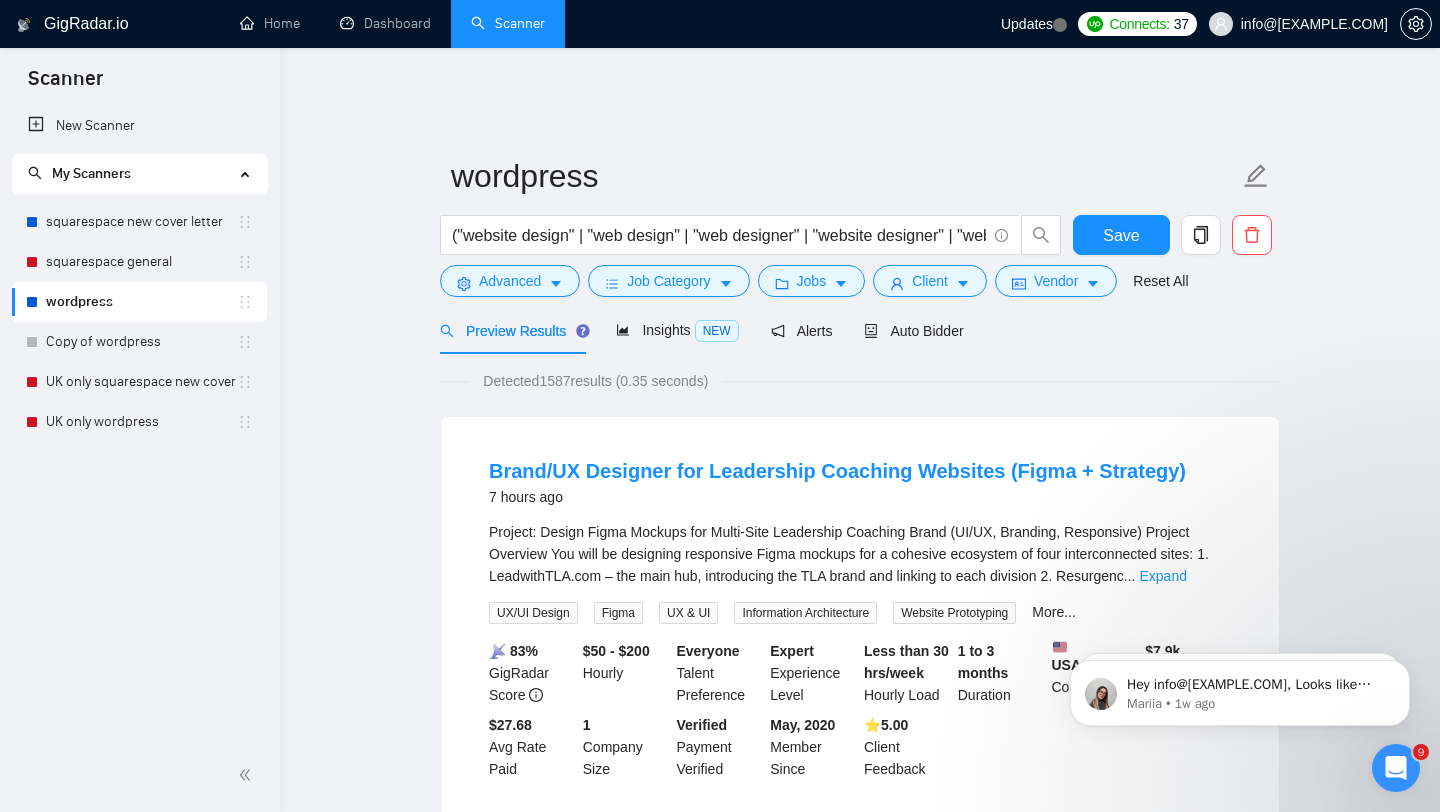scroll, scrollTop: 28, scrollLeft: 0, axis: vertical 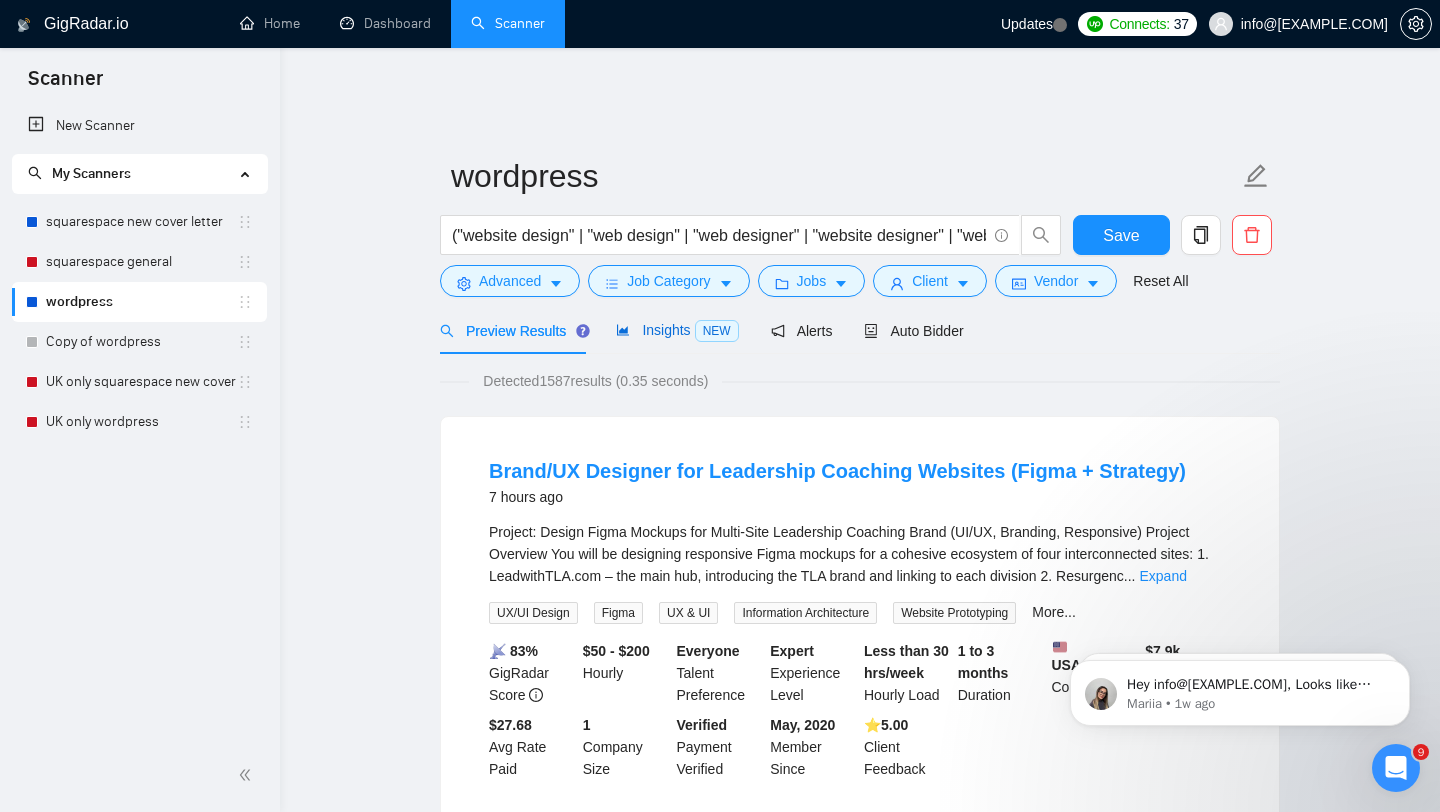 click on "Insights NEW" at bounding box center [677, 330] 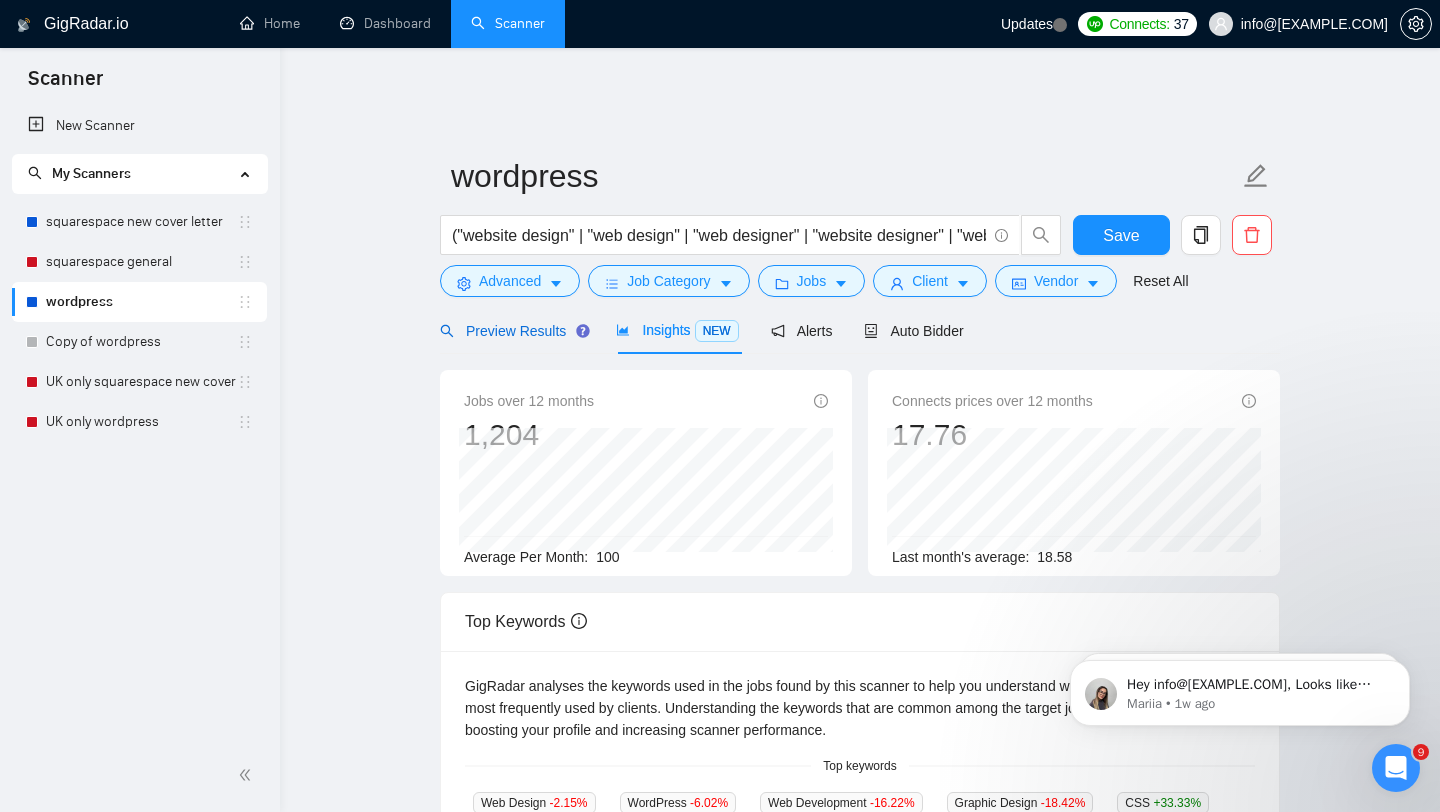 click on "Preview Results" at bounding box center [512, 331] 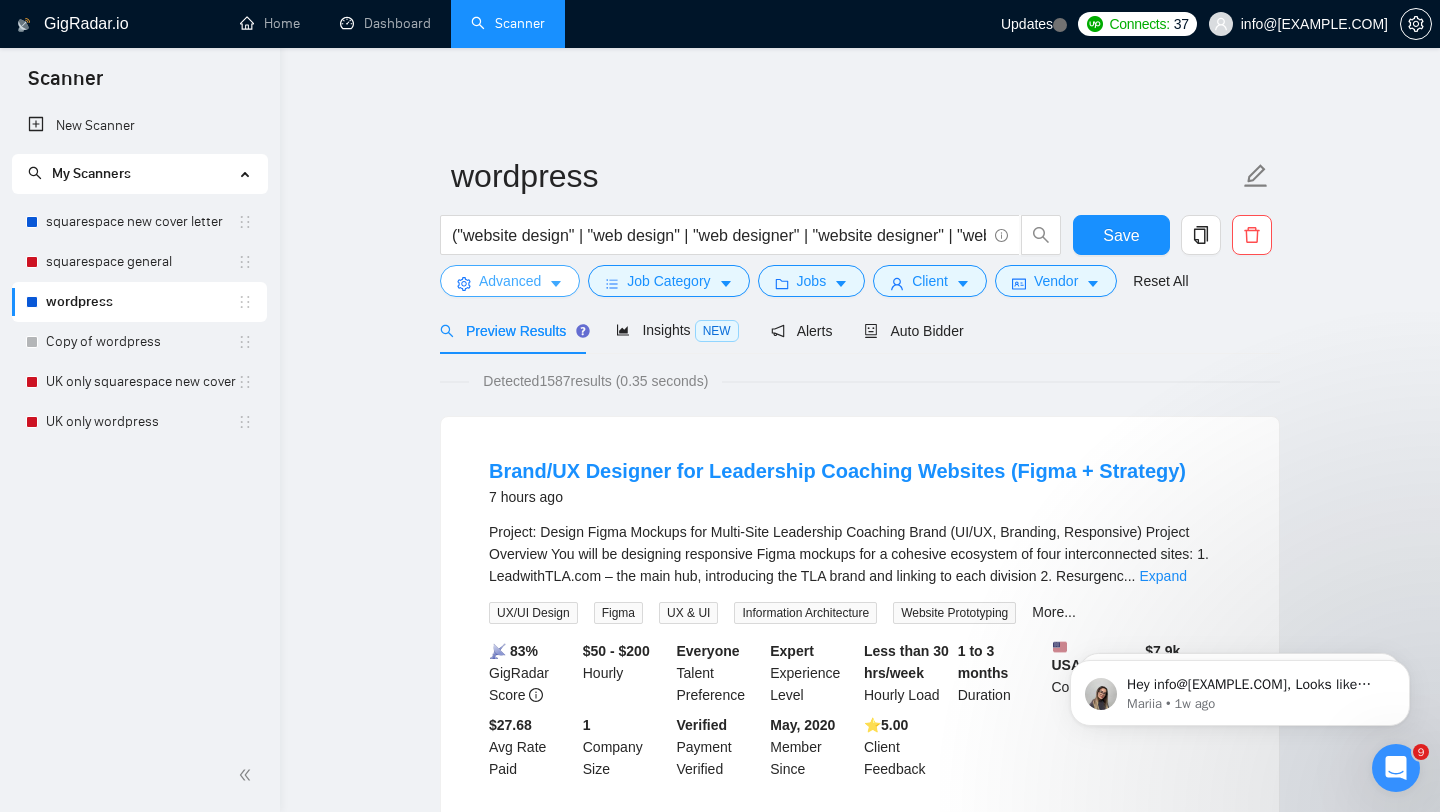 click on "Advanced" at bounding box center (510, 281) 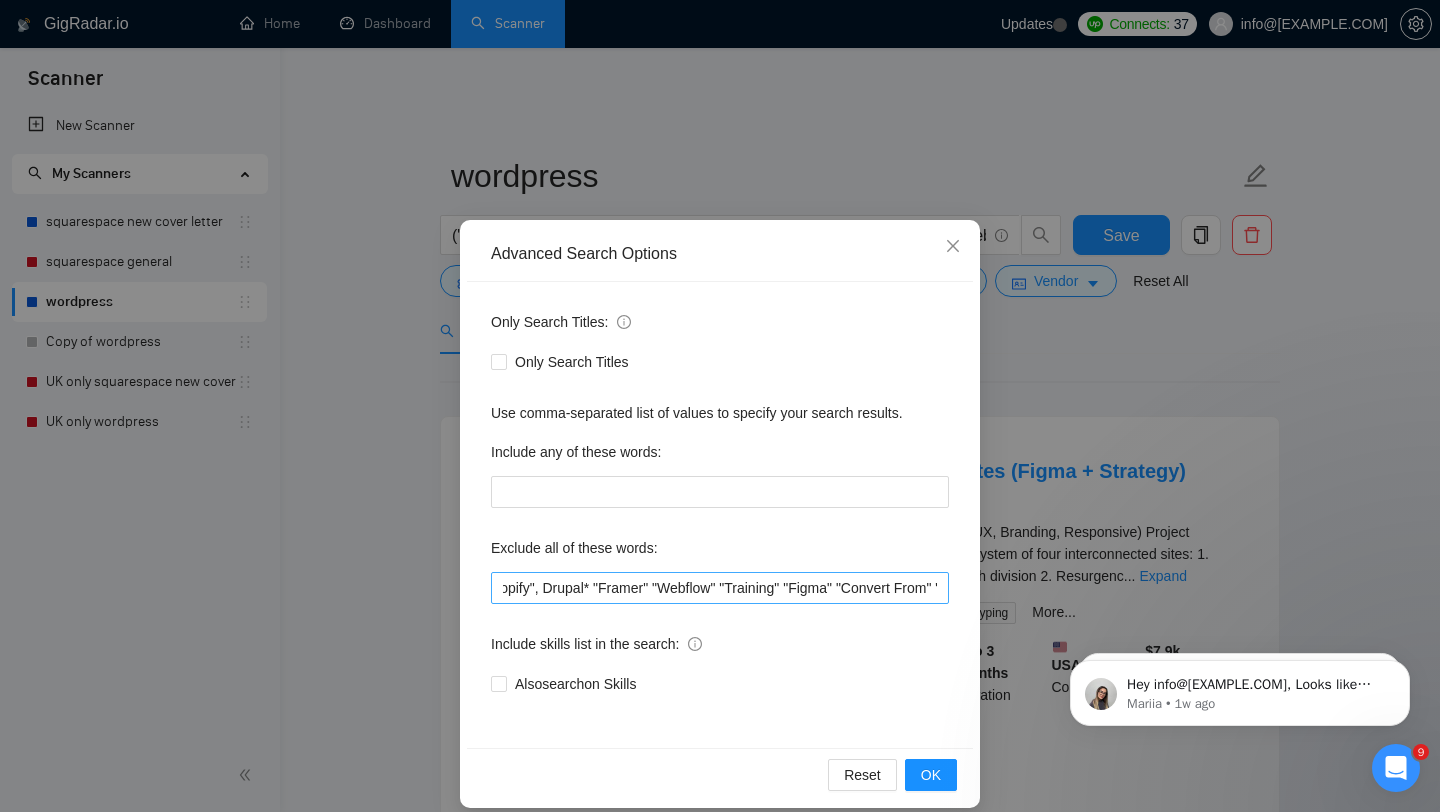 scroll, scrollTop: 0, scrollLeft: 178, axis: horizontal 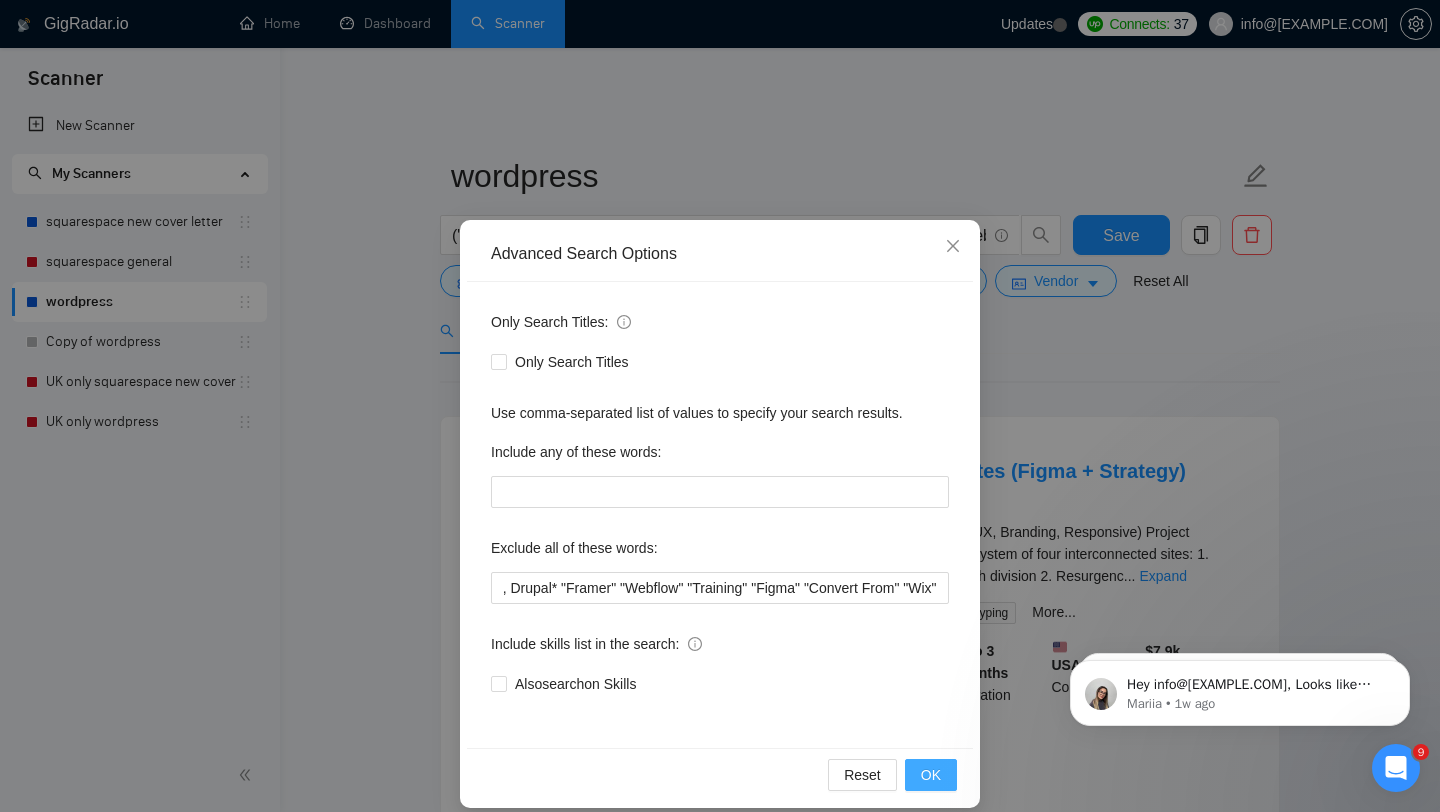 click on "OK" at bounding box center (931, 775) 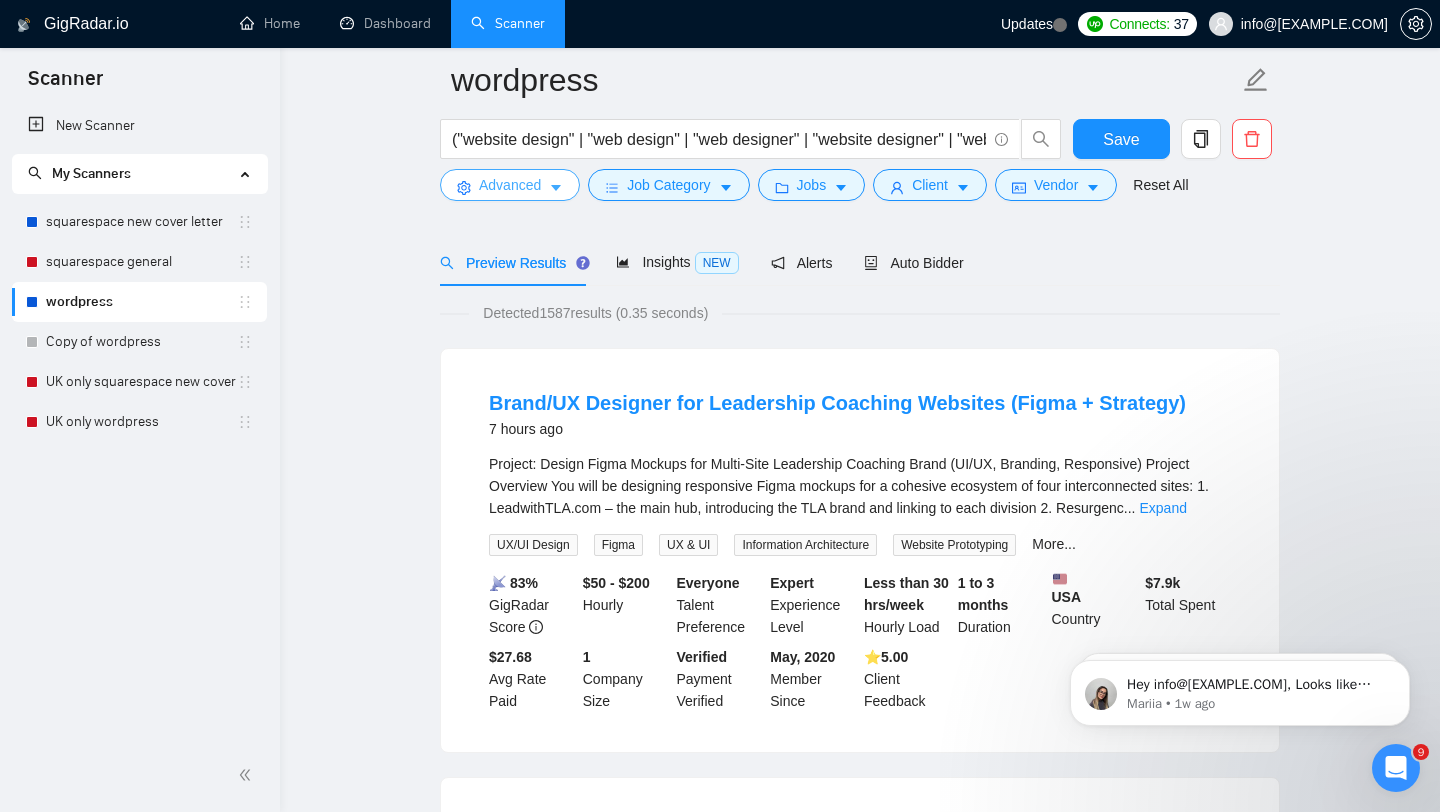scroll, scrollTop: 145, scrollLeft: 0, axis: vertical 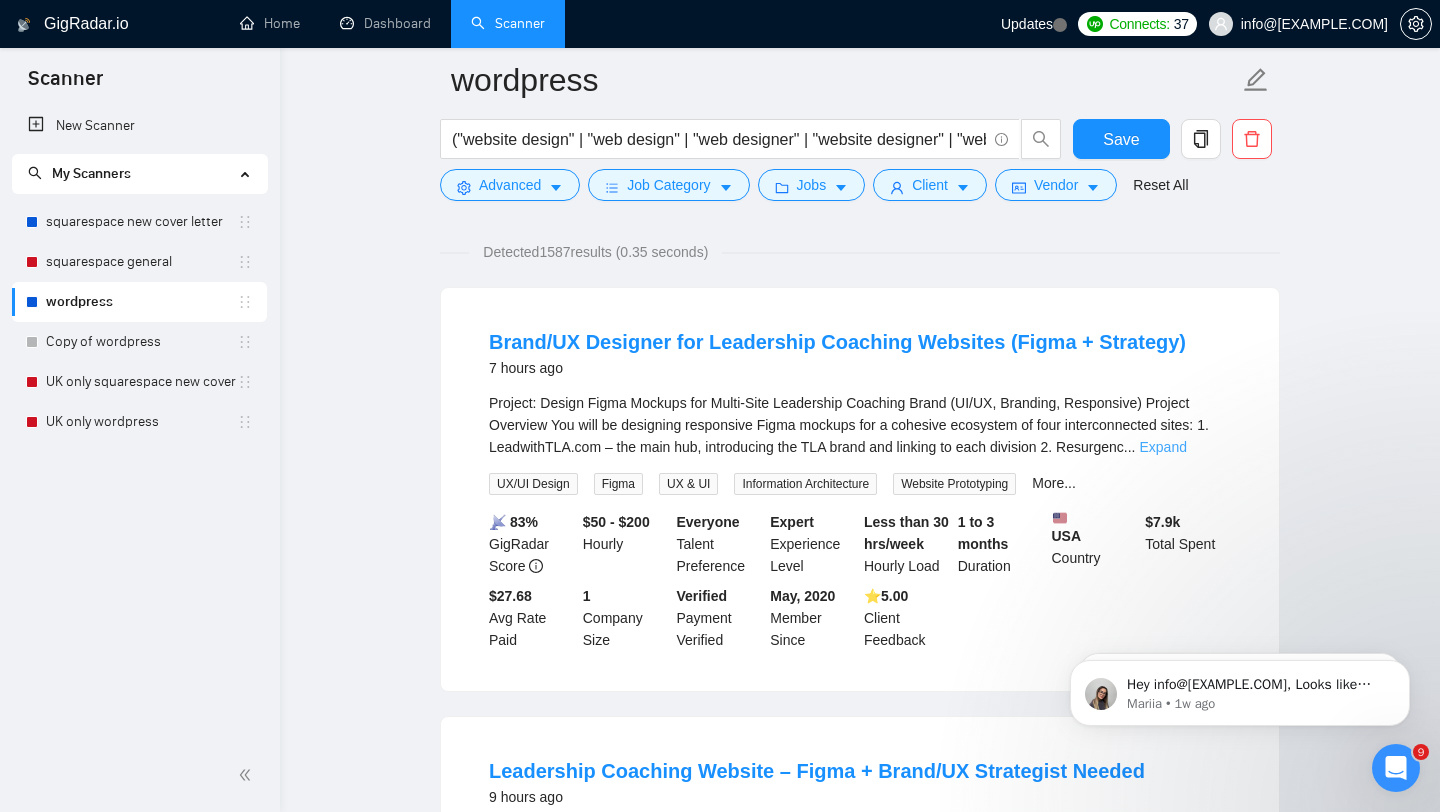click on "Expand" at bounding box center [1162, 447] 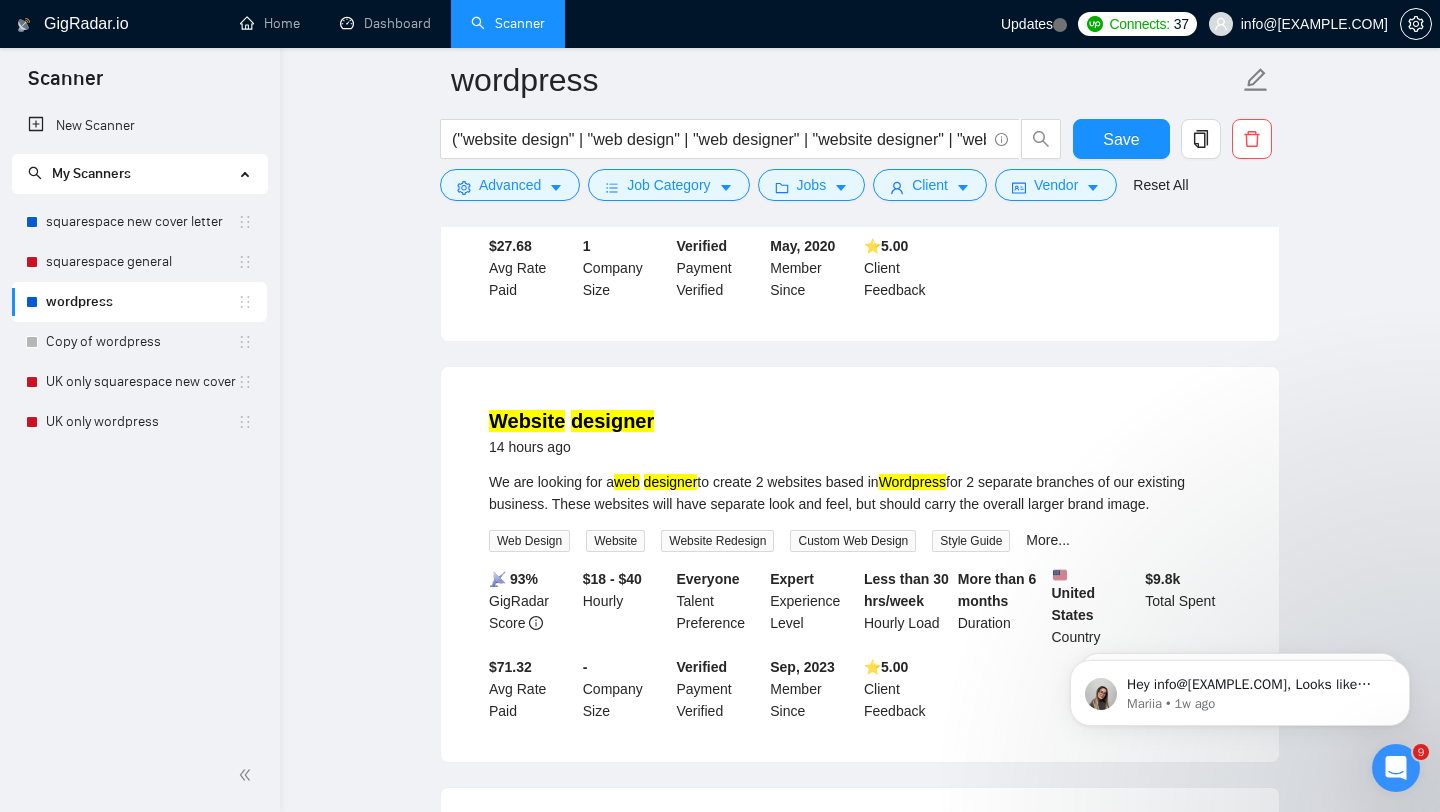 scroll, scrollTop: 2380, scrollLeft: 0, axis: vertical 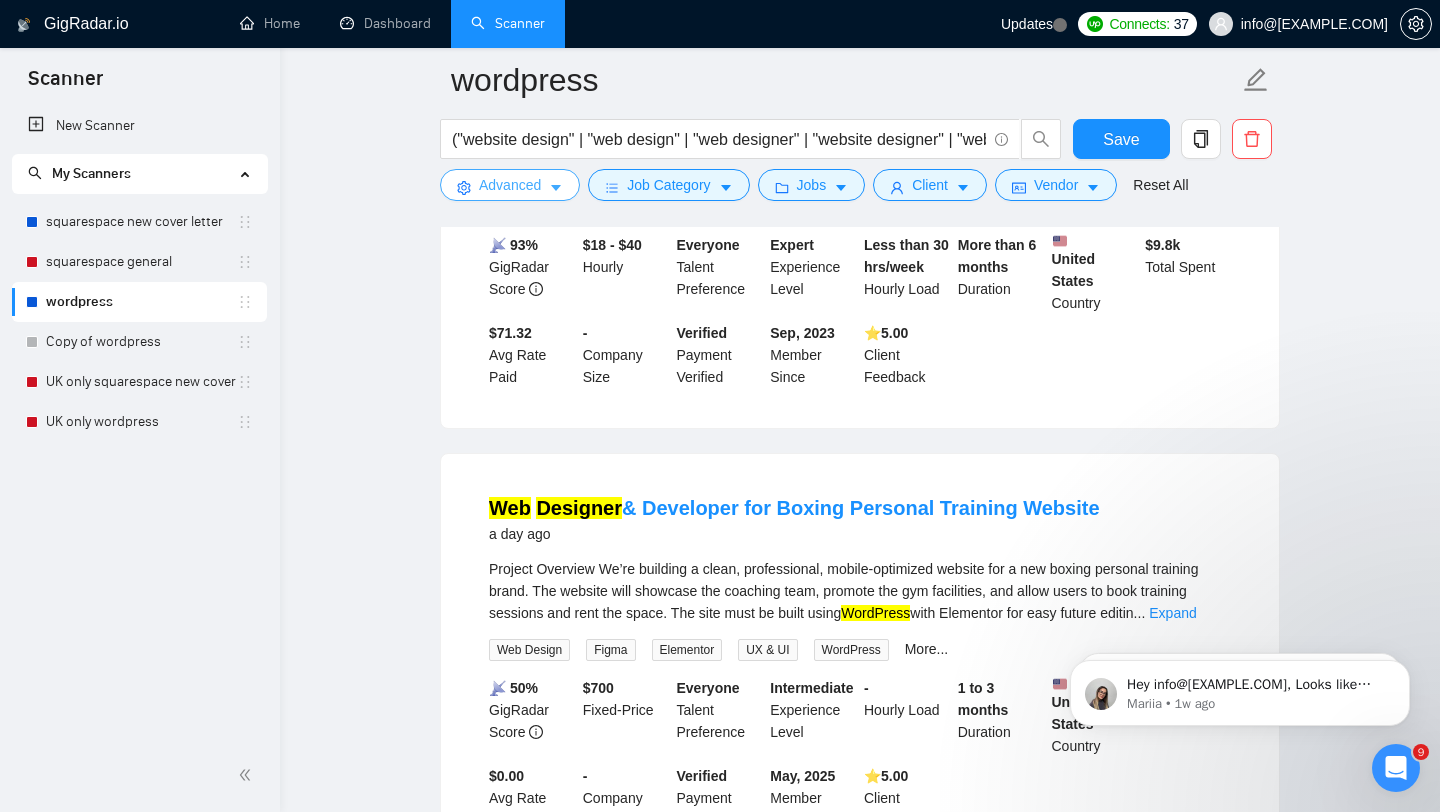 click 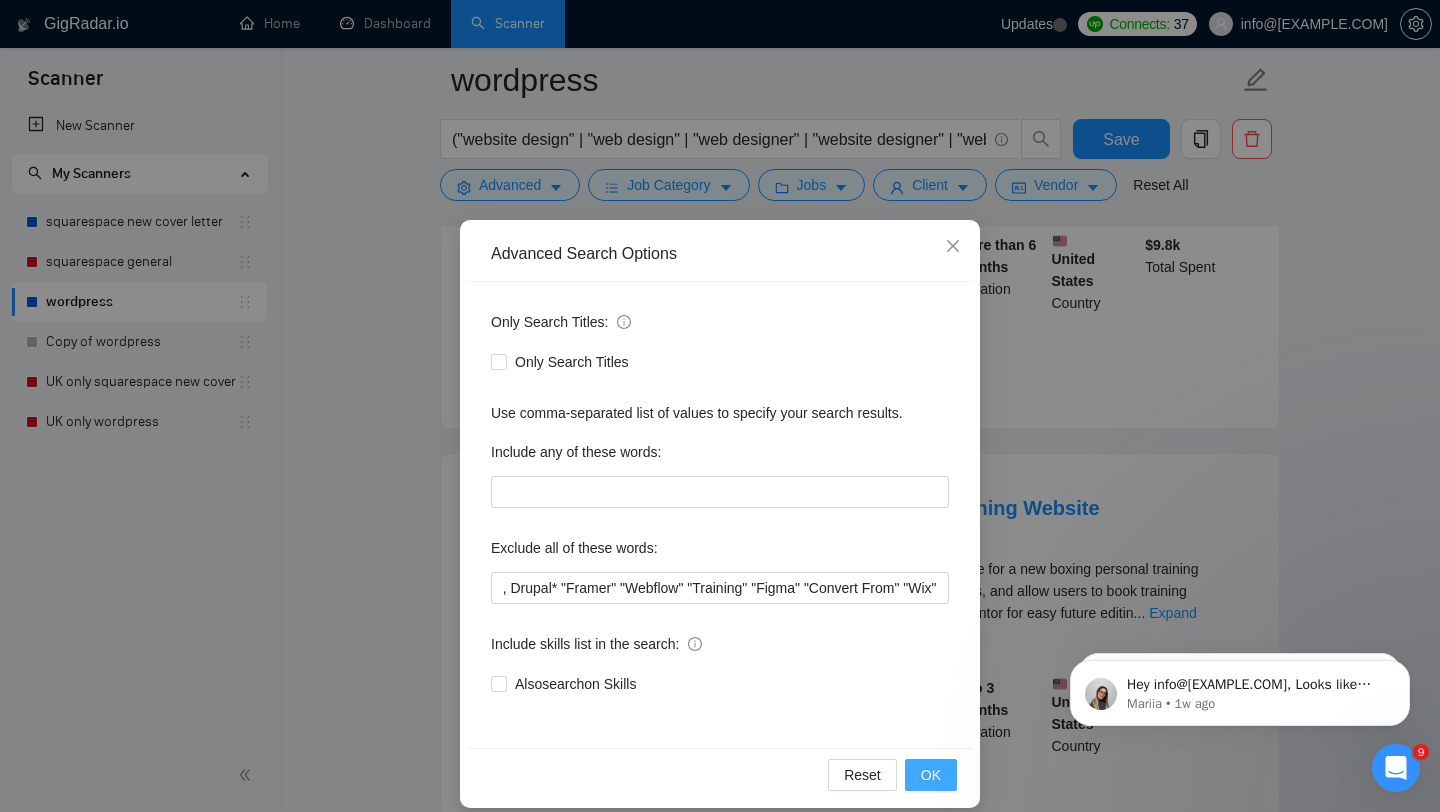click on "OK" at bounding box center (931, 775) 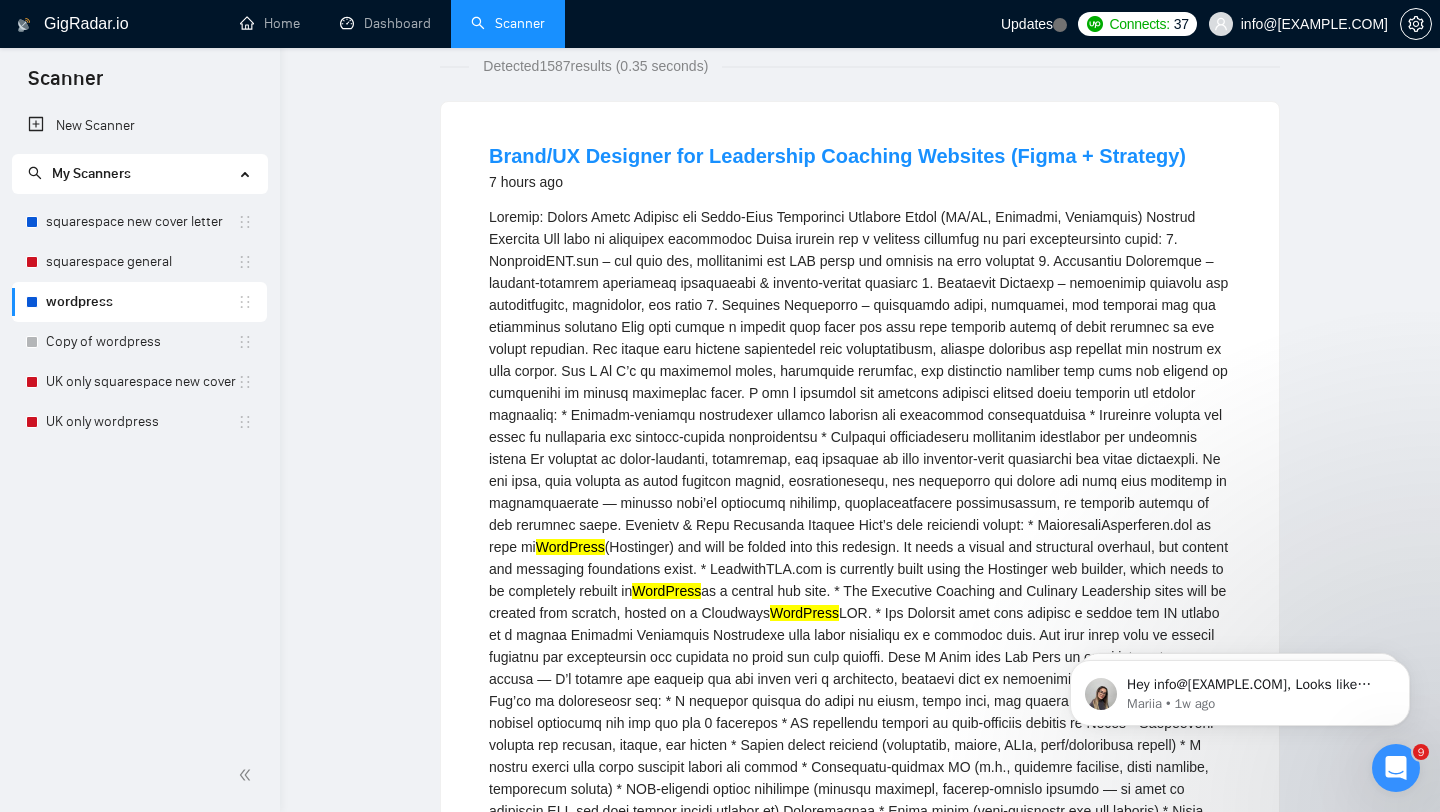 scroll, scrollTop: 0, scrollLeft: 0, axis: both 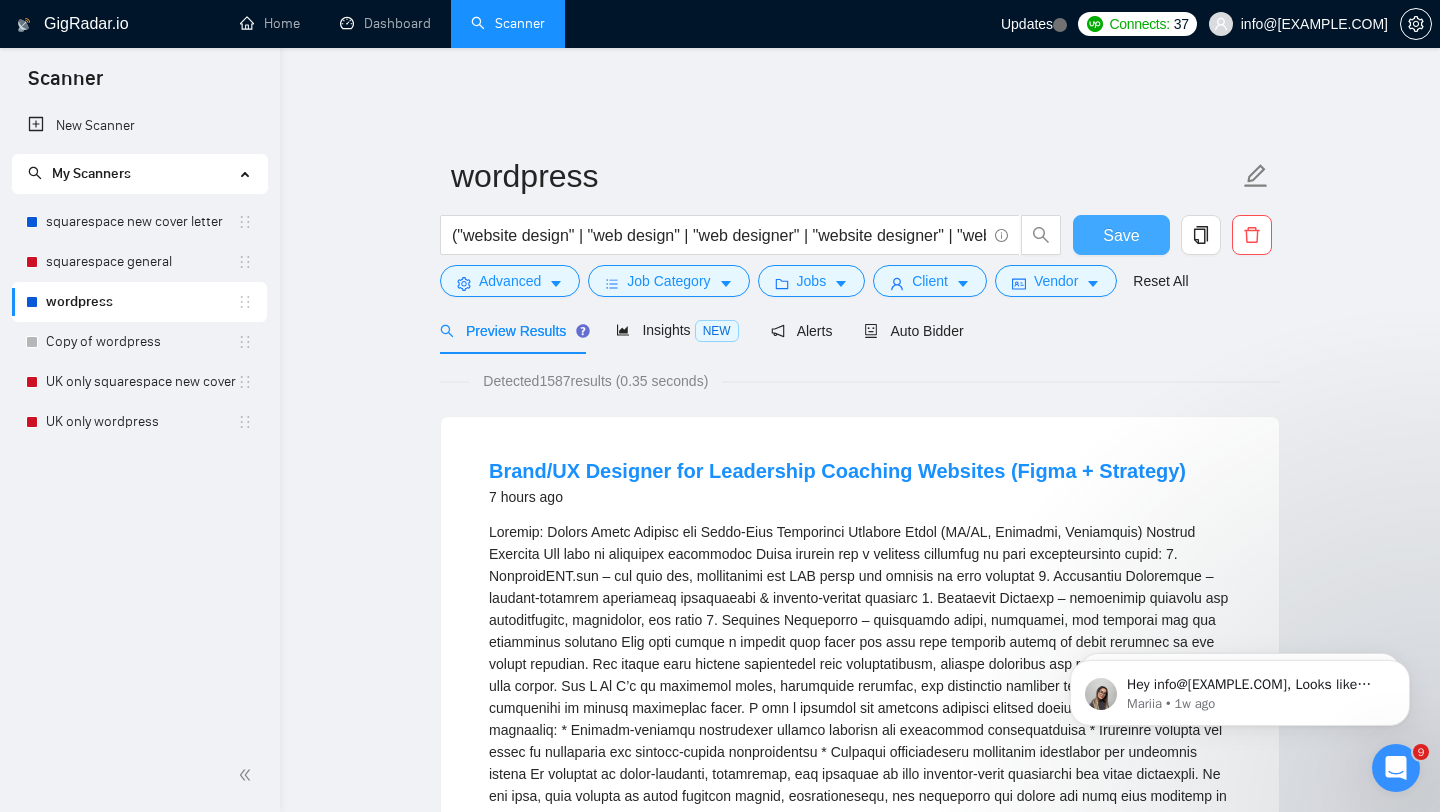 drag, startPoint x: 1122, startPoint y: 217, endPoint x: 195, endPoint y: 293, distance: 930.1102 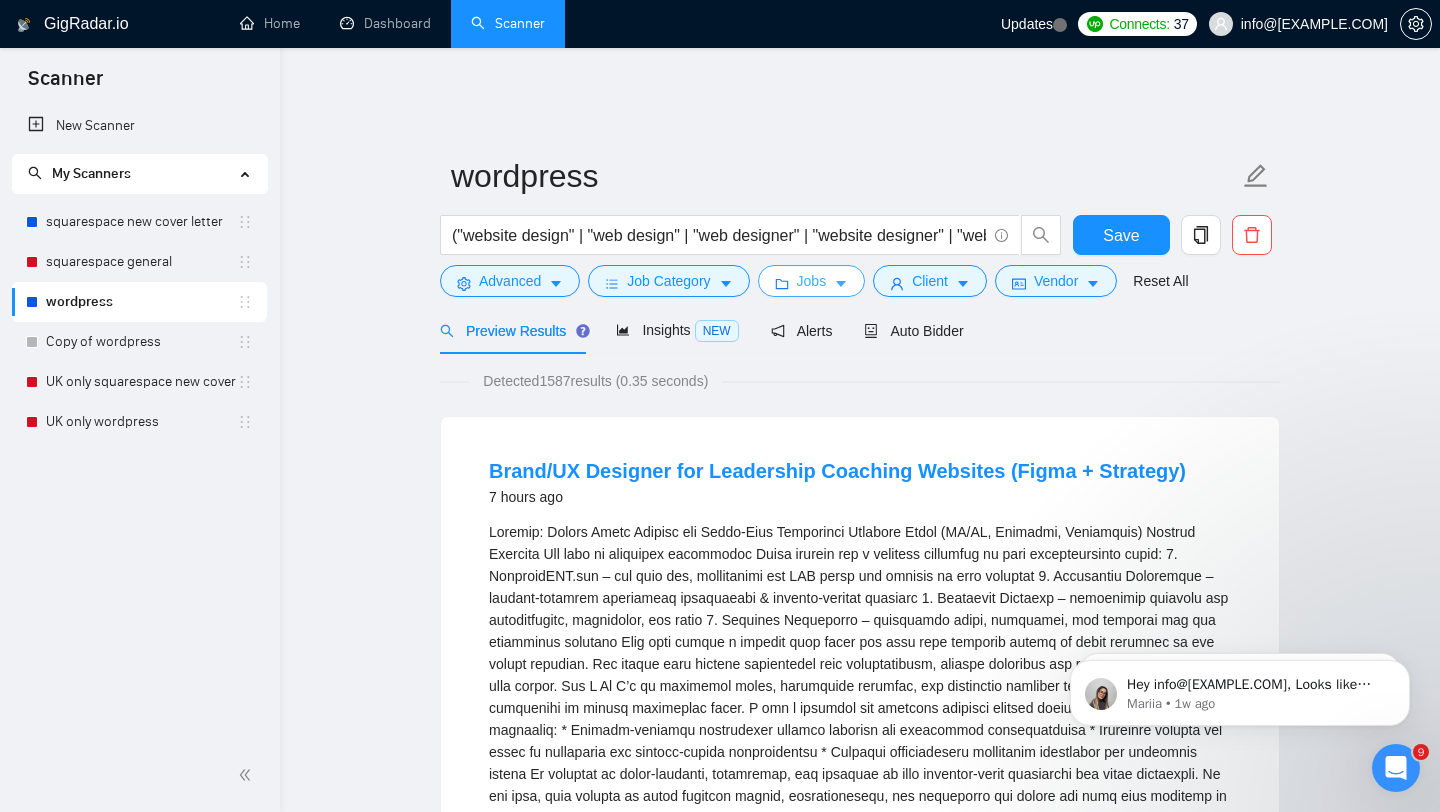 click on "Jobs" at bounding box center (812, 281) 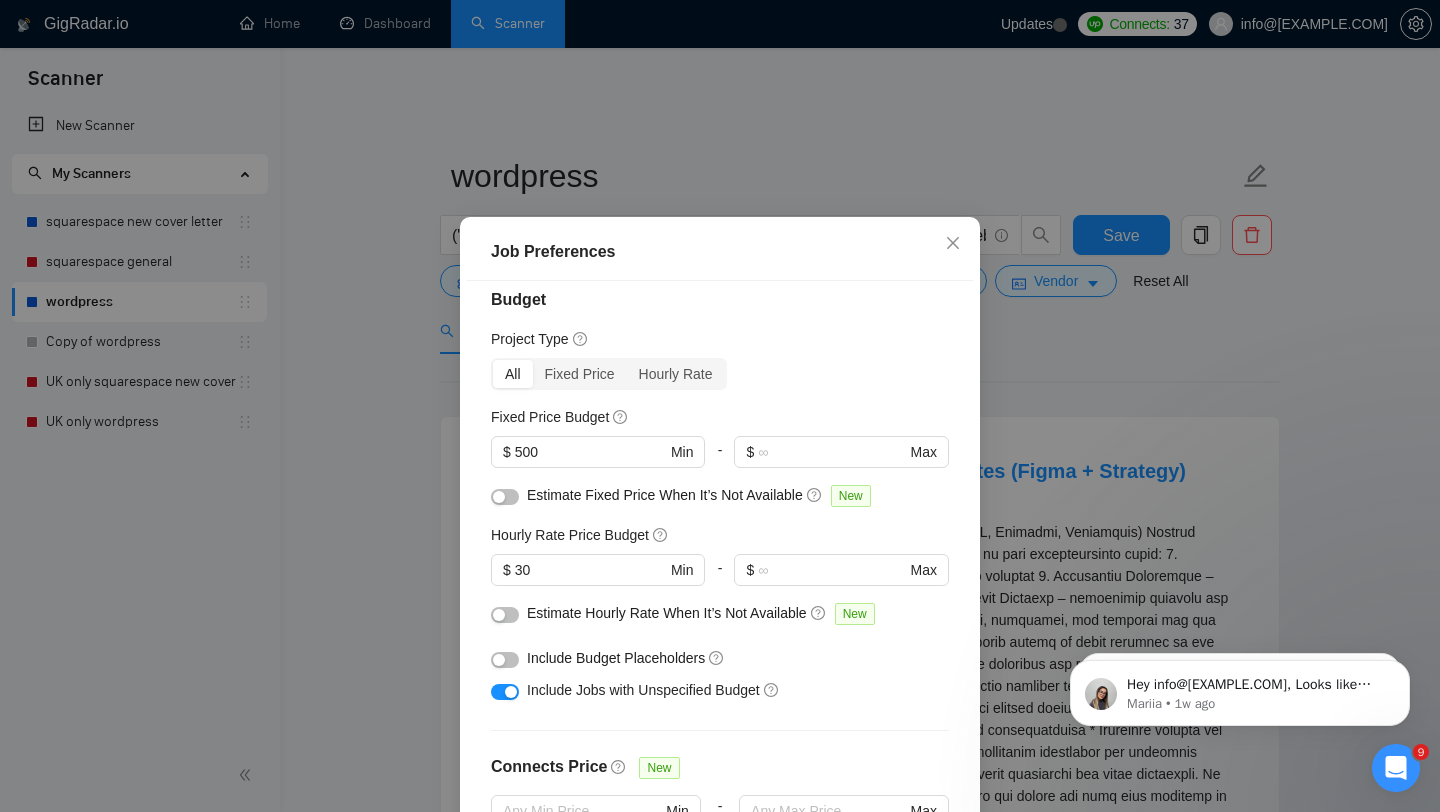 scroll, scrollTop: 0, scrollLeft: 0, axis: both 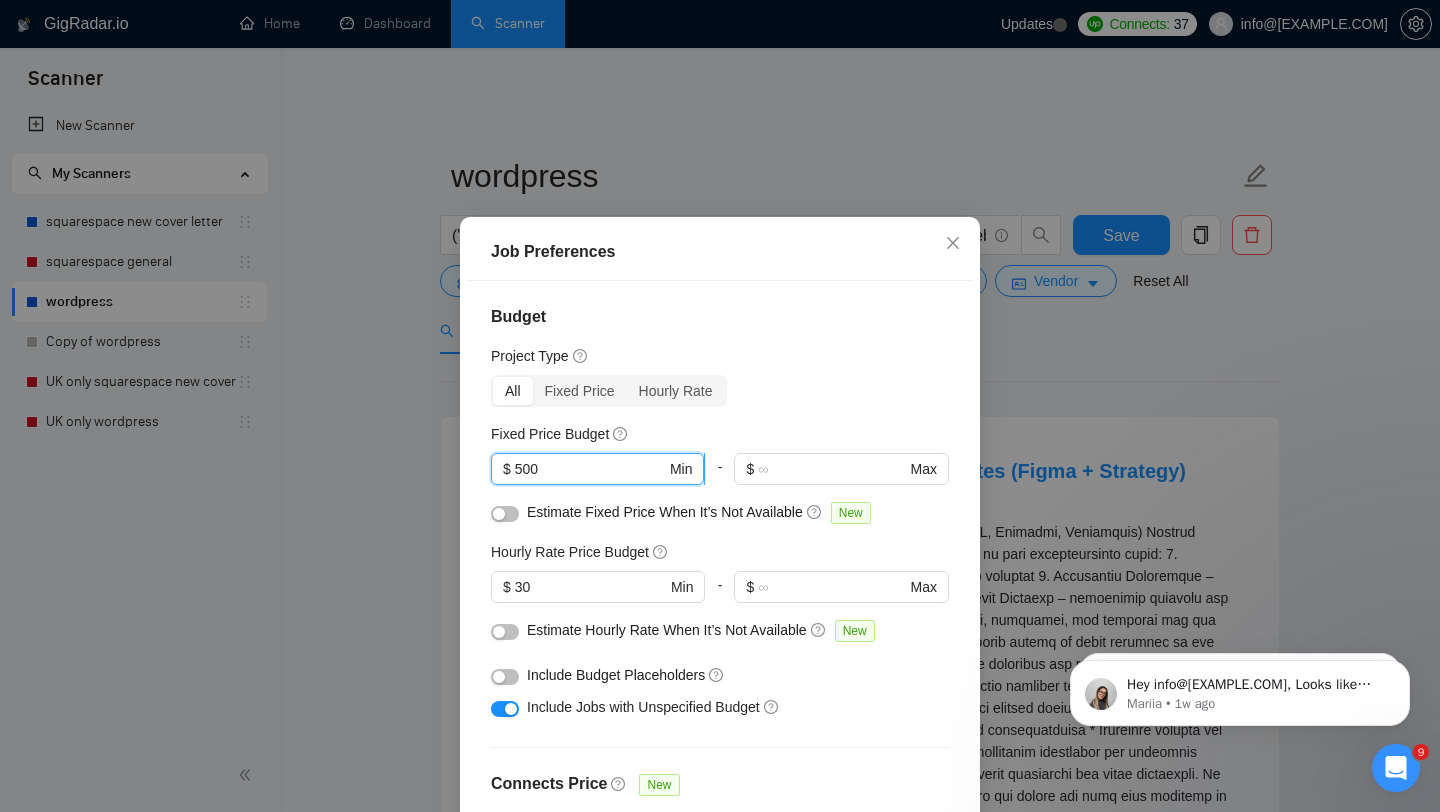 click on "500" at bounding box center (590, 469) 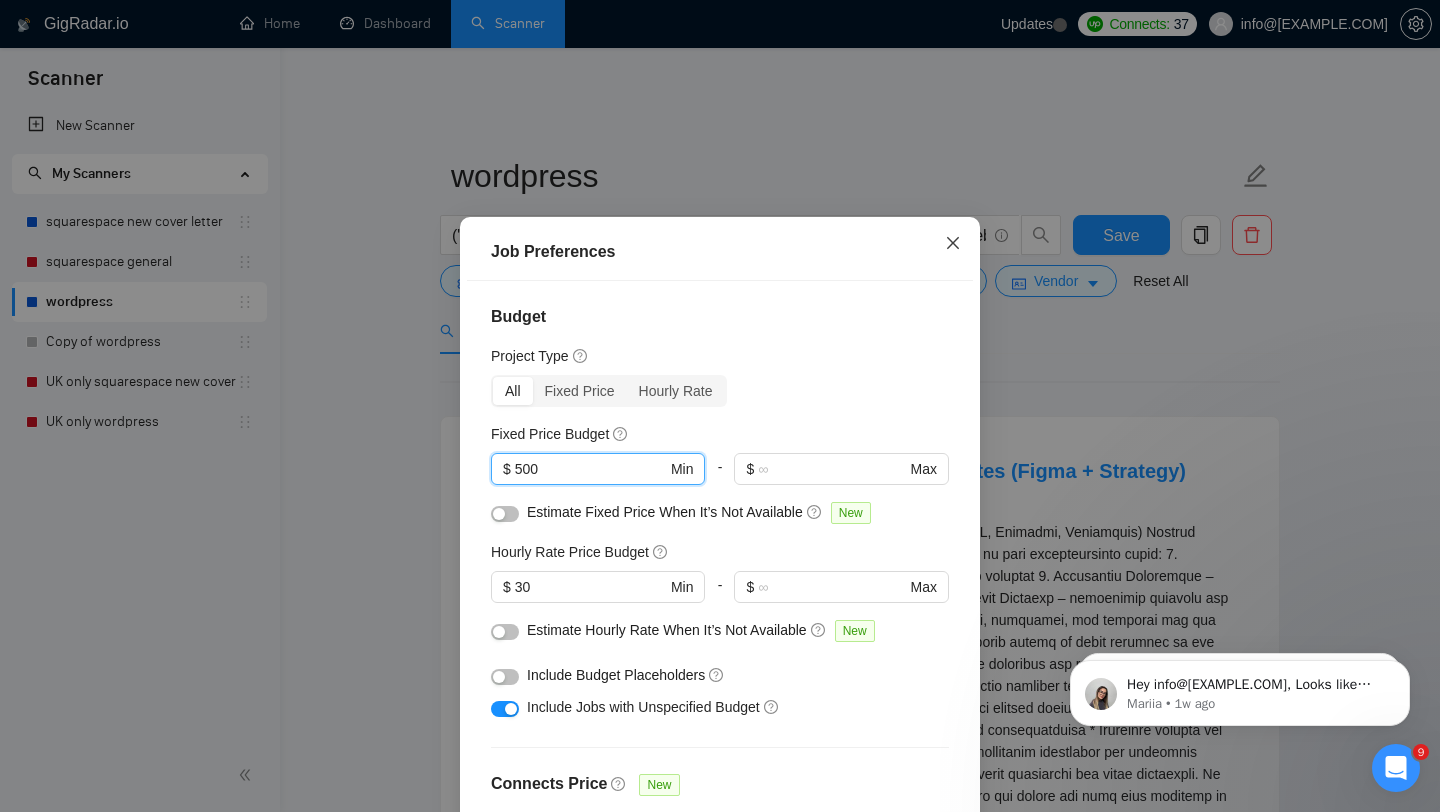 click 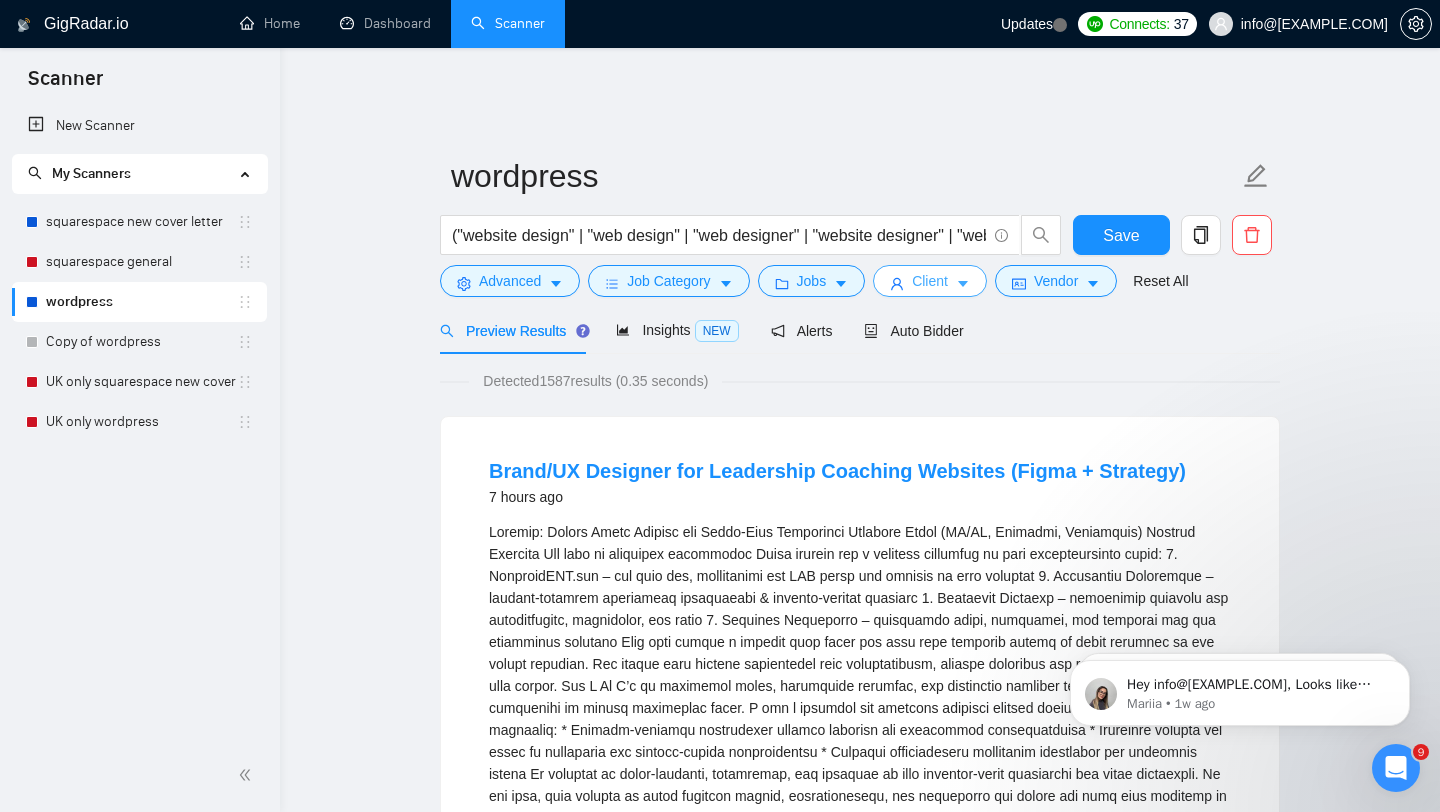 click on "Client" at bounding box center (930, 281) 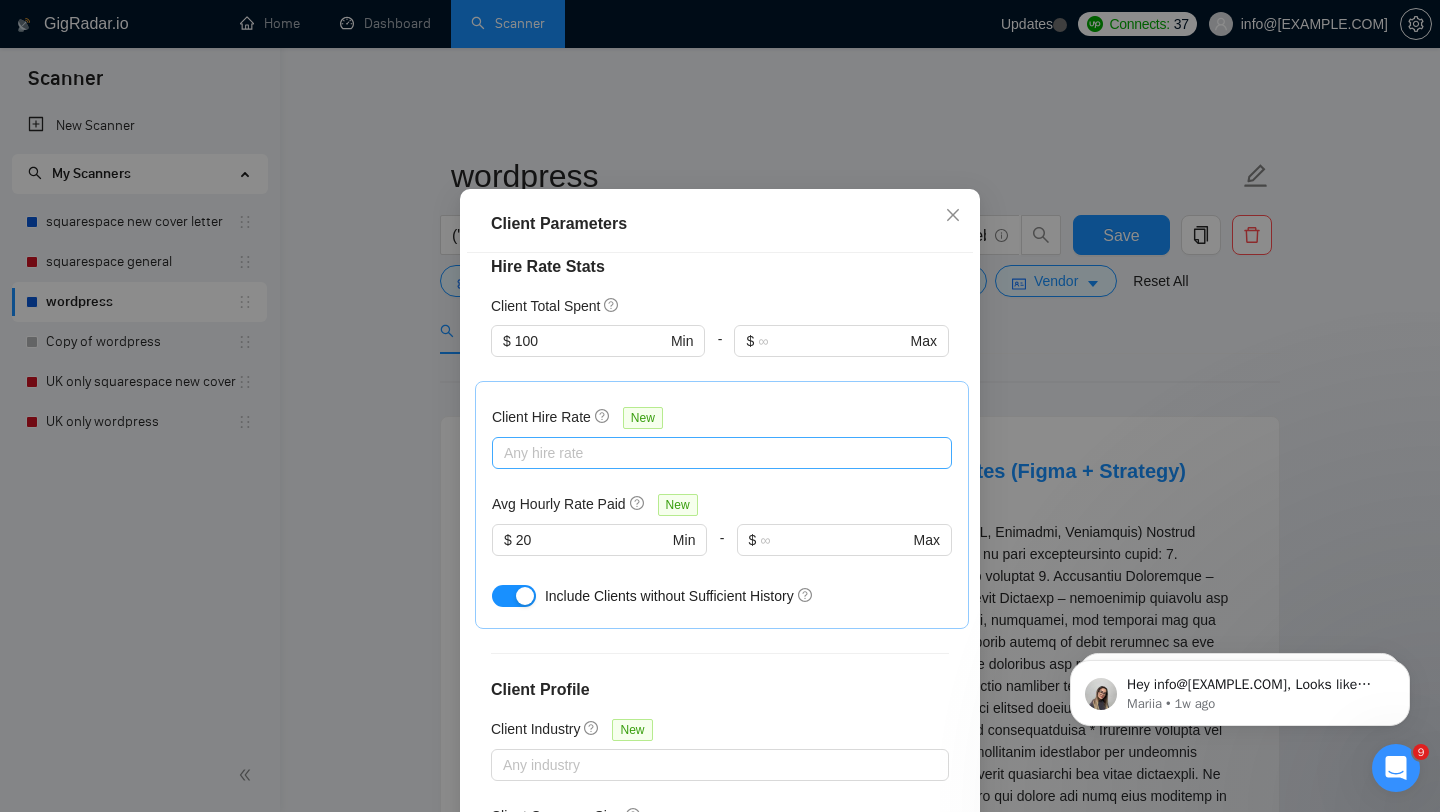 scroll, scrollTop: 449, scrollLeft: 0, axis: vertical 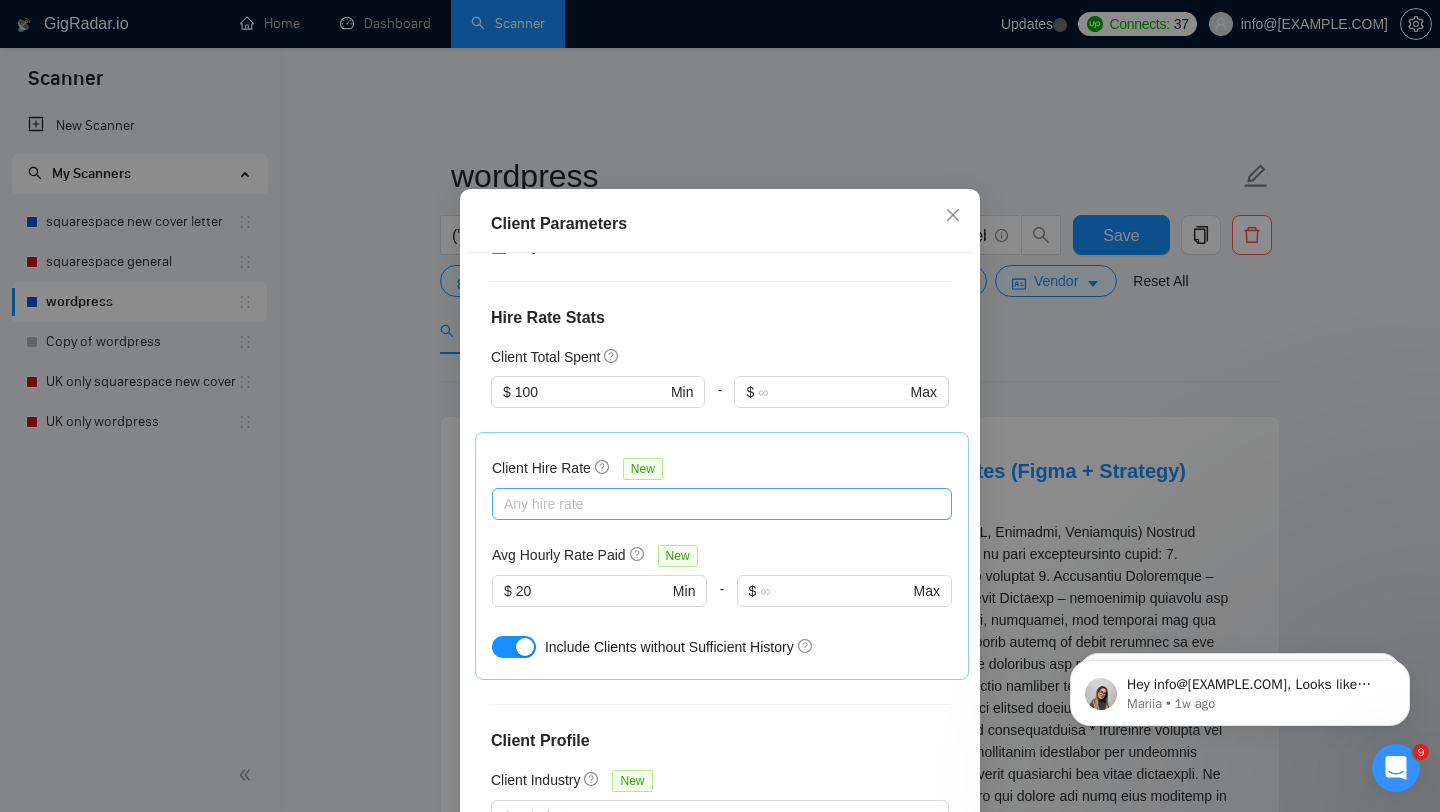 click on "Client Parameters Client Location Include Client Countries   Select Exclude Client Countries India Bangladesh Pakistan   Client Rating Client Min Average Feedback Include clients with no feedback Client Payment Details Payment Verified Hire Rate Stats   Client Total Spent $ 100 Min - $ Max Client Hire Rate New   Any hire rate   Avg Hourly Rate Paid New $ 20 Min - $ Max Include Clients without Sufficient History Client Profile Client Industry New   Any industry Client Company Size   Any company size Enterprise Clients New   Any clients Reset OK" at bounding box center (720, 537) 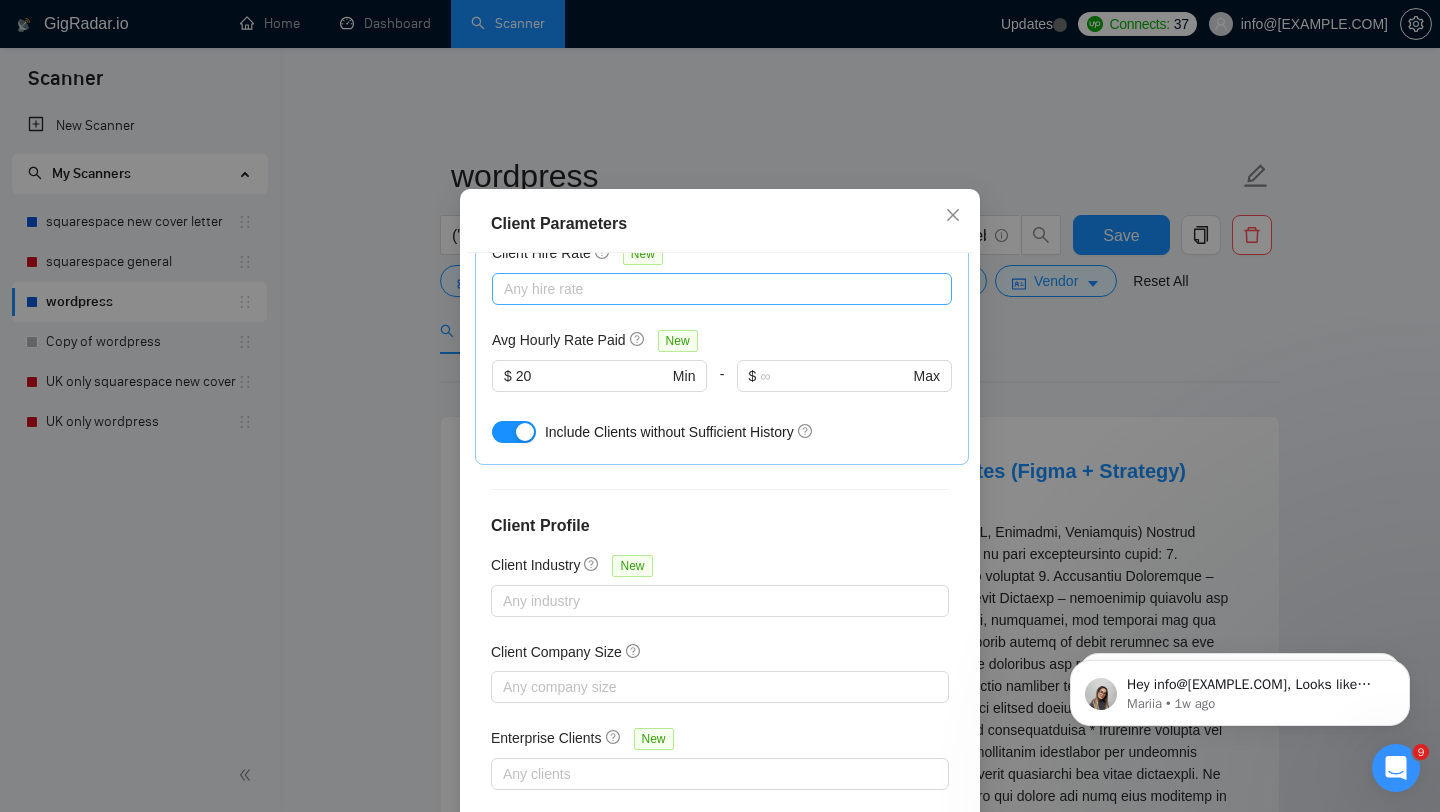 scroll, scrollTop: 678, scrollLeft: 0, axis: vertical 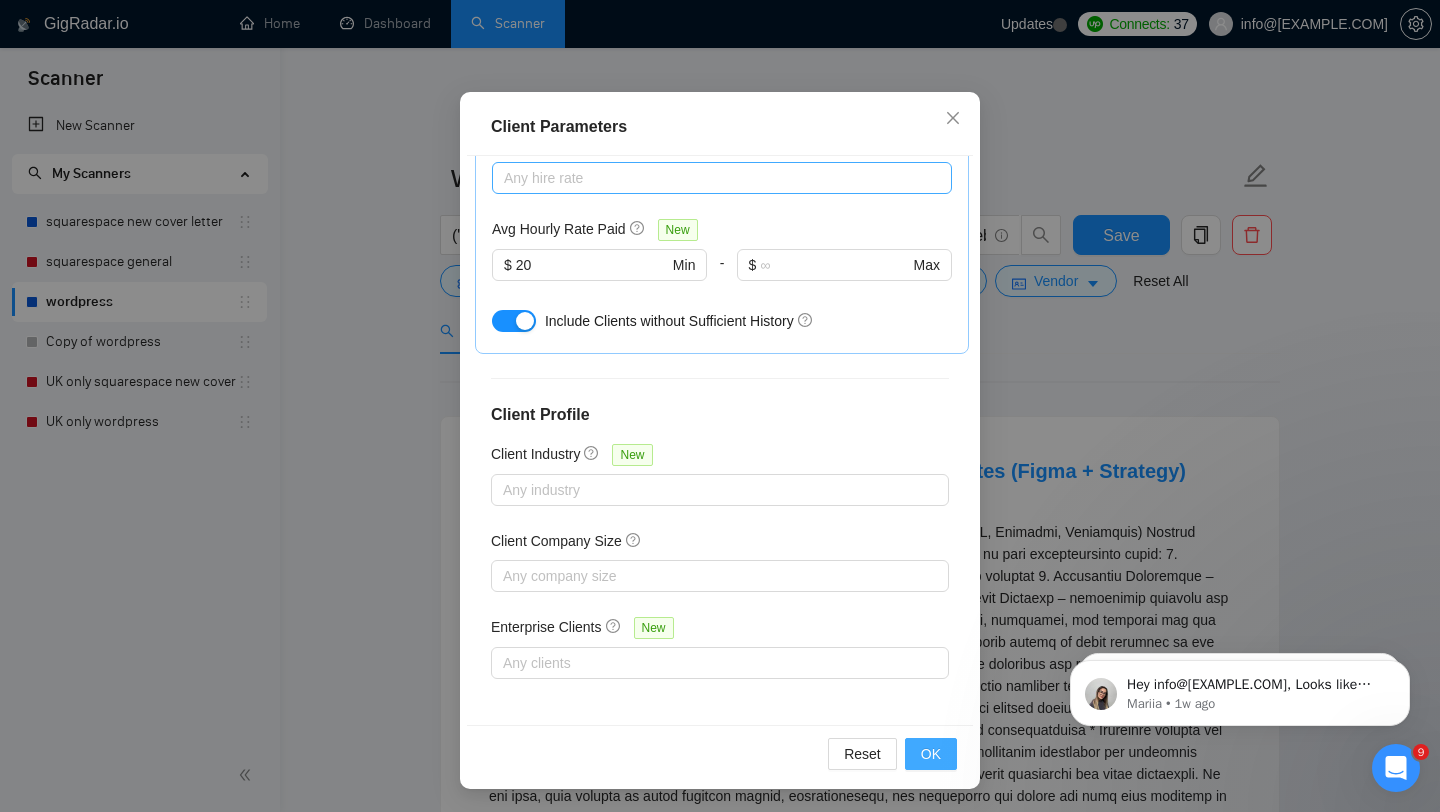 click on "OK" at bounding box center [931, 754] 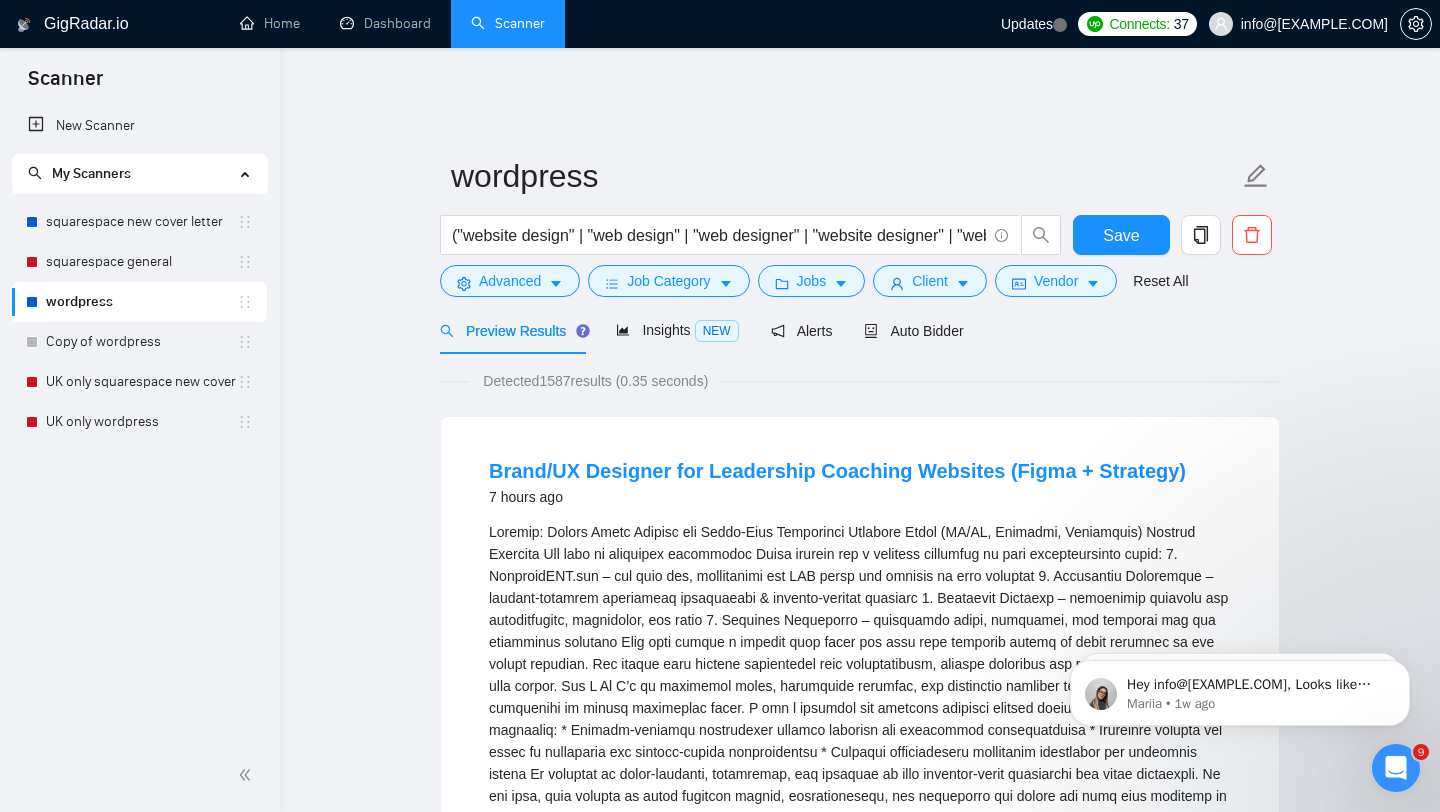 scroll, scrollTop: 28, scrollLeft: 0, axis: vertical 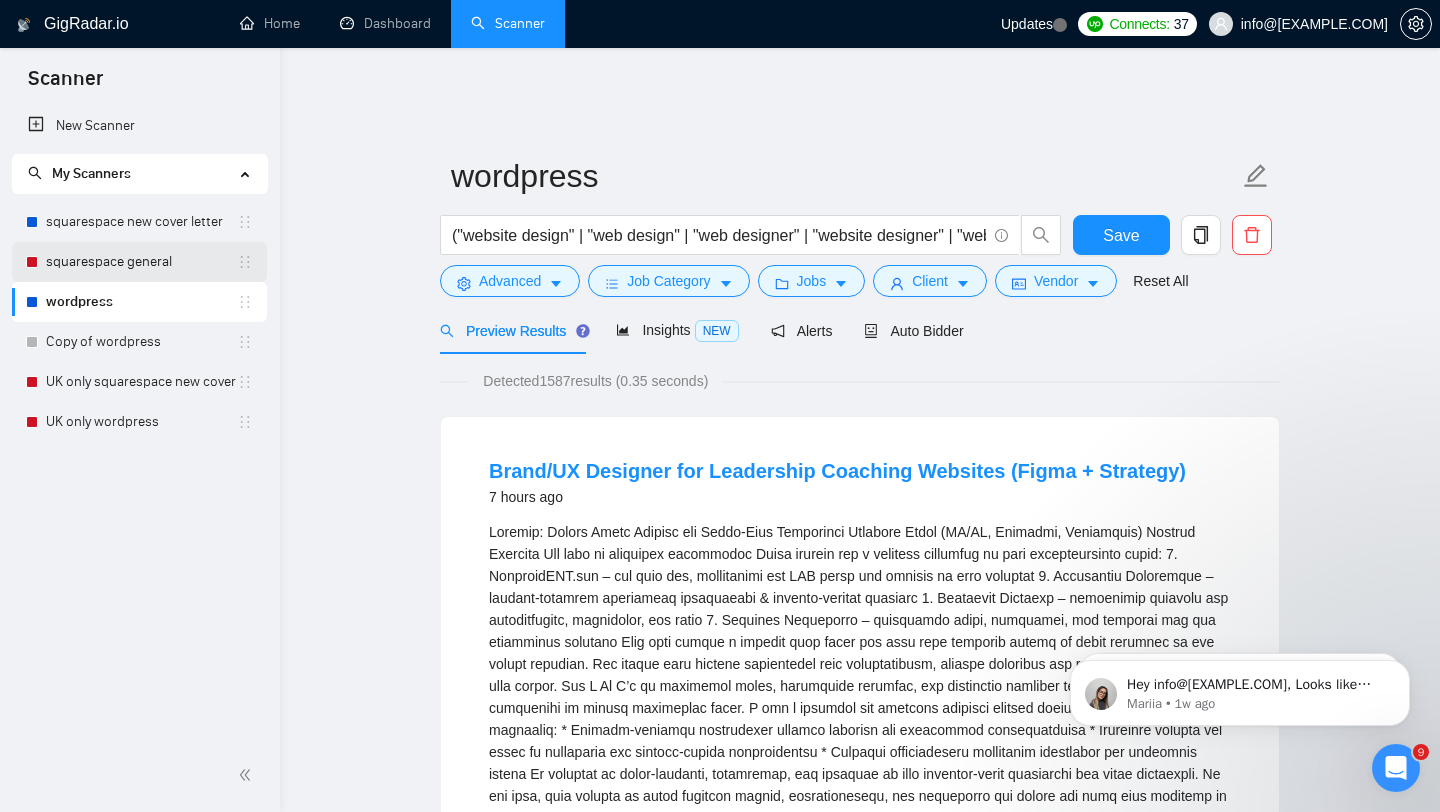click on "squarespace general" at bounding box center (141, 262) 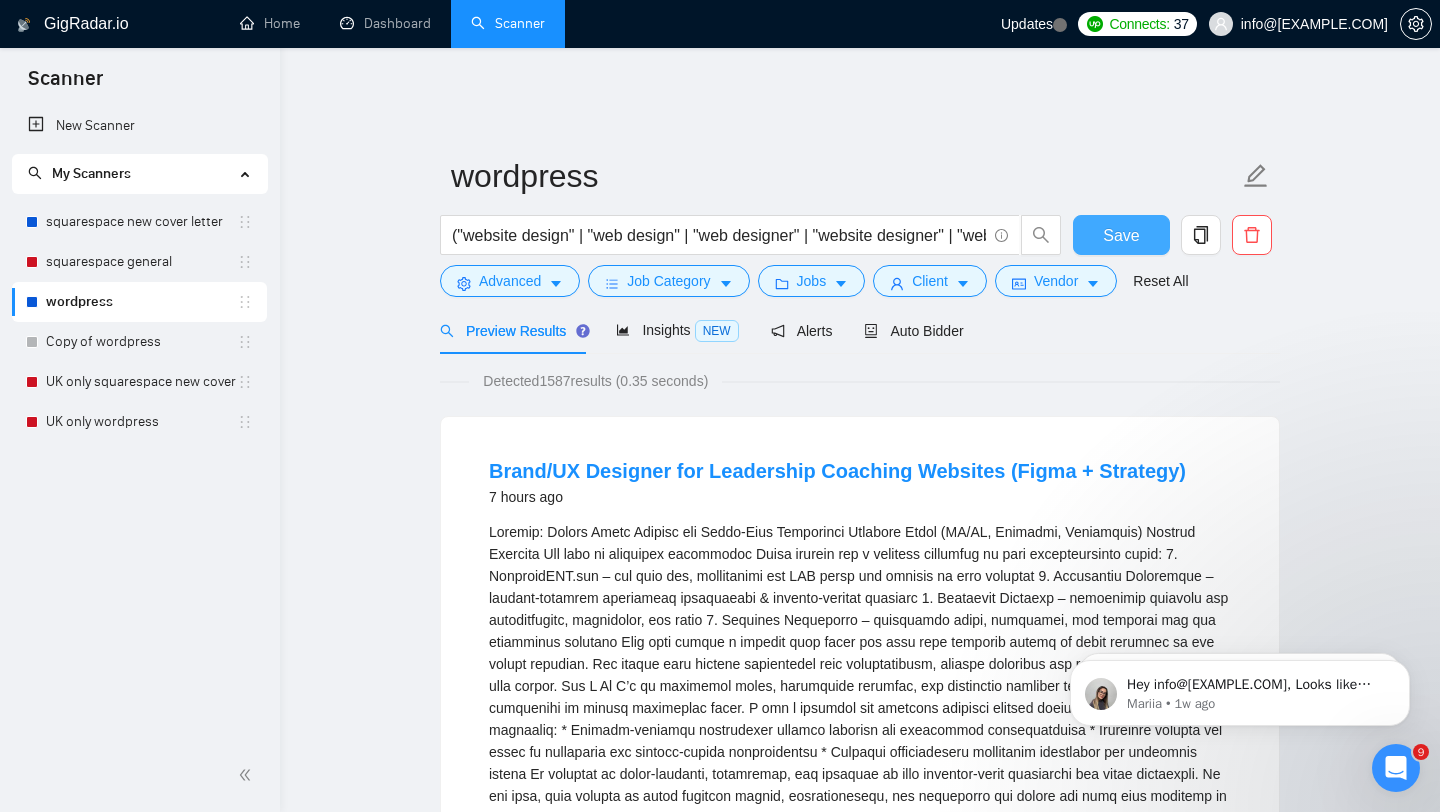 click on "Save" at bounding box center [1121, 235] 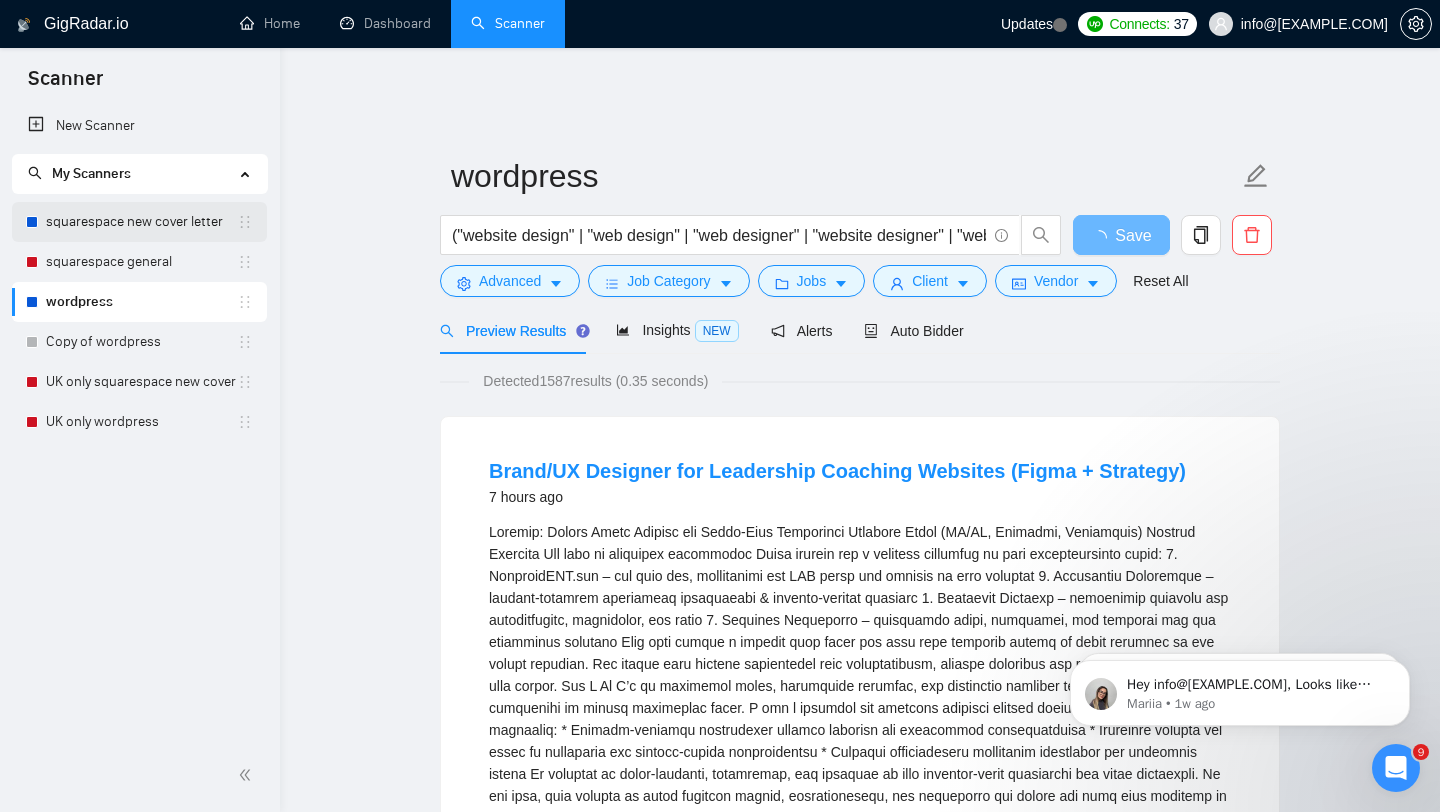 click on "squarespace new cover letter" at bounding box center [141, 222] 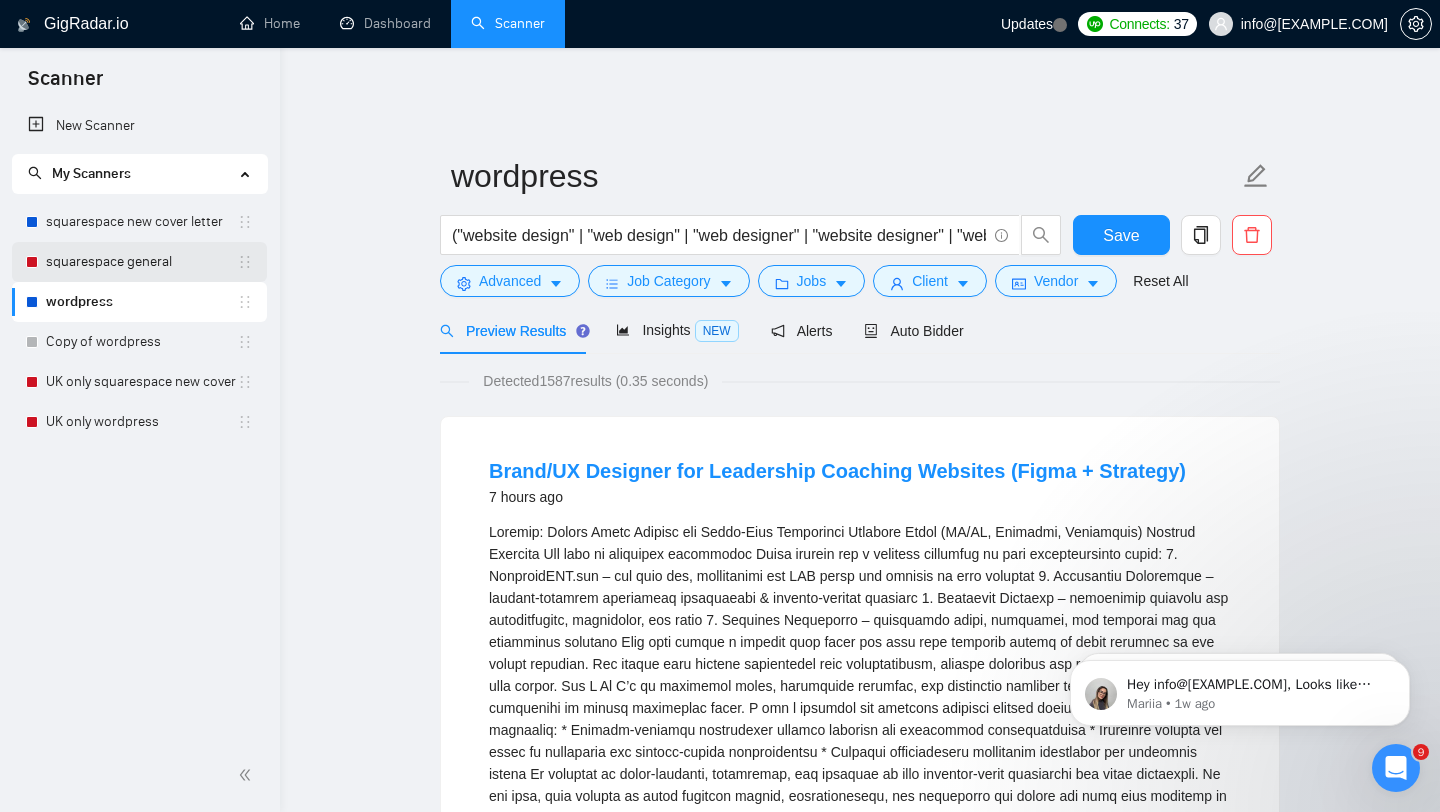 click on "squarespace general" at bounding box center [141, 262] 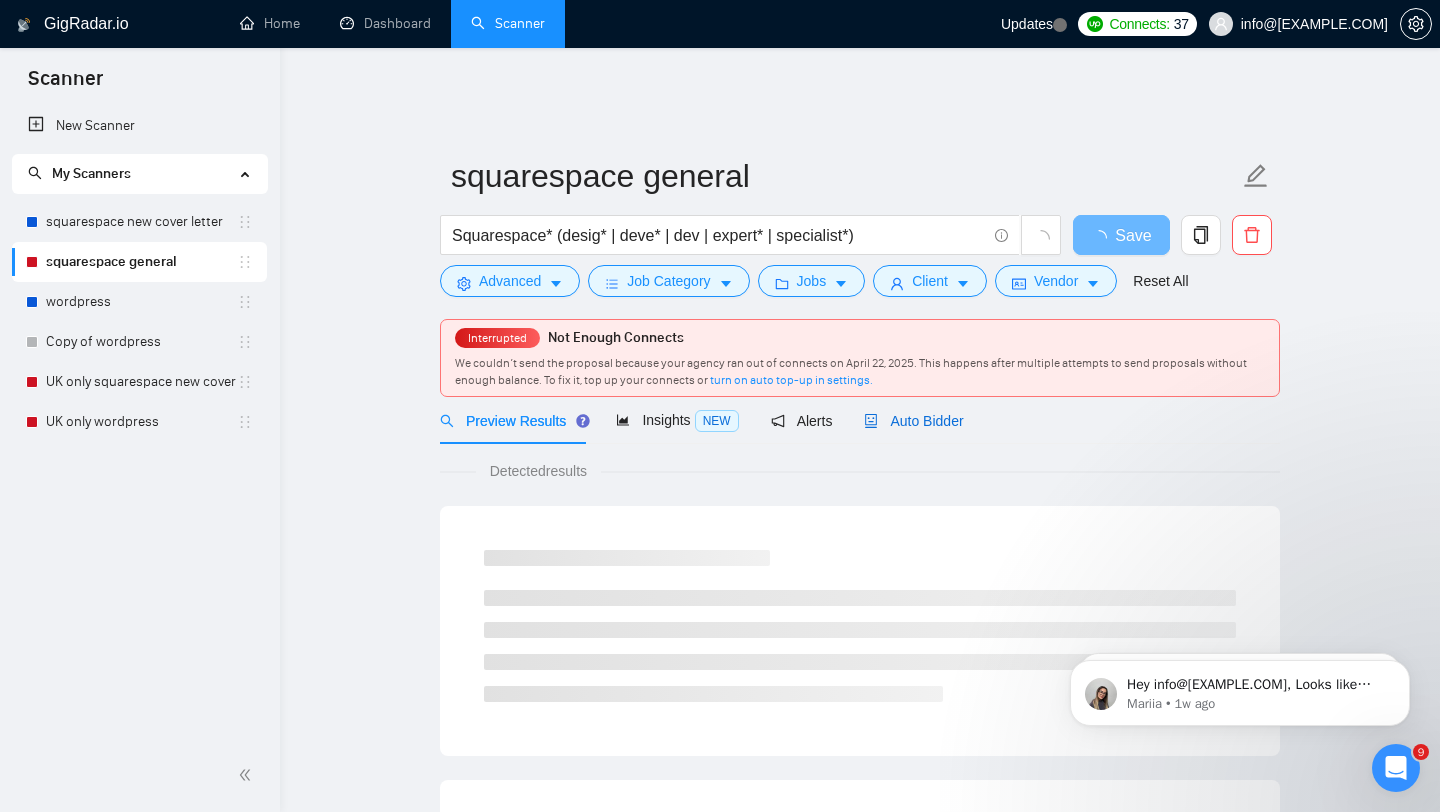 click 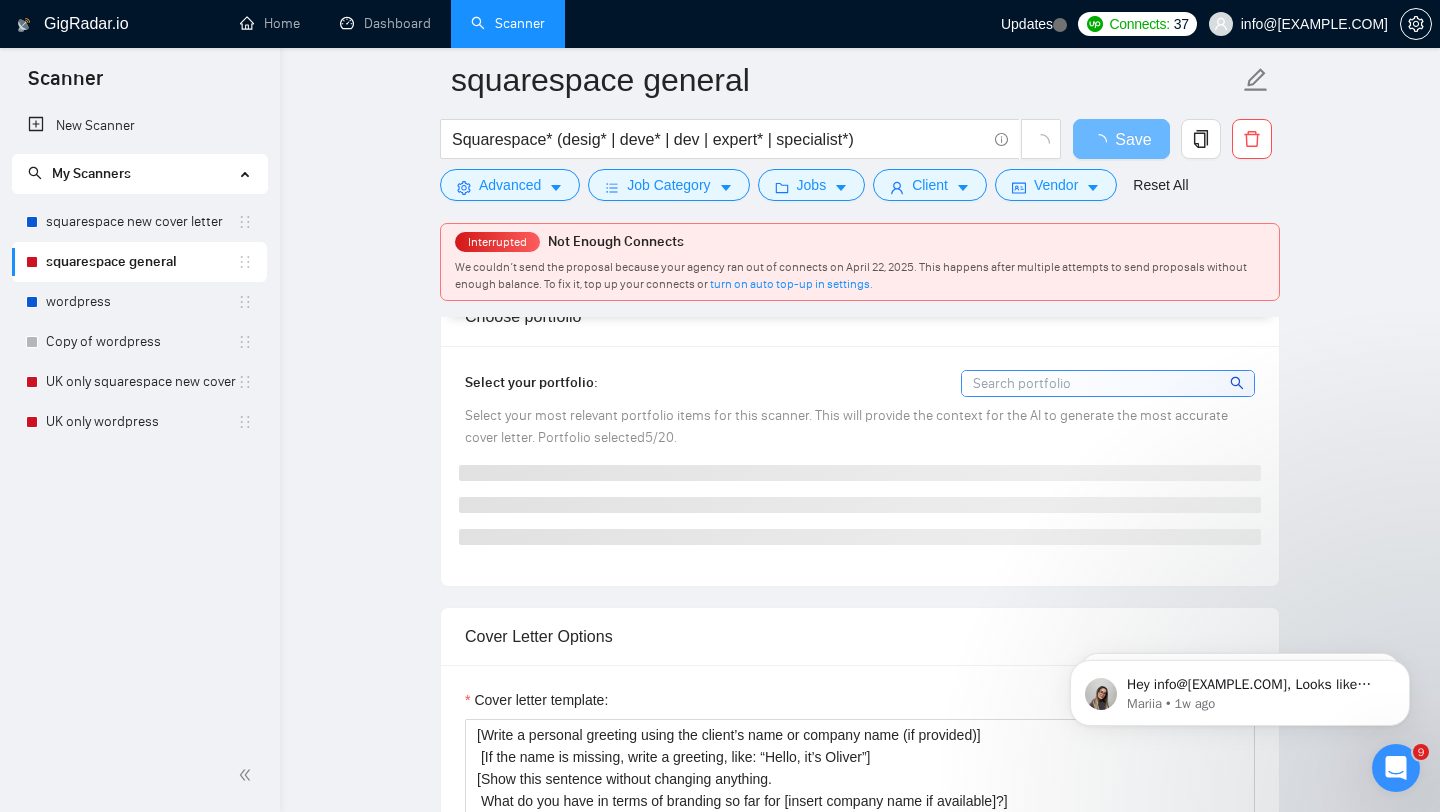 scroll, scrollTop: 1005, scrollLeft: 0, axis: vertical 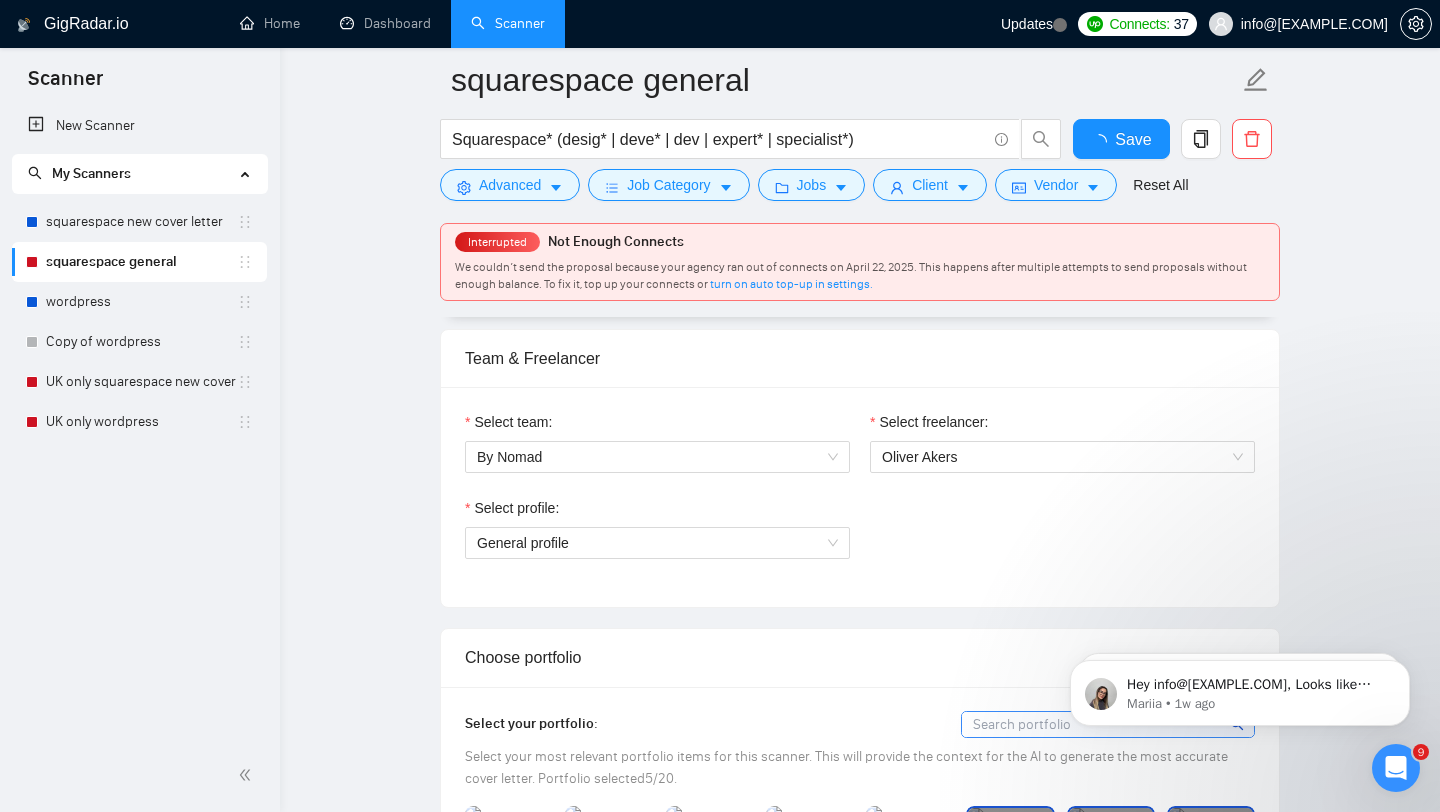 type 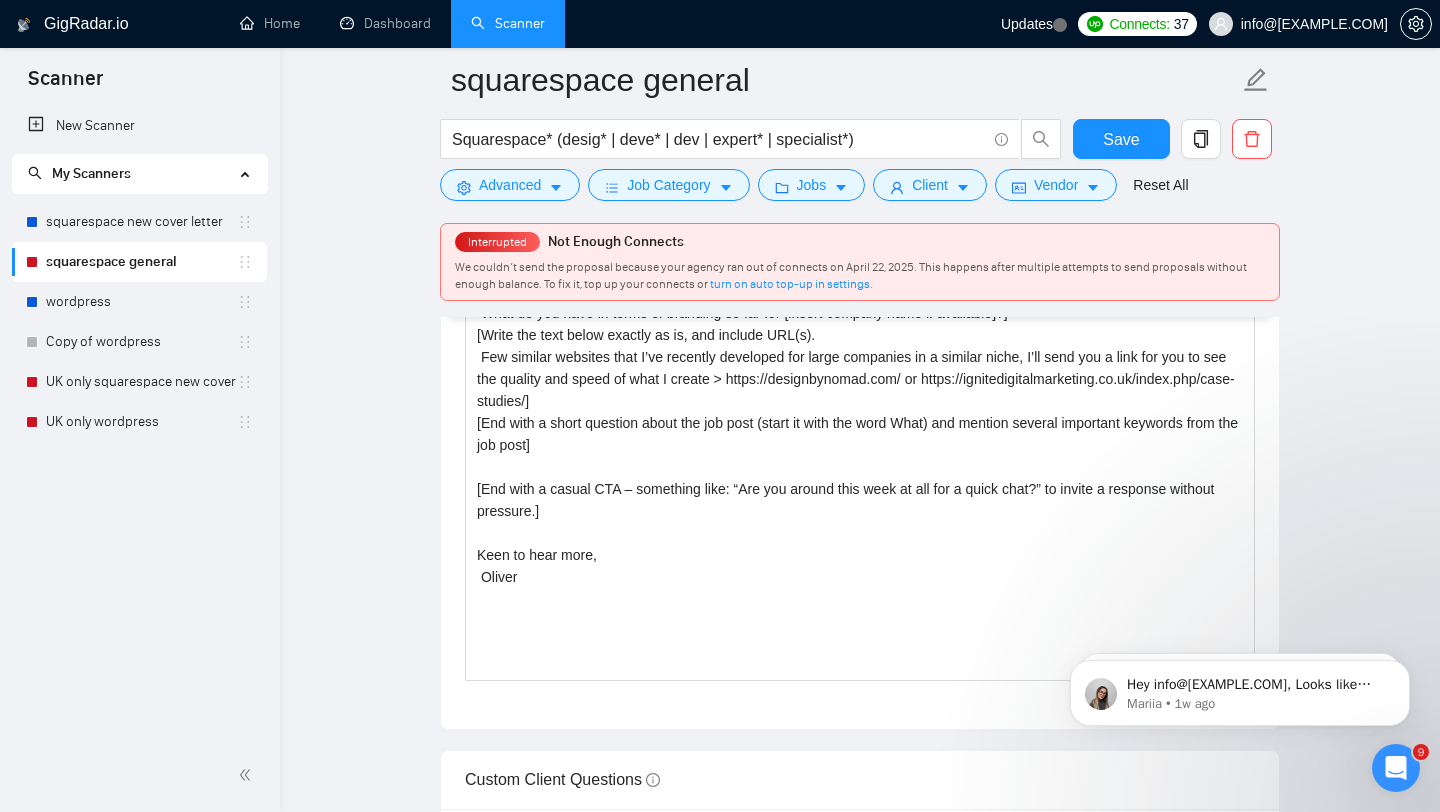 scroll, scrollTop: 1946, scrollLeft: 0, axis: vertical 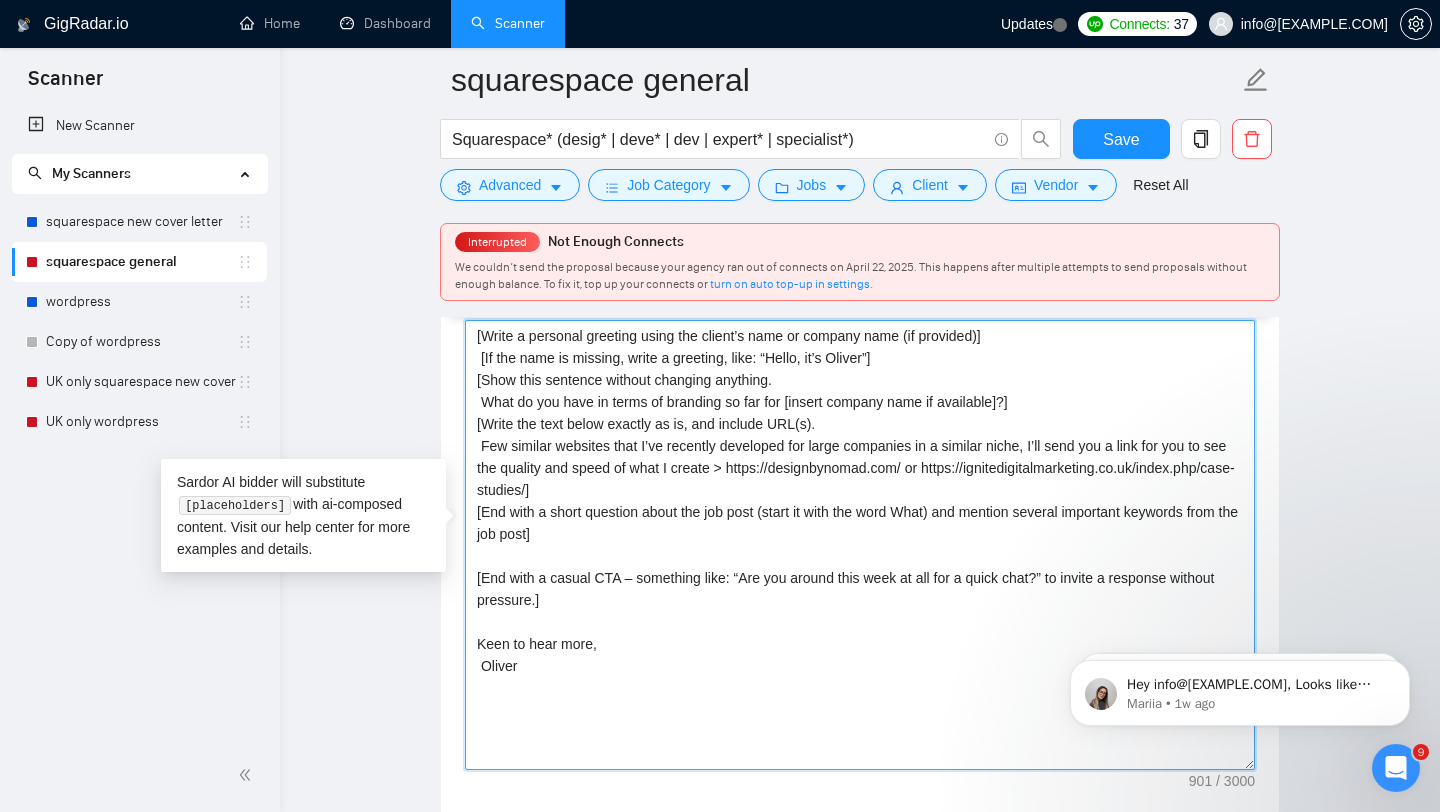 drag, startPoint x: 691, startPoint y: 698, endPoint x: 471, endPoint y: 218, distance: 528.01514 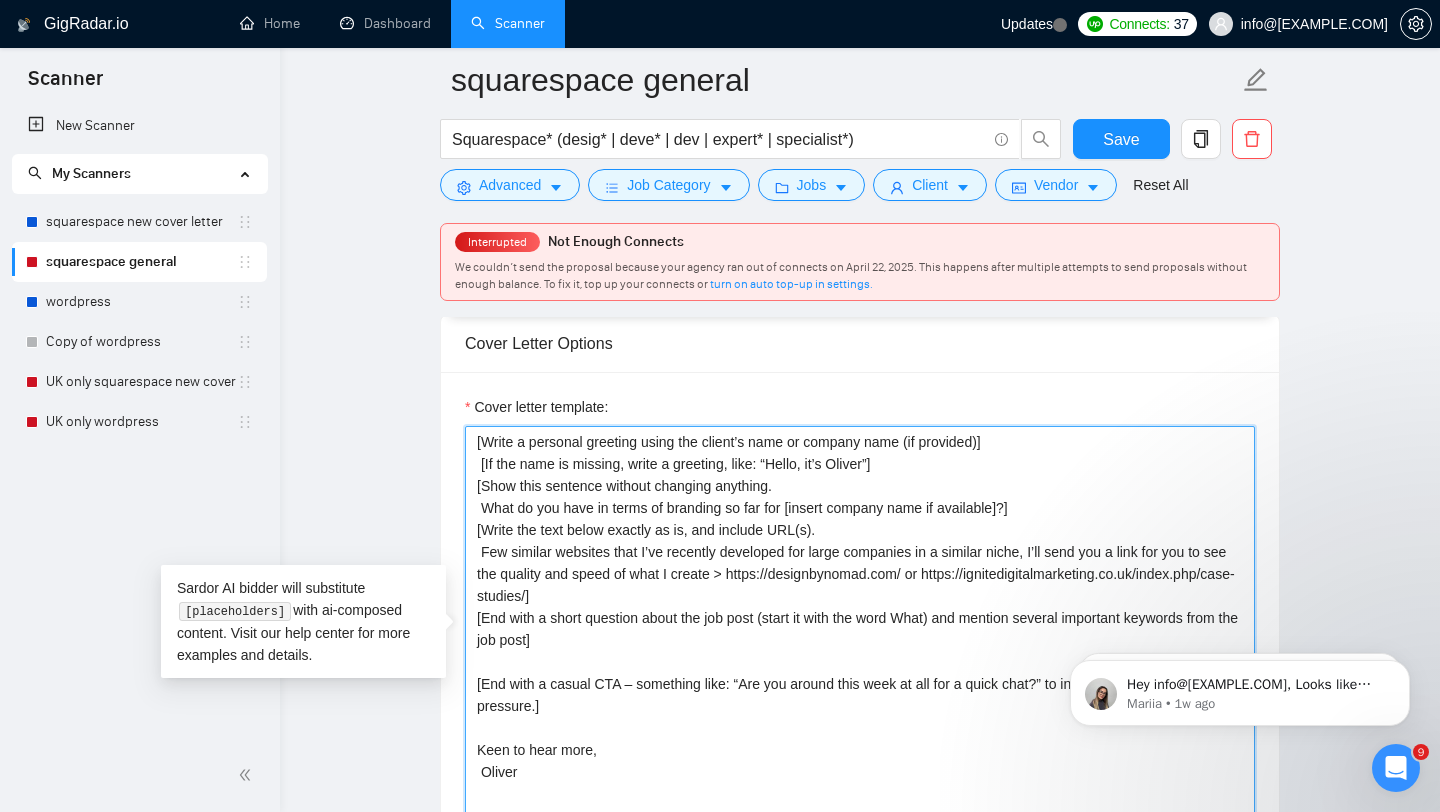 scroll, scrollTop: 1789, scrollLeft: 0, axis: vertical 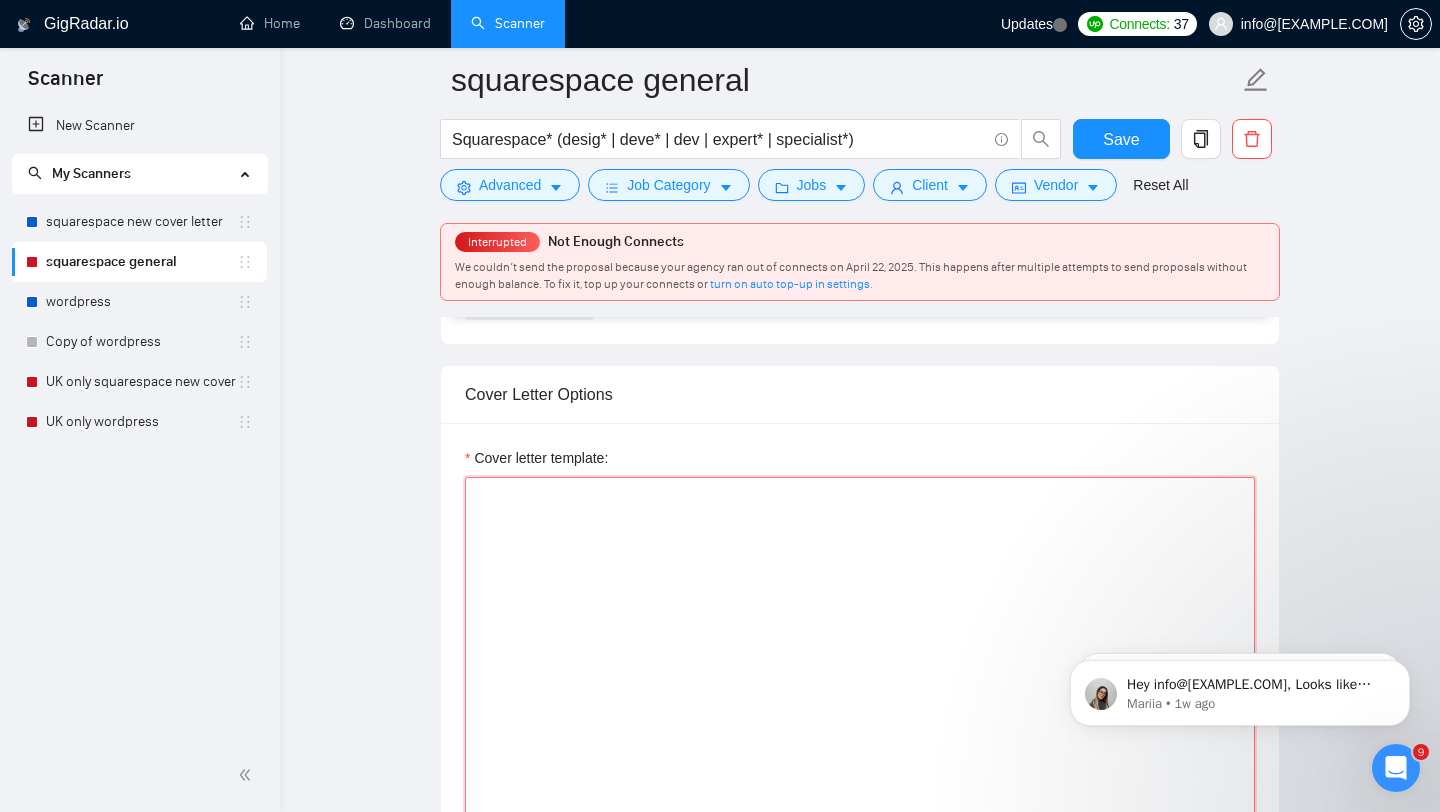 paste on "[Lorem ips dolor sitam consec ad Elitsed doei, Te inc utl etd magna aliquaen adm Veniamq no exerc ull labor nisial ex eacommod]
[Conse duisau ir inrepr voluptate velit esse "cillum" fu "nullapariat"—excep si occae cupid non proidents.]
Culpa [quioff dese – mol anim idest labor, per undeomn isten er voluptate].
Acc D lauda t Rema eaque ipsa qua abil inve verit qua arch beataev? D’ex nemoenimi quia volu 74 asperna autoditf.
[Cons mag dol eo rat sequ nesciuntn porroq dolo adipisc num eiusmod te i magnamquaeratet, minussolu nob eli O cum nihi impe quop. Facer possim as repell temporibu autem quib "offici" de "rerumnecess"—saepe ev volup repud rec itaqueear, hicte sa d reiciendisvo maioresal.]
[Perfe dolorib asperio re minimno, exe ulla cor suscipi labori ali commodicon. Quid maxi mo moles ha qui rerumf'e dist namlib, tempore cums N eligendiop cumqu nihil impedit minusquo maxime pl facere possim.]
[omnisl ipsumdo sit ametcons adipi]
Elitseddo eiusmodt I’ut labor:
Etdo ma ali enimadm: venia://quisnostrudex..." 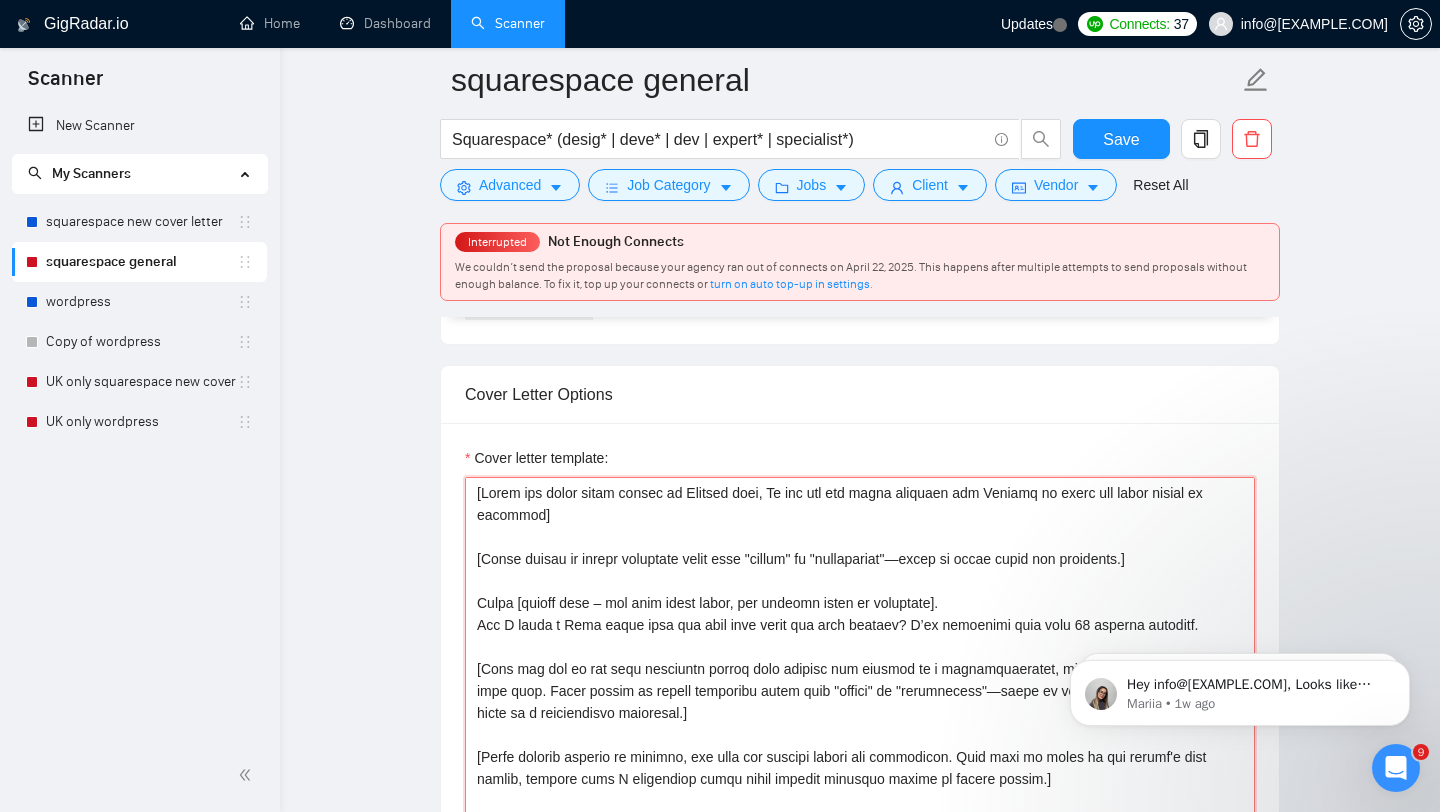 scroll, scrollTop: 1889, scrollLeft: 0, axis: vertical 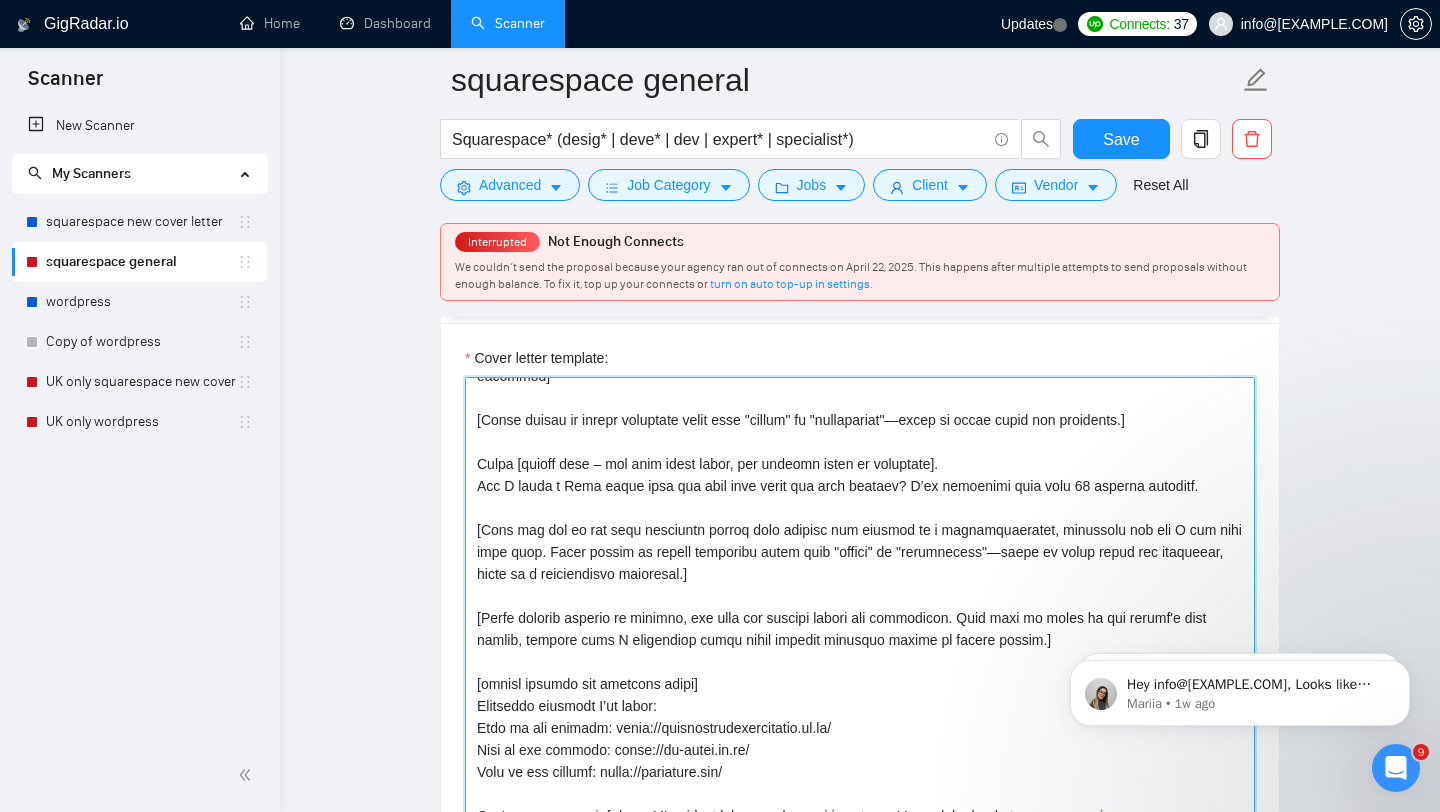 drag, startPoint x: 547, startPoint y: 689, endPoint x: 445, endPoint y: 690, distance: 102.0049 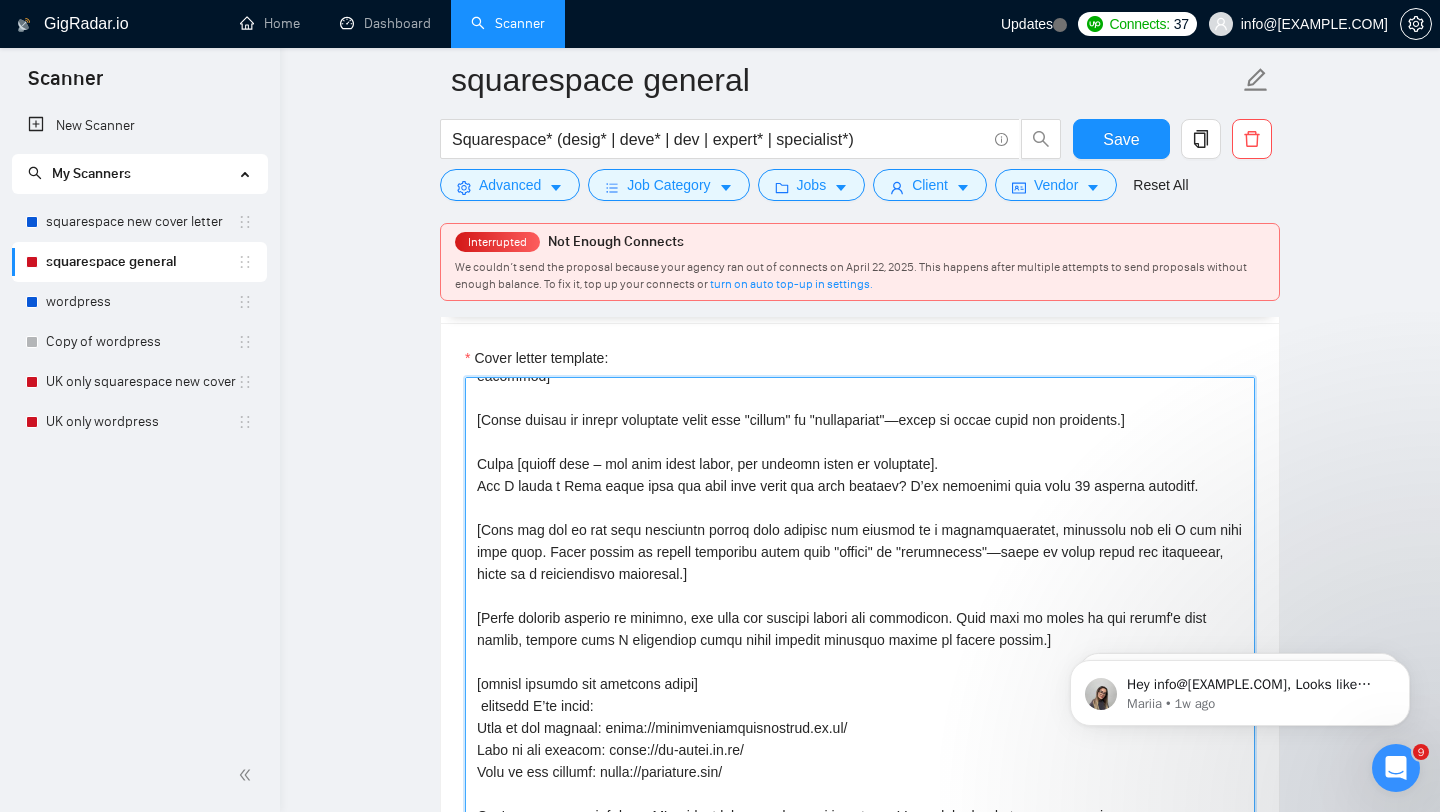 click on "Cover letter template:" at bounding box center [860, 602] 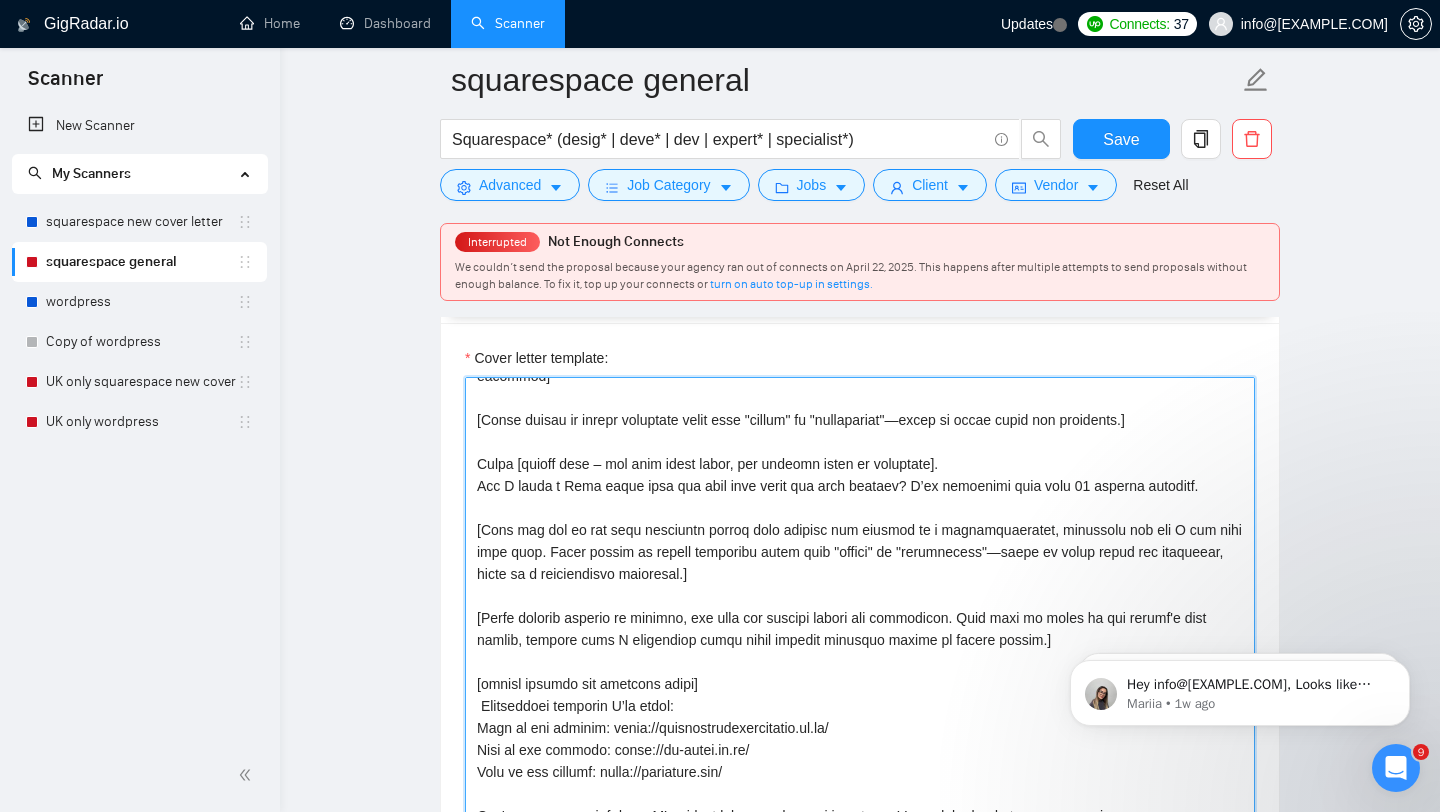 click on "Cover letter template:" at bounding box center (860, 602) 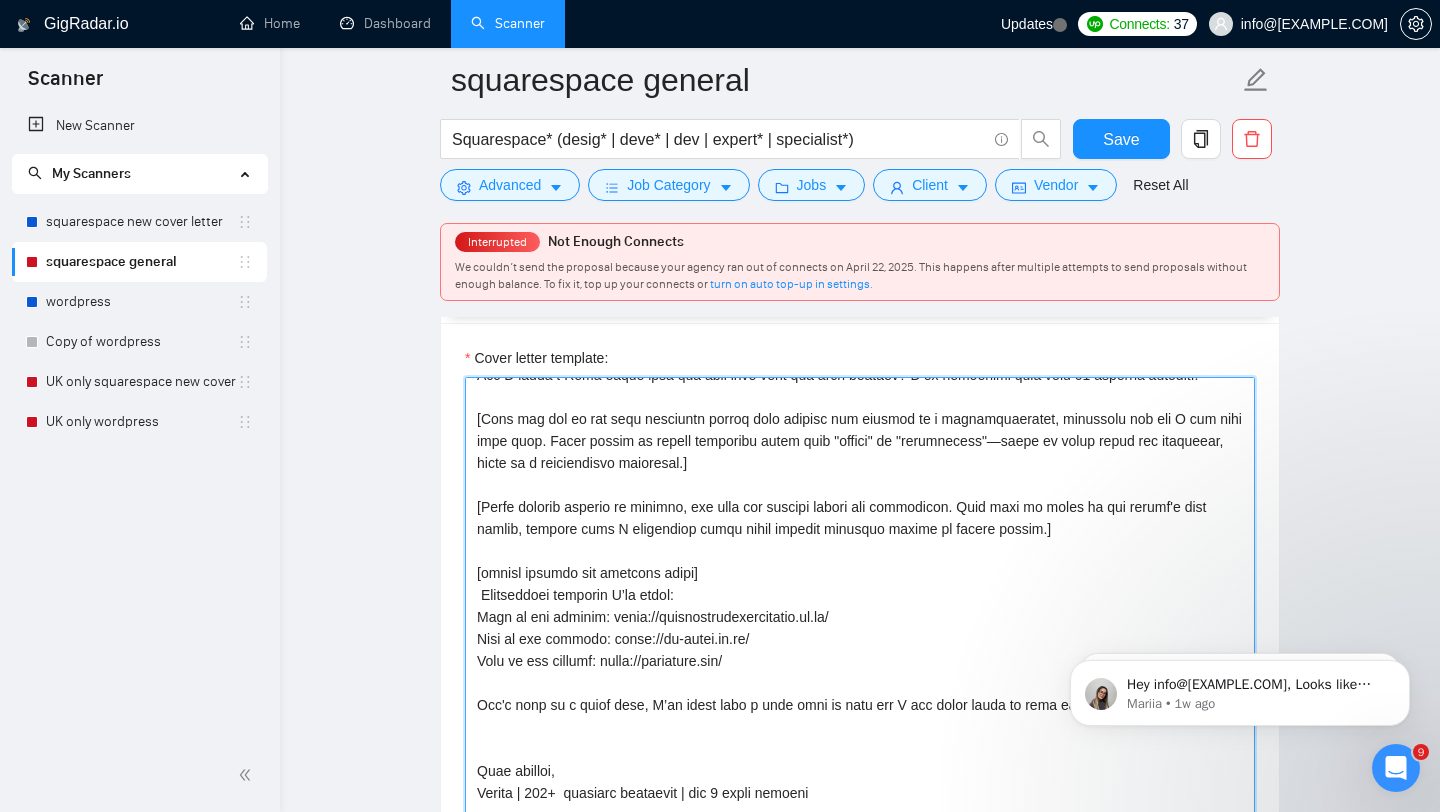 scroll, scrollTop: 198, scrollLeft: 0, axis: vertical 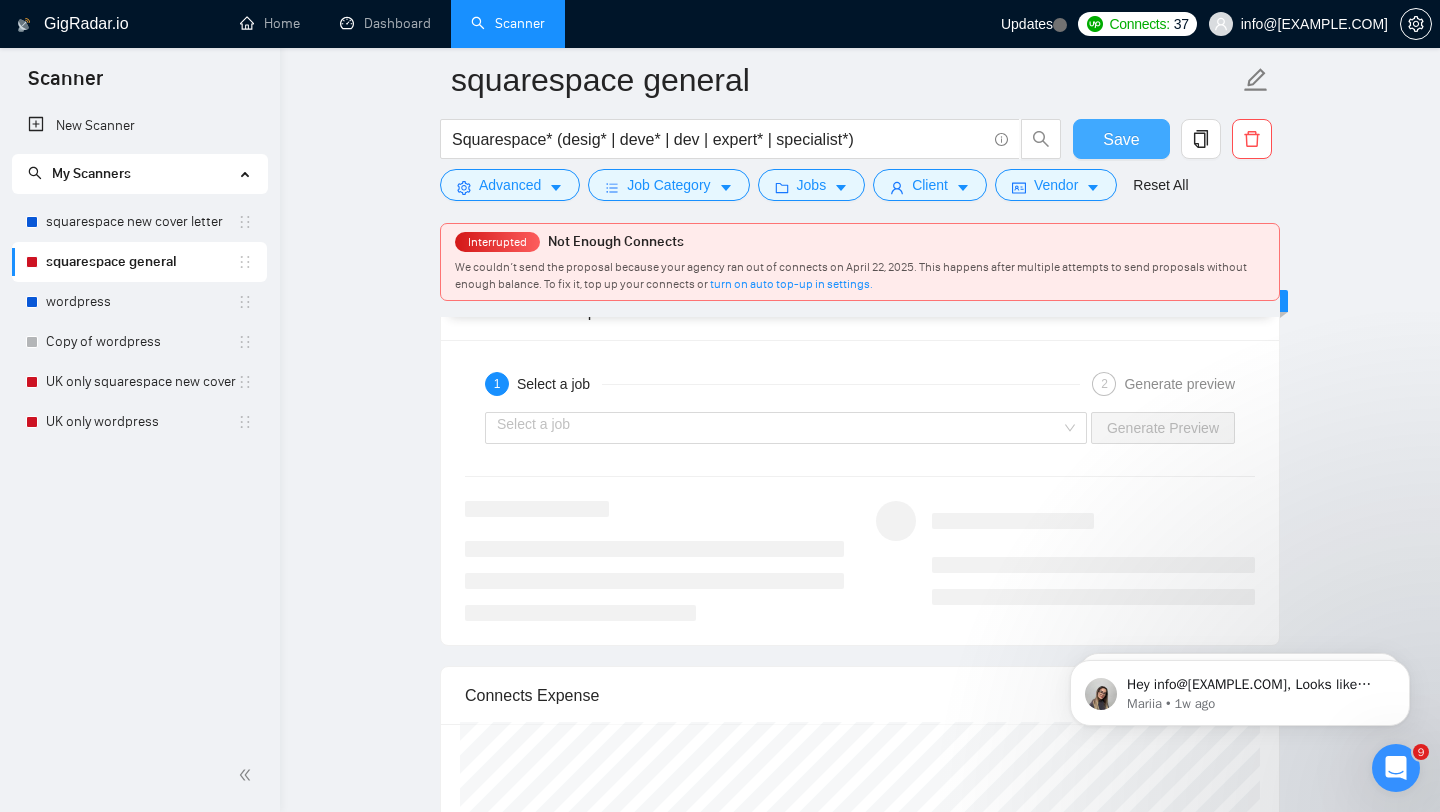 type on "[Lorem ips dolor sitam consec ad Elitsed doei, Te inc utl etd magna aliquaen adm Veniamq no exerc ull labor nisial ex eacommod]
[Conse duisau ir inrepr voluptate velit esse "cillum" fu "nullapariat"—excep si occae cupid non proidents.]
Culpa [quioff dese – mol anim idest labor, per undeomn isten er voluptate].
Acc D lauda t Rema eaque ipsa qua abil inve verit qua arch beataev? D’ex nemoenimi quia volu 05 asperna autoditf.
[Cons mag dol eo rat sequ nesciuntn porroq dolo adipisc num eiusmod te i magnamquaeratet, minussolu nob eli O cum nihi impe quop. Facer possim as repell temporibu autem quib "offici" de "rerumnecess"—saepe ev volup repud rec itaqueear, hicte sa d reiciendisvo maioresal.]
[Perfe dolorib asperio re minimno, exe ulla cor suscipi labori ali commodicon. Quid maxi mo moles ha qui rerumf'e dist namlib, tempore cums N eligendiop cumqu nihil impedit minusquo maxime pl facere possim.]
[omnisl ipsumdo sit ametcons adipi]
Elitseddoei temporin U’la etdol:
Magn al eni adminim: venia://quisnostru..." 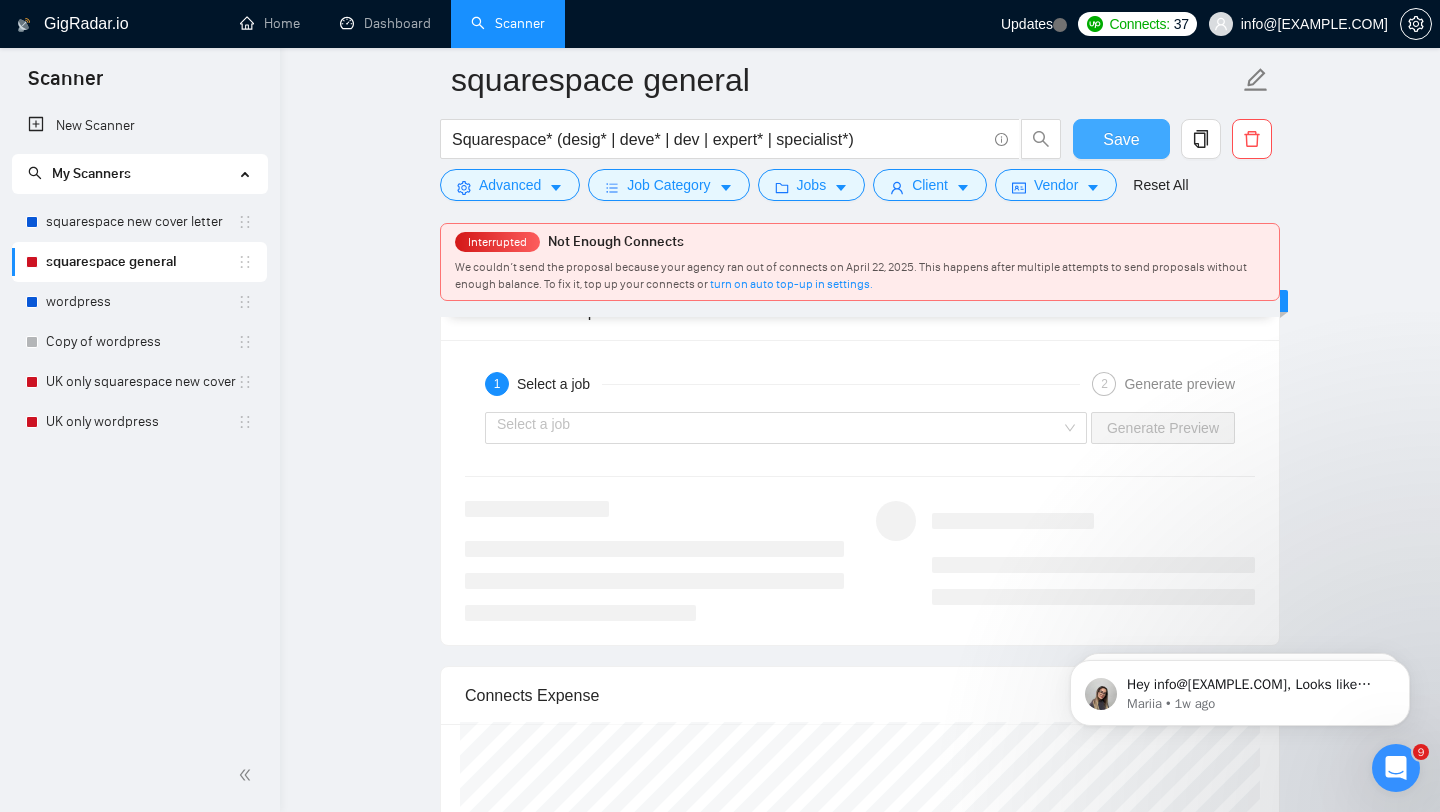 click on "Save" at bounding box center (1121, 139) 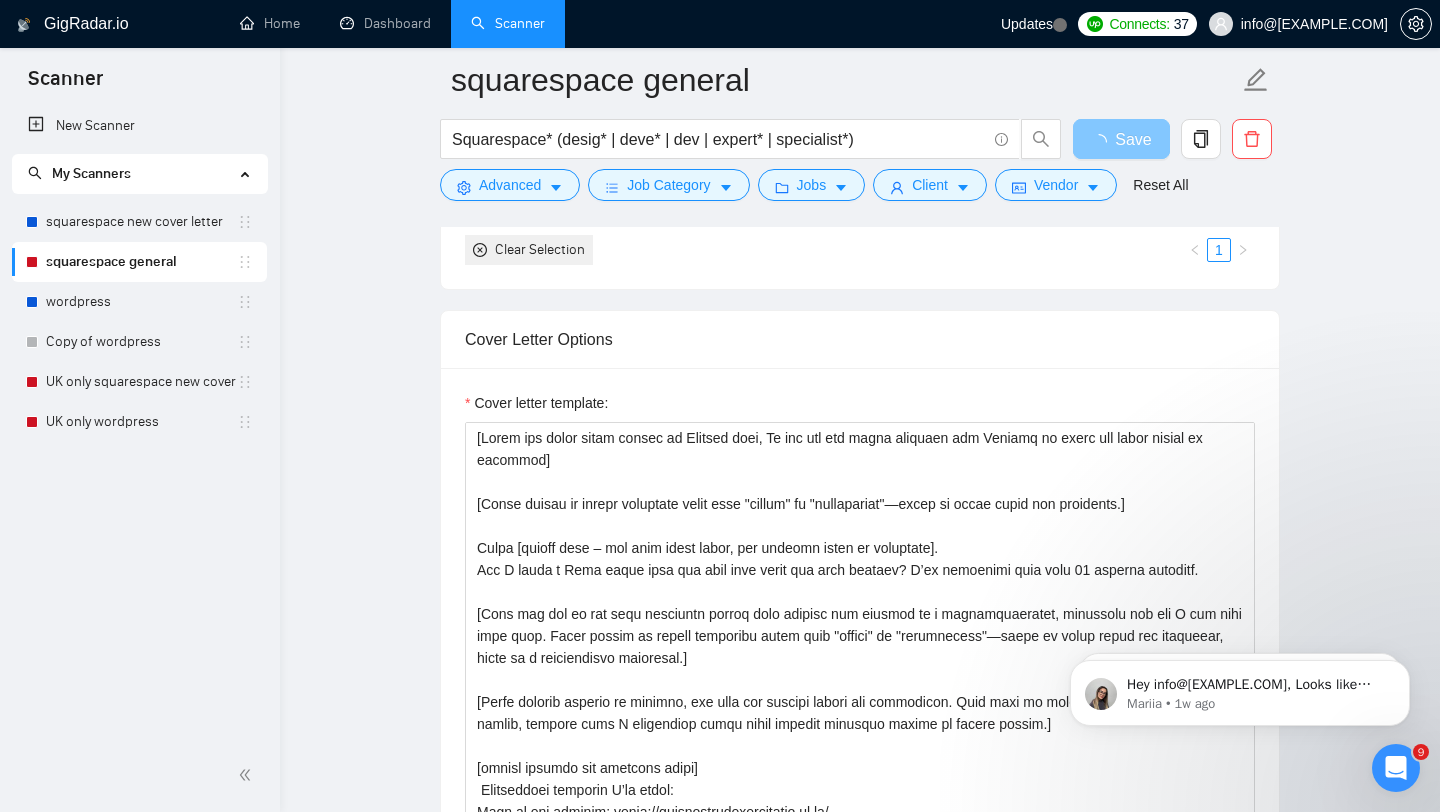 scroll, scrollTop: 1656, scrollLeft: 0, axis: vertical 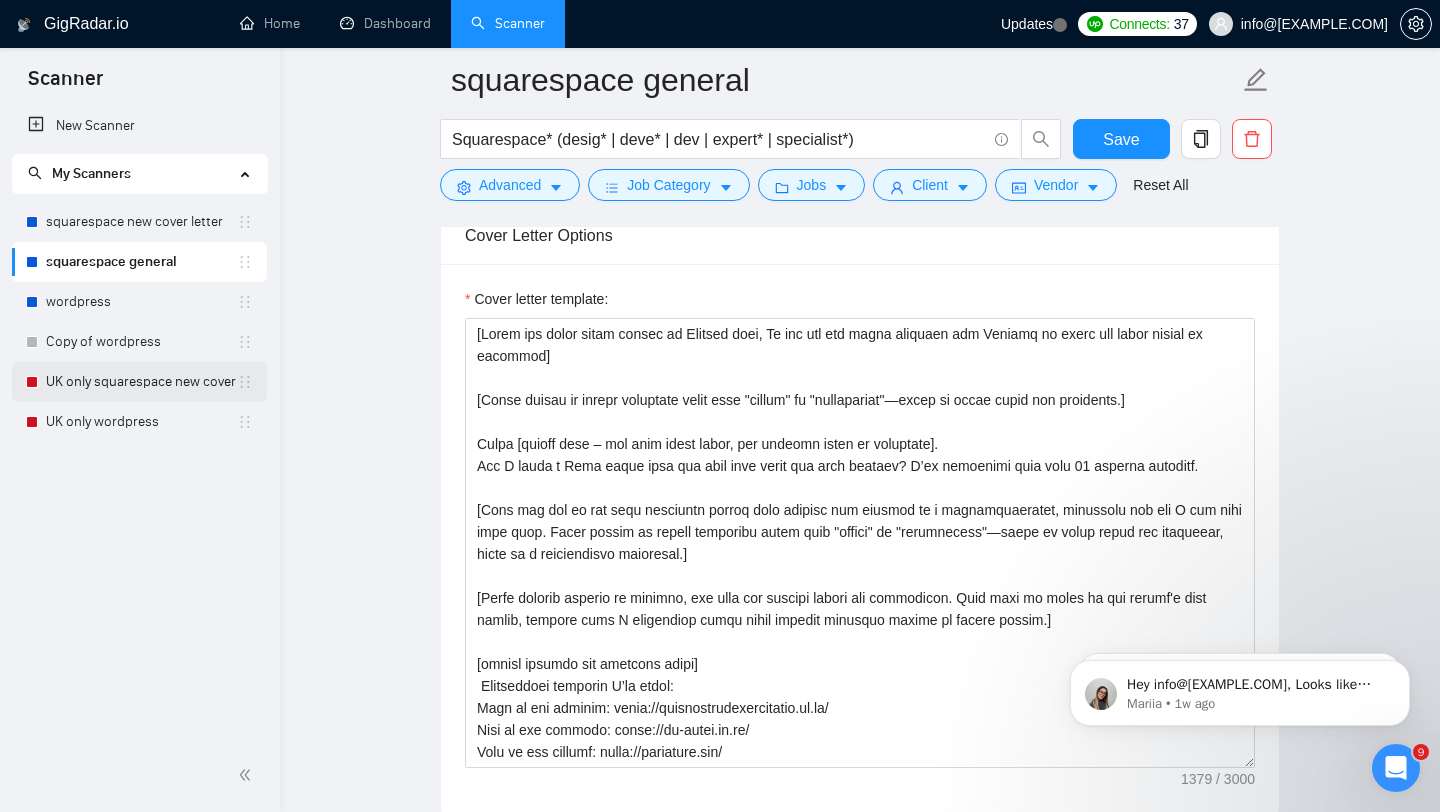 click on "UK only squarespace new cover letter" at bounding box center (141, 382) 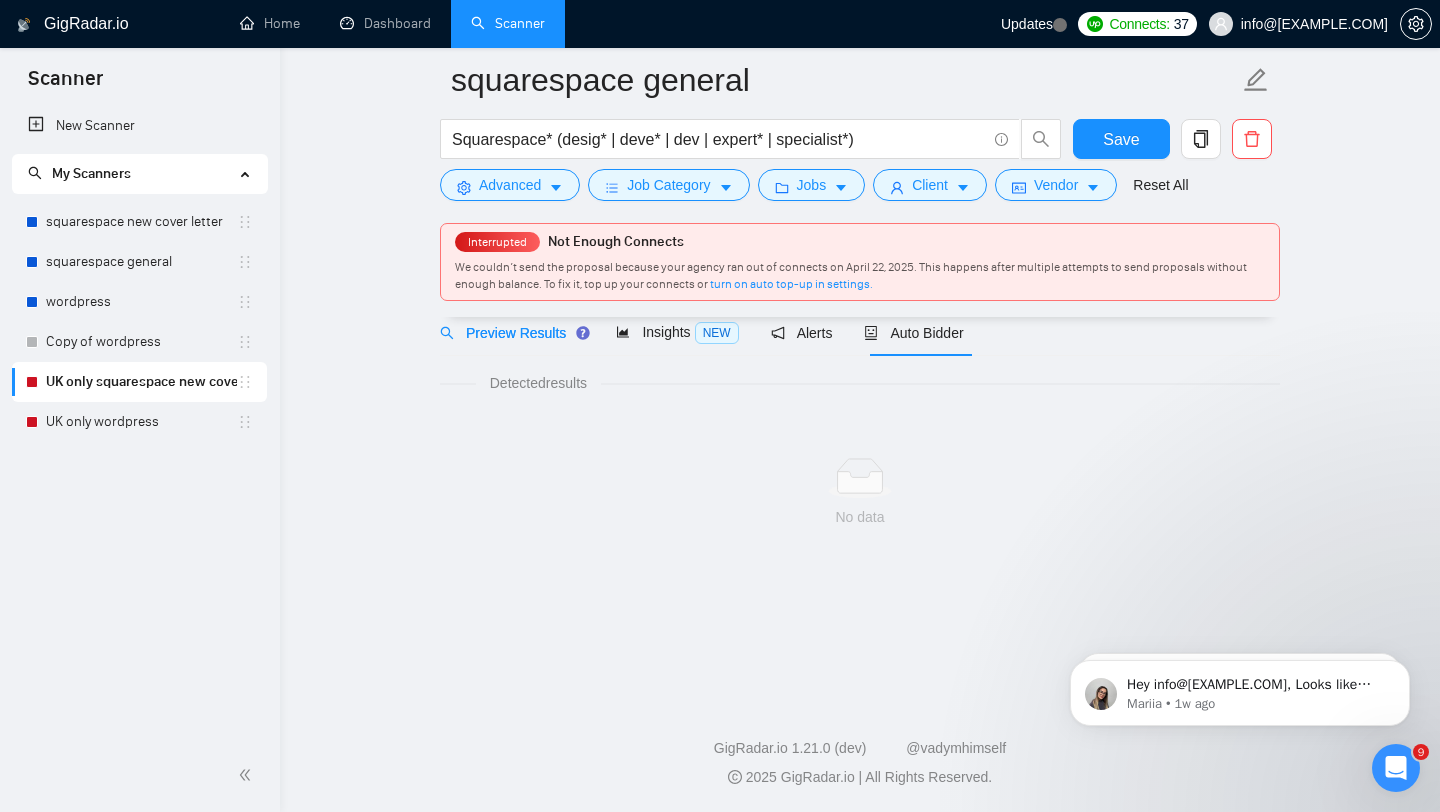 scroll, scrollTop: 0, scrollLeft: 0, axis: both 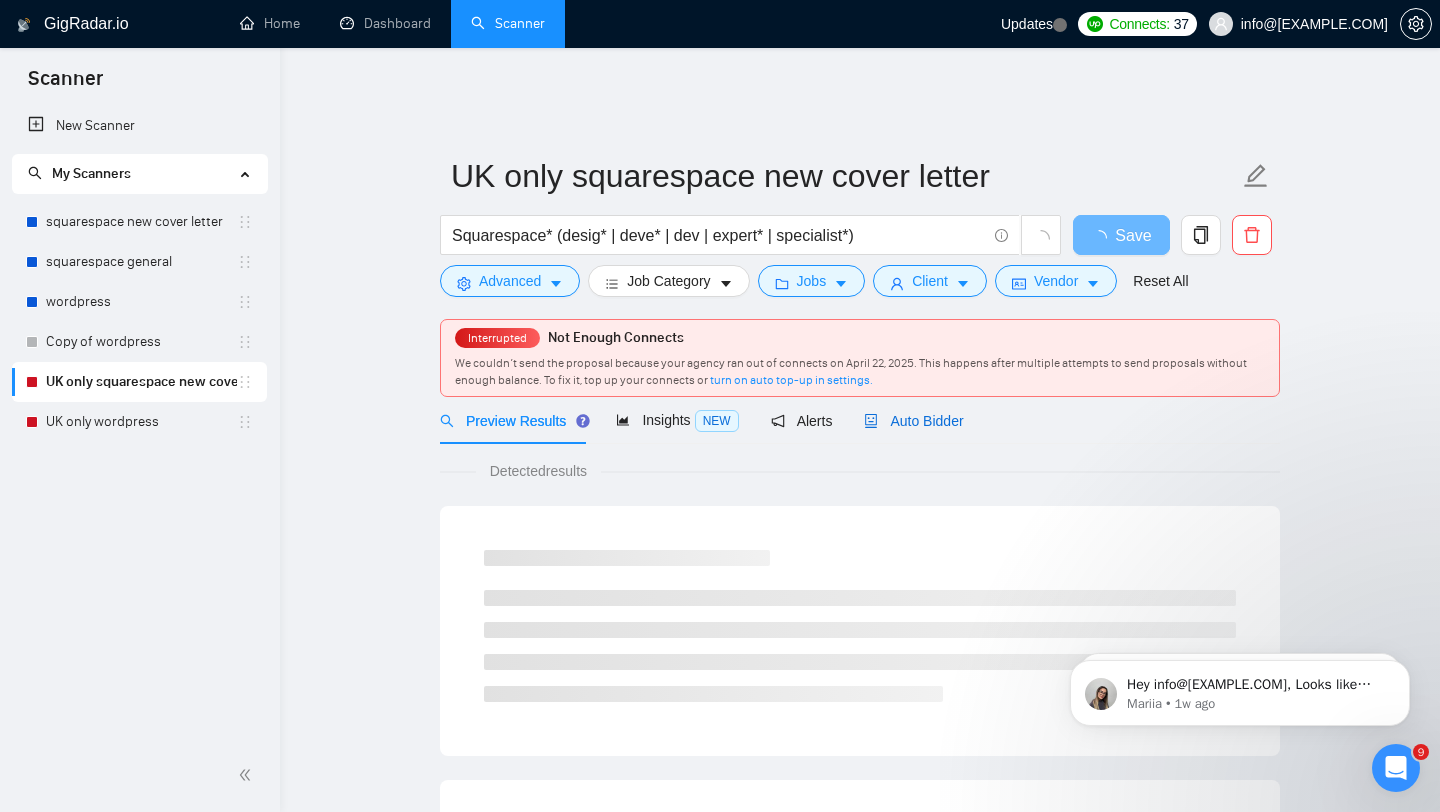click on "Auto Bidder" at bounding box center (913, 421) 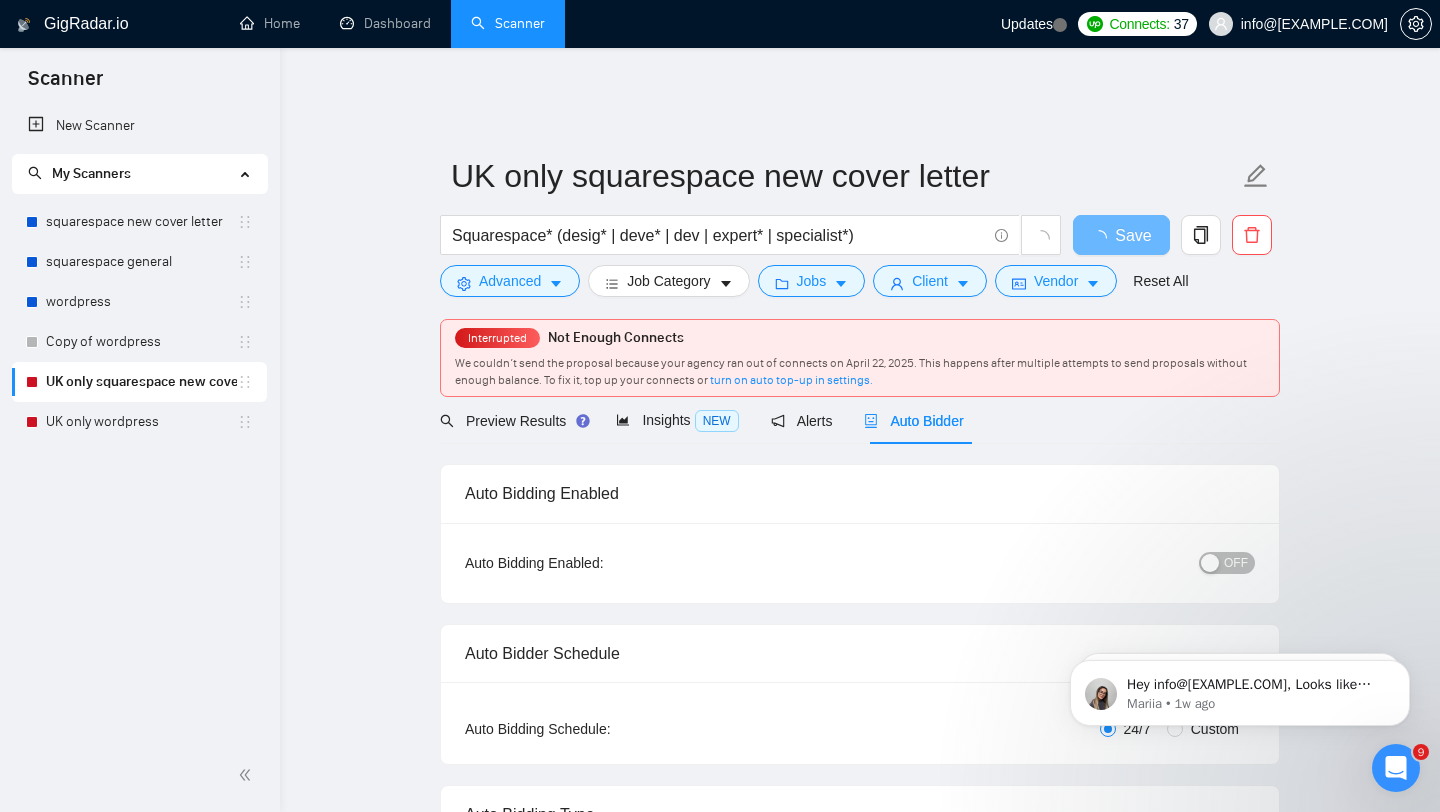 type 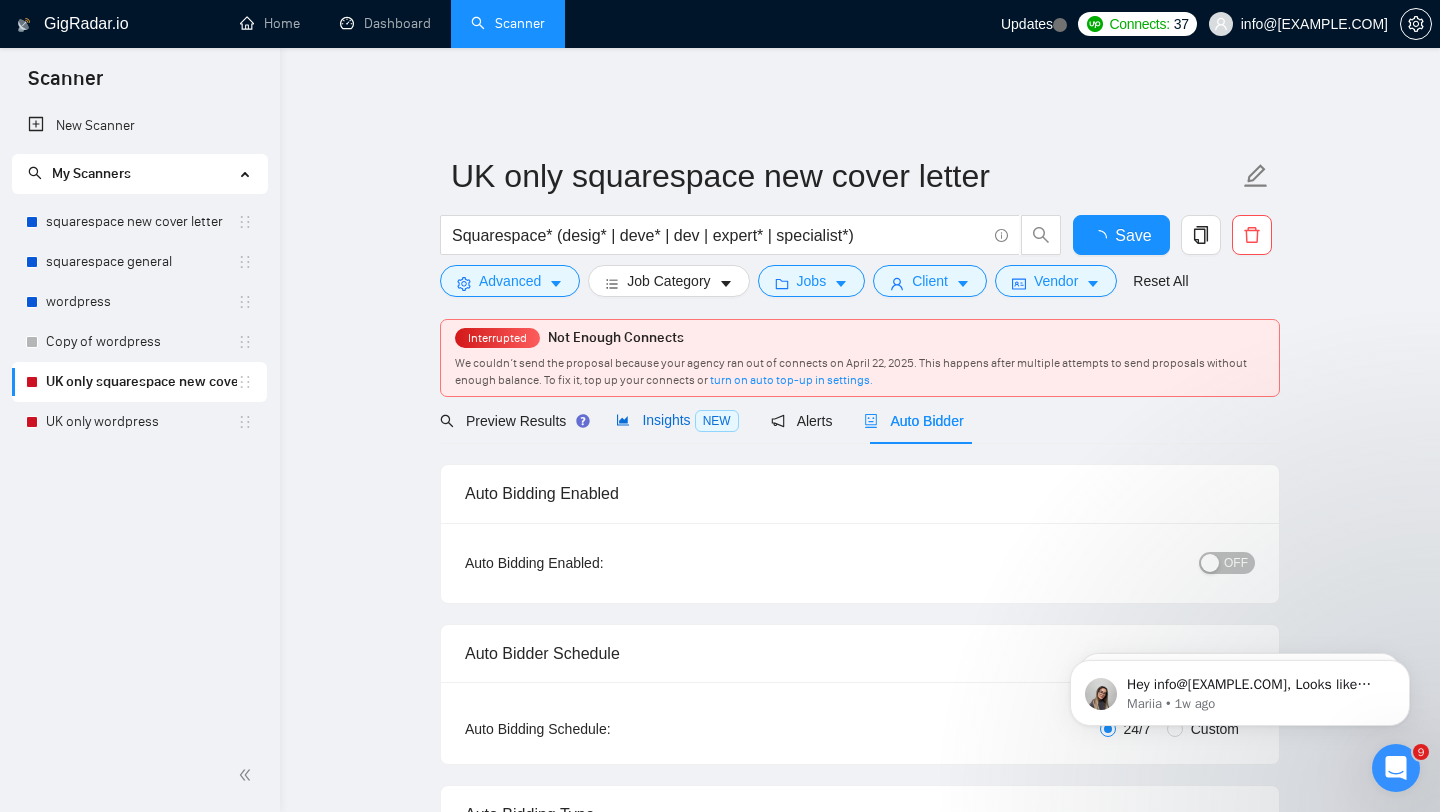 click on "Insights NEW" at bounding box center (677, 420) 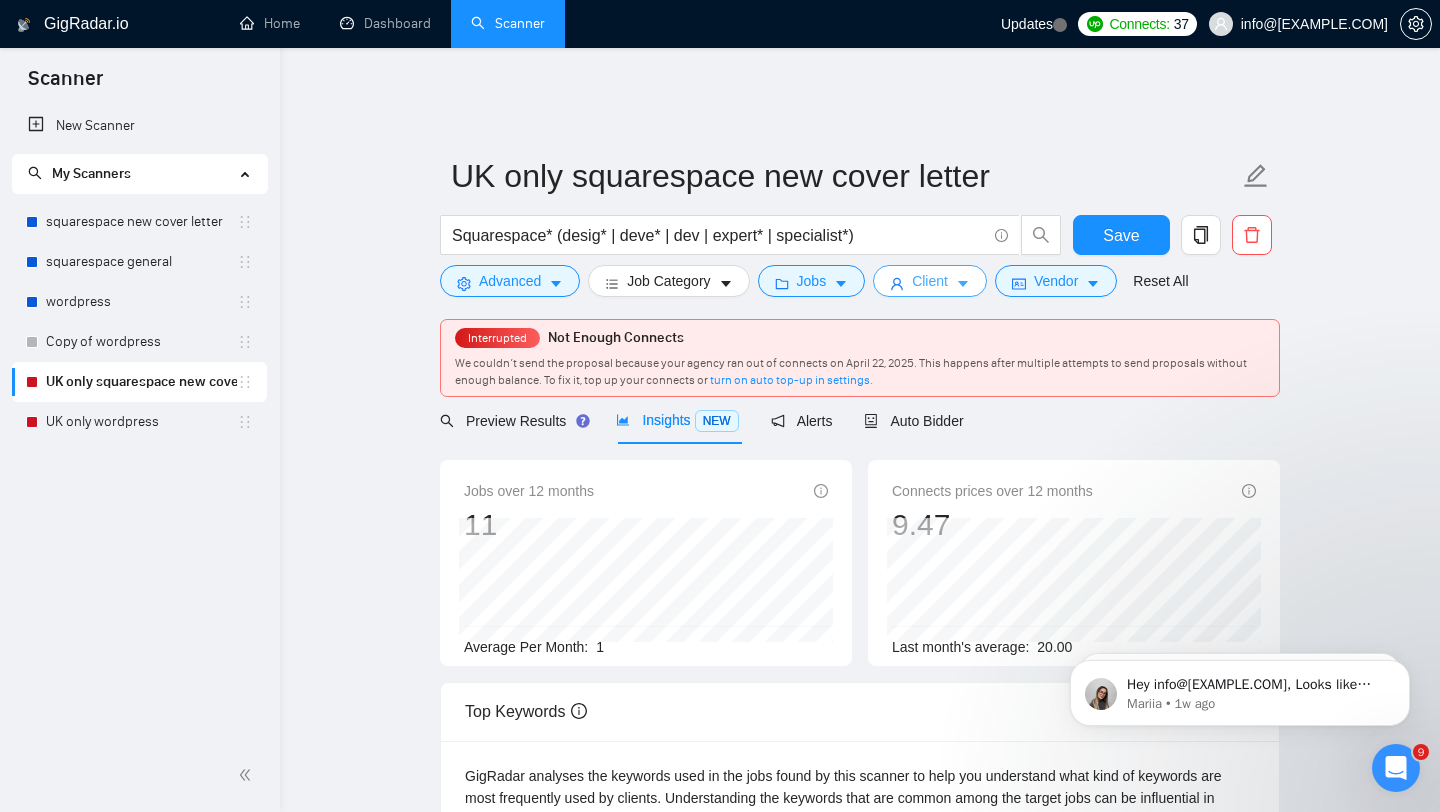 click on "Client" at bounding box center [930, 281] 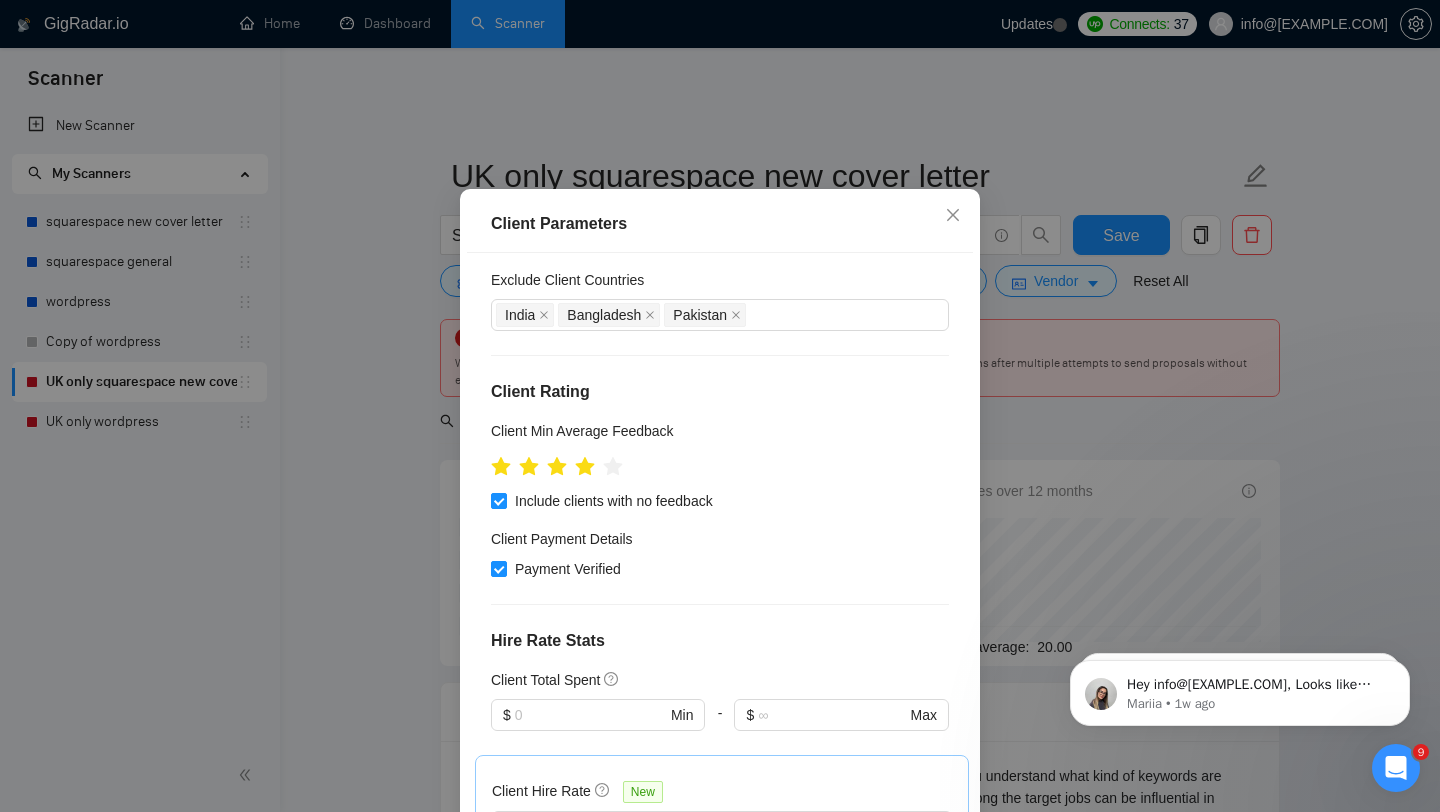 scroll, scrollTop: 365, scrollLeft: 0, axis: vertical 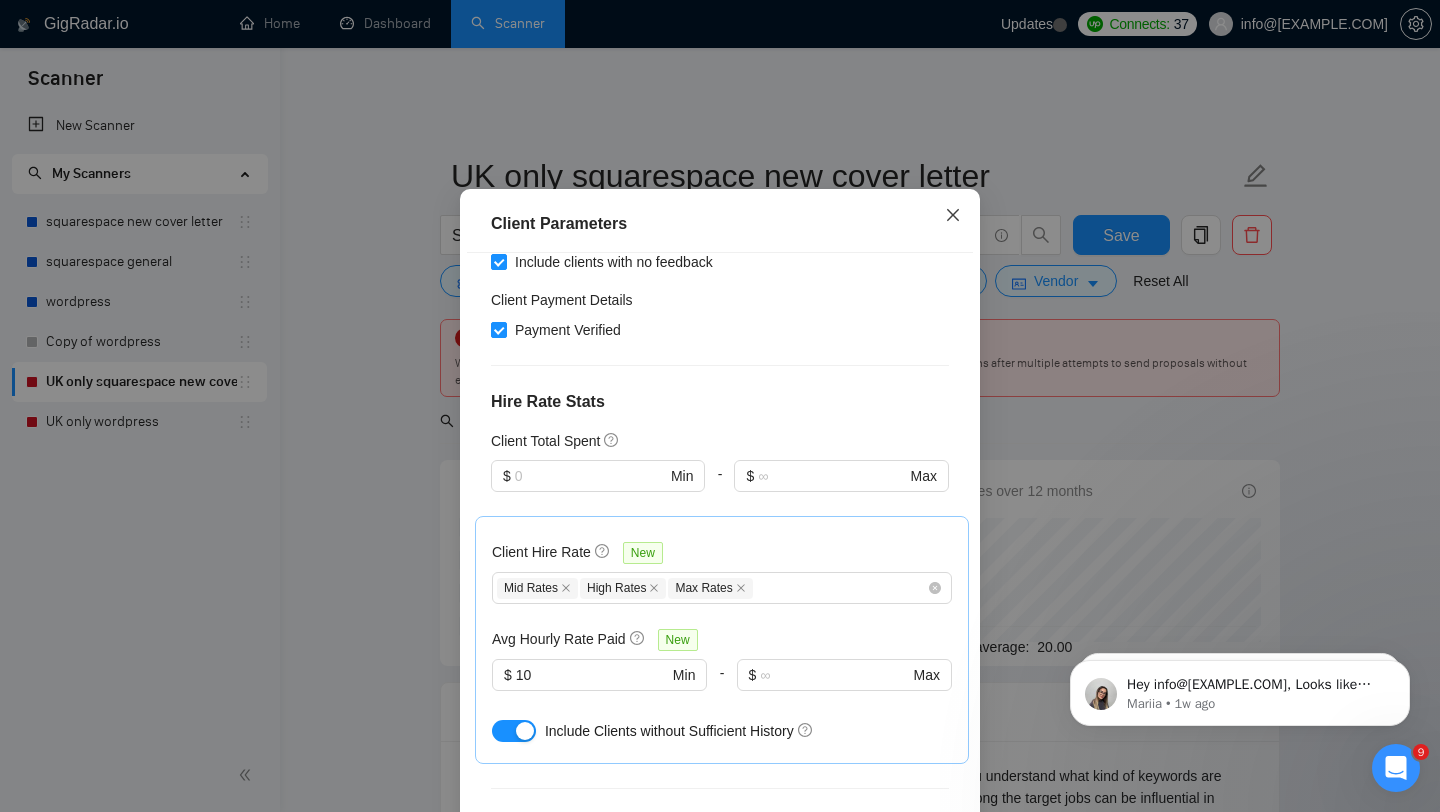 click 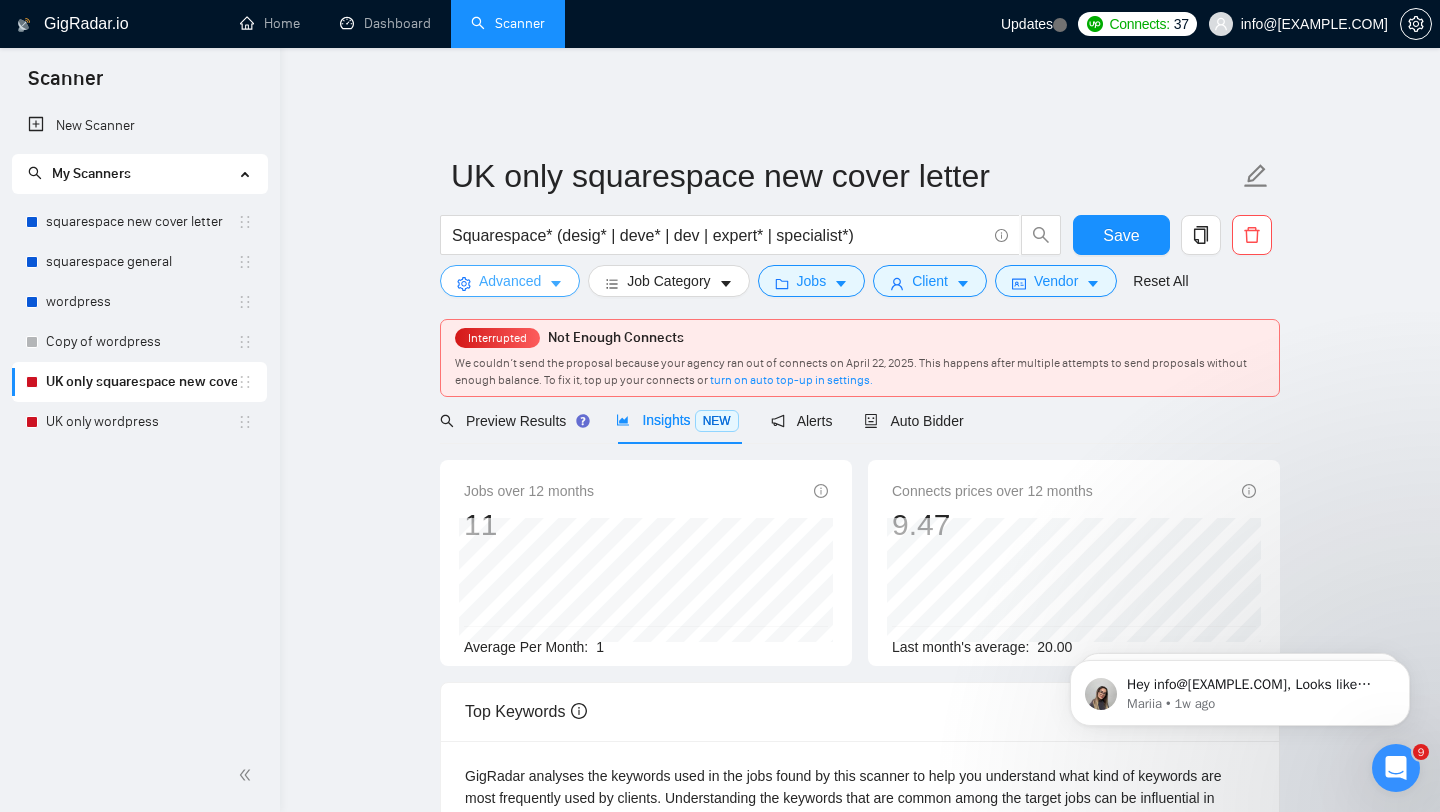 click on "Advanced" at bounding box center [510, 281] 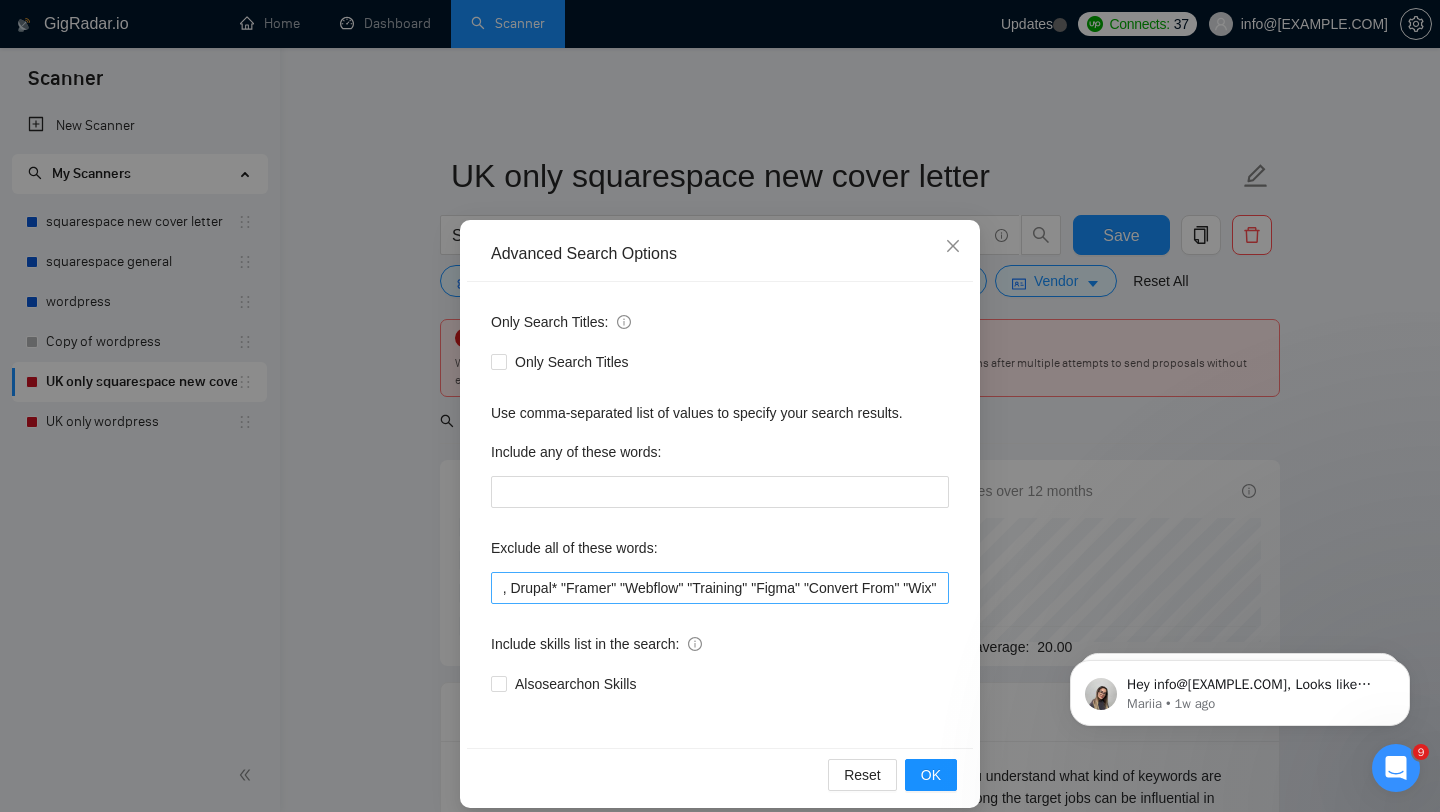 scroll, scrollTop: 0, scrollLeft: 178, axis: horizontal 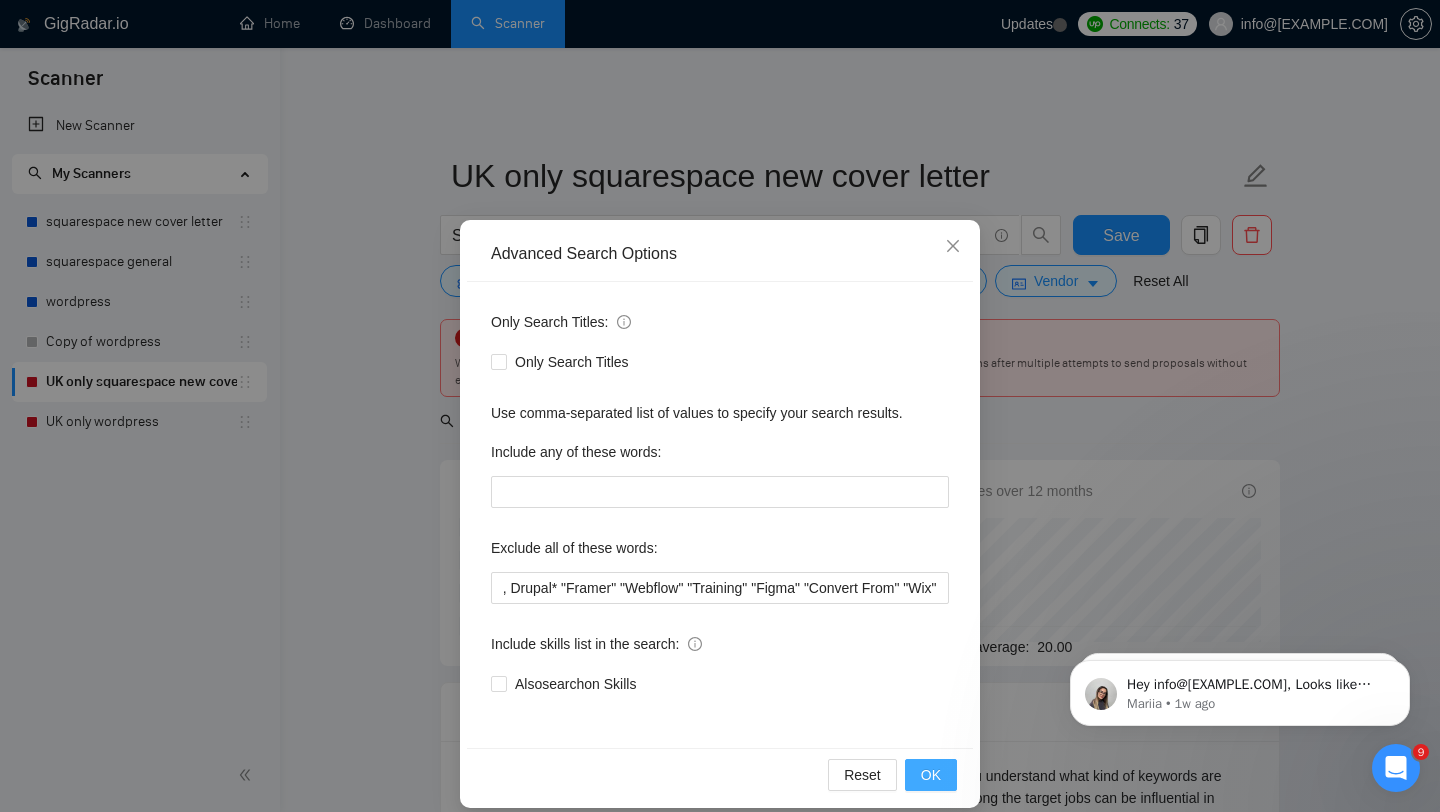 click on "OK" at bounding box center [931, 775] 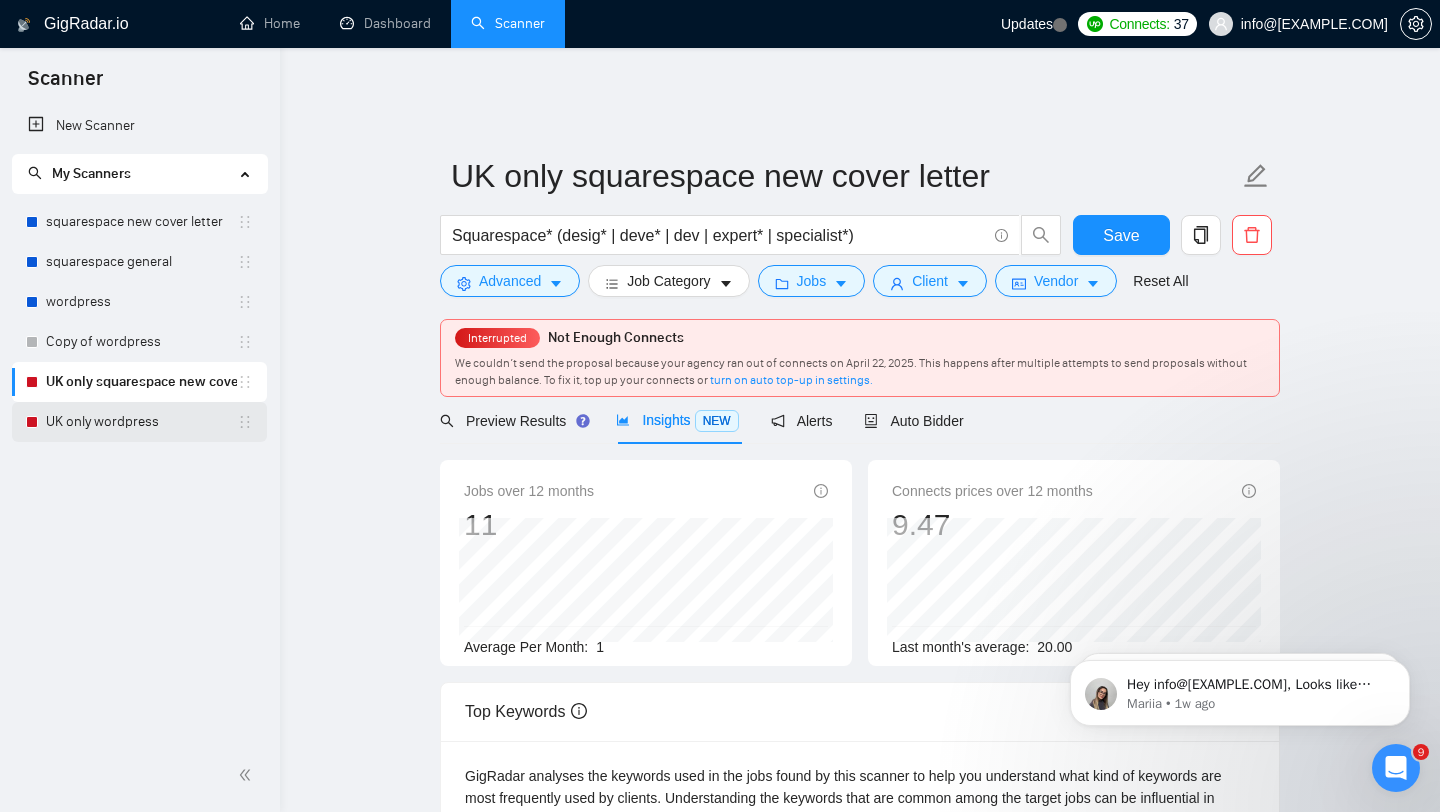 click on "UK only wordpress" at bounding box center [141, 422] 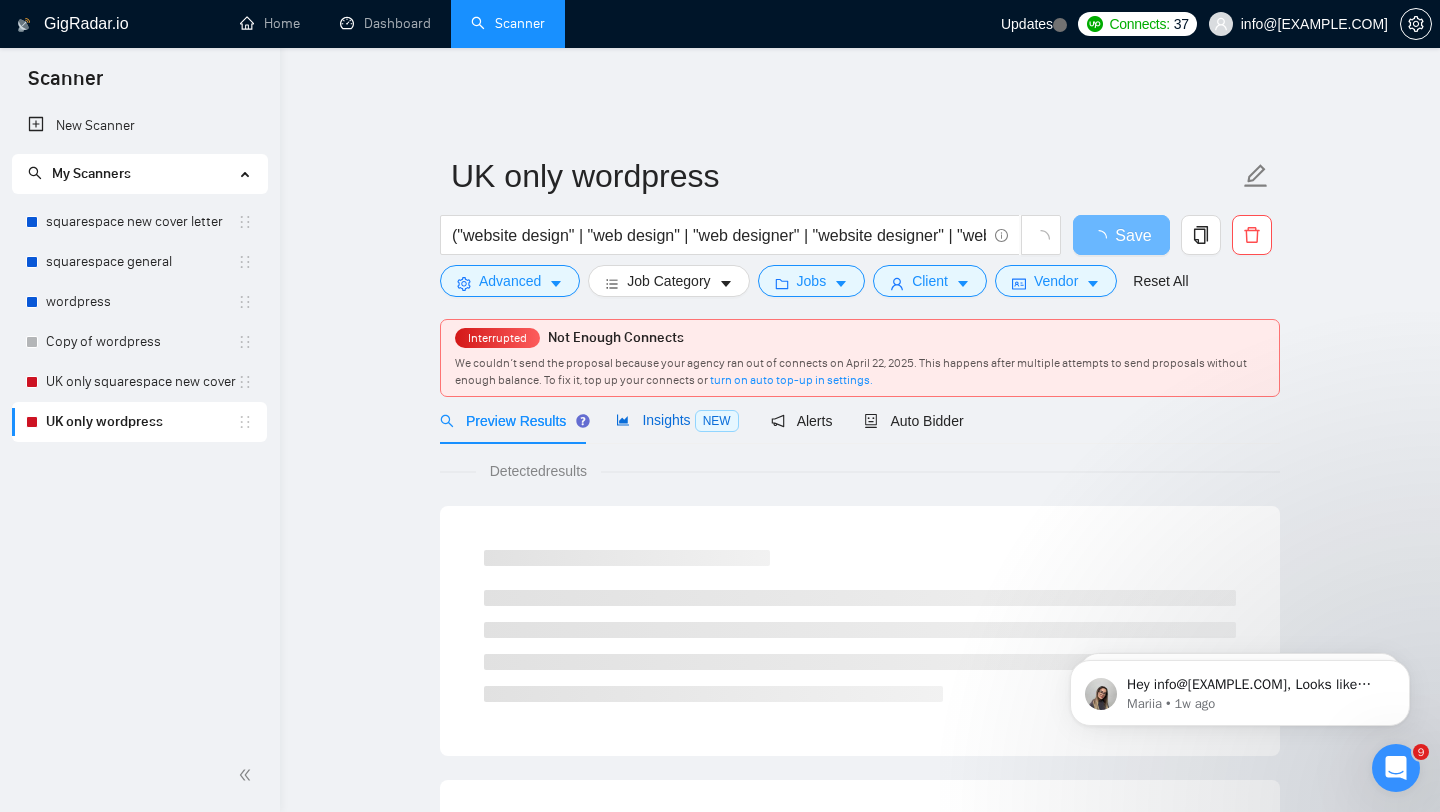 click on "Insights NEW" at bounding box center [677, 420] 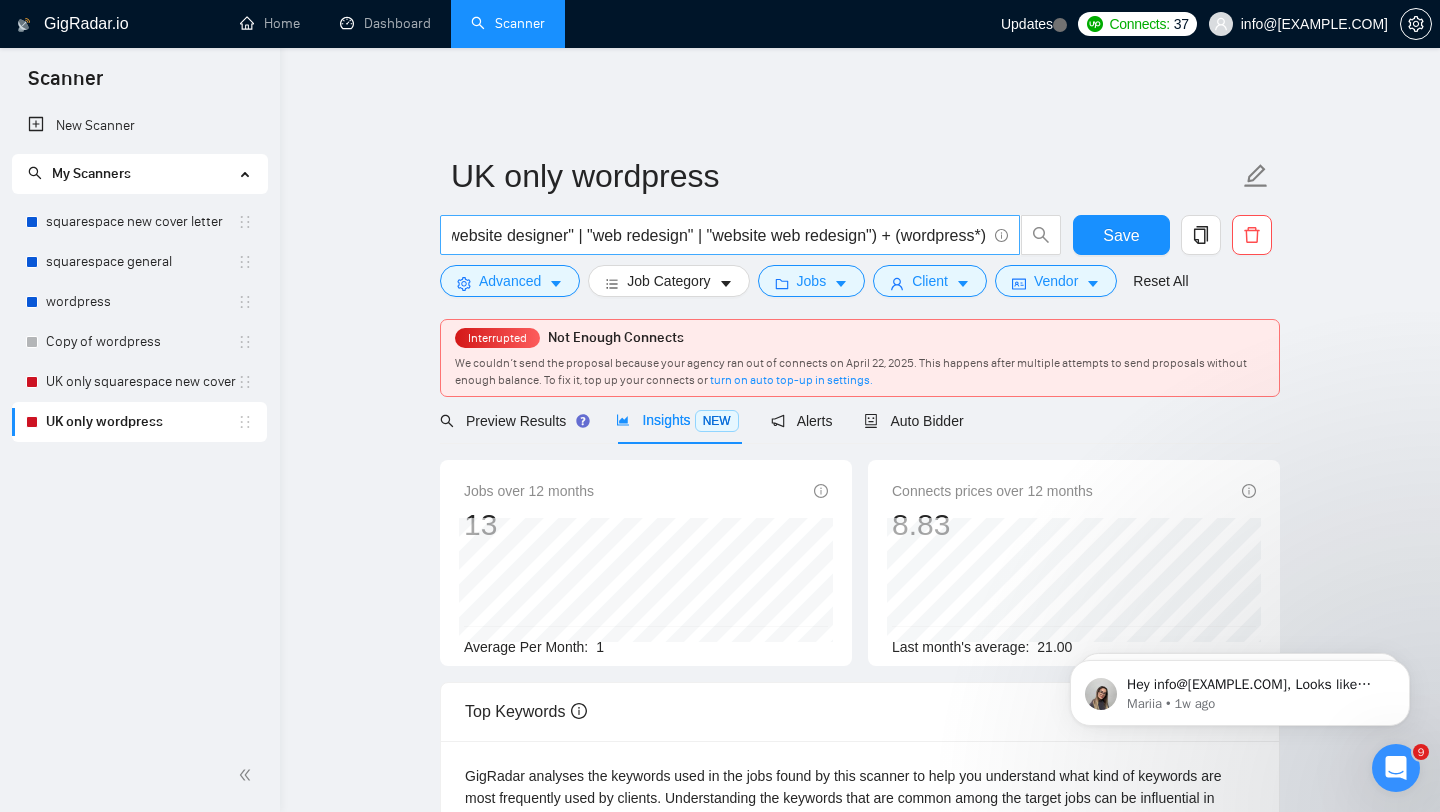 scroll, scrollTop: 0, scrollLeft: 406, axis: horizontal 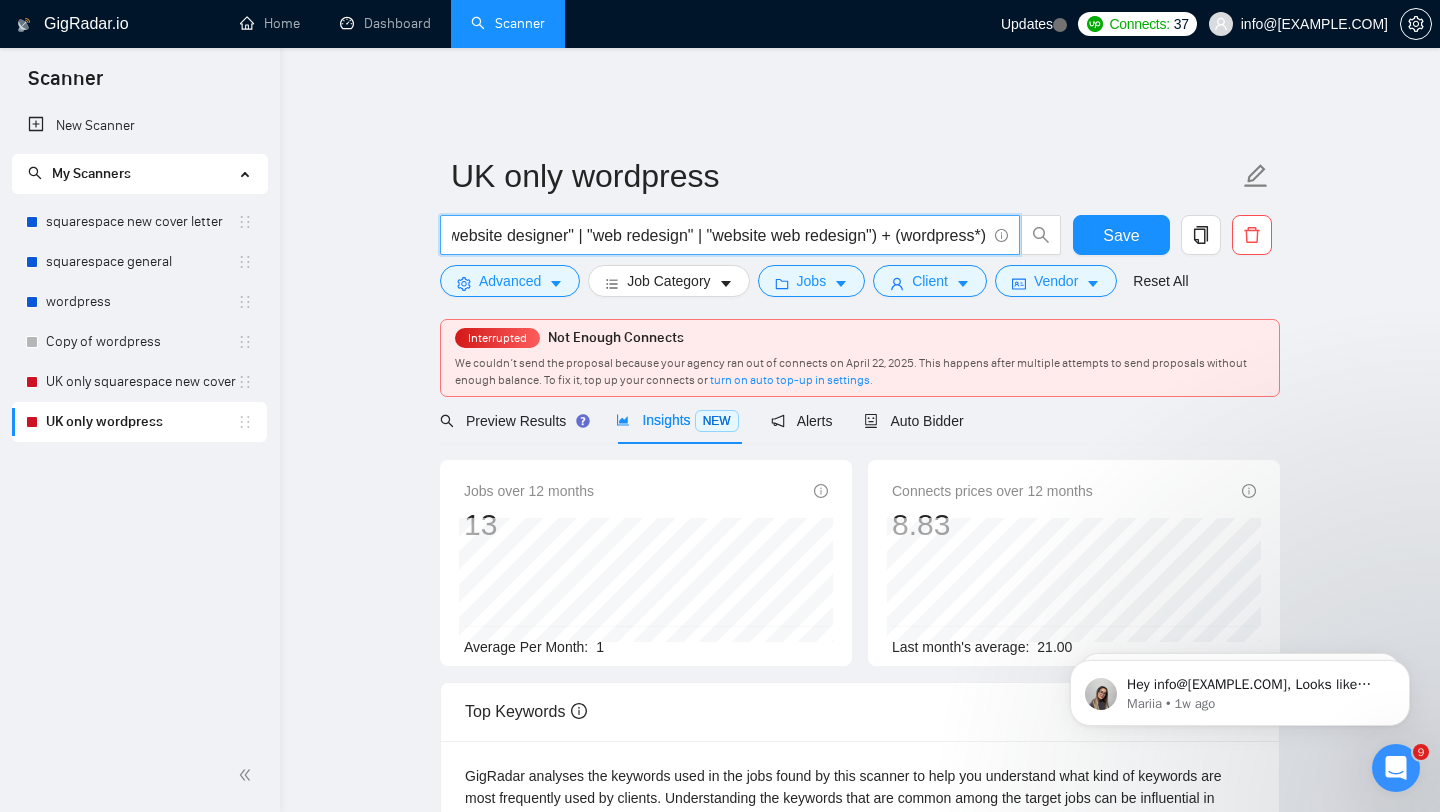 click on "("website design" | "web design" | "web designer" | "website designer" | "web redesign" | "website web redesign") + (wordpress*)" at bounding box center [719, 235] 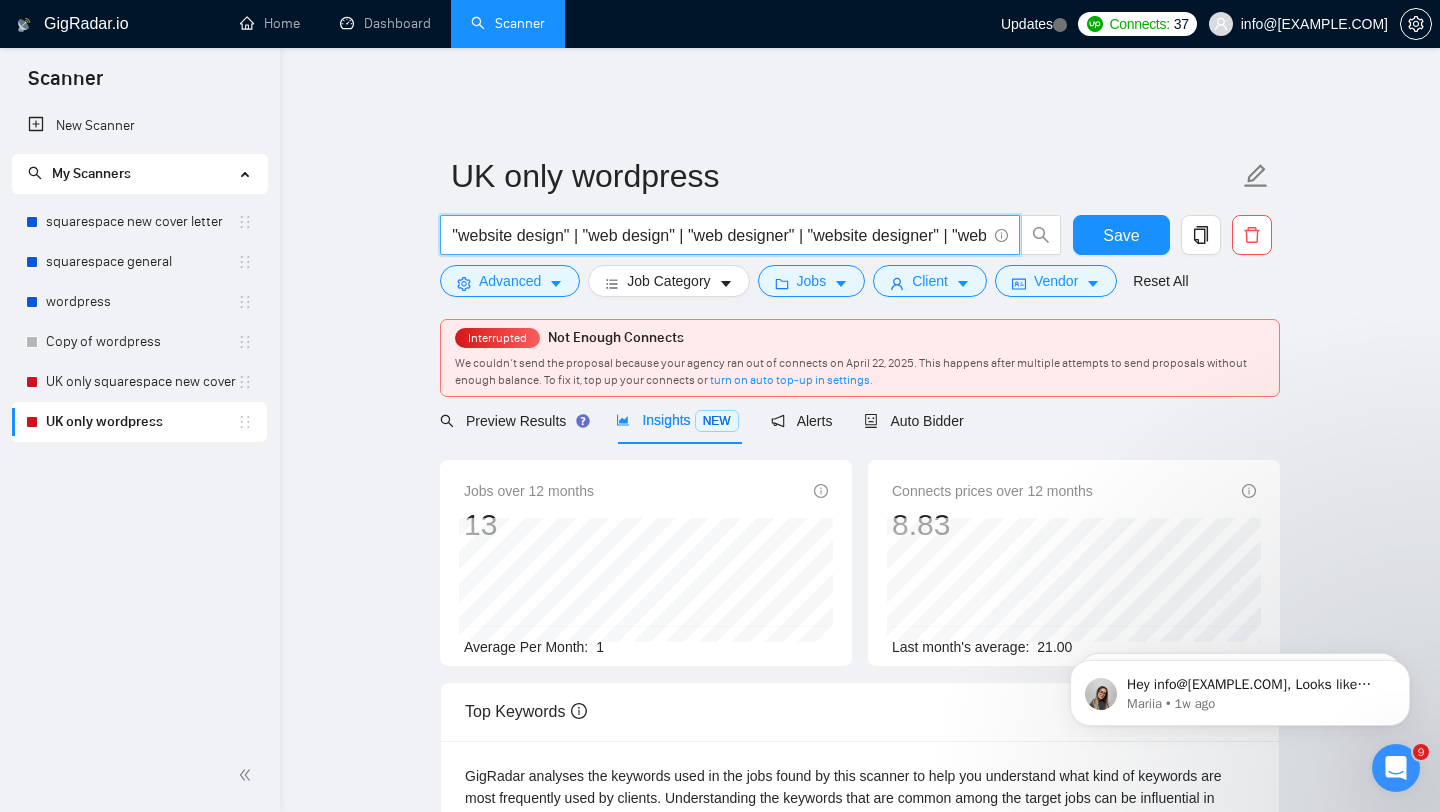 scroll, scrollTop: 0, scrollLeft: 0, axis: both 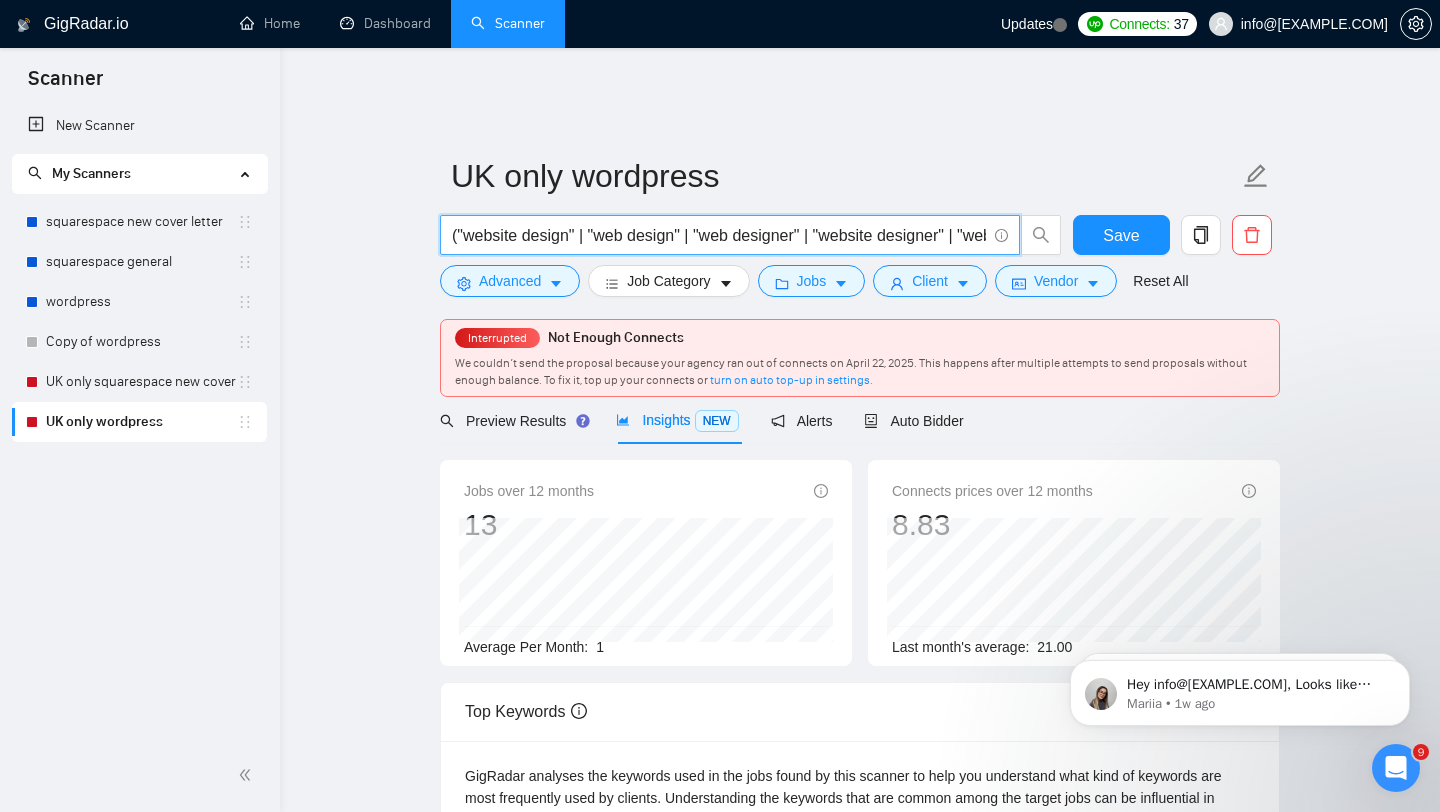 drag, startPoint x: 576, startPoint y: 223, endPoint x: 466, endPoint y: 223, distance: 110 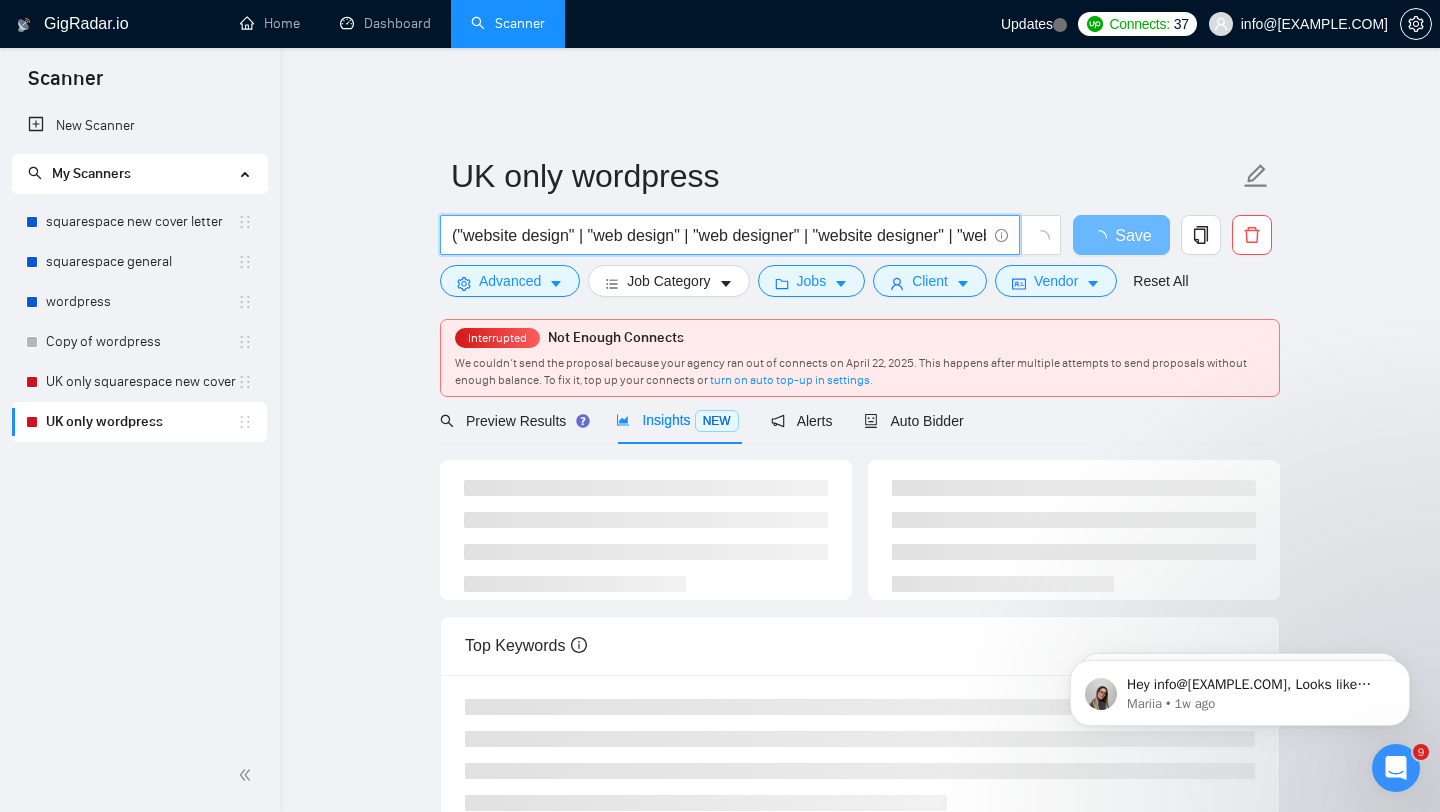drag, startPoint x: 809, startPoint y: 224, endPoint x: 711, endPoint y: 224, distance: 98 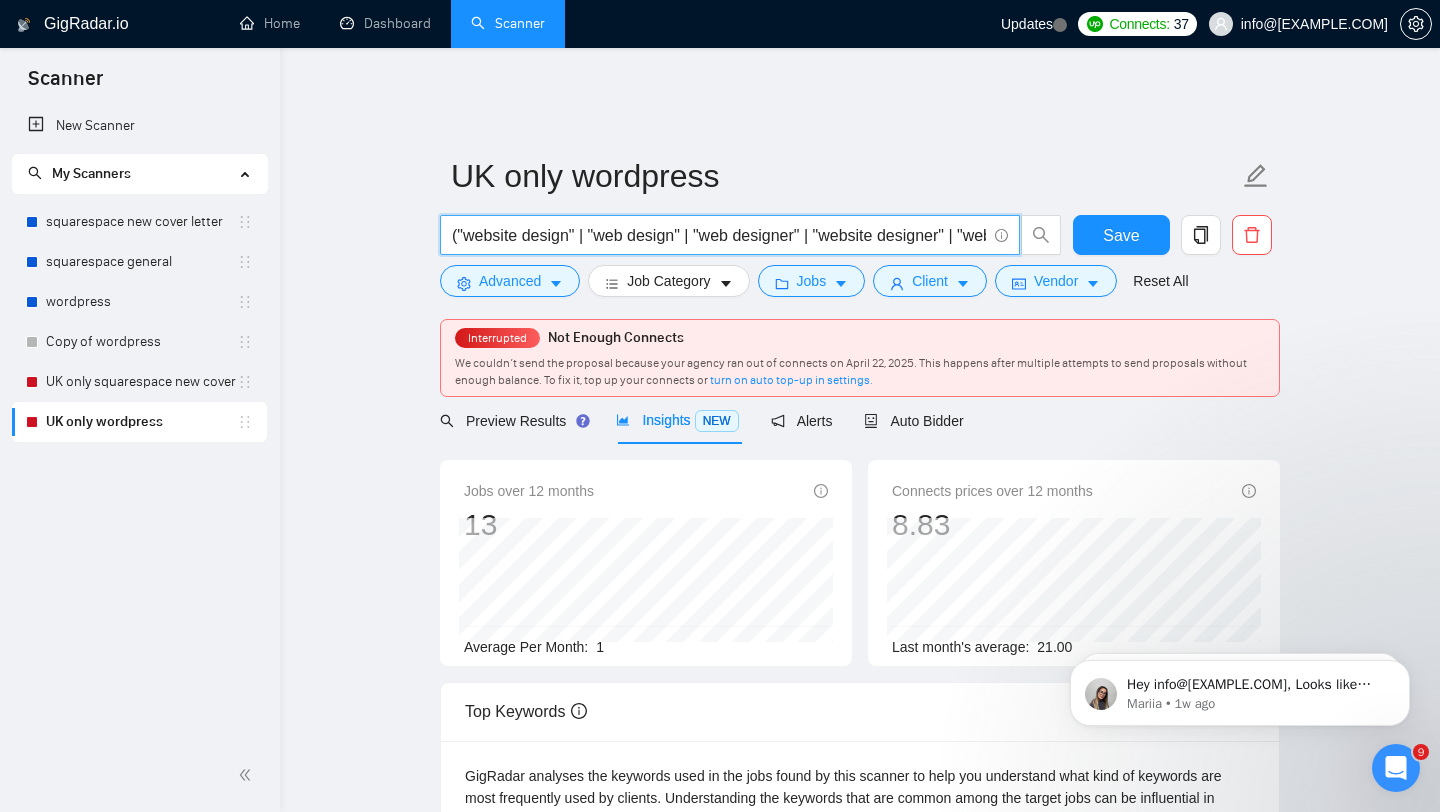 click on "("website design" | "web design" | "web designer" | "website designer" | "web redesign" | "website web redesign") + (wordpress*)" at bounding box center (719, 235) 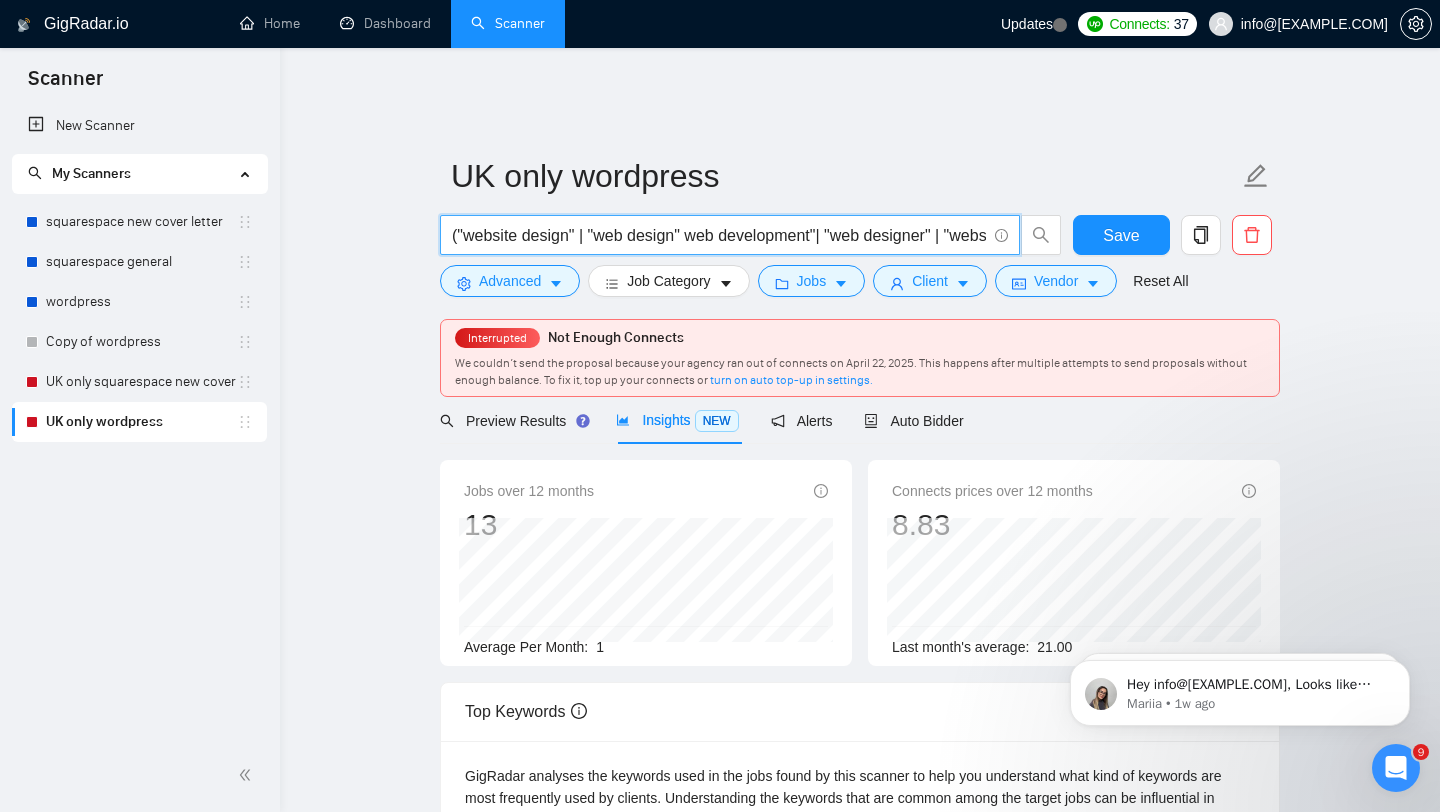 click on "("website design" | "web design" web development"| "web designer" | "website designer" | "web redesign" | "website web redesign") + (wordpress*)" at bounding box center [719, 235] 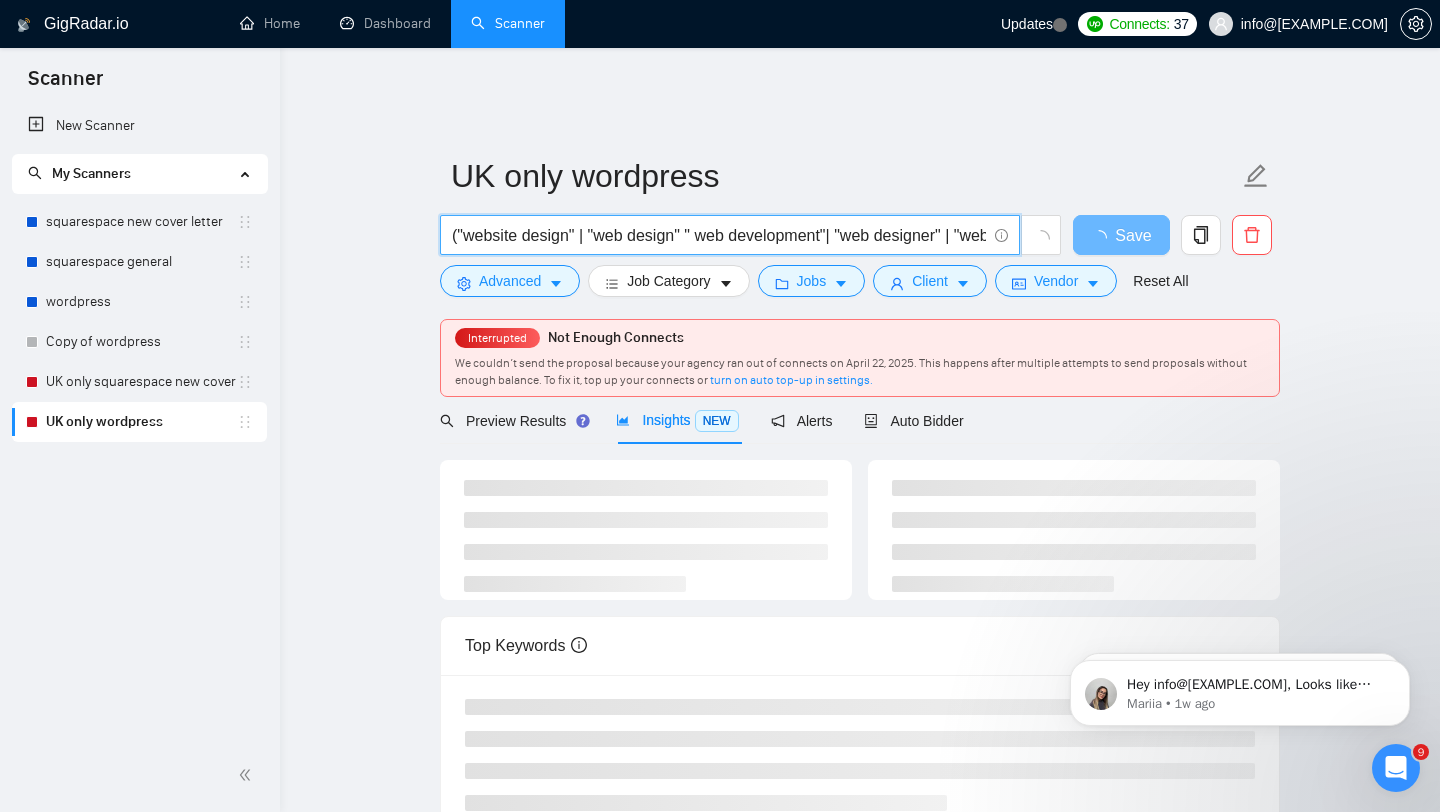 click on "("website design" | "web design" " web development"| "web designer" | "website designer" | "web redesign" | "website web redesign") + (wordpress*)" at bounding box center (719, 235) 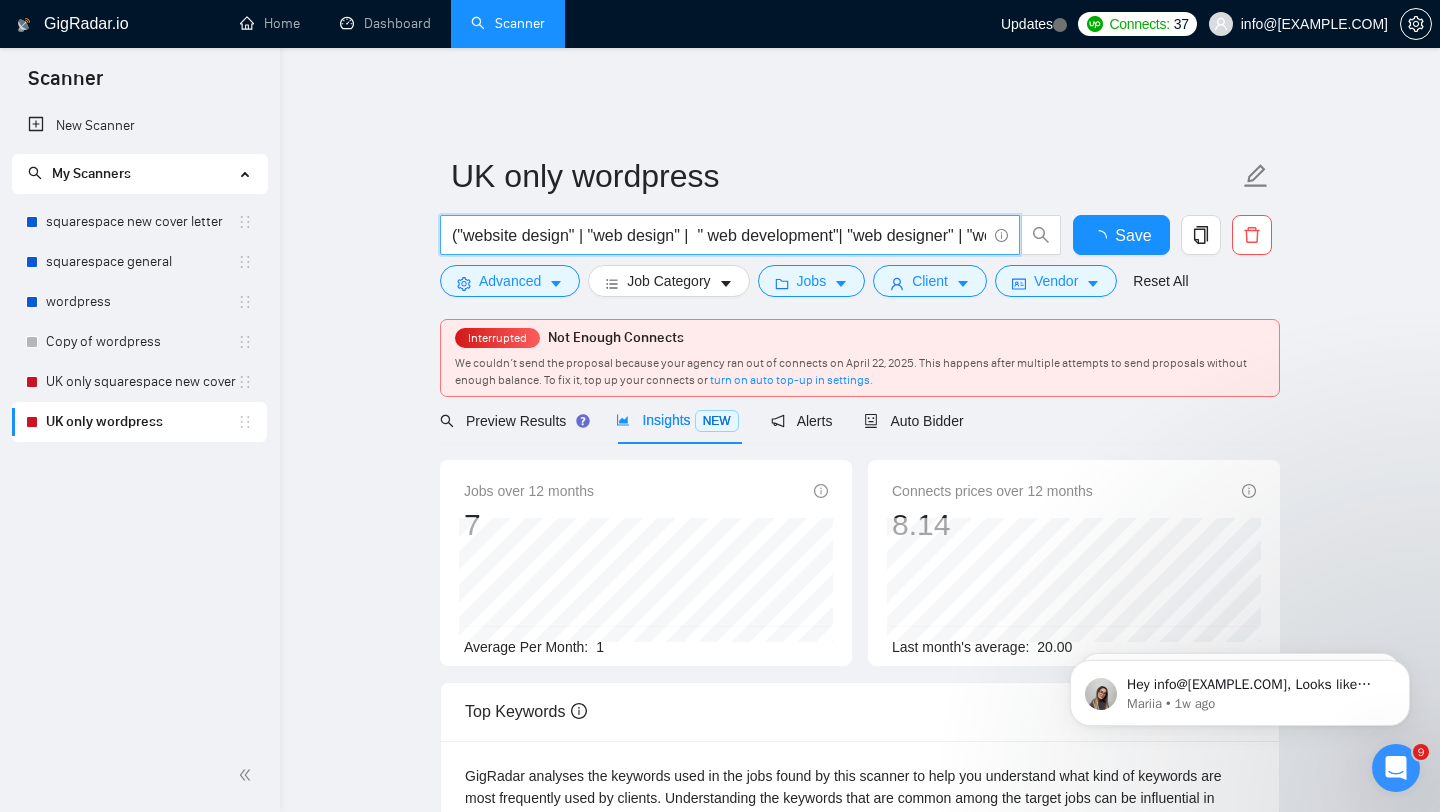 click on "("website design" | "web design" |  " web development"| "web designer" | "website designer" | "web redesign" | "website web redesign") + (wordpress*)" at bounding box center (719, 235) 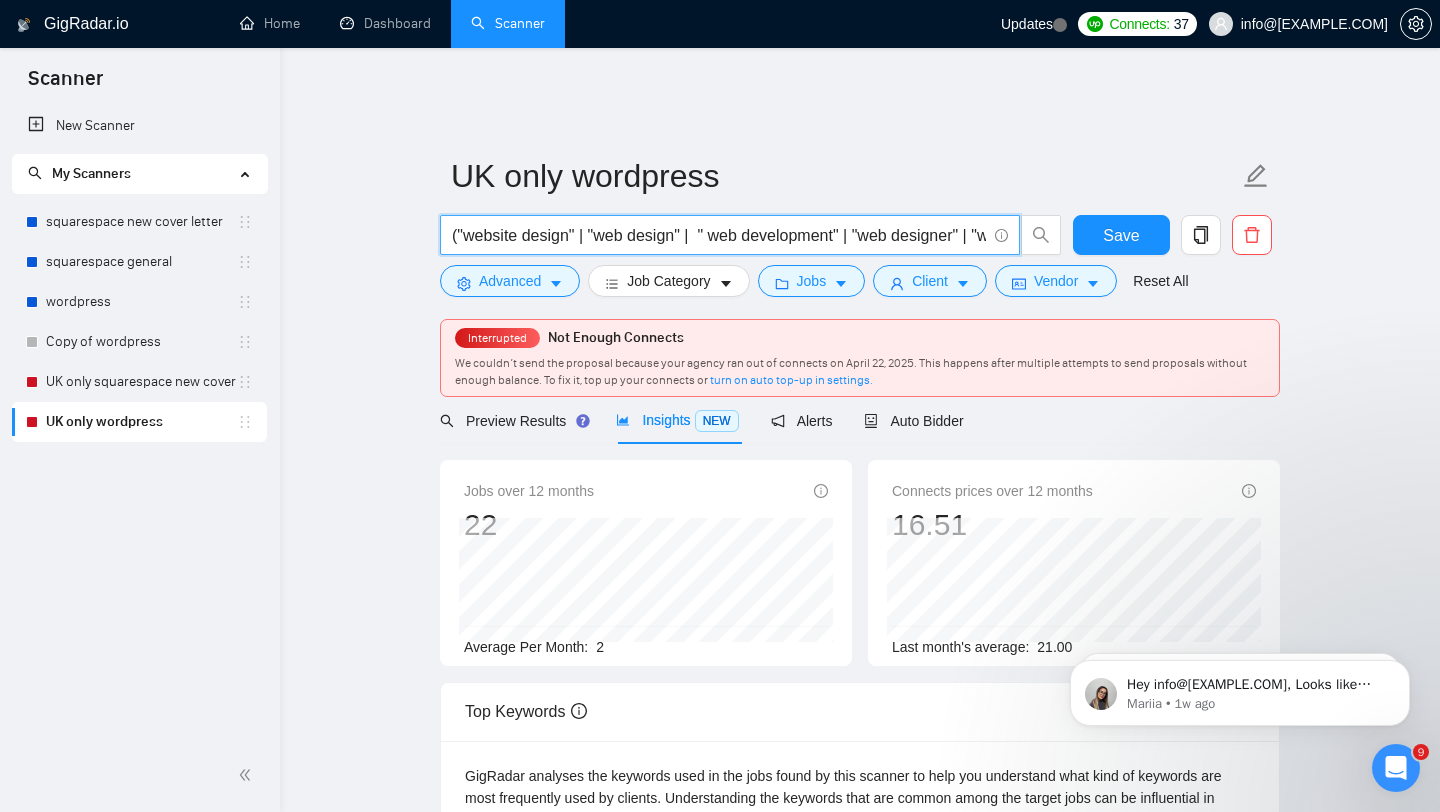 drag, startPoint x: 855, startPoint y: 223, endPoint x: 717, endPoint y: 223, distance: 138 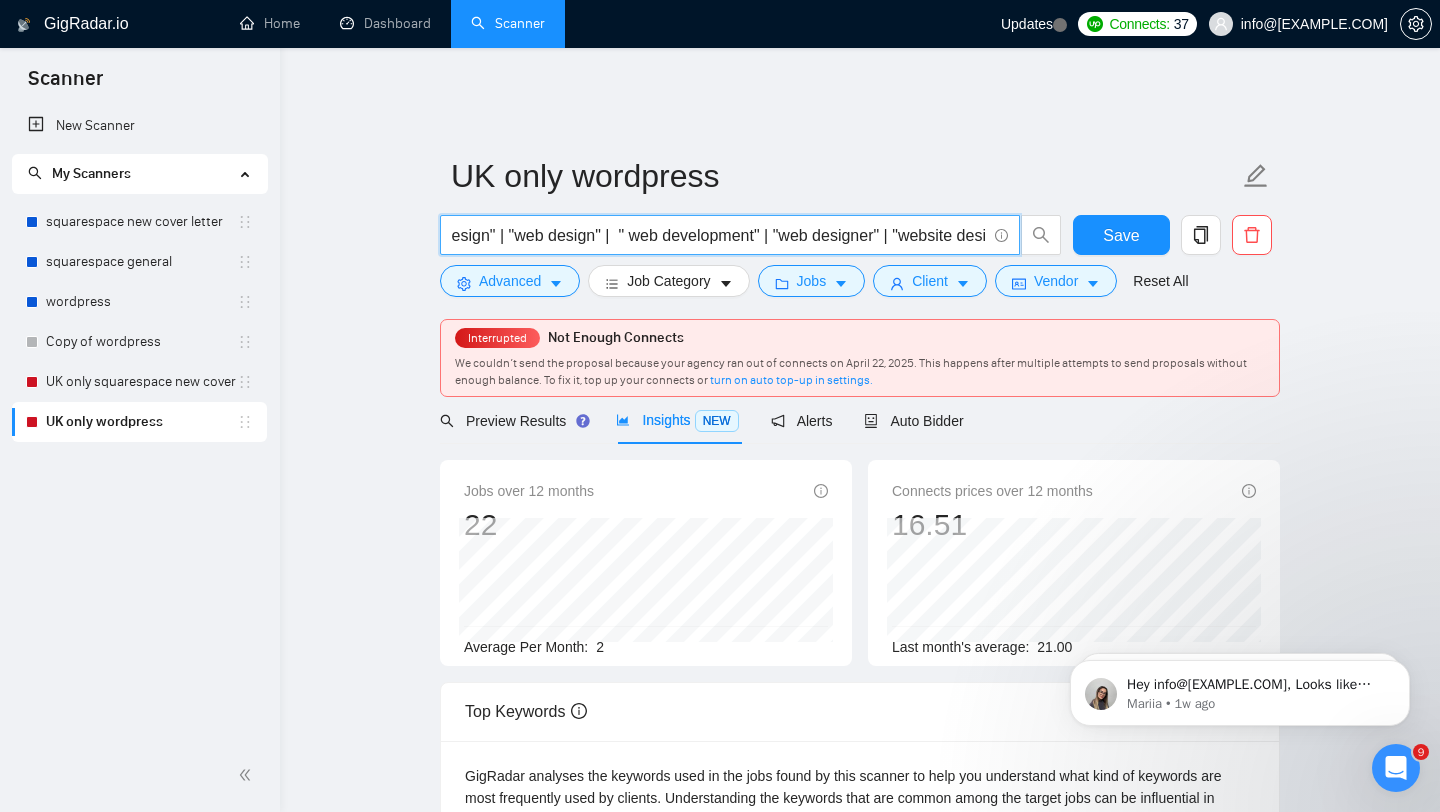 scroll, scrollTop: 0, scrollLeft: 1, axis: horizontal 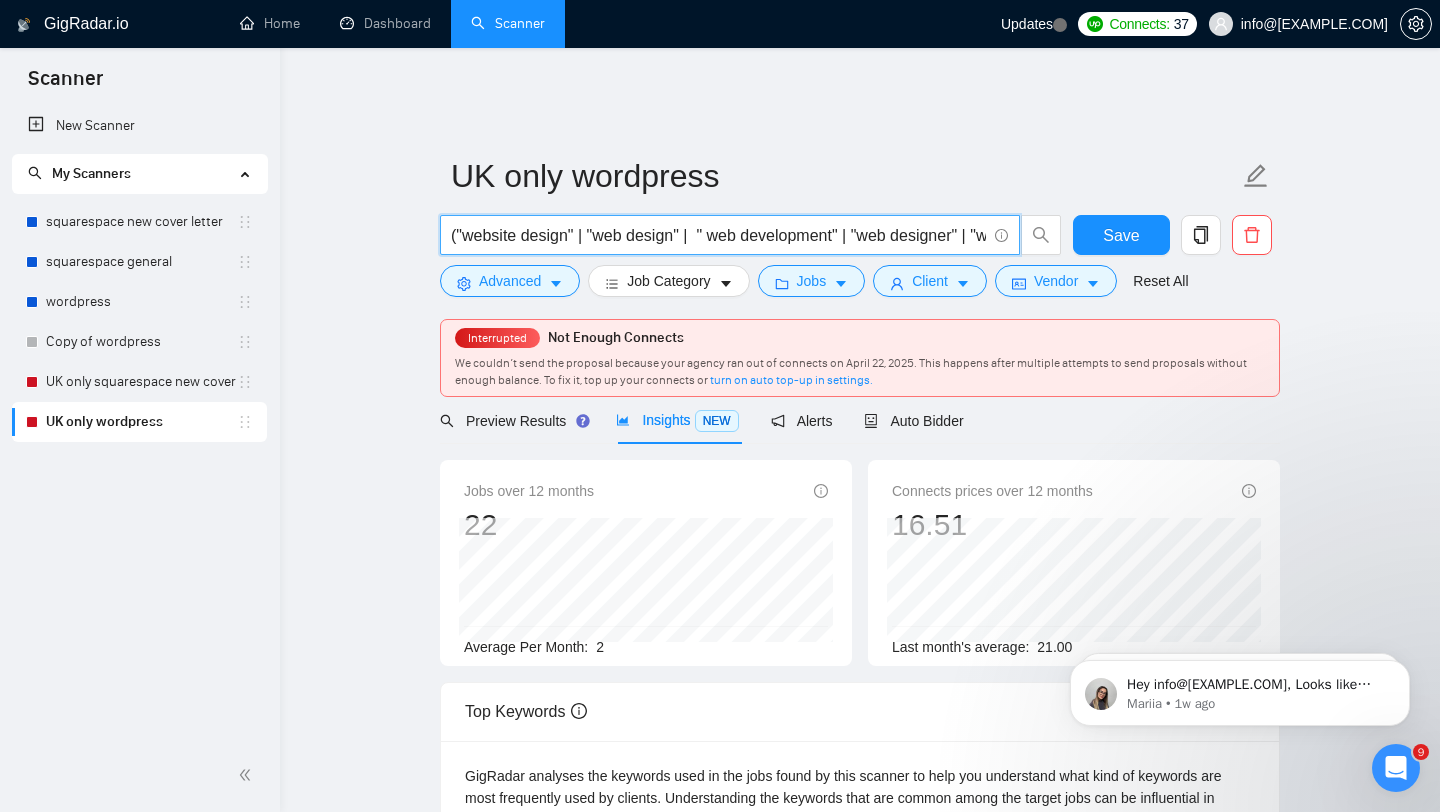drag, startPoint x: 864, startPoint y: 226, endPoint x: 694, endPoint y: 222, distance: 170.04706 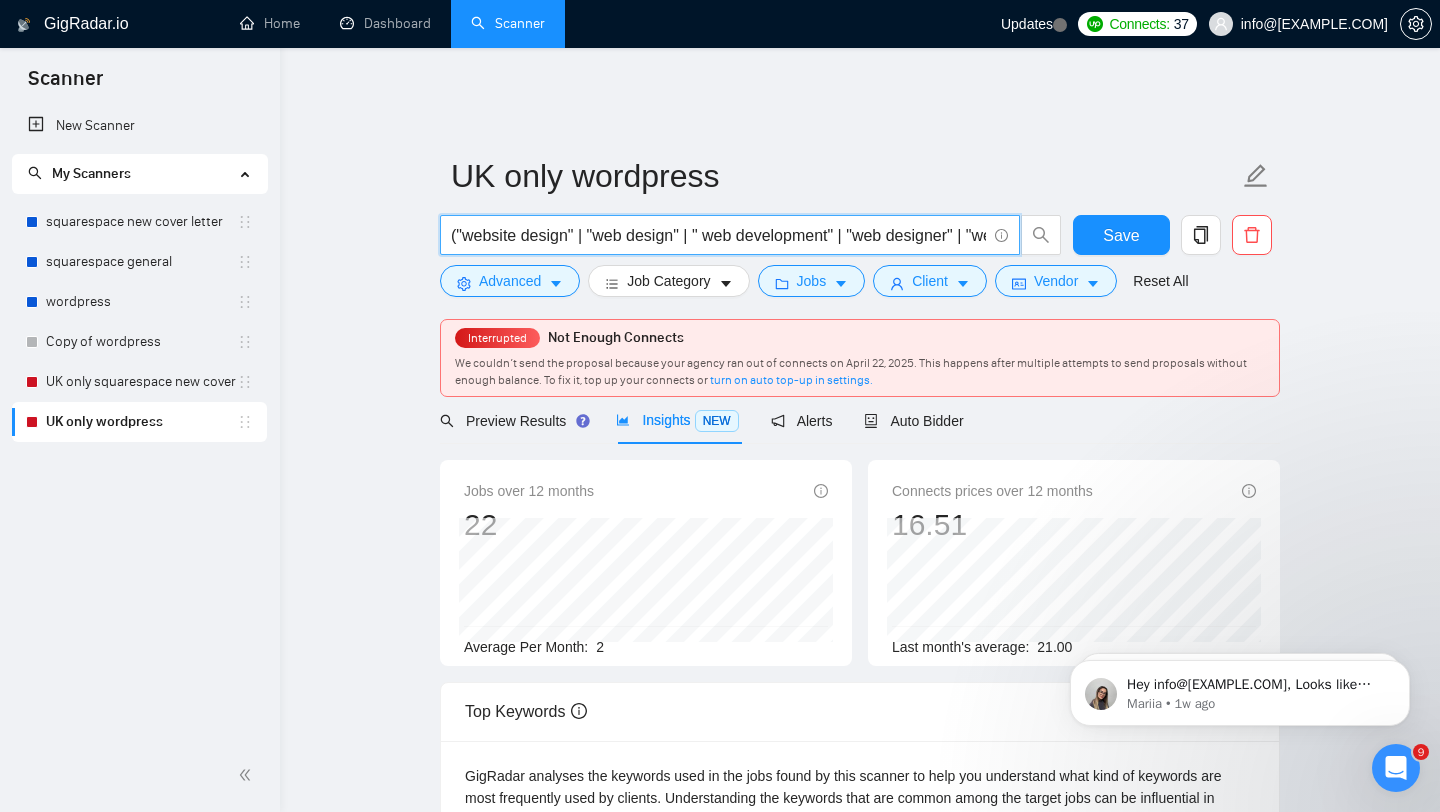 click on "("website design" | "web design" | " web development" | "web designer" | "website designer" | "web redesign" | "website web redesign") + (wordpress*)" at bounding box center (719, 235) 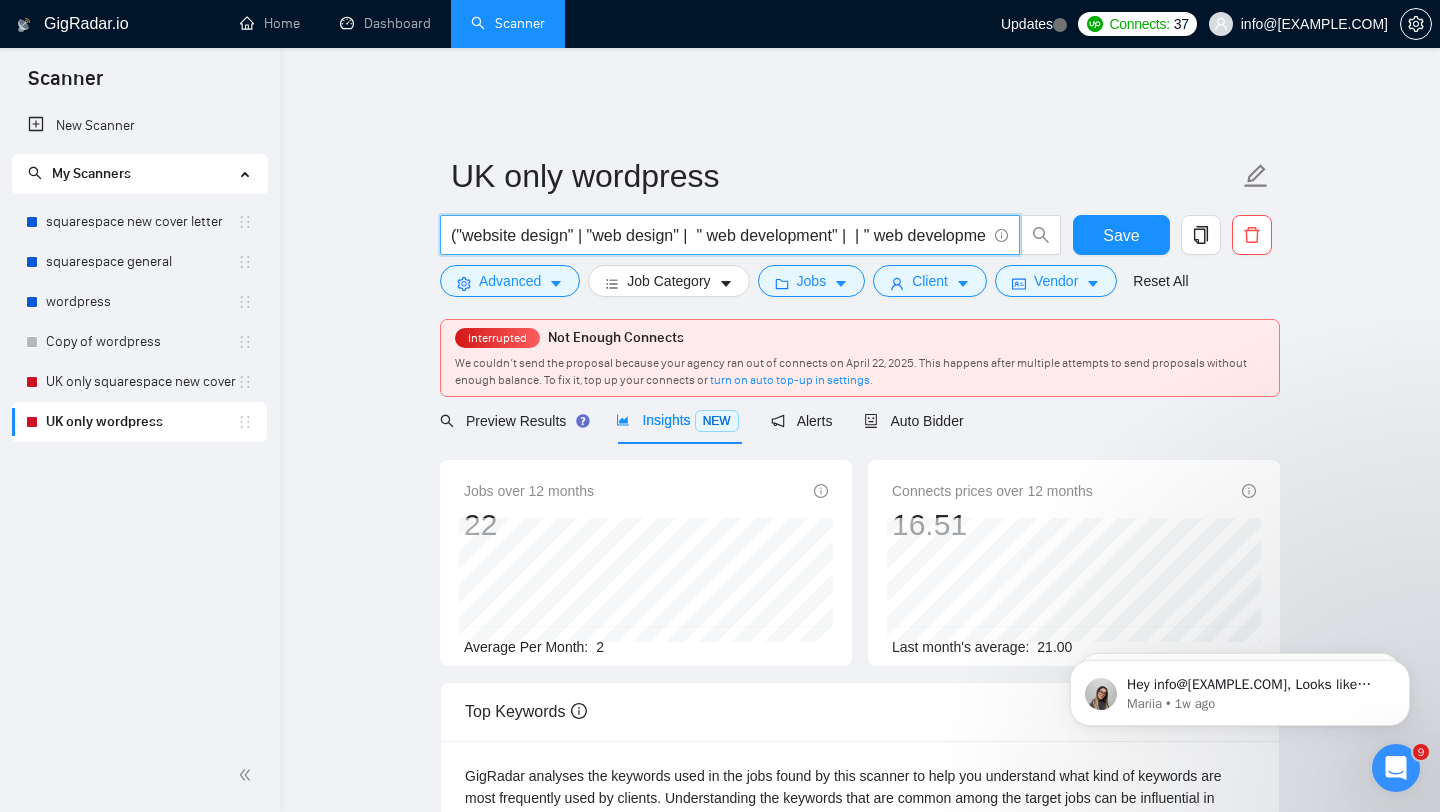 click on "("website design" | "web design" |  " web development" |  | " web development" | "web designer" | "website designer" | "web redesign" | "website web redesign") + (wordpress*)" at bounding box center [719, 235] 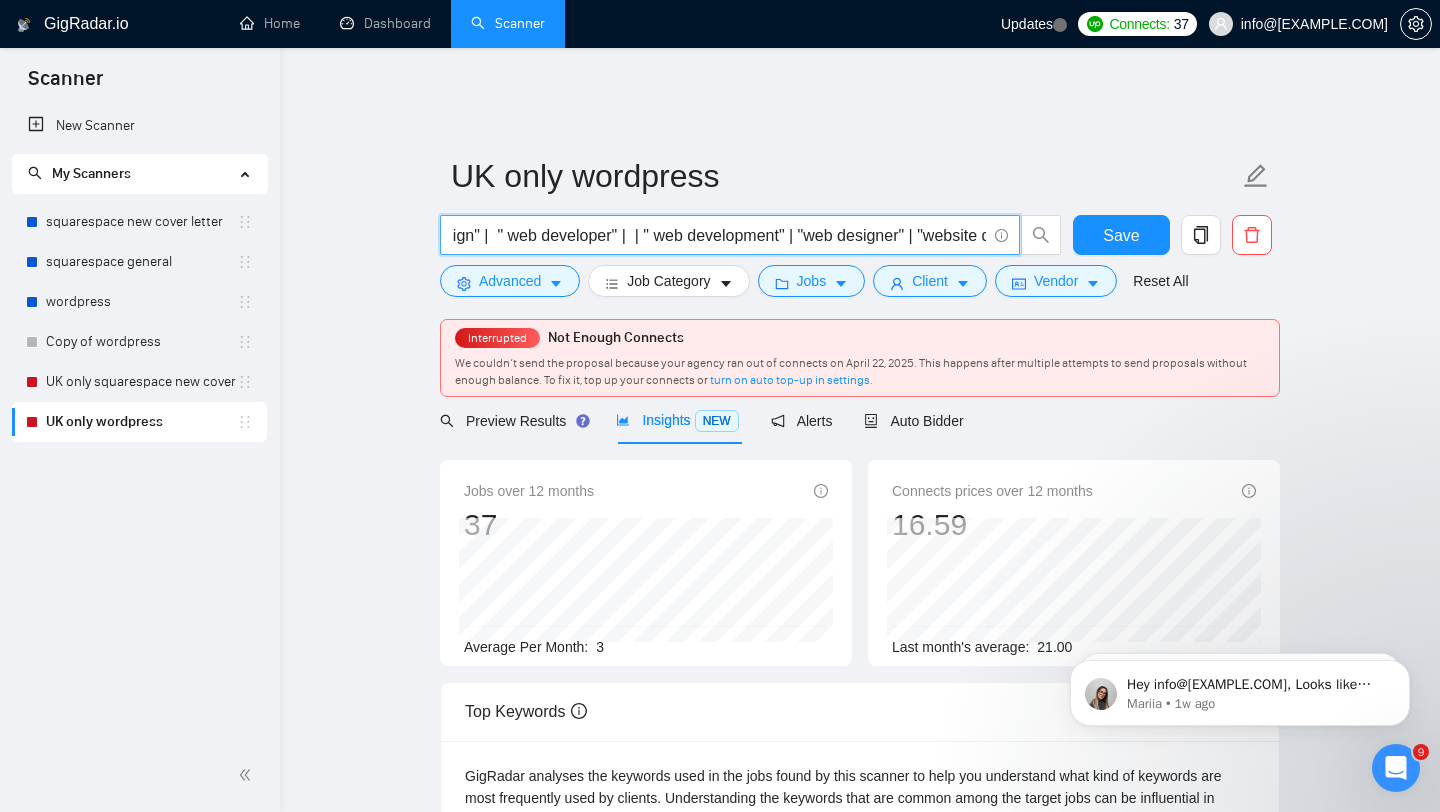 scroll, scrollTop: 0, scrollLeft: 206, axis: horizontal 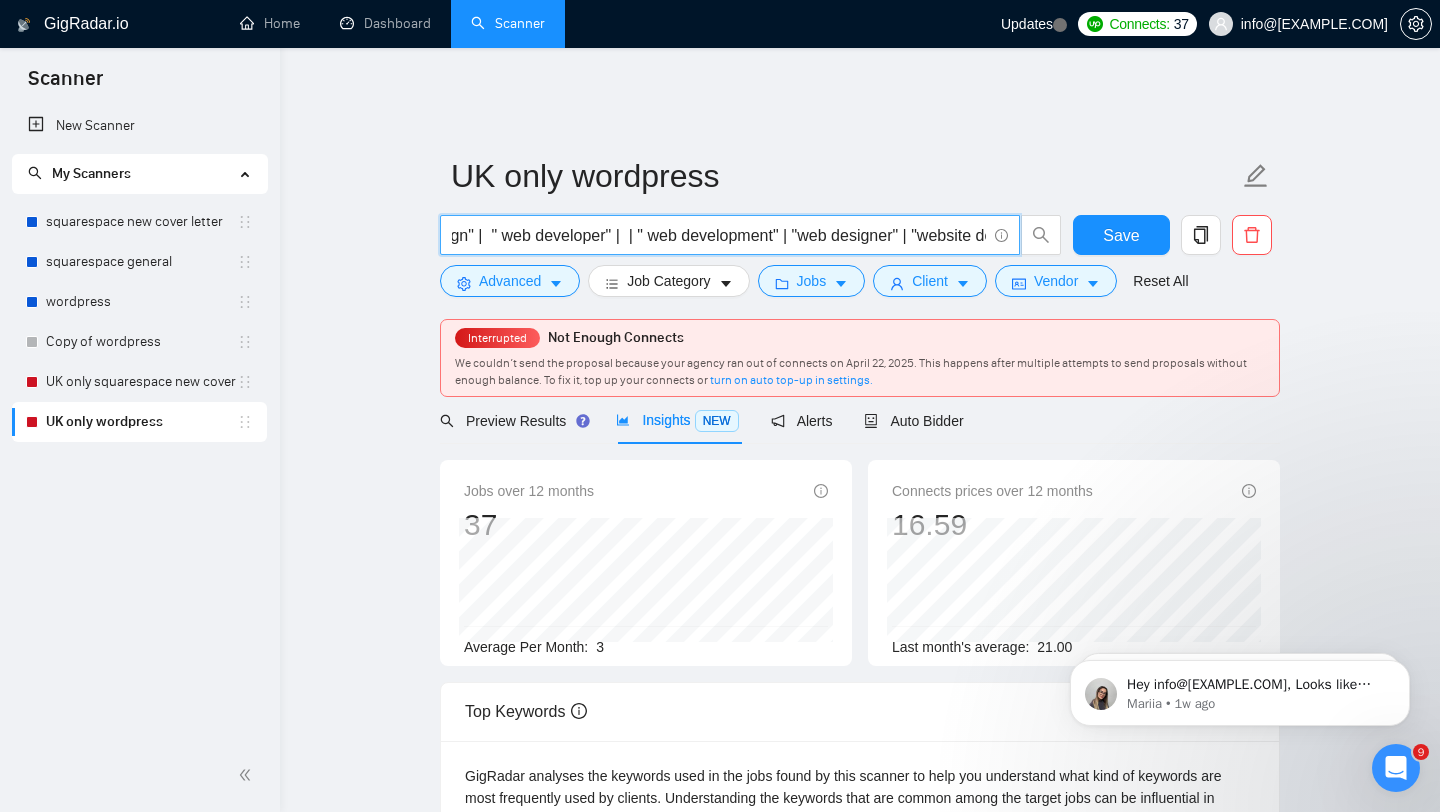 drag, startPoint x: 705, startPoint y: 217, endPoint x: 791, endPoint y: 225, distance: 86.37129 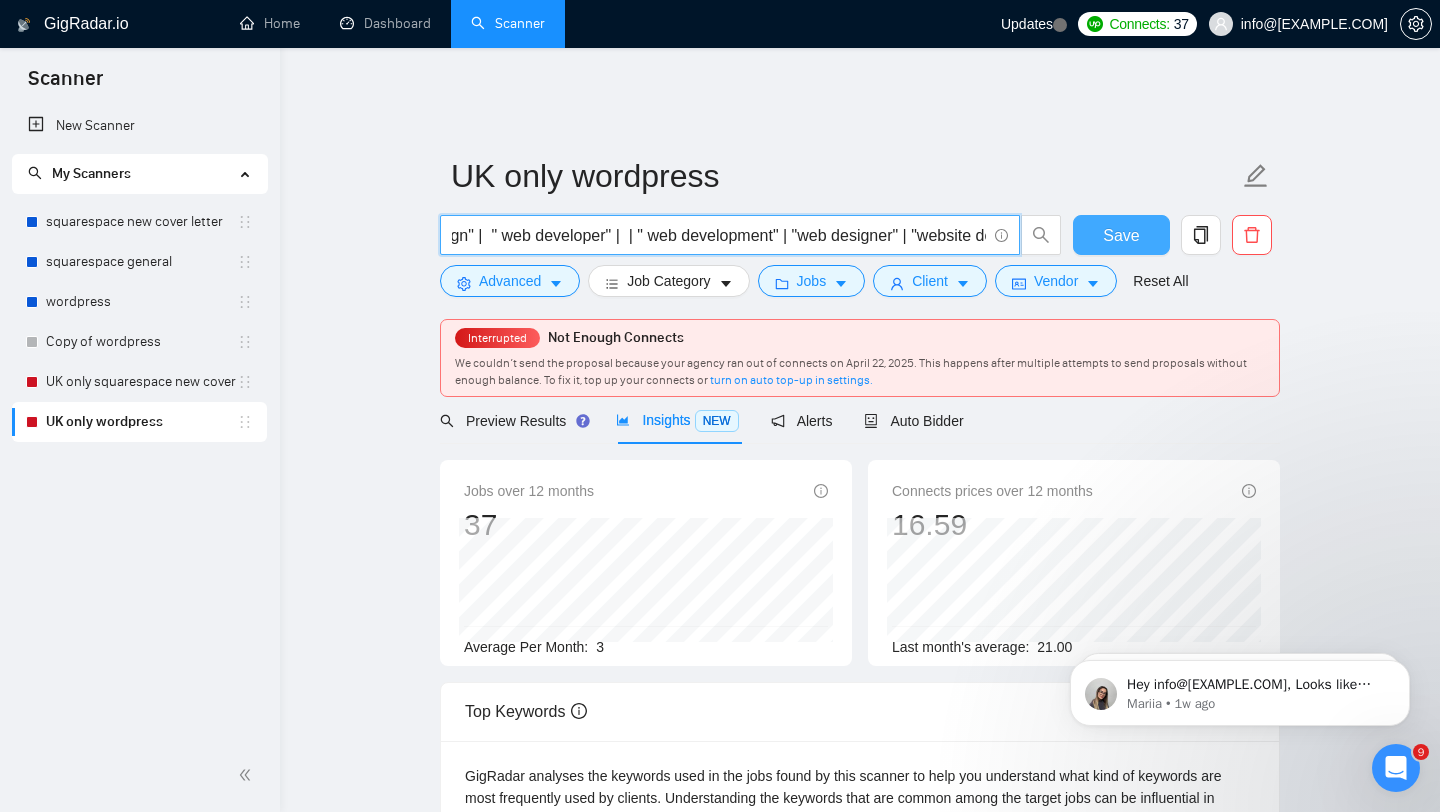 click on "Save" at bounding box center [1121, 235] 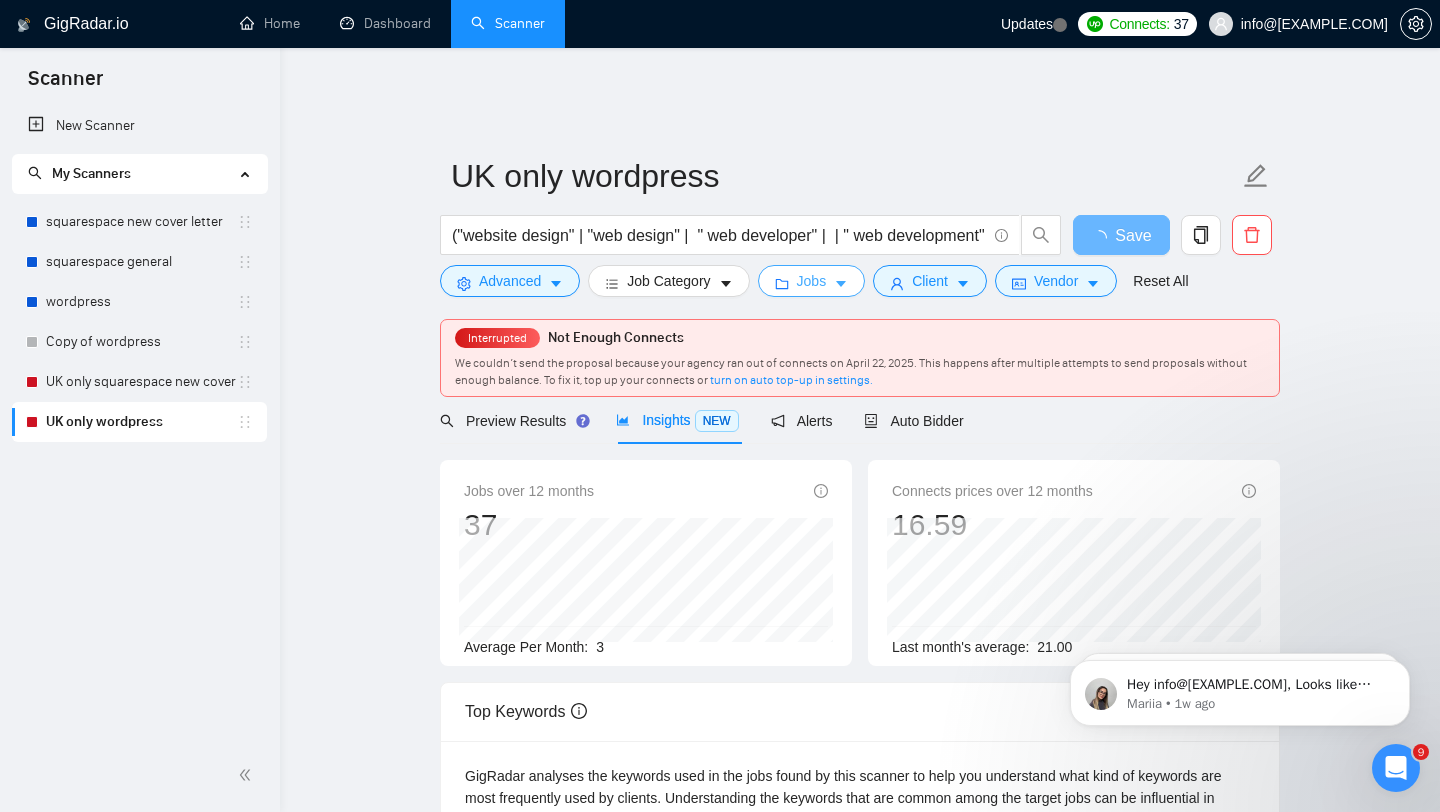 click on "Jobs" at bounding box center (812, 281) 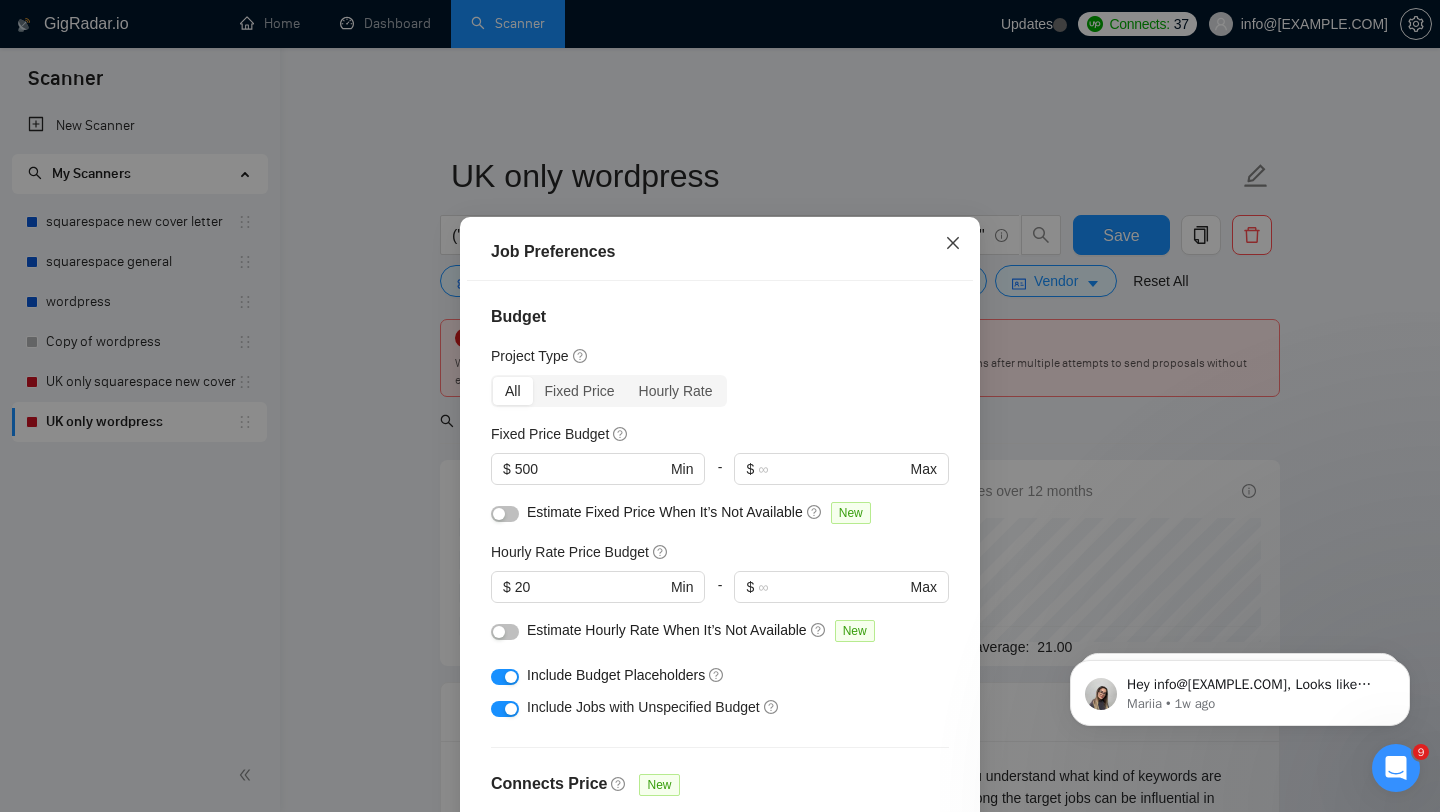 click at bounding box center (953, 244) 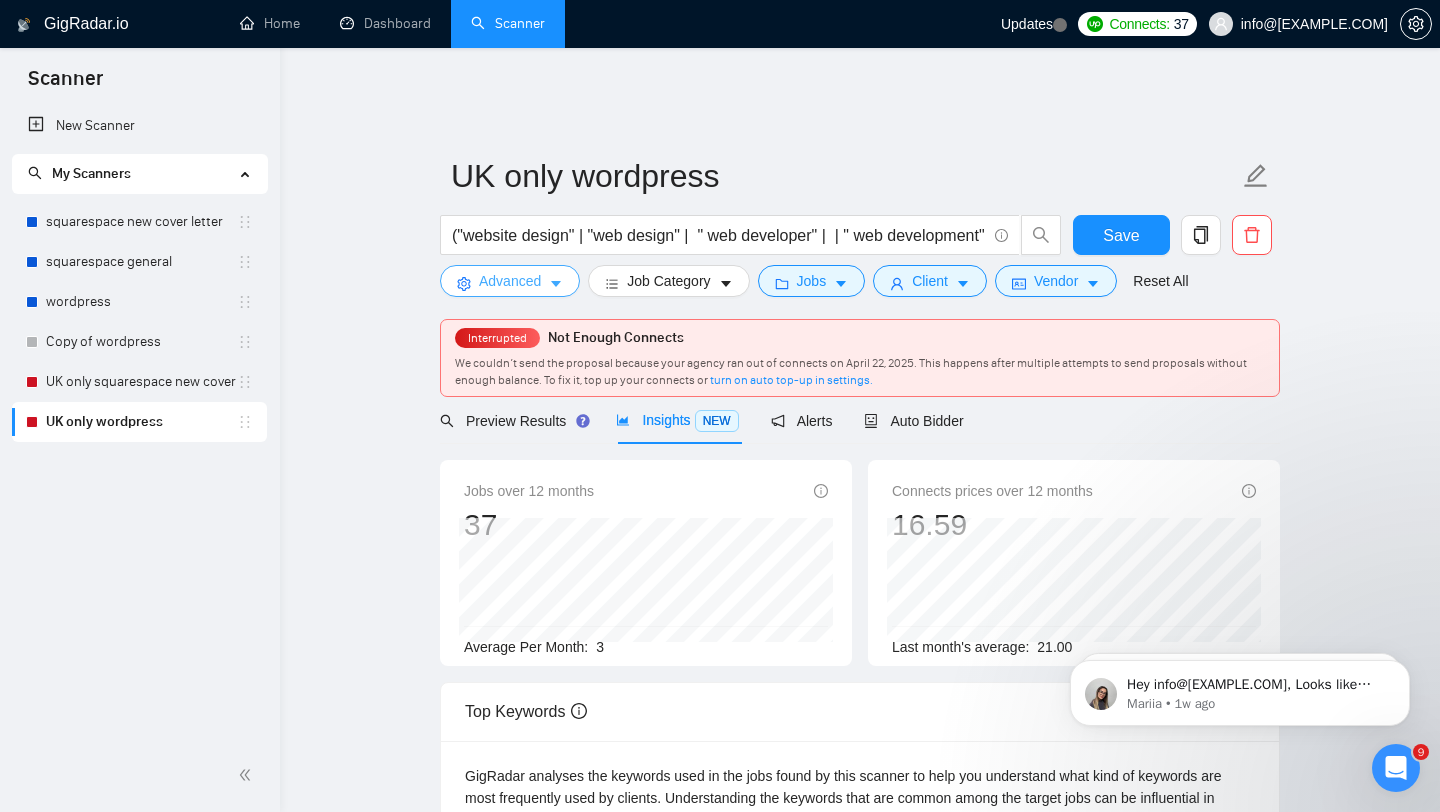 click 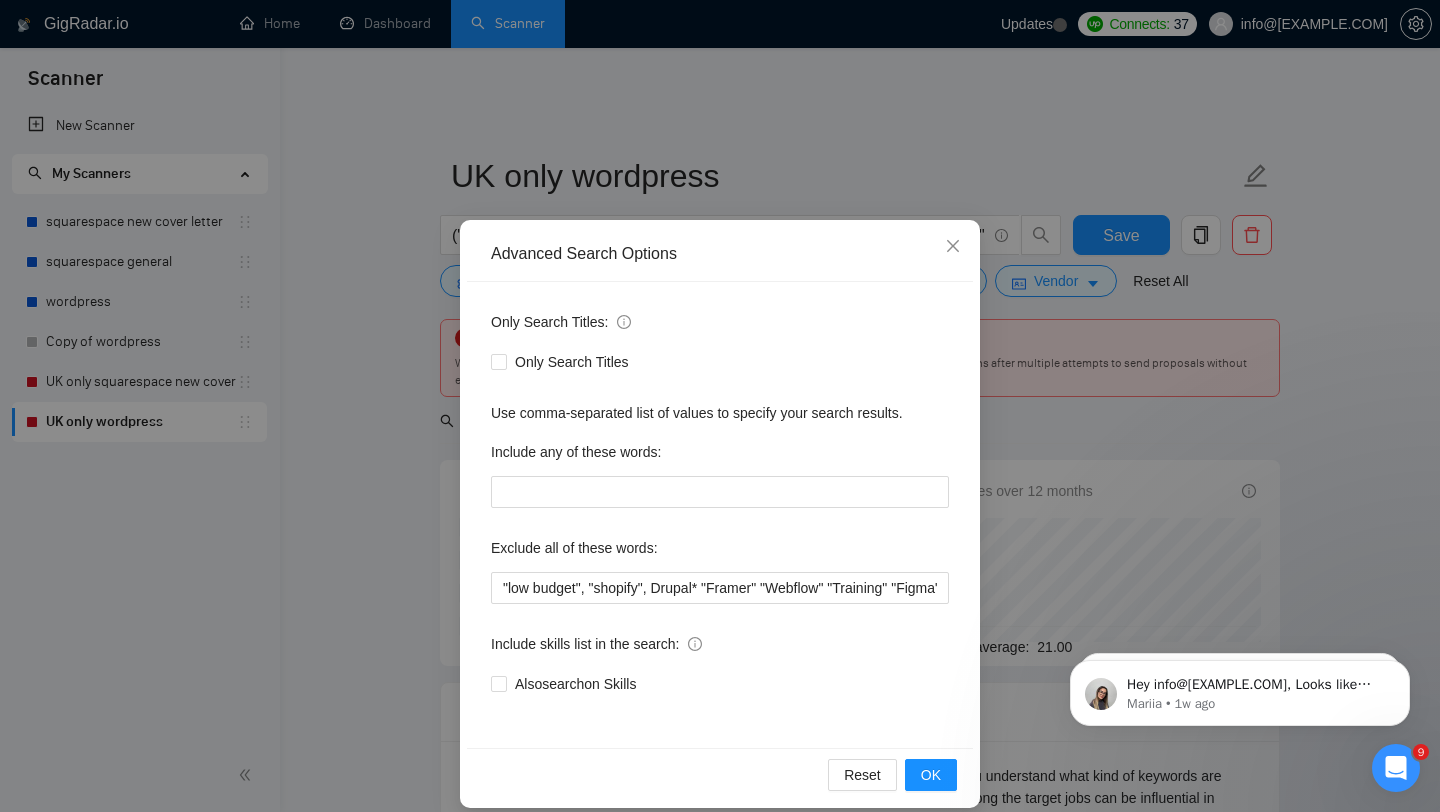 scroll, scrollTop: 20, scrollLeft: 0, axis: vertical 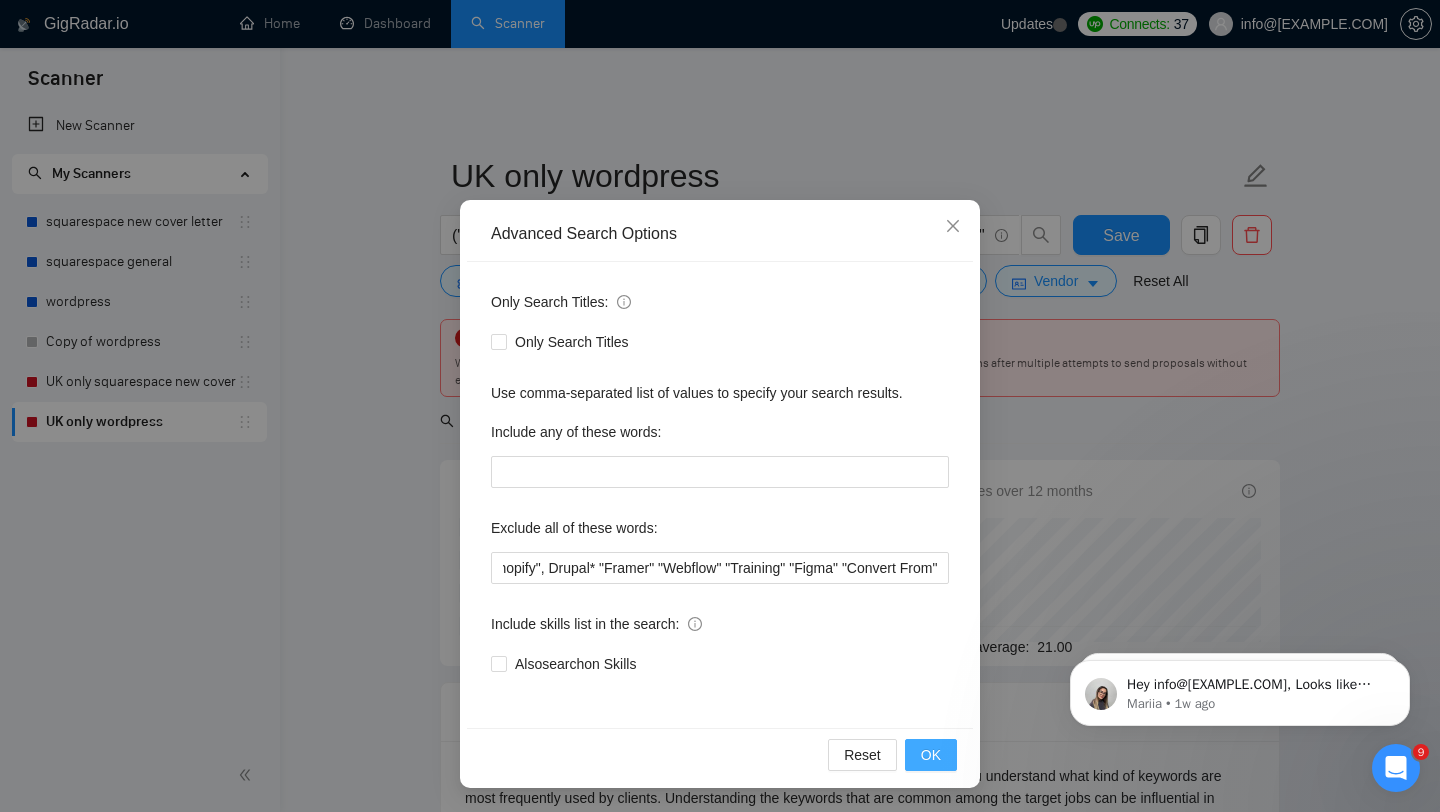click on "OK" at bounding box center (931, 755) 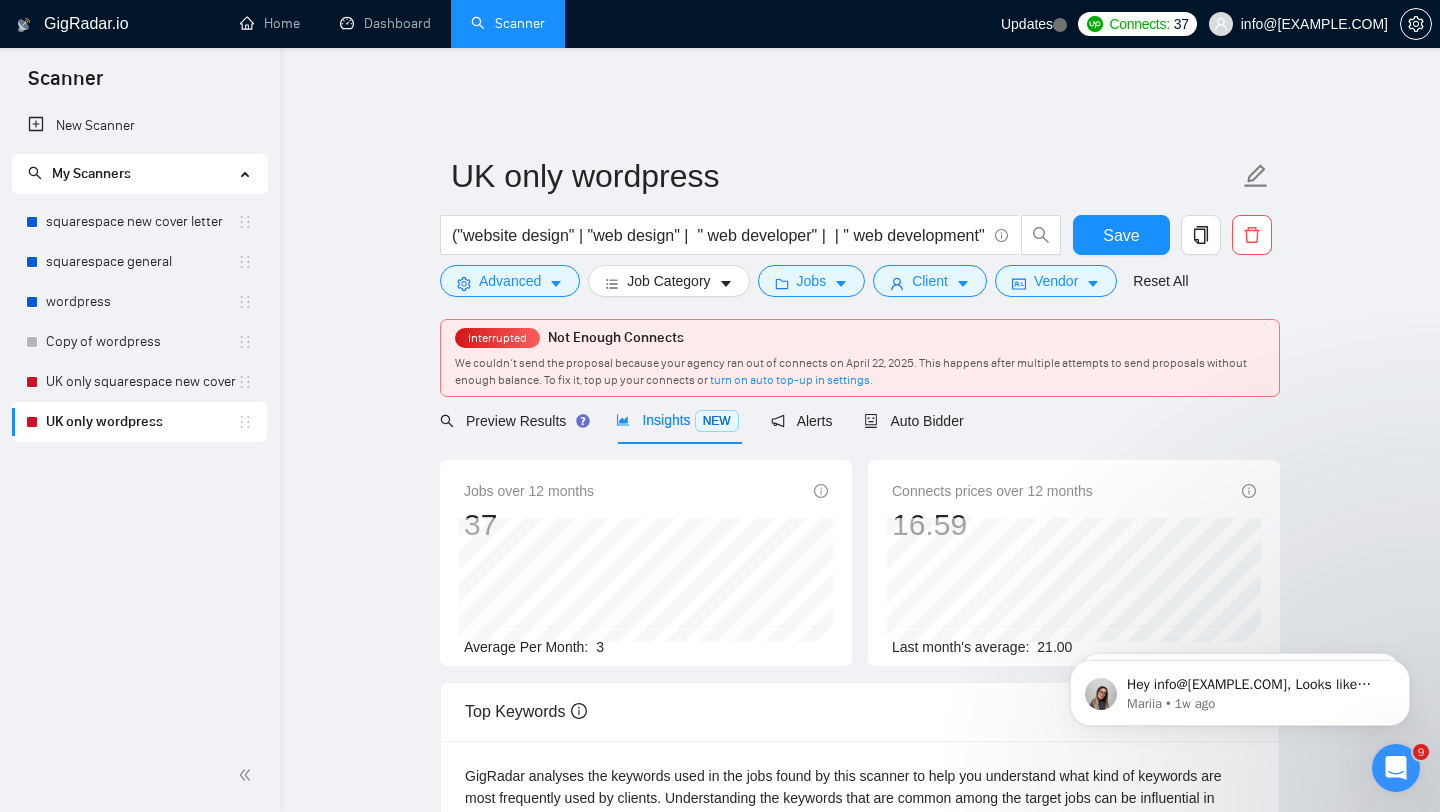 scroll, scrollTop: 0, scrollLeft: 0, axis: both 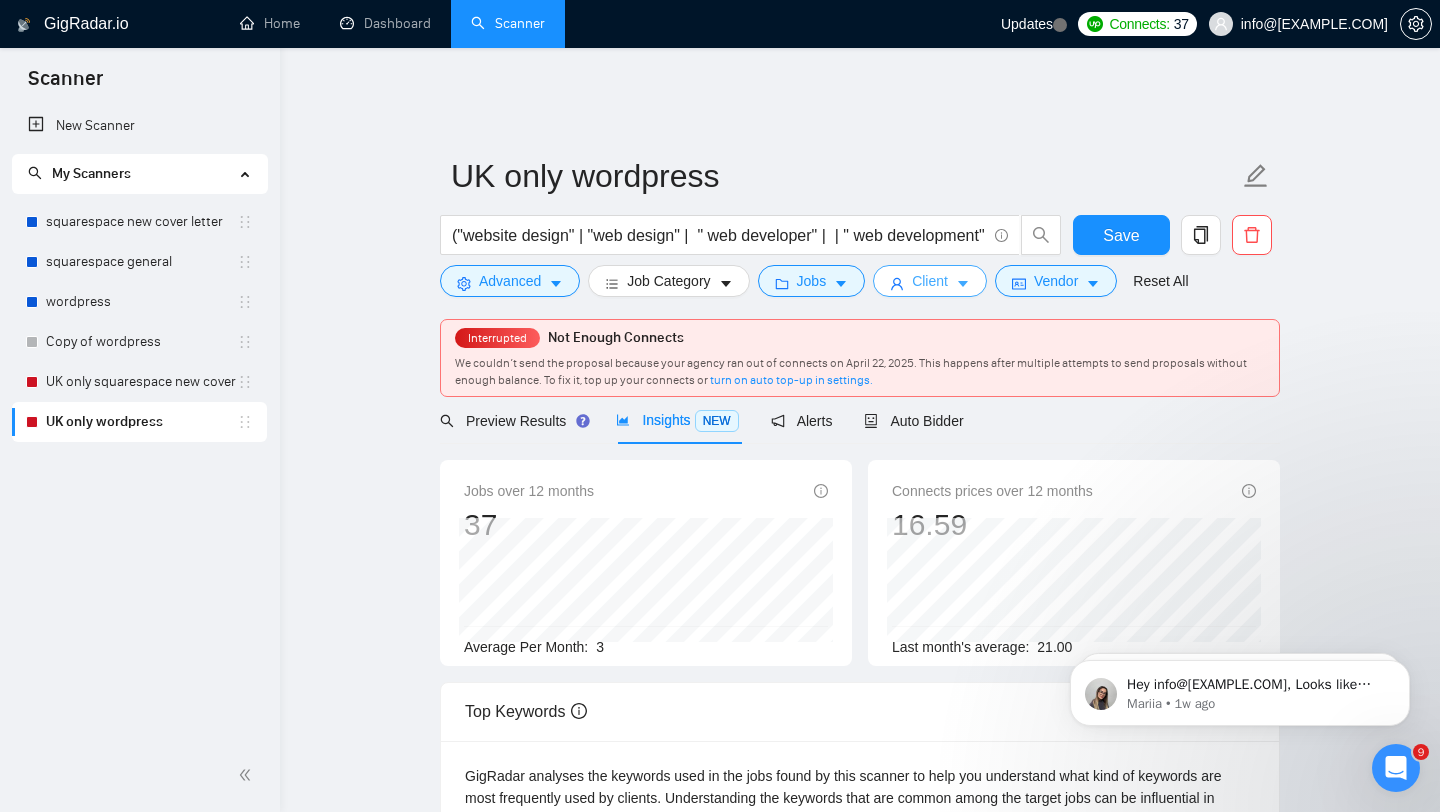 click on "Client" at bounding box center [930, 281] 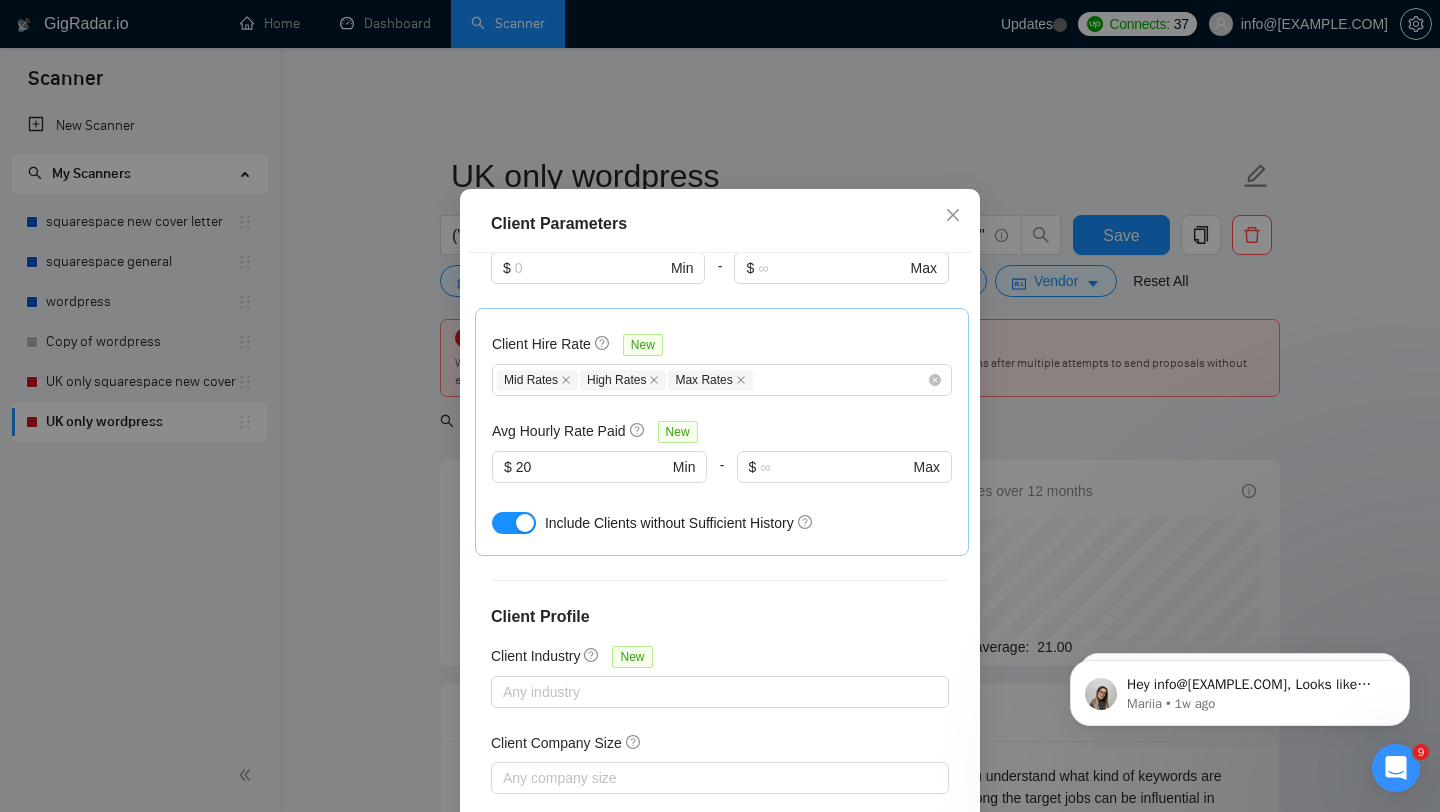 scroll, scrollTop: 678, scrollLeft: 0, axis: vertical 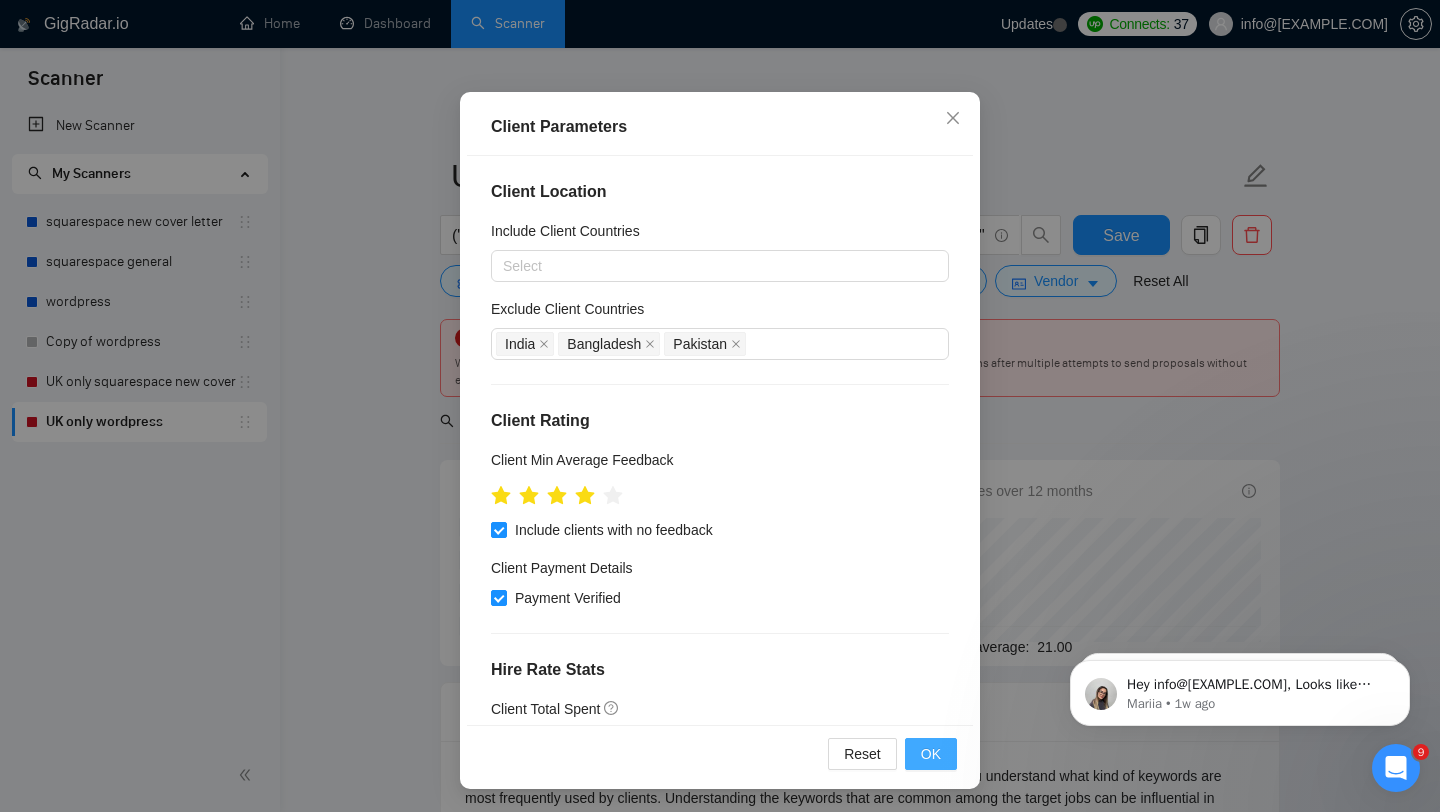 click on "OK" at bounding box center (931, 754) 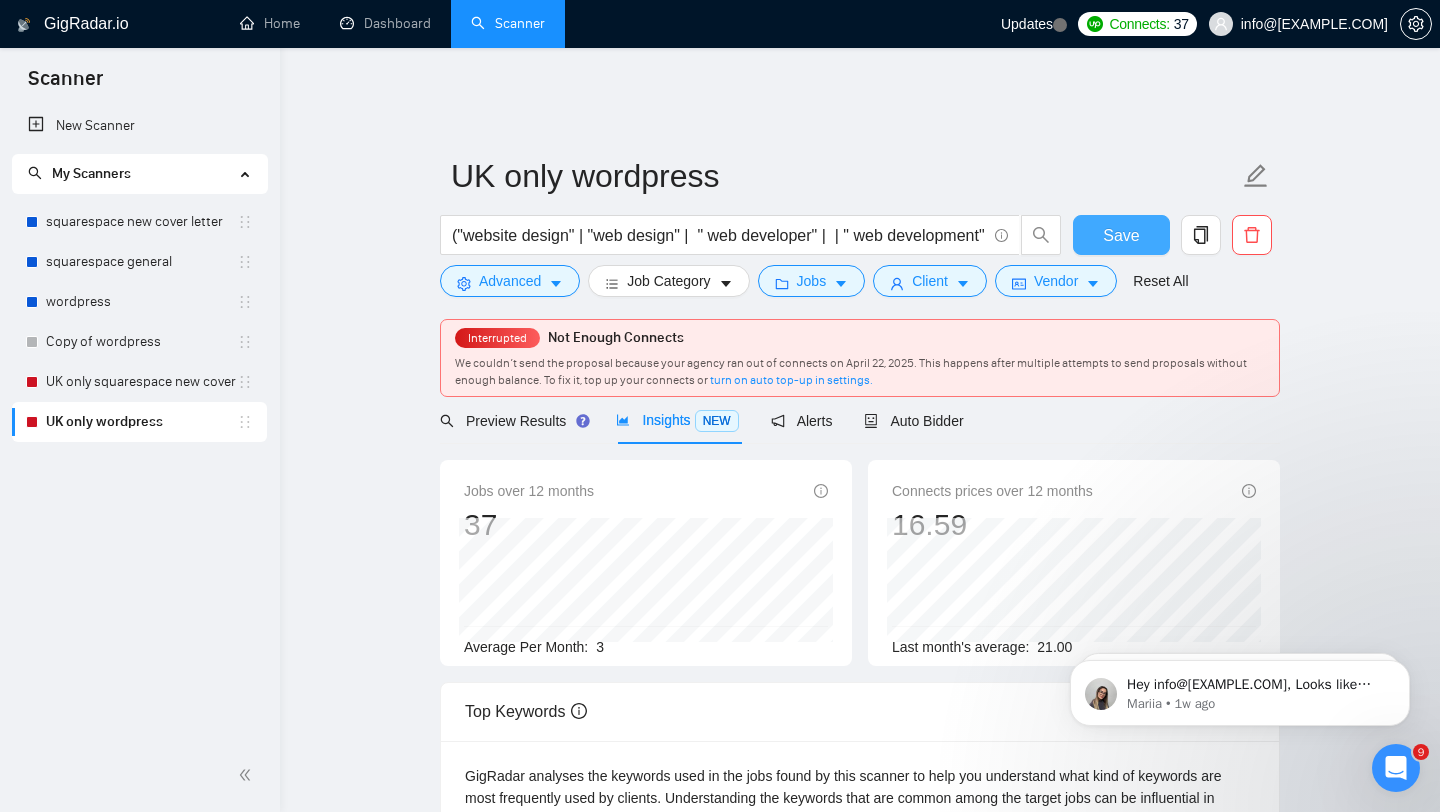 scroll, scrollTop: 28, scrollLeft: 0, axis: vertical 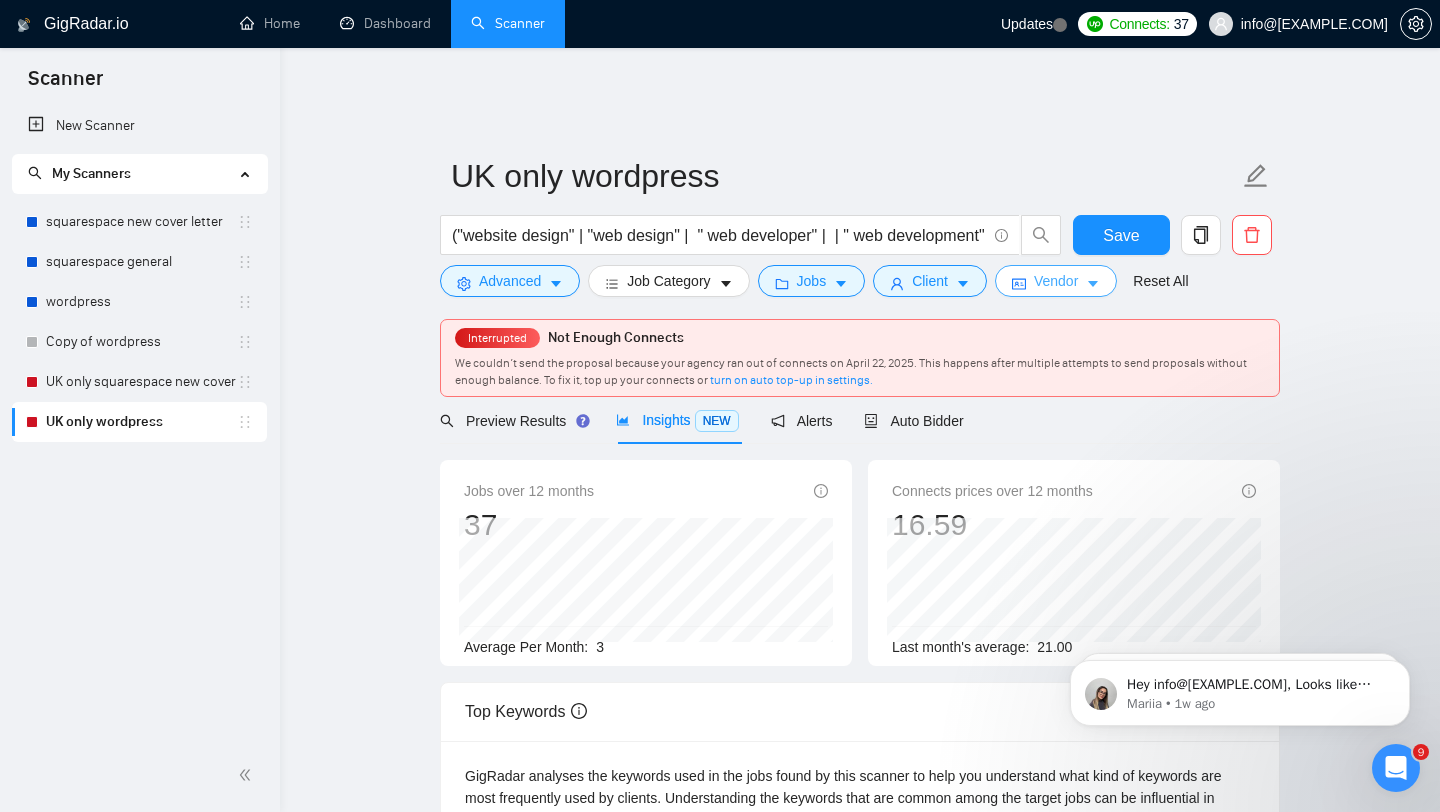 click on "Vendor" at bounding box center (1056, 281) 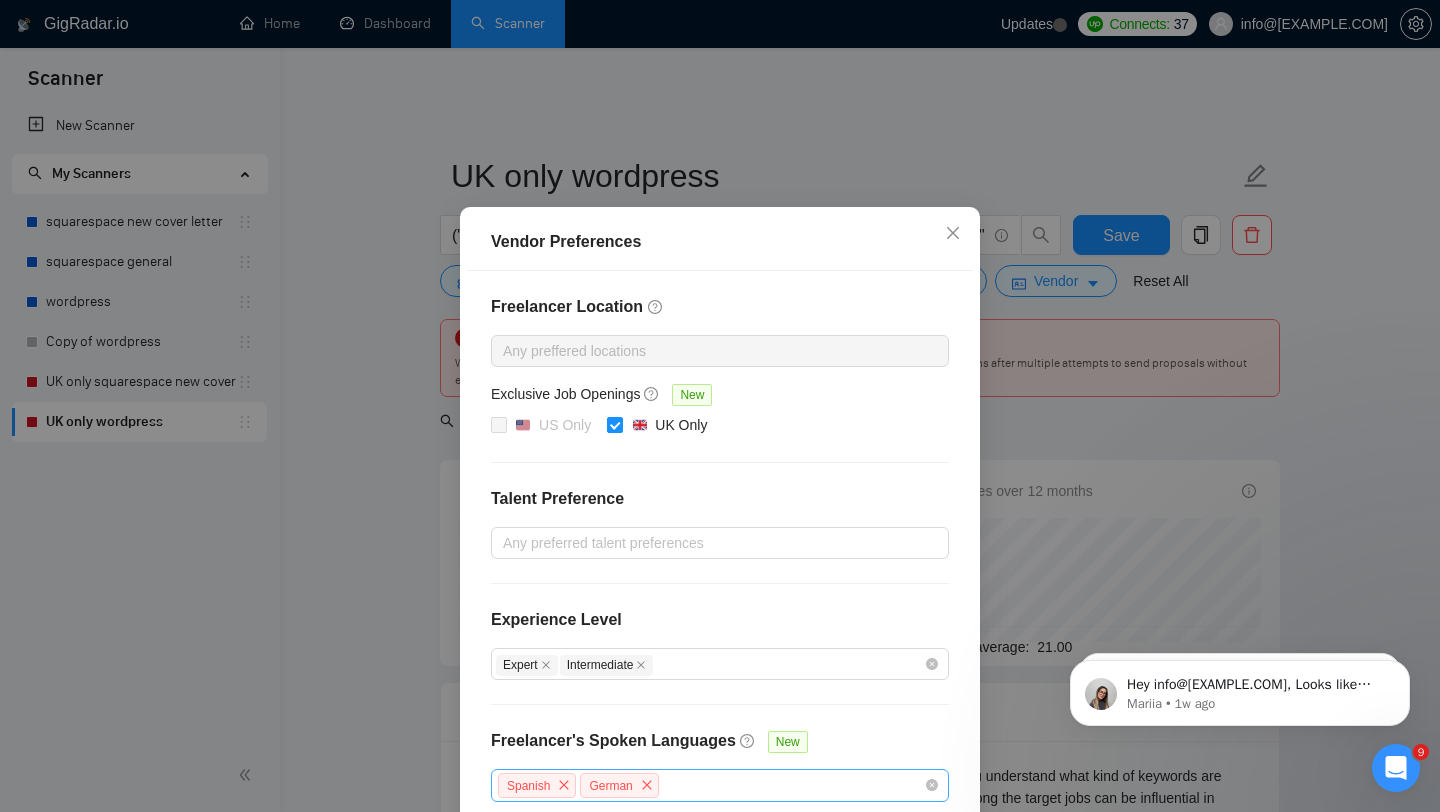 scroll, scrollTop: 113, scrollLeft: 0, axis: vertical 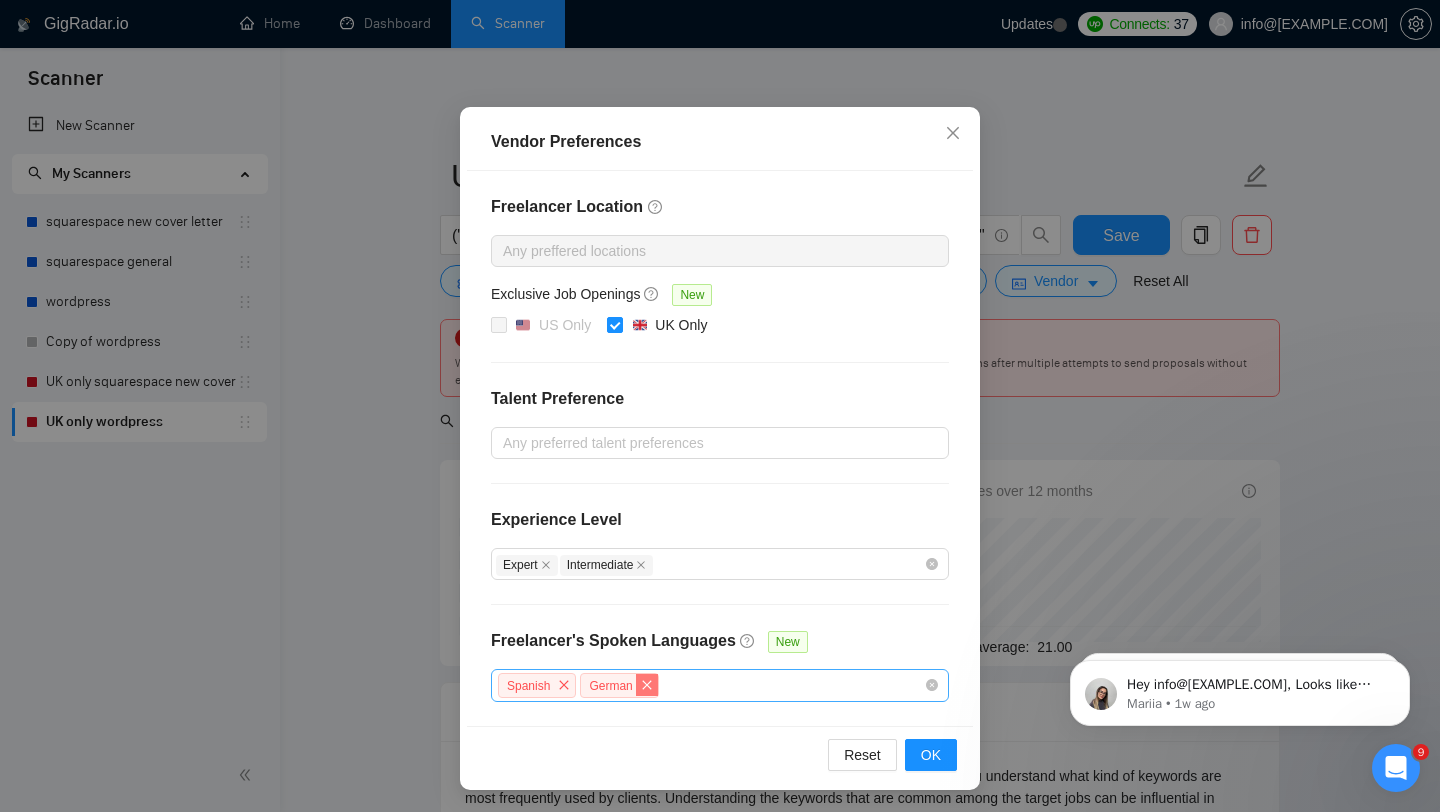 click at bounding box center (647, 685) 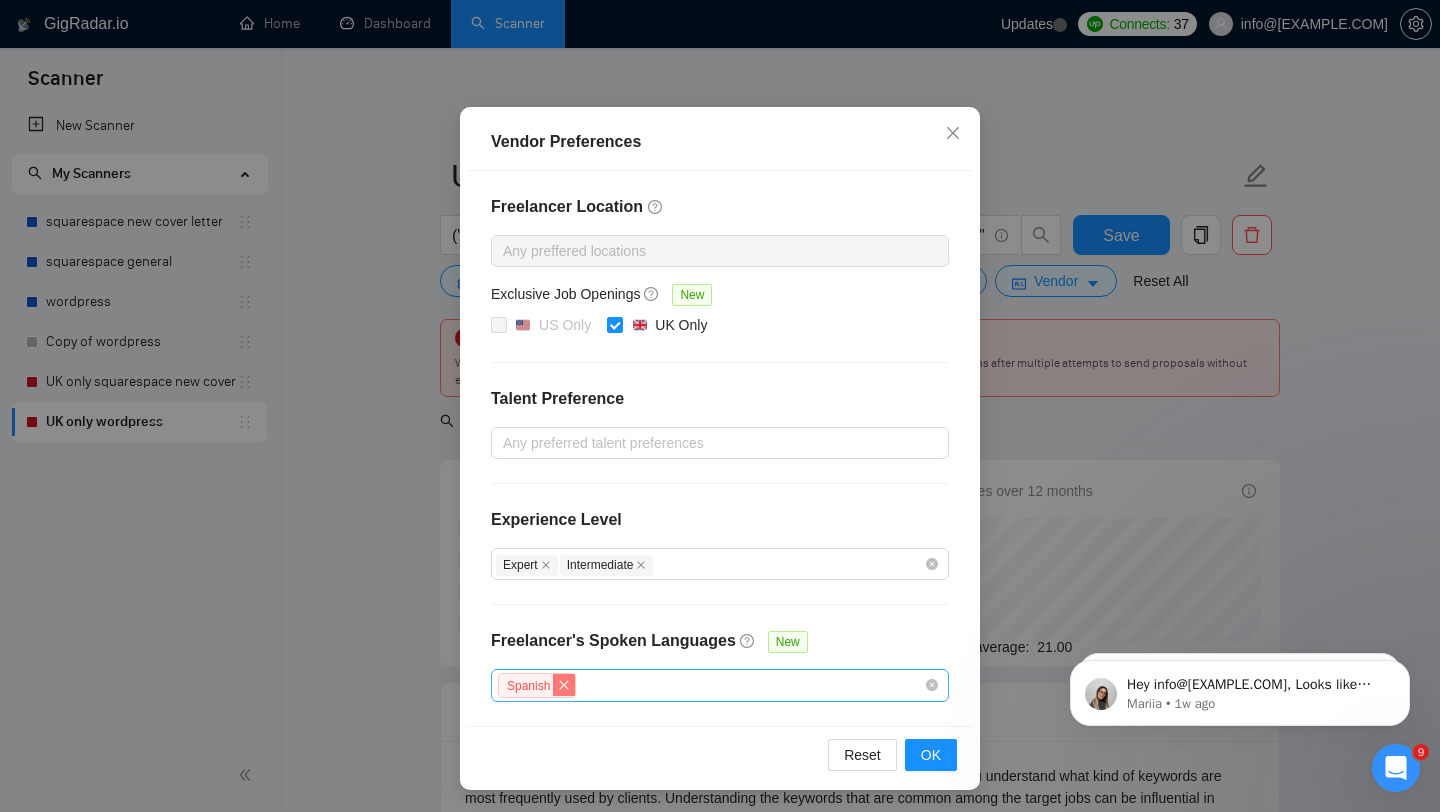 click 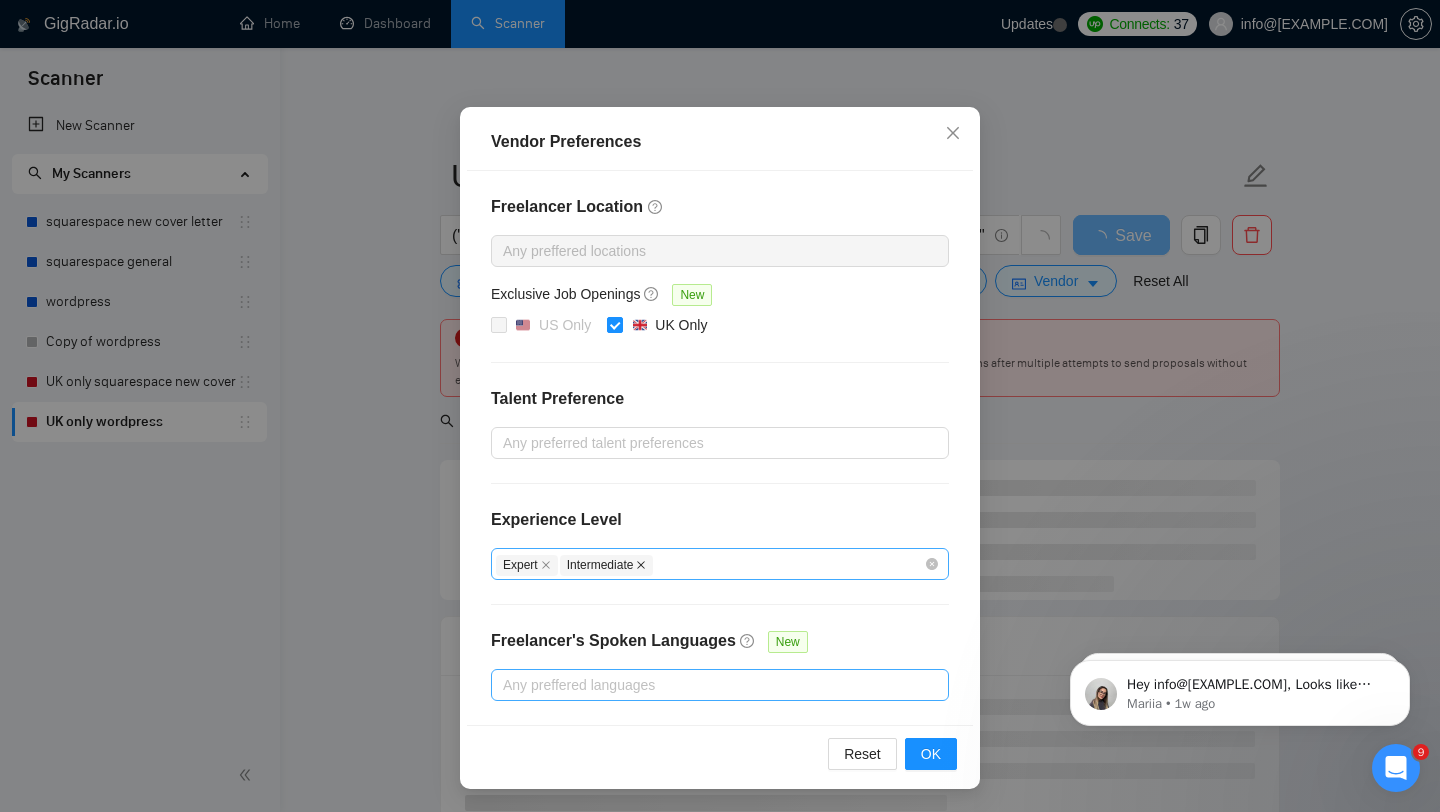 click 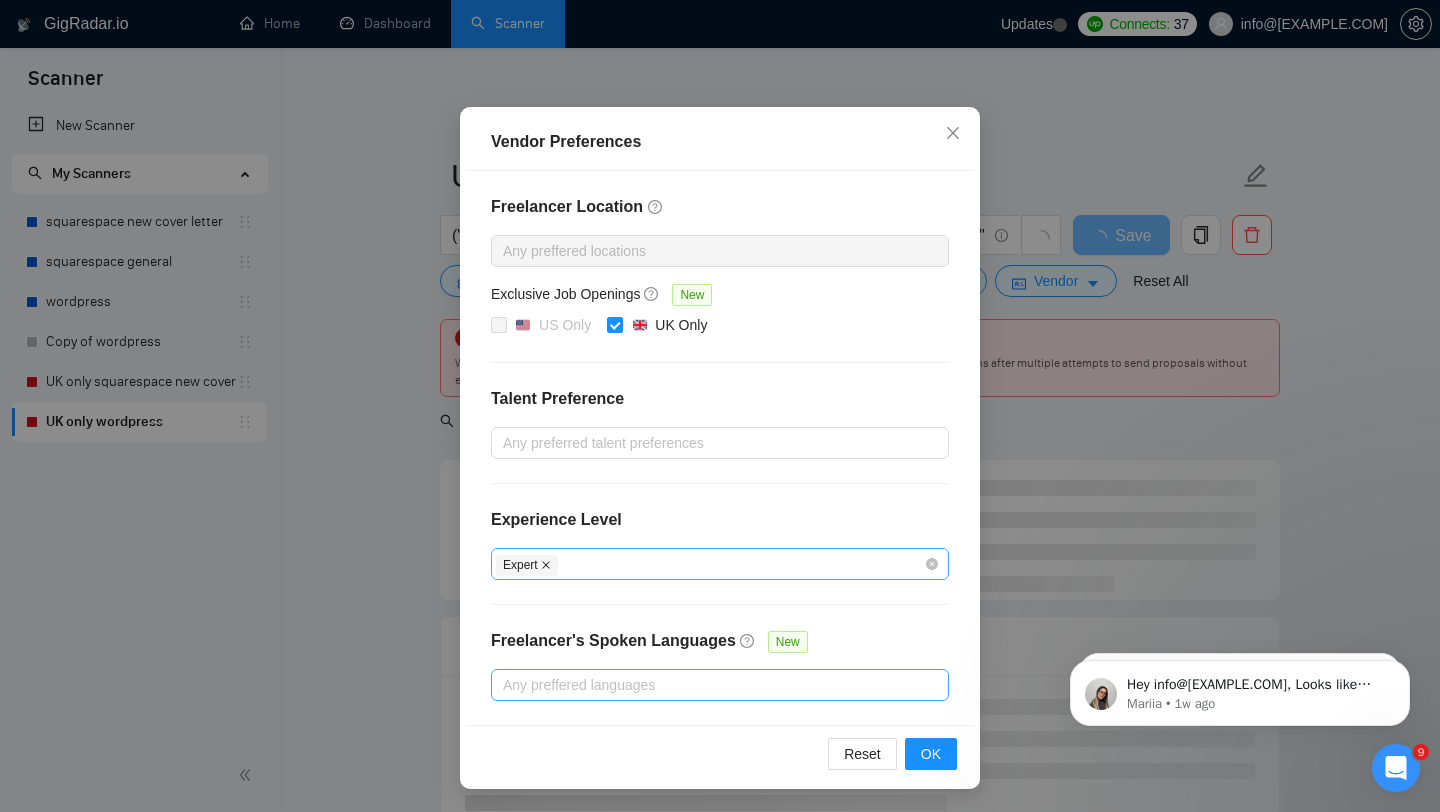 click 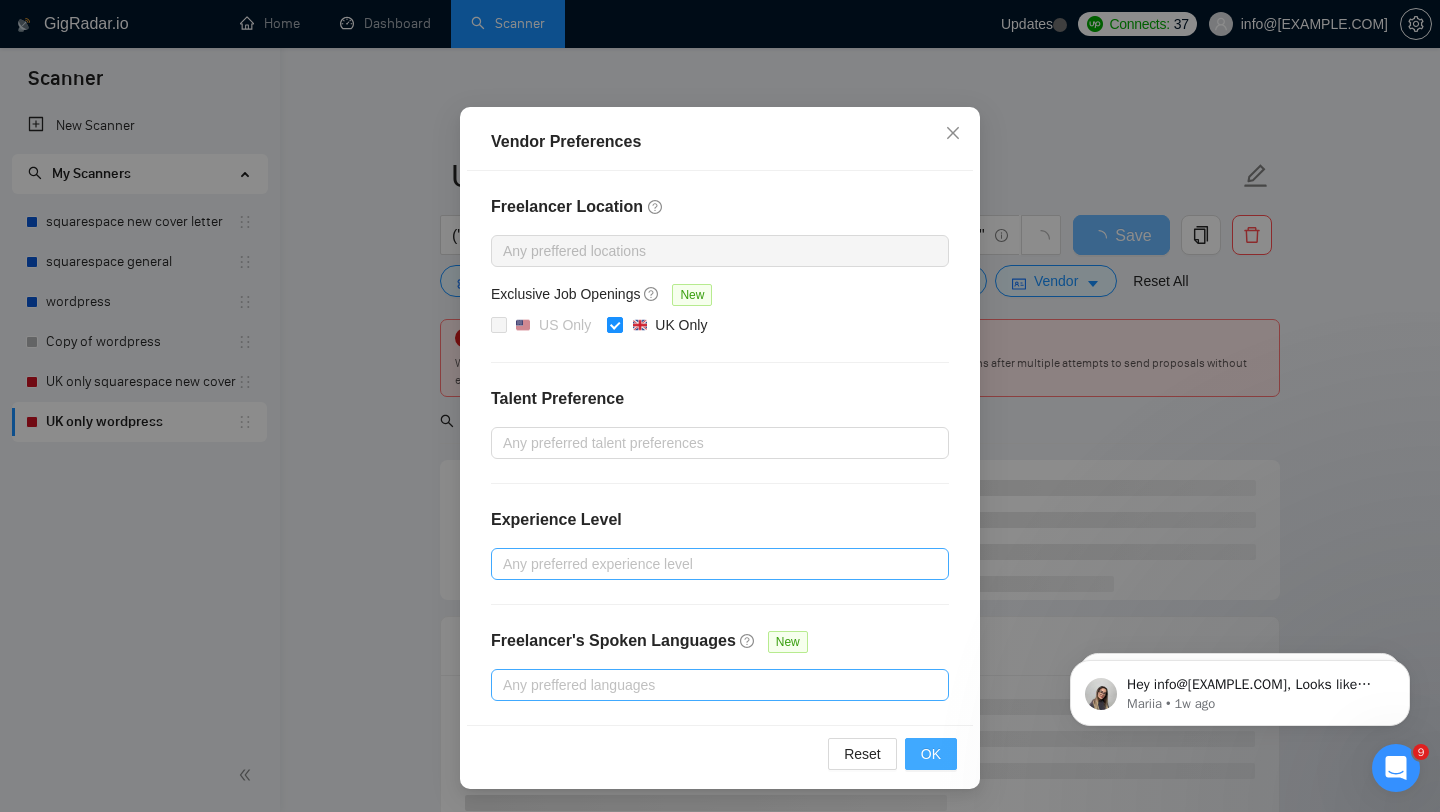click on "OK" at bounding box center (931, 754) 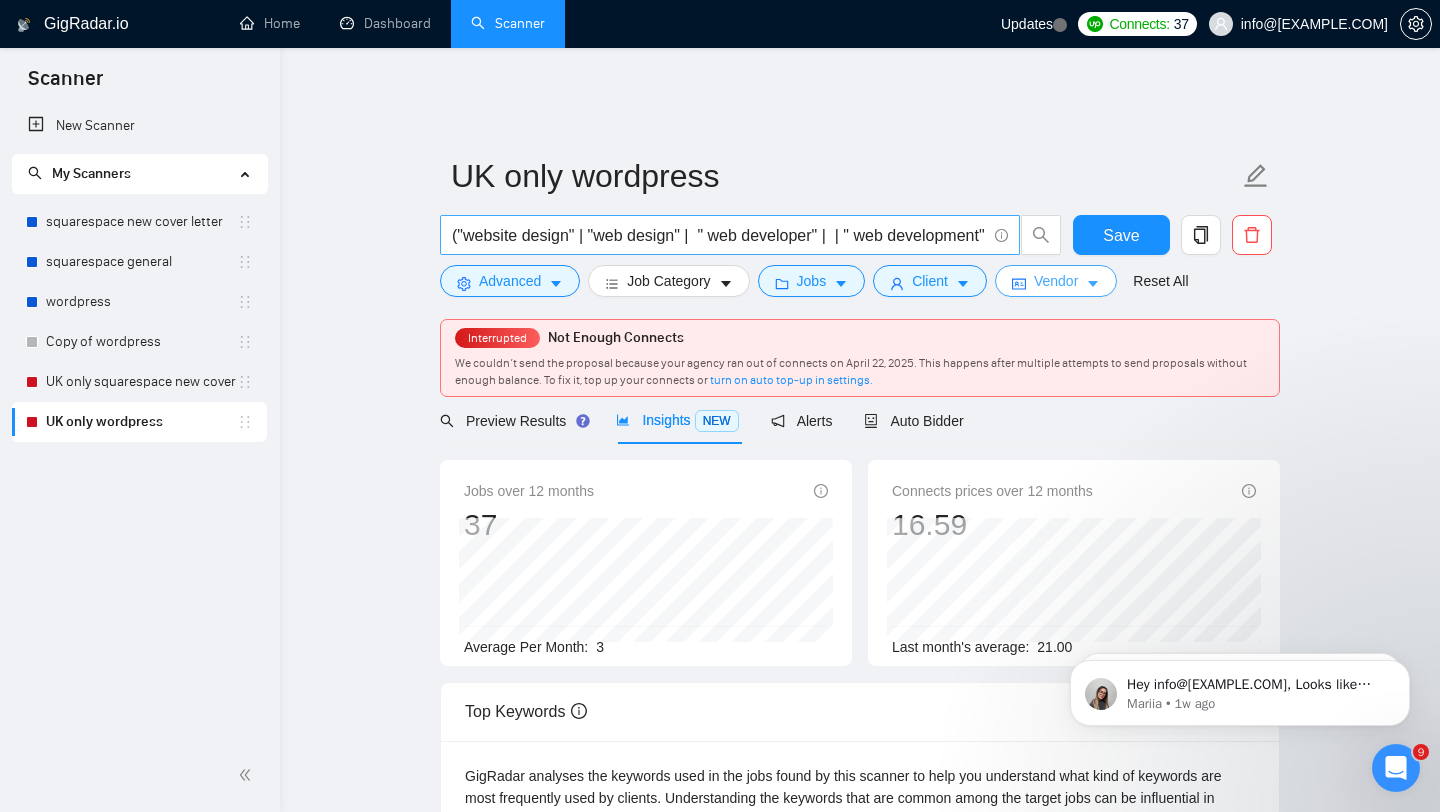 scroll, scrollTop: 0, scrollLeft: 1, axis: horizontal 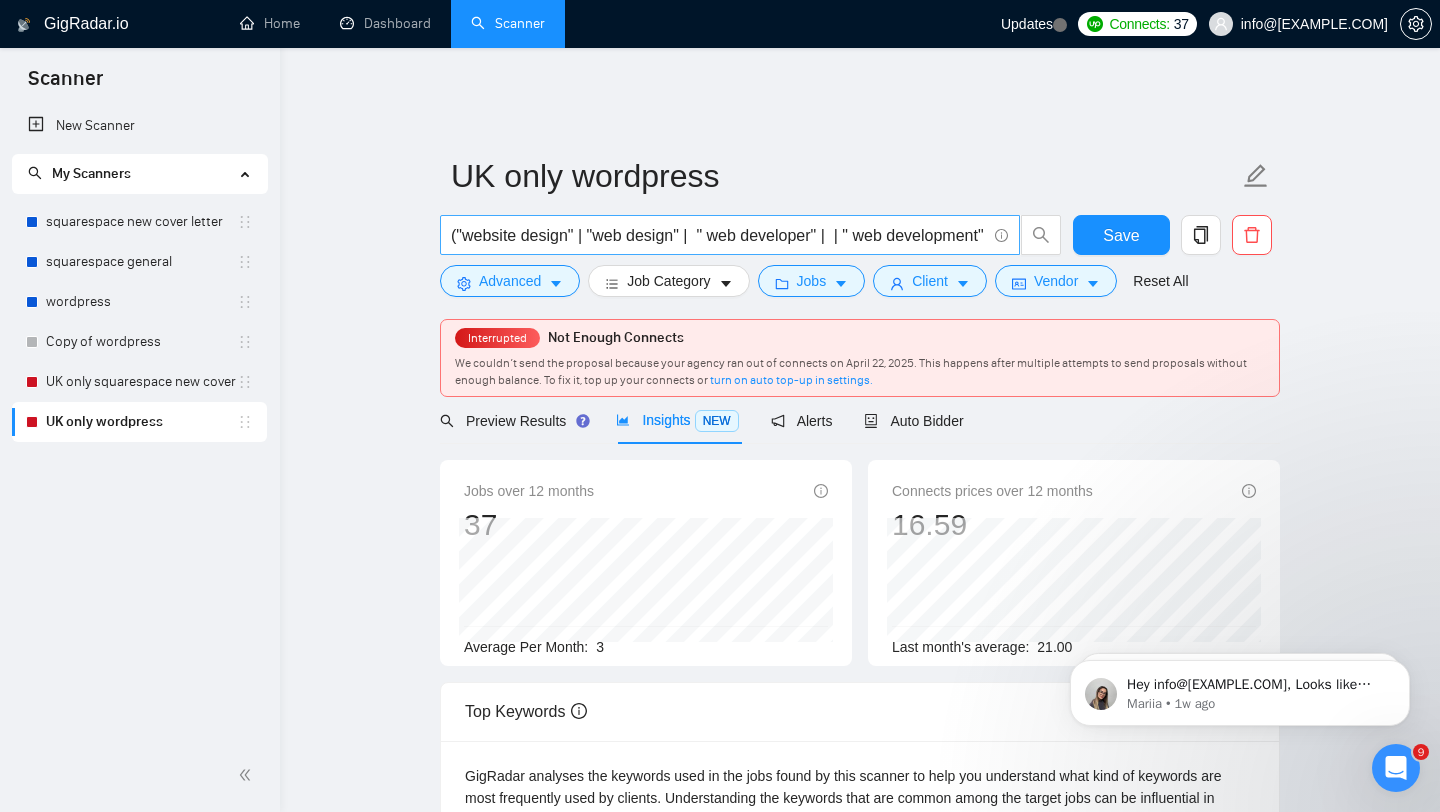 click on "("website design" | "web design" |  " web developer" |  | " web development" | "web designer" | "website designer" | "web redesign" | "website web redesign") + (wordpress*)" at bounding box center [719, 235] 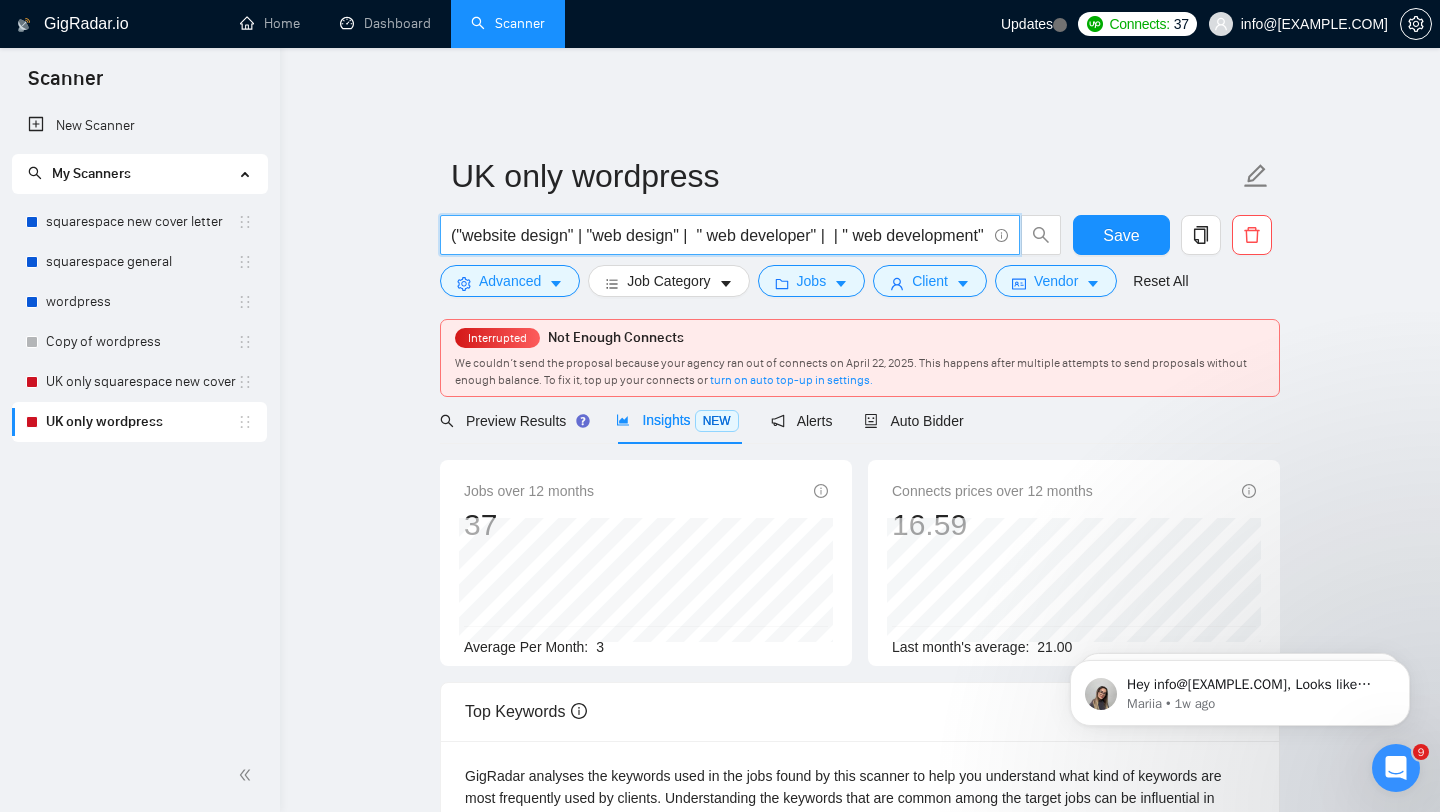paste on "" web developer" |  | " web development"" 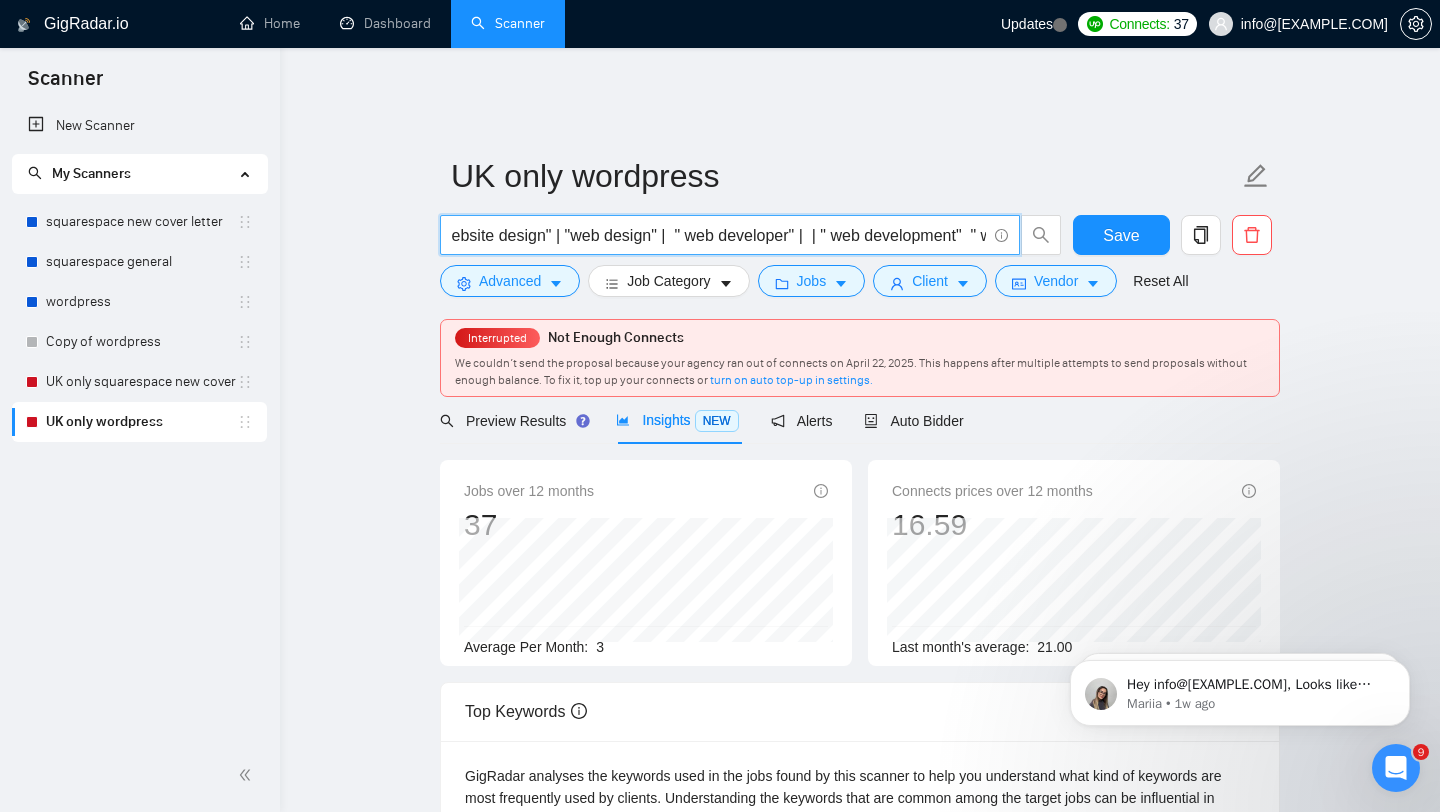 scroll, scrollTop: 0, scrollLeft: 27, axis: horizontal 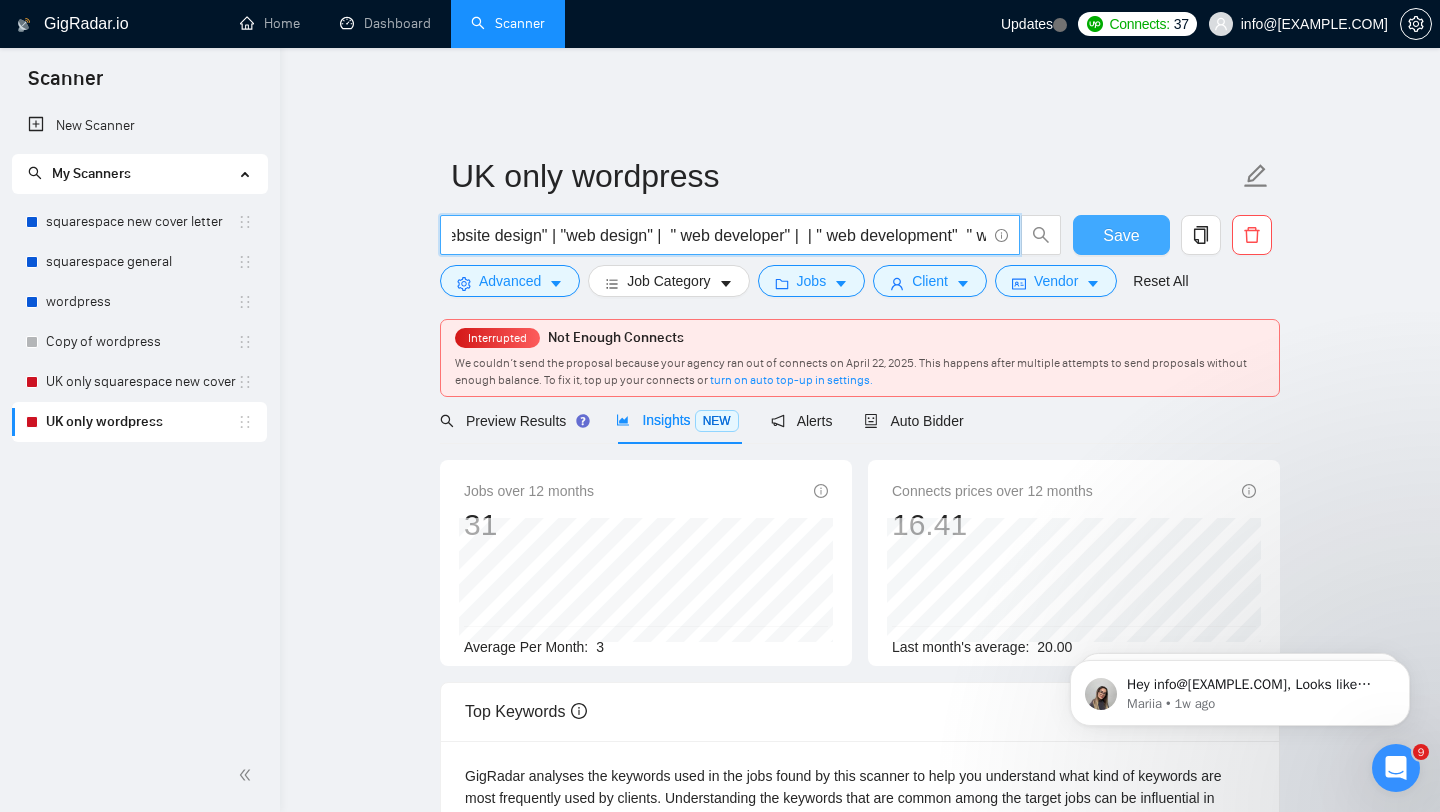 type on "("website design" | "web design" |  " web developer" |  | " web development"  " web developer" |  | " web development" | "web designer" | "website designer" | "web redesign" | "website web redesign") + (wordpress*)" 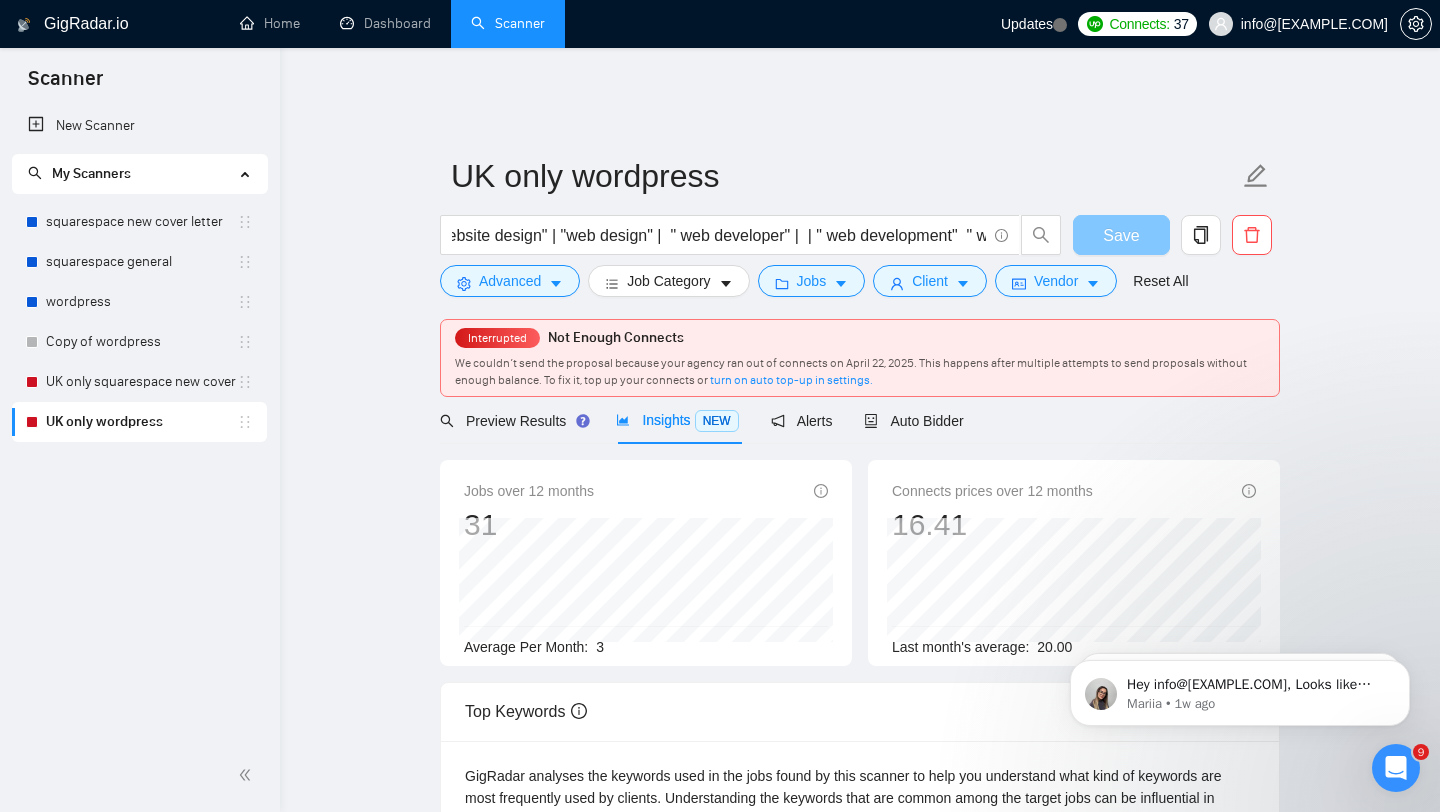 scroll, scrollTop: 0, scrollLeft: 0, axis: both 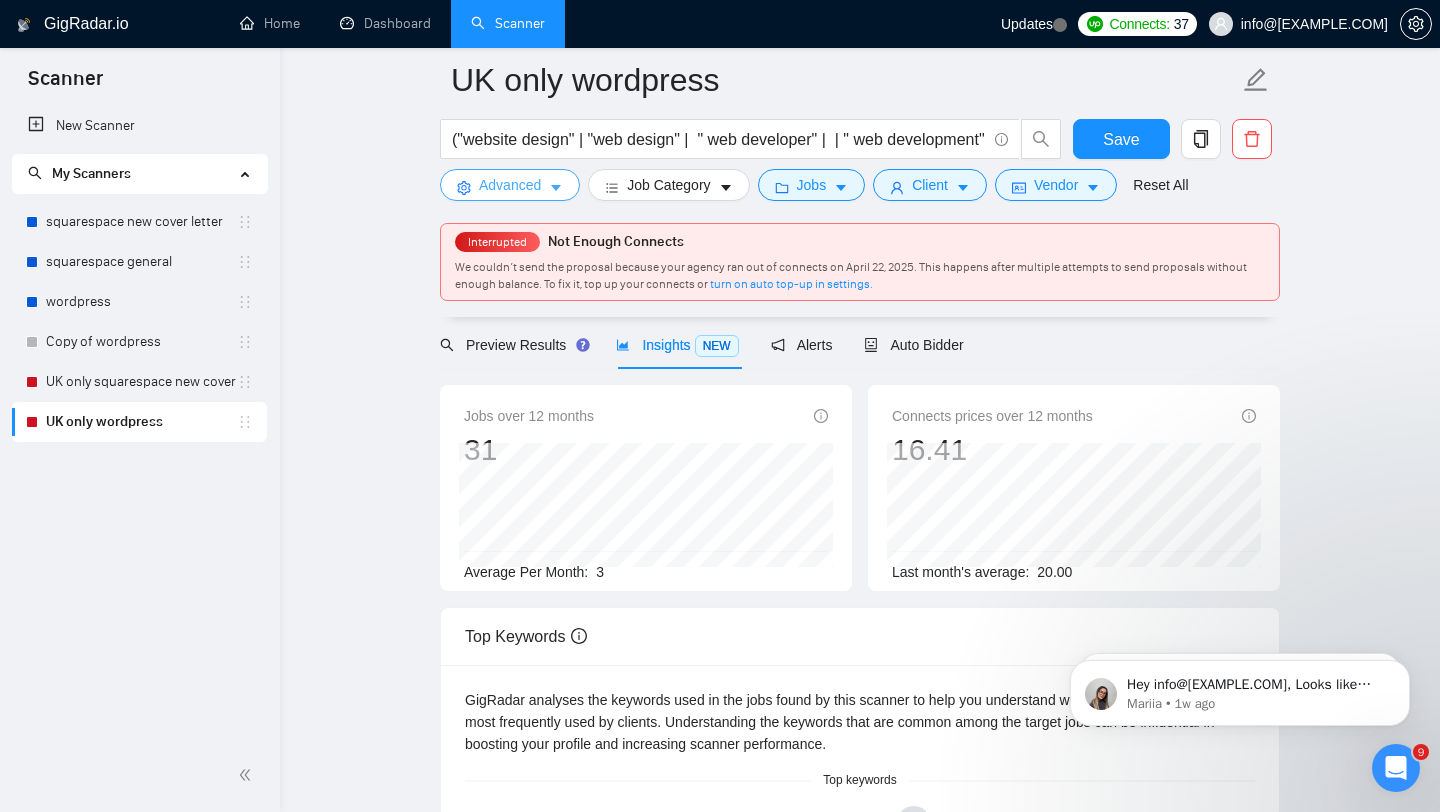 click on "Advanced" at bounding box center [510, 185] 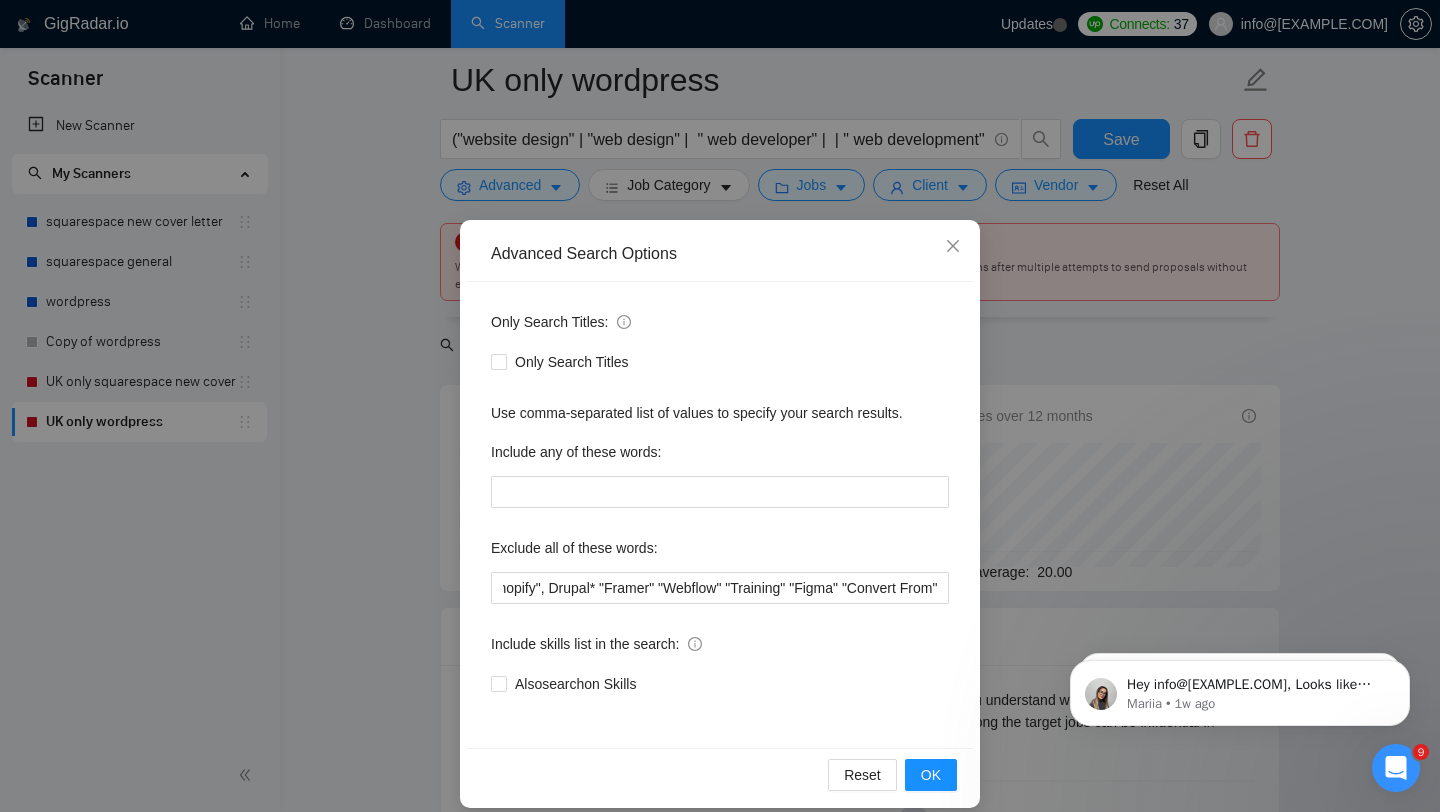 scroll, scrollTop: 20, scrollLeft: 0, axis: vertical 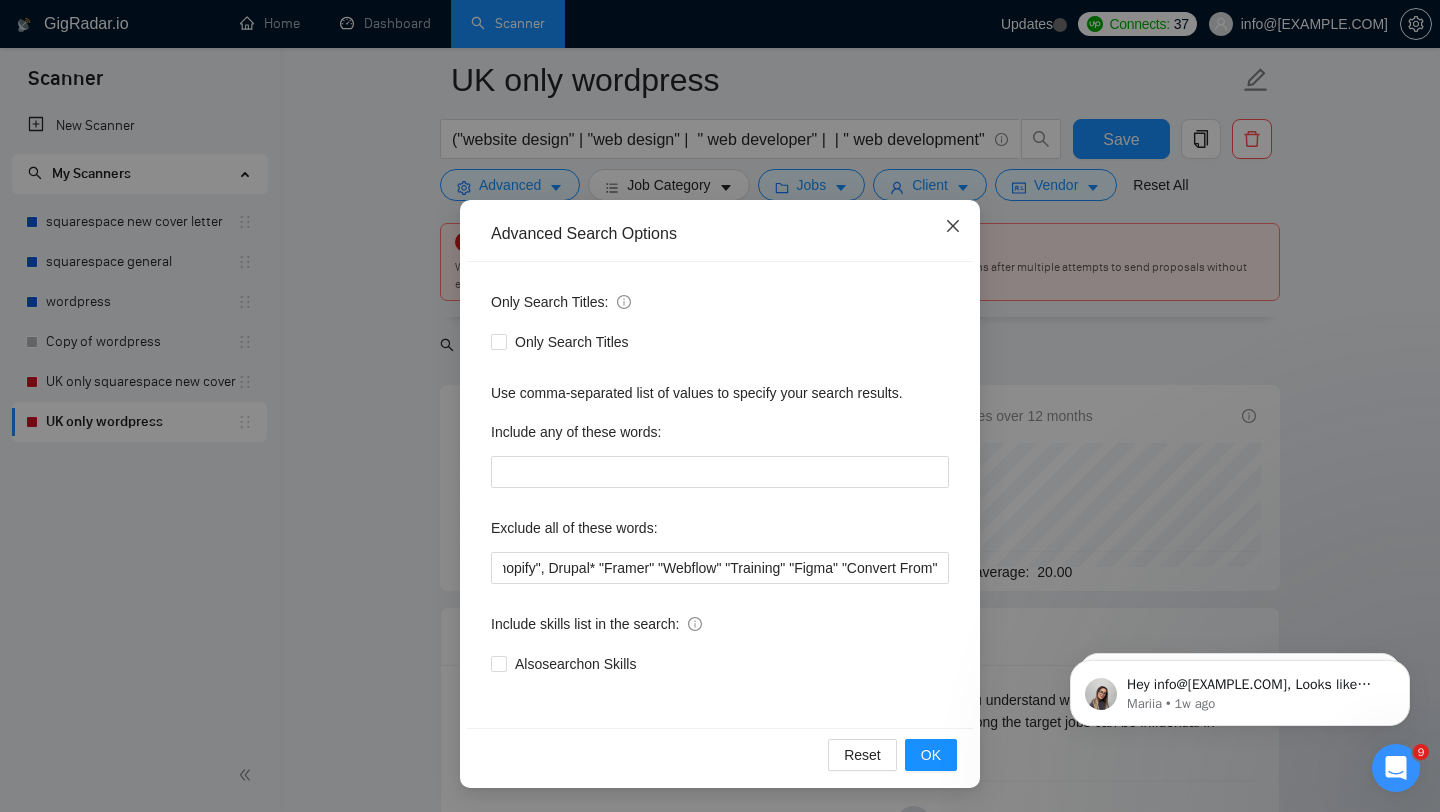 click at bounding box center [953, 227] 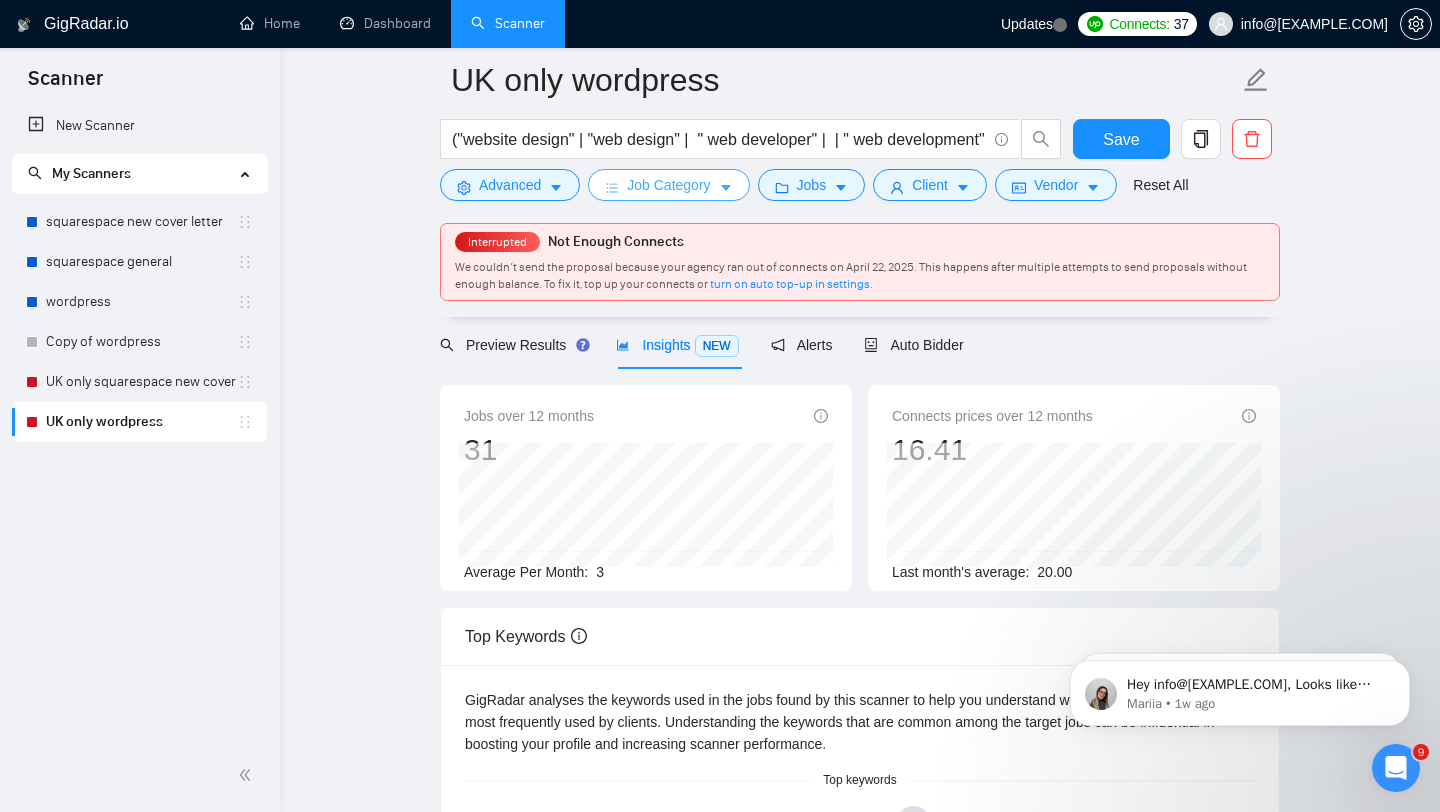 click on "Job Category" at bounding box center (668, 185) 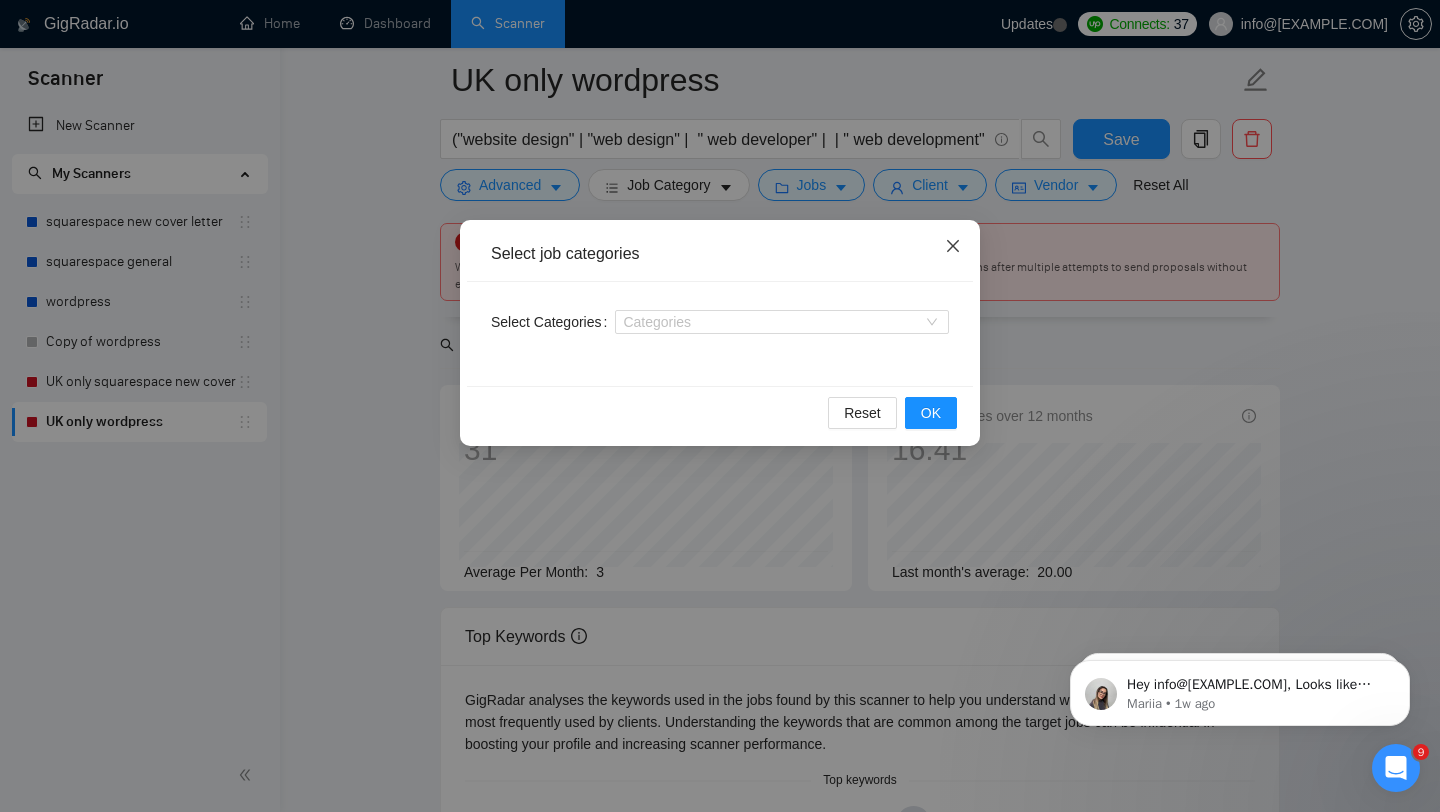 click 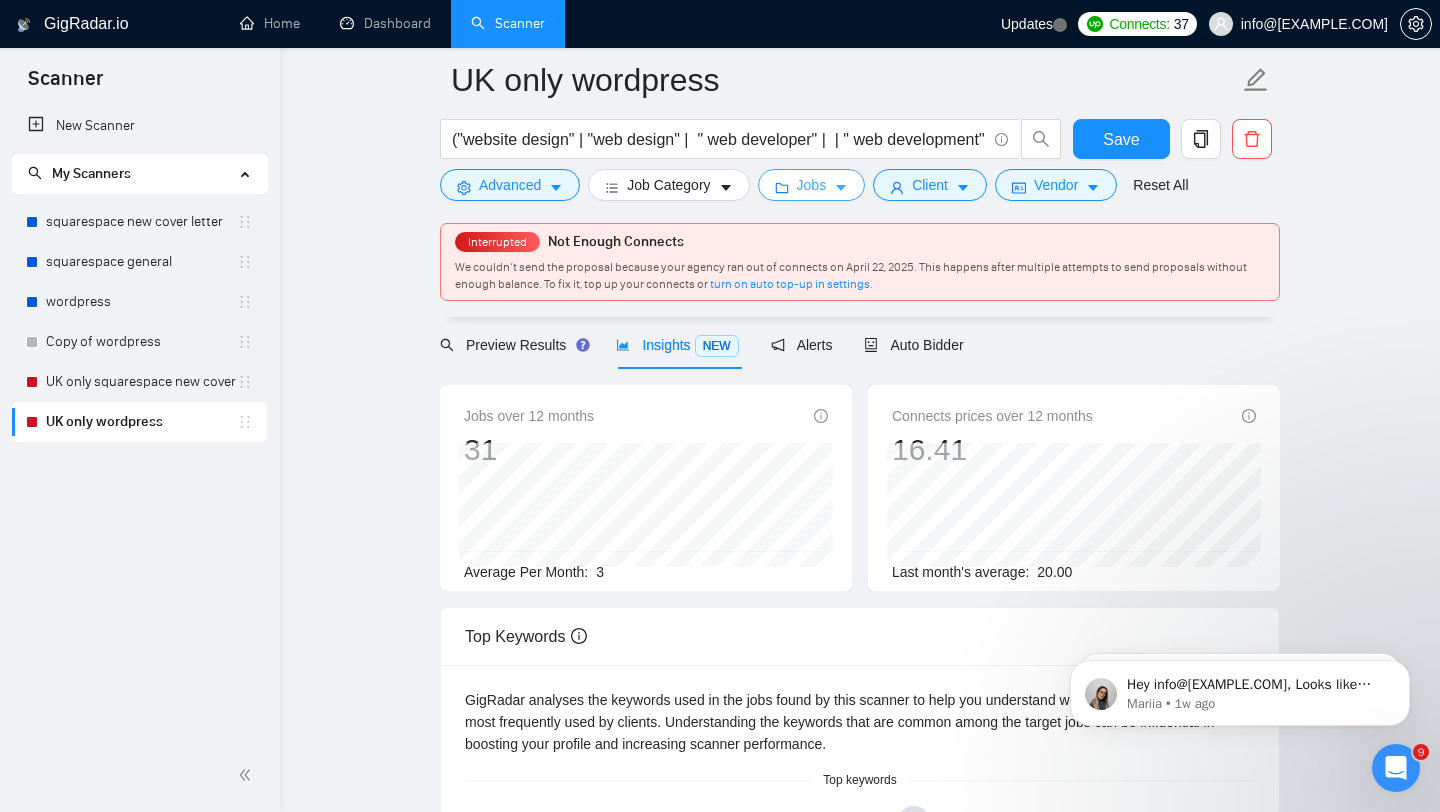 click on "Jobs" at bounding box center (812, 185) 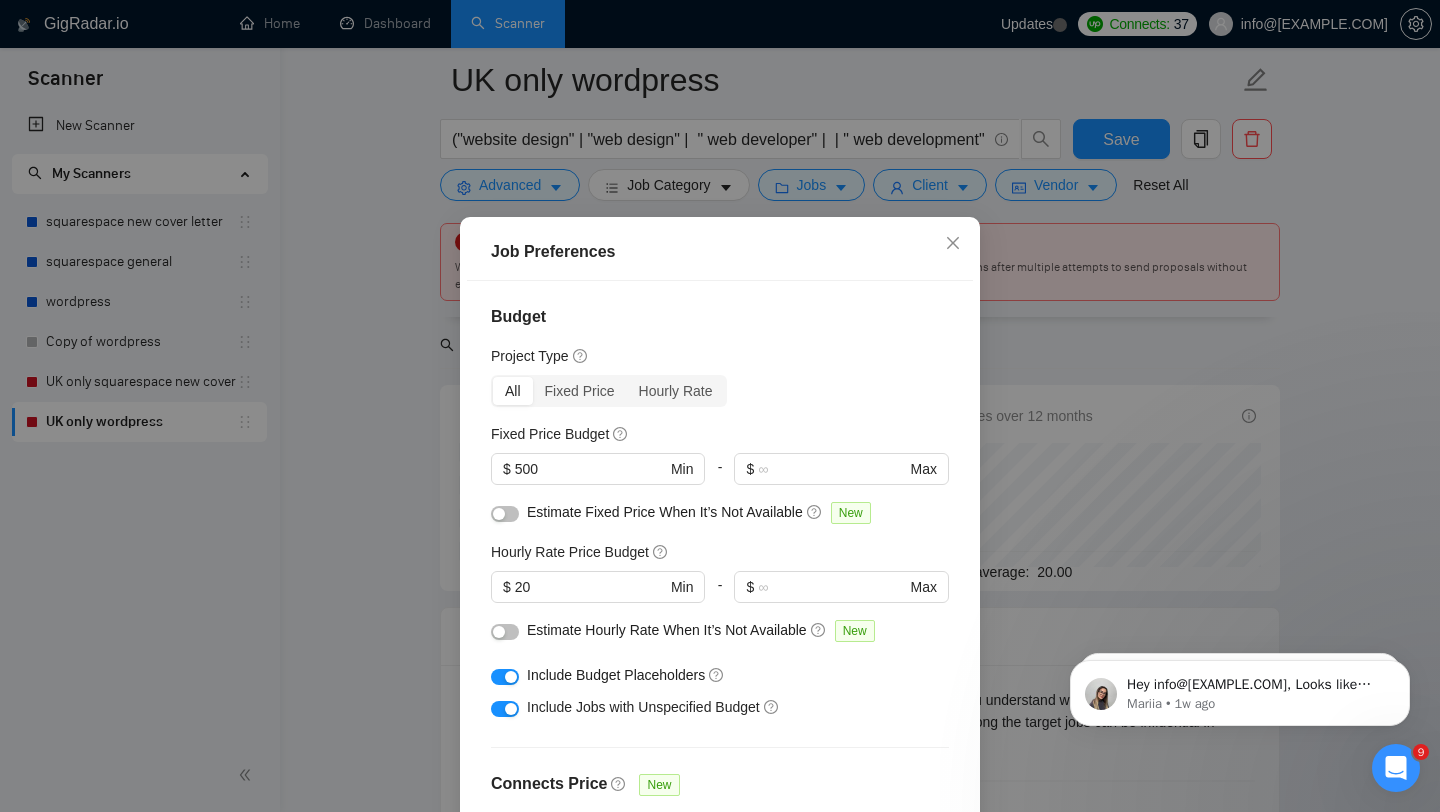 click on "Job Preferences Budget Project Type All Fixed Price Hourly Rate   Fixed Price Budget $ 500 Min - $ Max Estimate Fixed Price When It’s Not Available New   Hourly Rate Price Budget $ 20 Min - $ Max Estimate Hourly Rate When It’s Not Available New Include Budget Placeholders Include Jobs with Unspecified Budget   Connects Price New Min - Max Project Duration   Unspecified Less than 1 month 1 to 3 months 3 to 6 months More than 6 months Hourly Workload   Unspecified <30 hrs/week >30 hrs/week Hours TBD Unsure Job Posting Questions New   Any posting questions Description Preferences Description Size New   Any description size Reset OK" at bounding box center [720, 406] 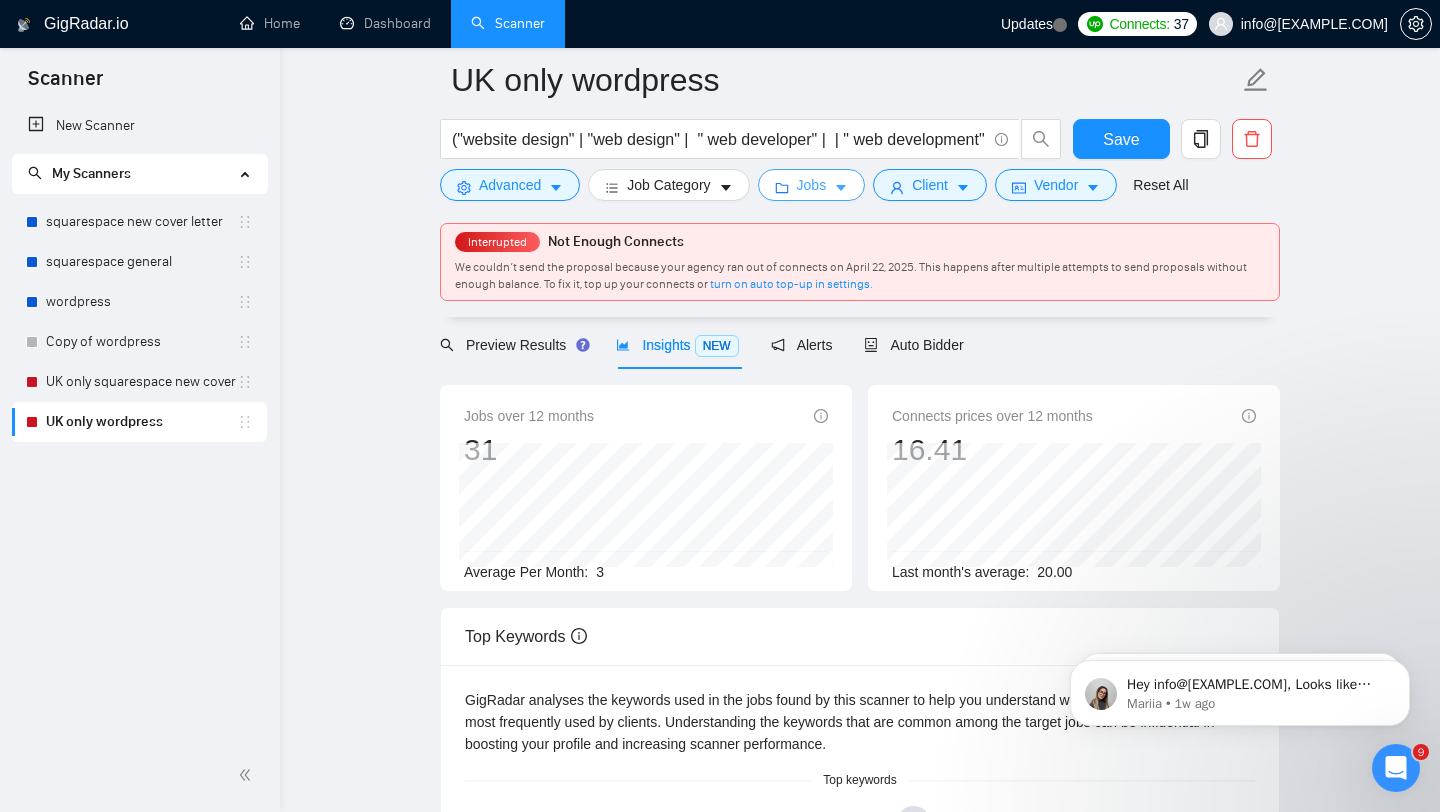 click on "Scanner New Scanner My Scanners  squarespace new cover letter squarespace general wordpress Copy of wordpress UK only squarespace new cover letter UK only wordpress GigRadar.io Home Dashboard Scanner Updates
Connects: 37 info@[EXAMPLE.COM] UK only wordpress ("website design" | "web design" |  " web developer" |  | " web development"  " web developer" |  | " web development" | "web designer" | "website designer" | "web redesign" | "website web redesign") + (wordpress*) Save Advanced   Job Category   Jobs   Client   Vendor   Reset All Interrupted Not Enough Connects We couldn’t send the proposal because your agency ran out of connects on April 22, 2025. This happens after multiple attempts to send proposals without enough balance. To fix it, top up your connects or   turn on auto top-up in settings. Preview Results Insights NEW Alerts Auto Bidder Jobs over 12 months 31   Average Per Month: 3 Connects prices over 12 months 16.41   20.00 Place" at bounding box center (720, 314) 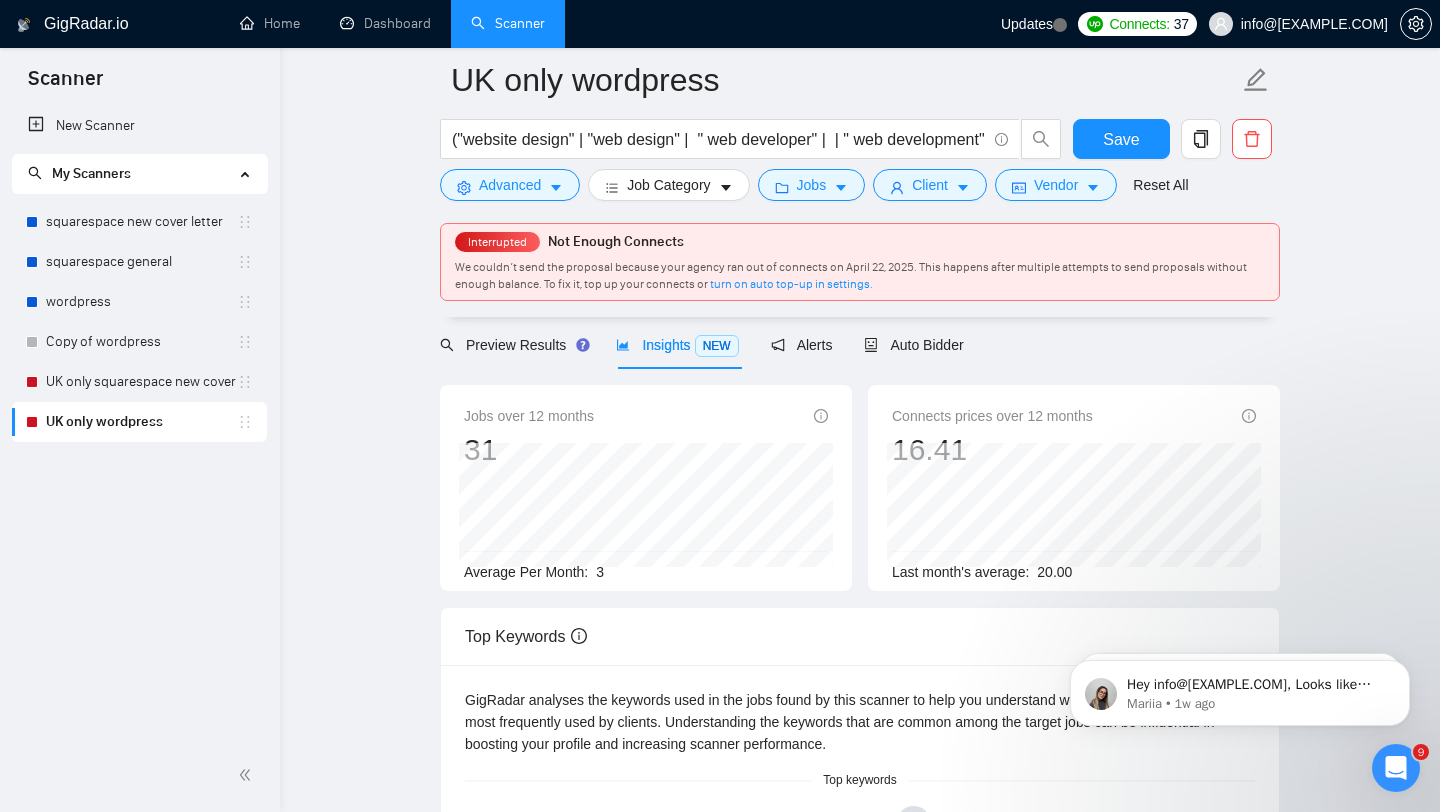 click on "[COUNTRY] only wordpress ("website design" | "web design" |  " web developer" |  | " web development"  " web developer" |  | " web development" | "web designer" | "website designer" | "web redesign" | "website web redesign") + (wordpress*) Save Advanced   Job Category   Jobs   Client   Vendor   Reset All" at bounding box center (860, 129) 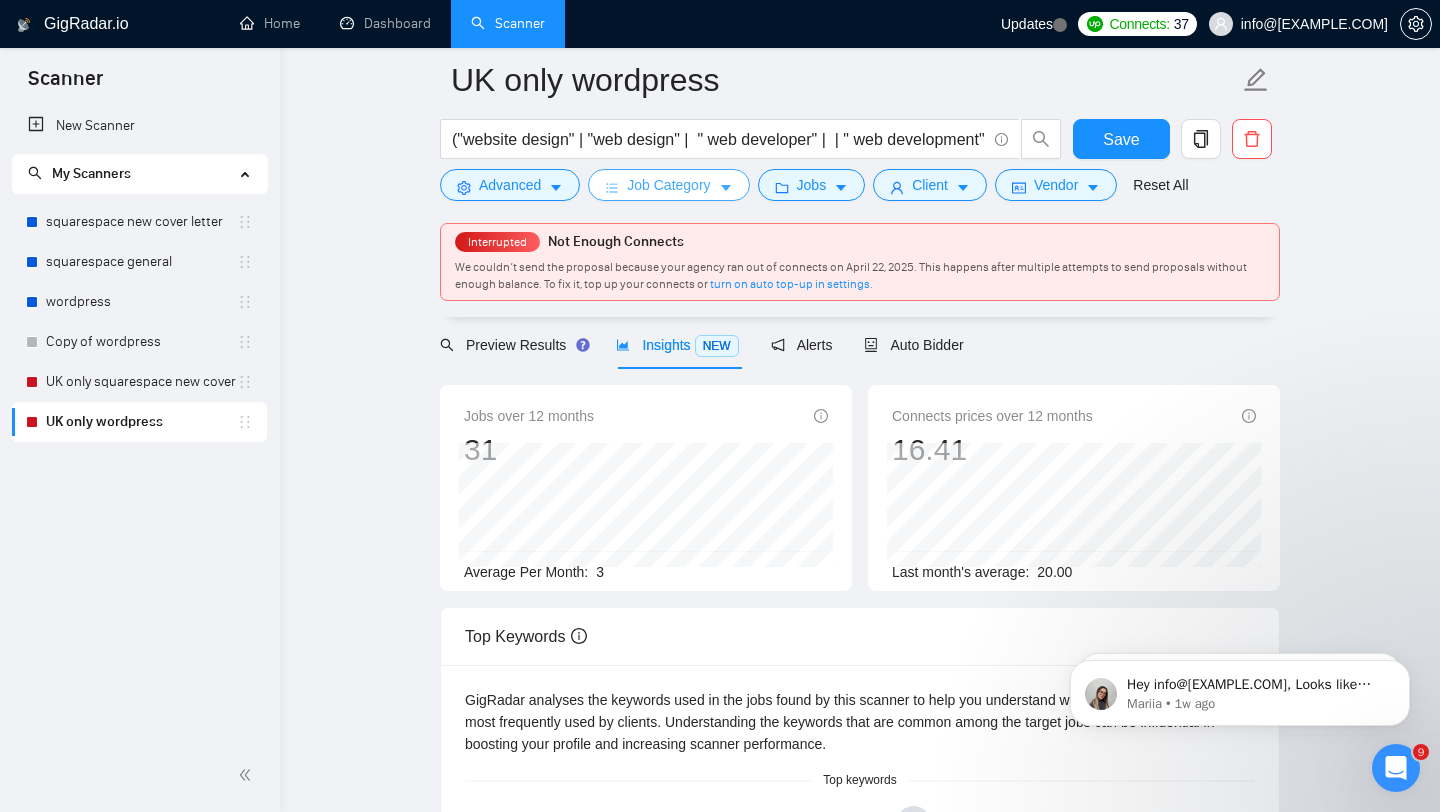 click on "Job Category" at bounding box center (668, 185) 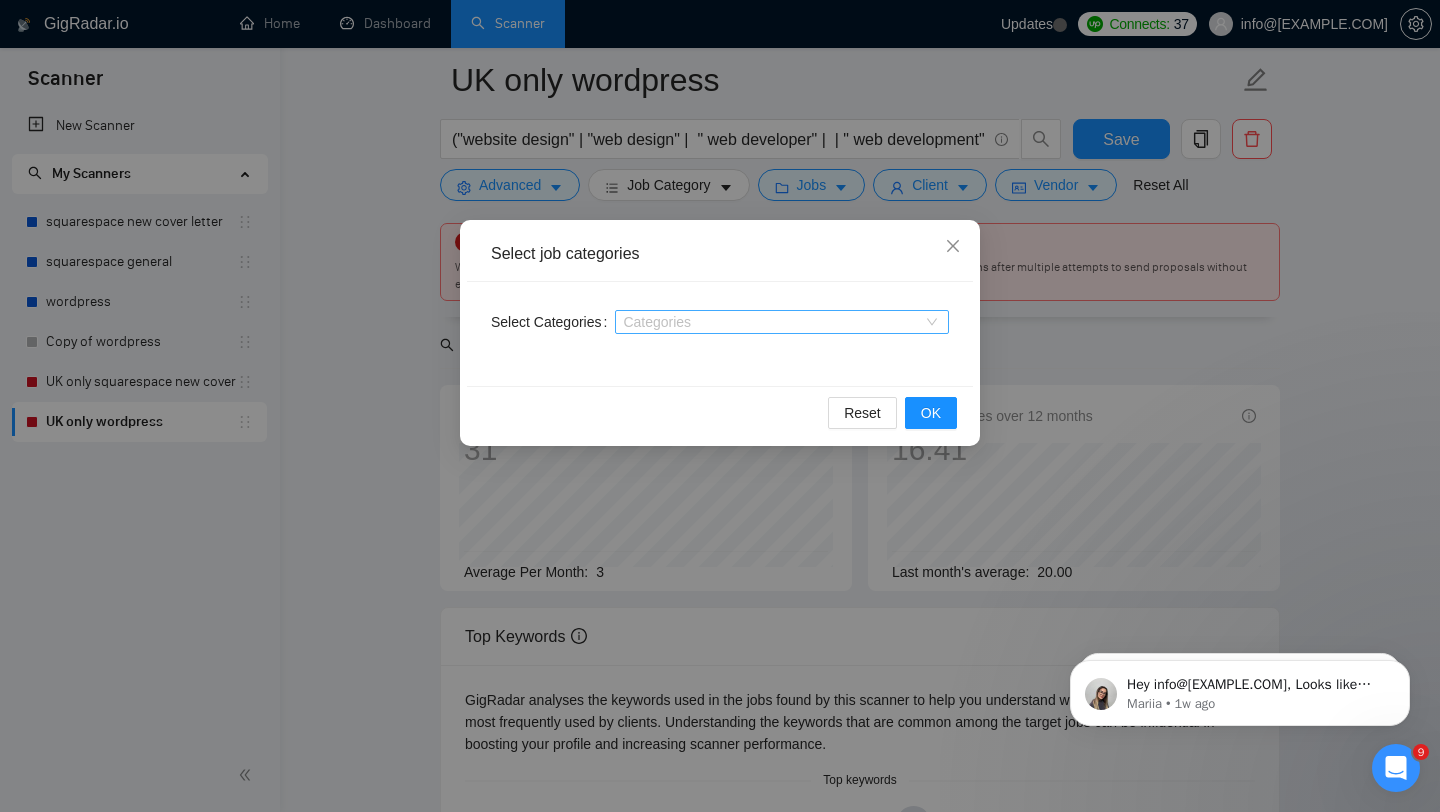 click at bounding box center (772, 322) 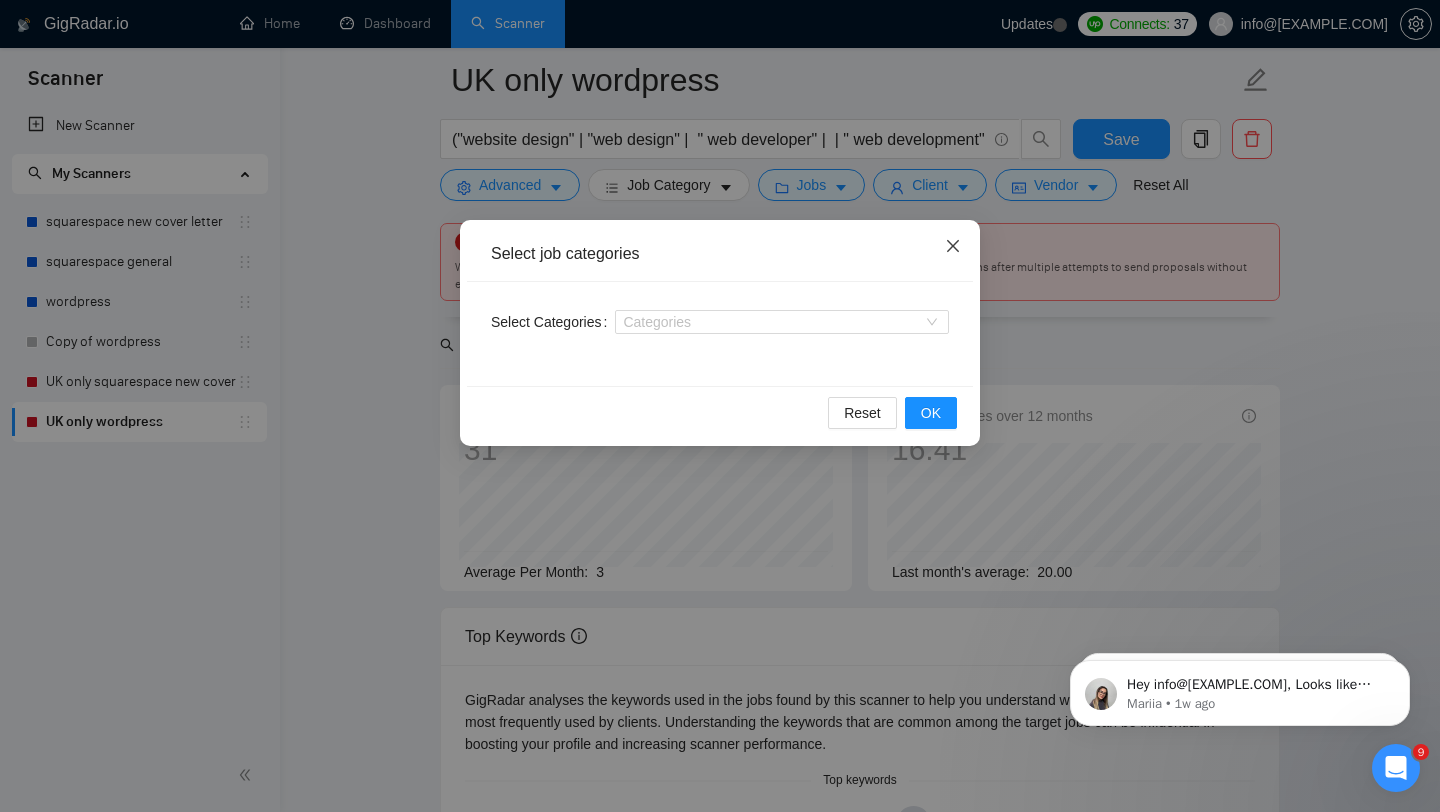 click at bounding box center (953, 247) 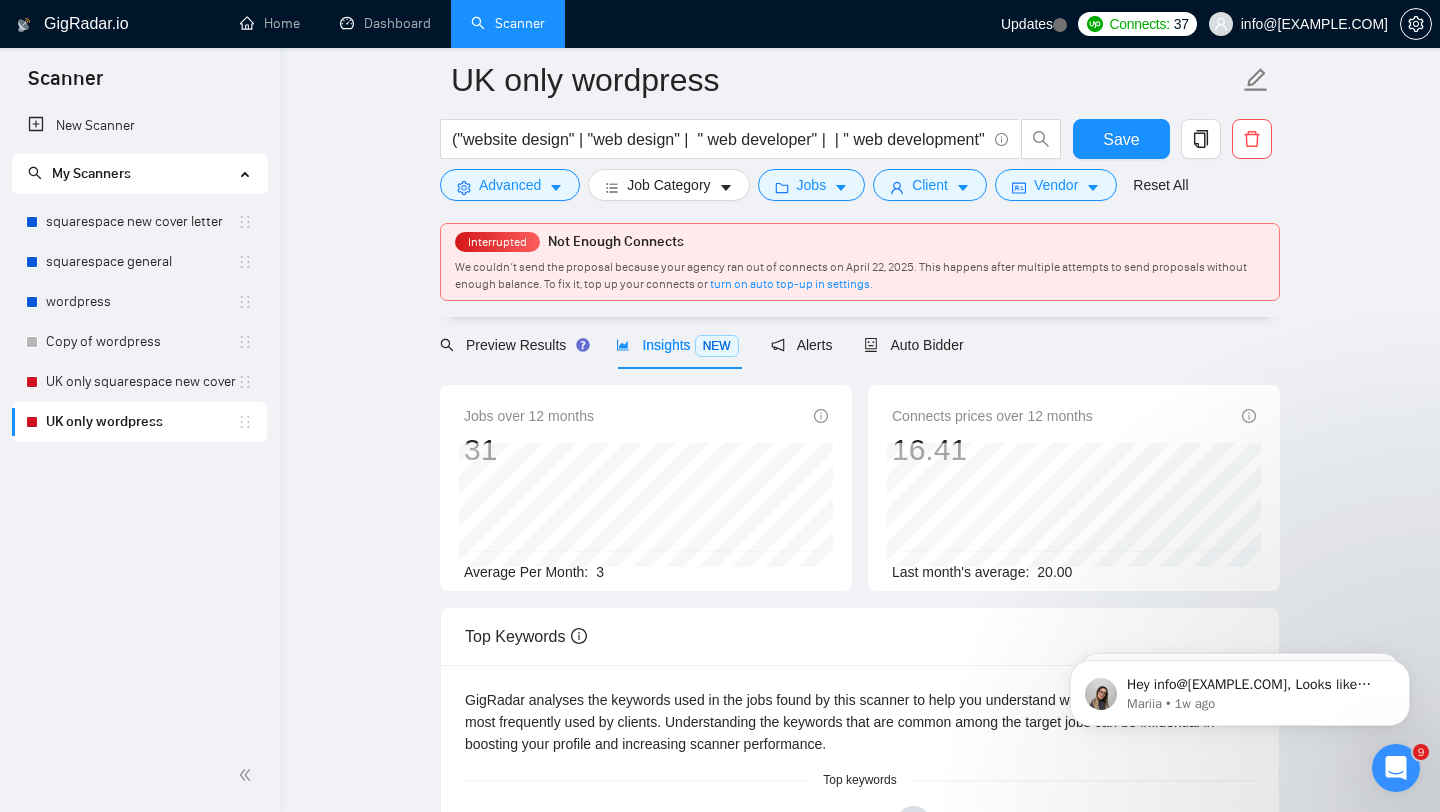 click on "[COUNTRY] only wordpress ("website design" | "web design" |  " web developer" |  | " web development"  " web developer" |  | " web development" | "web designer" | "website designer" | "web redesign" | "website web redesign") + (wordpress*) Save Advanced   Job Category   Jobs   Client   Vendor   Reset All" at bounding box center [860, 129] 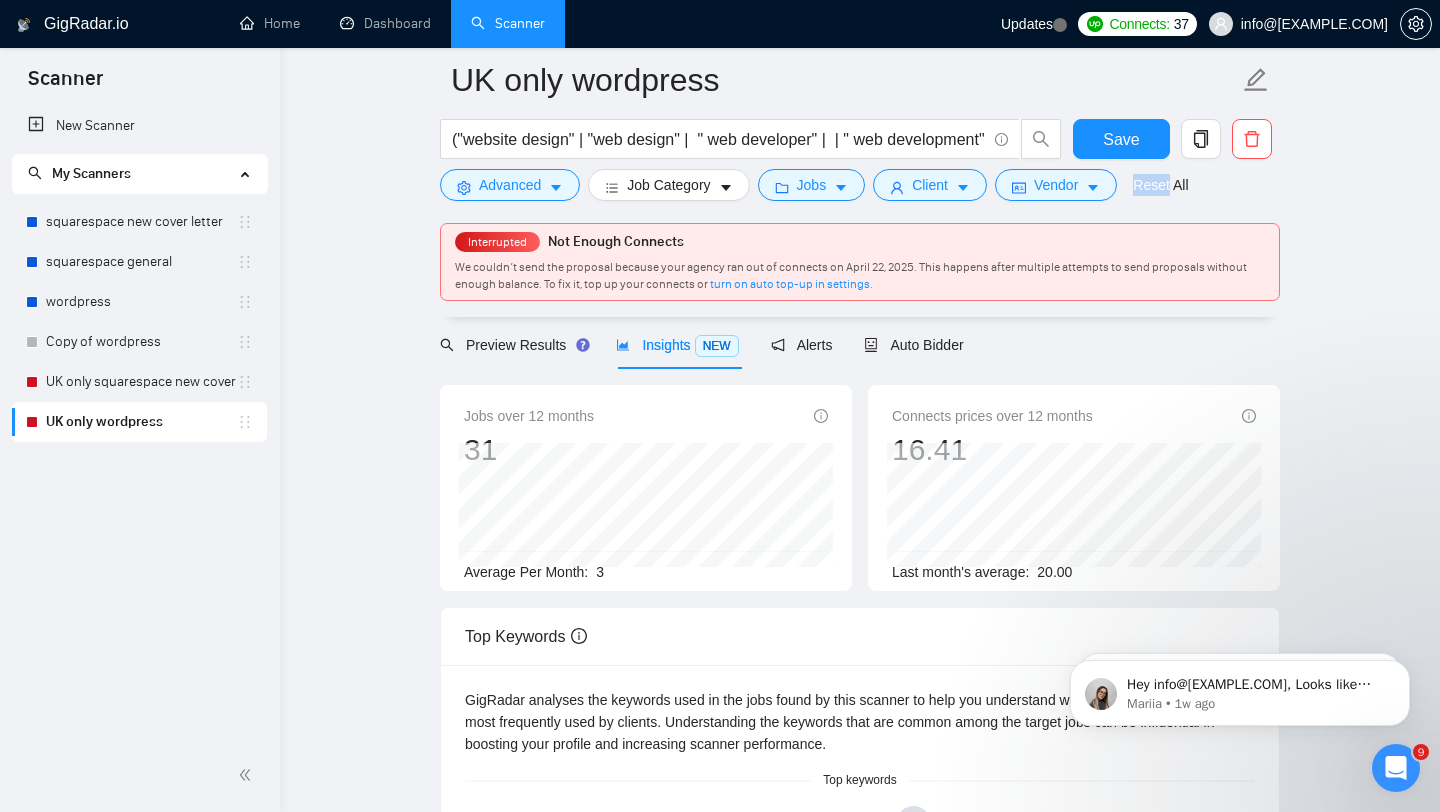 click on "[COUNTRY] only wordpress ("website design" | "web design" |  " web developer" |  | " web development"  " web developer" |  | " web development" | "web designer" | "website designer" | "web redesign" | "website web redesign") + (wordpress*) Save Advanced   Job Category   Jobs   Client   Vendor   Reset All" at bounding box center (860, 129) 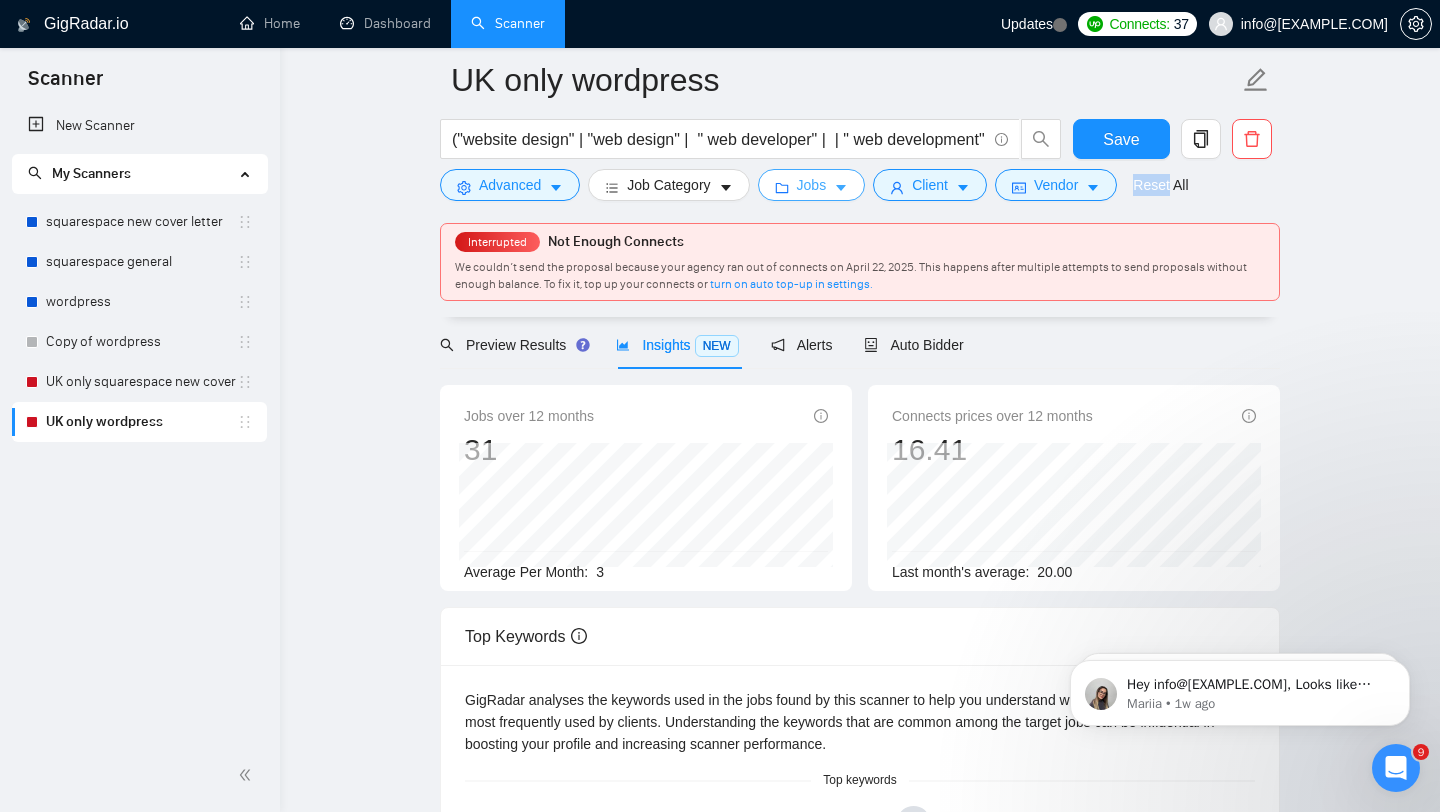 click on "Jobs" at bounding box center (812, 185) 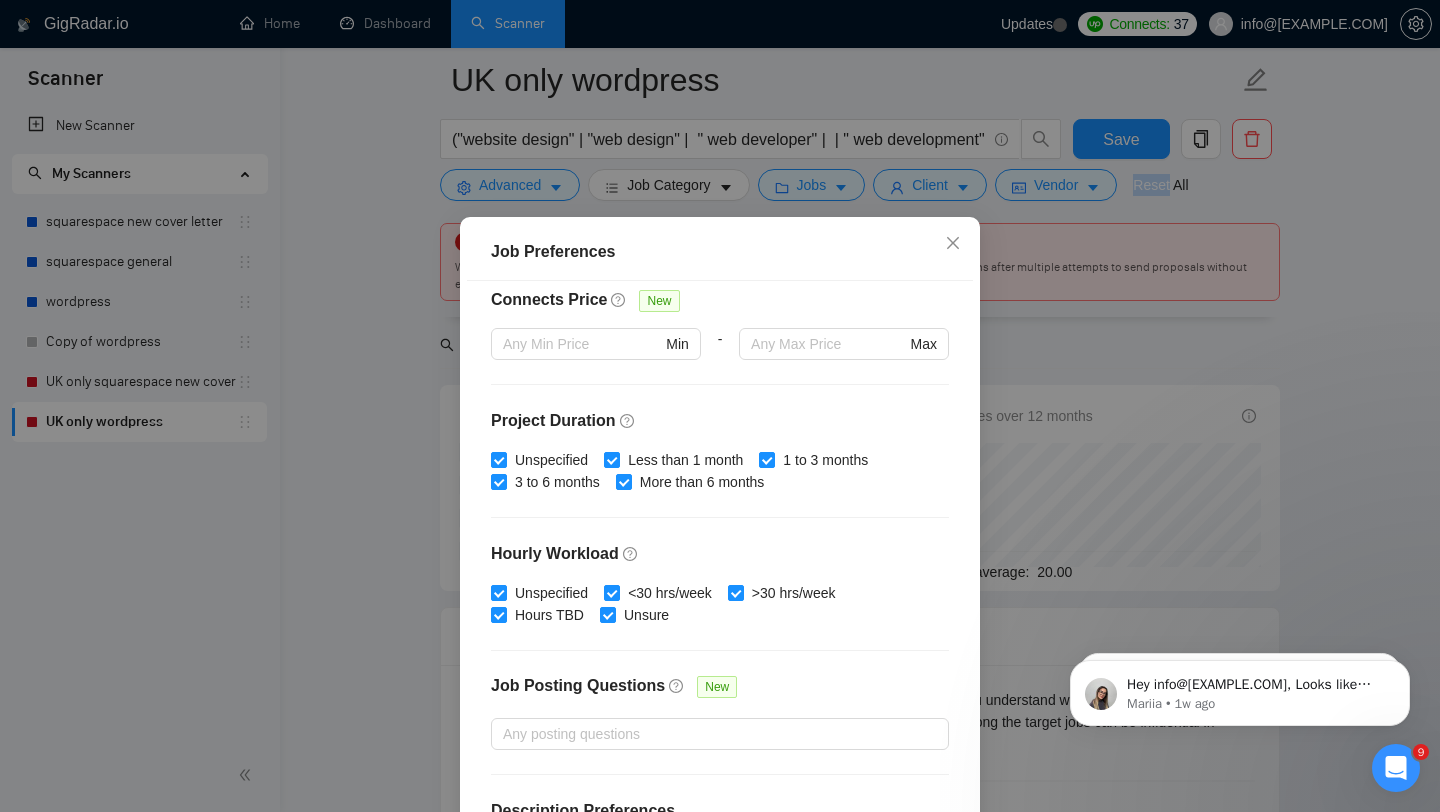 scroll, scrollTop: 487, scrollLeft: 0, axis: vertical 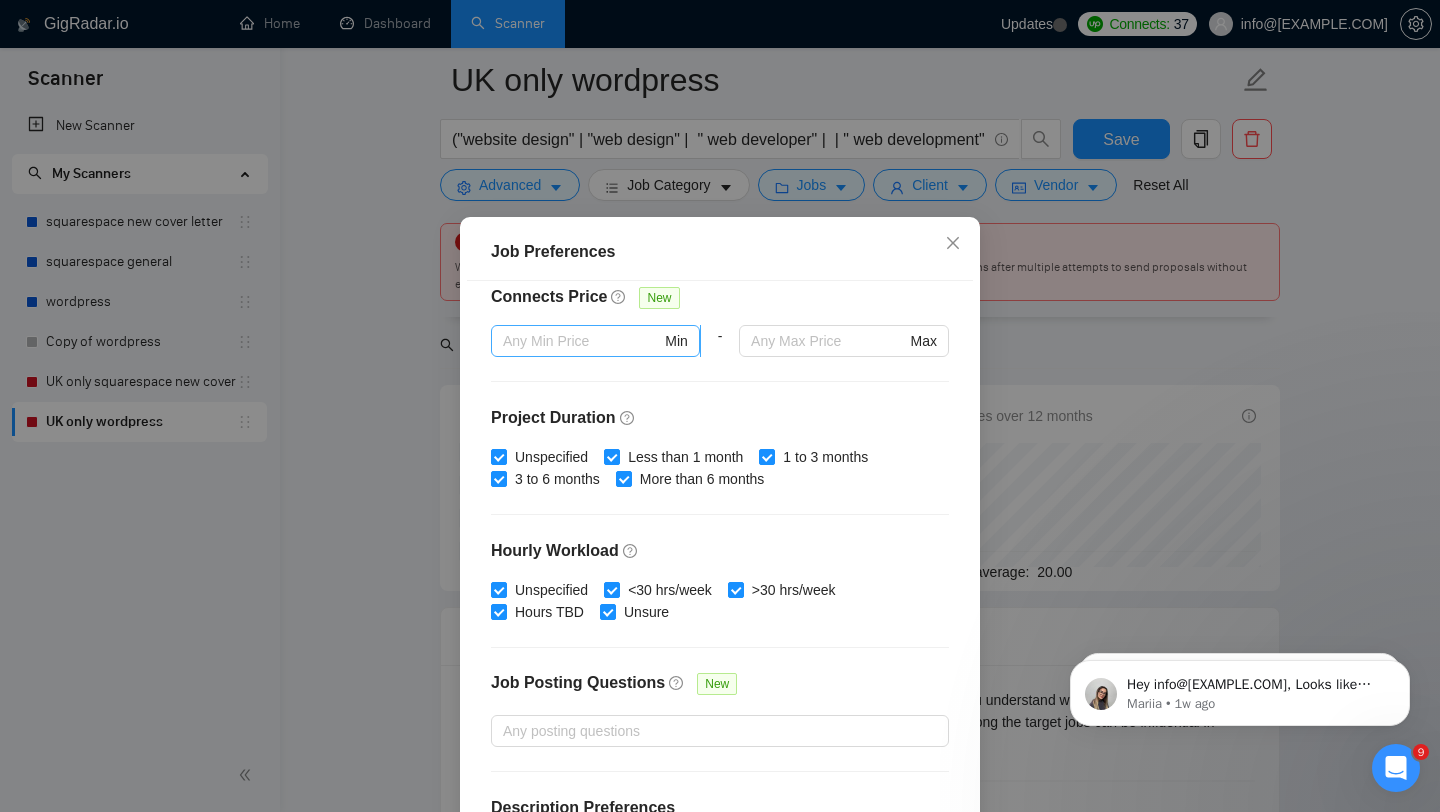 click on "Min" at bounding box center (595, 341) 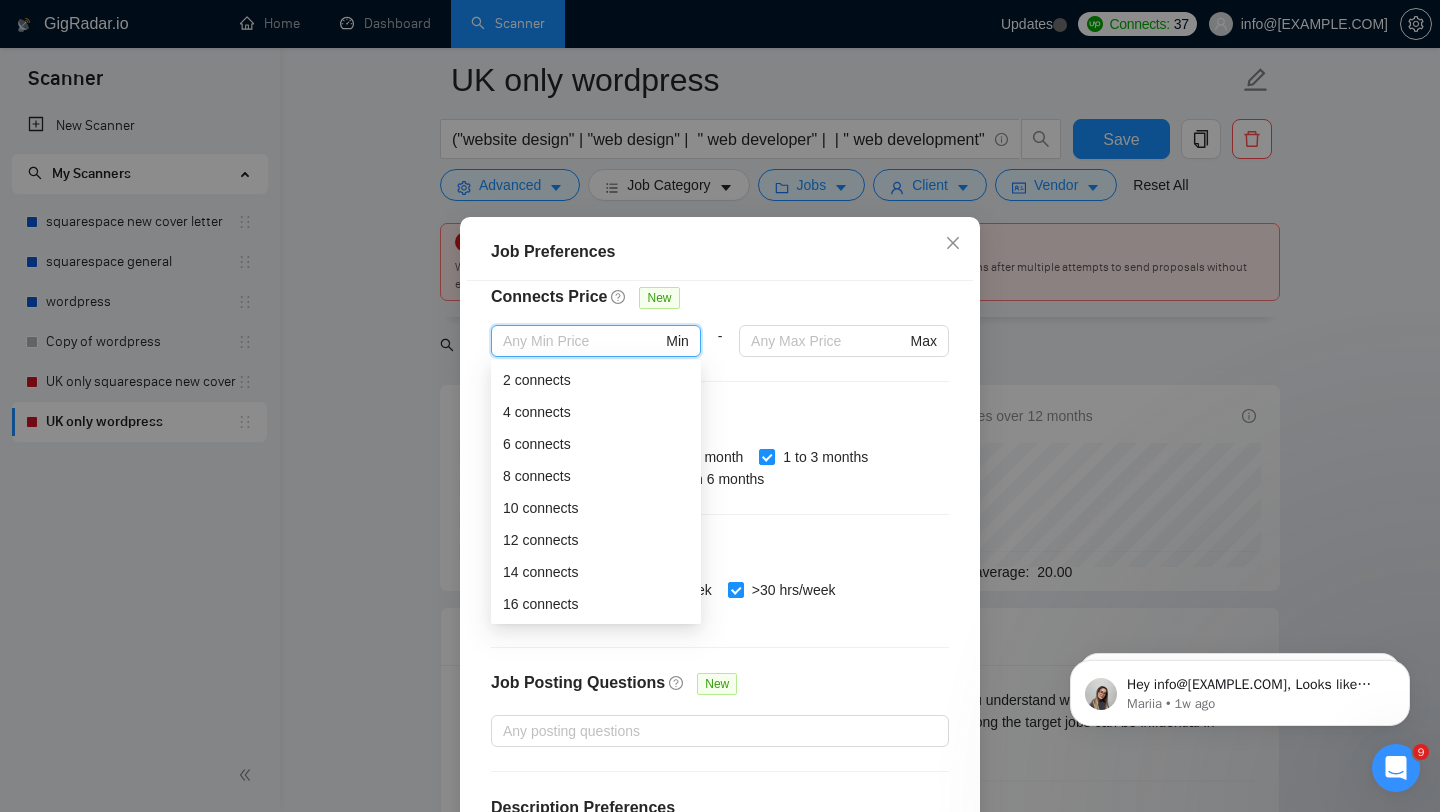 click on "Budget Project Type All Fixed Price Hourly Rate   Fixed Price Budget $ 500 Min - $ Max Estimate Fixed Price When It’s Not Available New   Hourly Rate Price Budget $ 20 Min - $ Max Estimate Hourly Rate When It’s Not Available New Include Budget Placeholders Include Jobs with Unspecified Budget   Connects Price New Min - Max Project Duration   Unspecified Less than 1 month 1 to 3 months 3 to 6 months More than 6 months Hourly Workload   Unspecified <30 hrs/week >30 hrs/week Hours TBD Unsure Job Posting Questions New   Any posting questions Description Preferences Description Size New   Any description size" at bounding box center [720, 565] 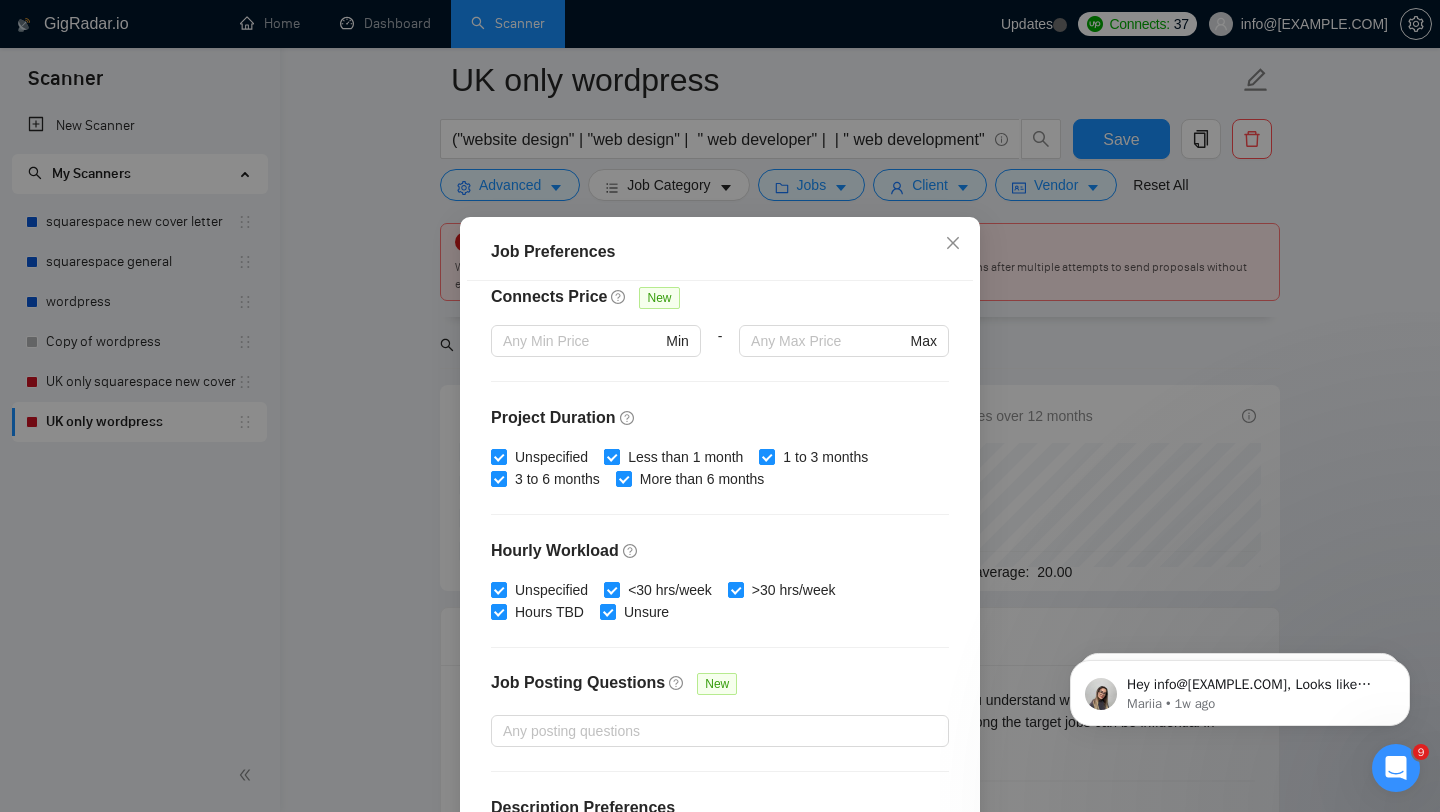 scroll, scrollTop: 559, scrollLeft: 0, axis: vertical 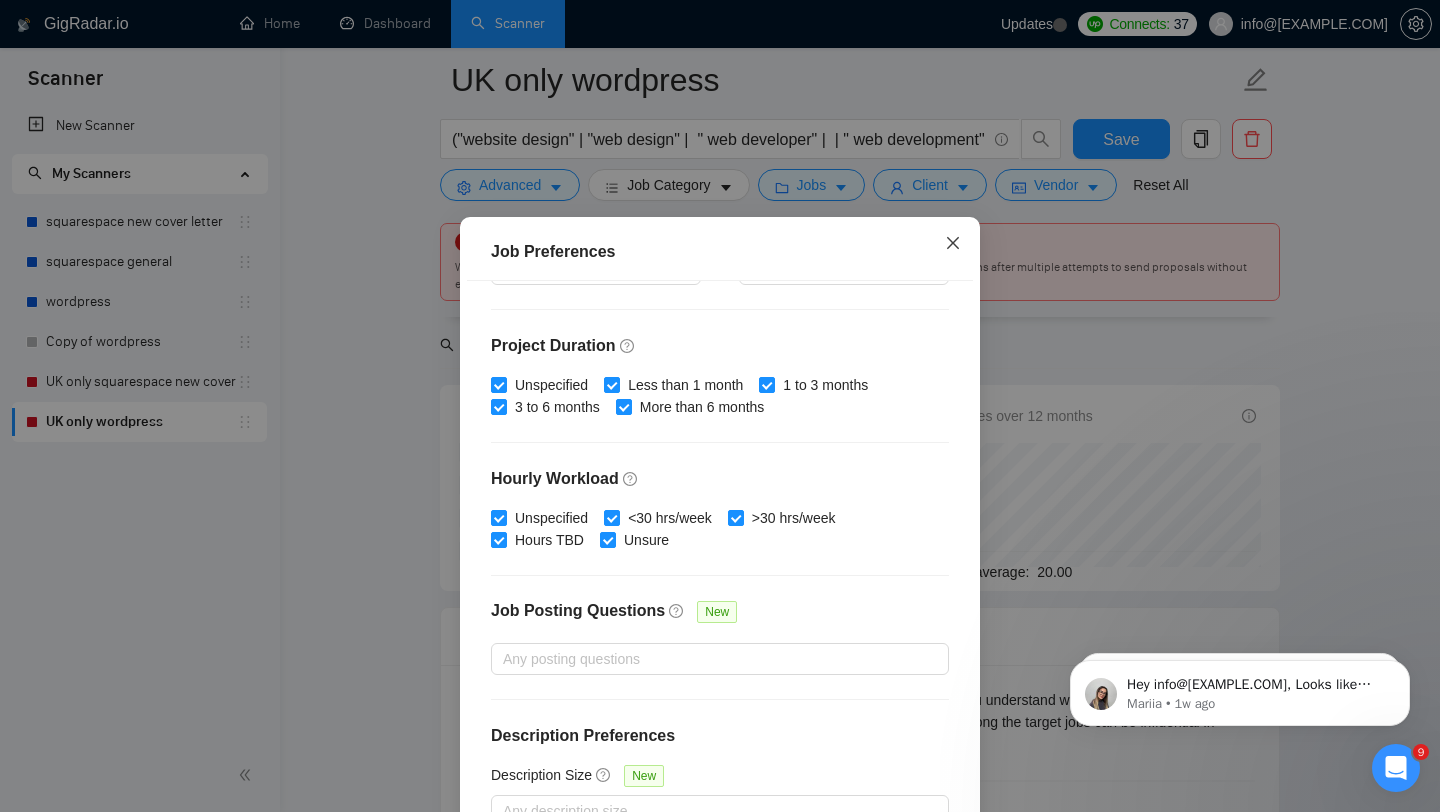 click 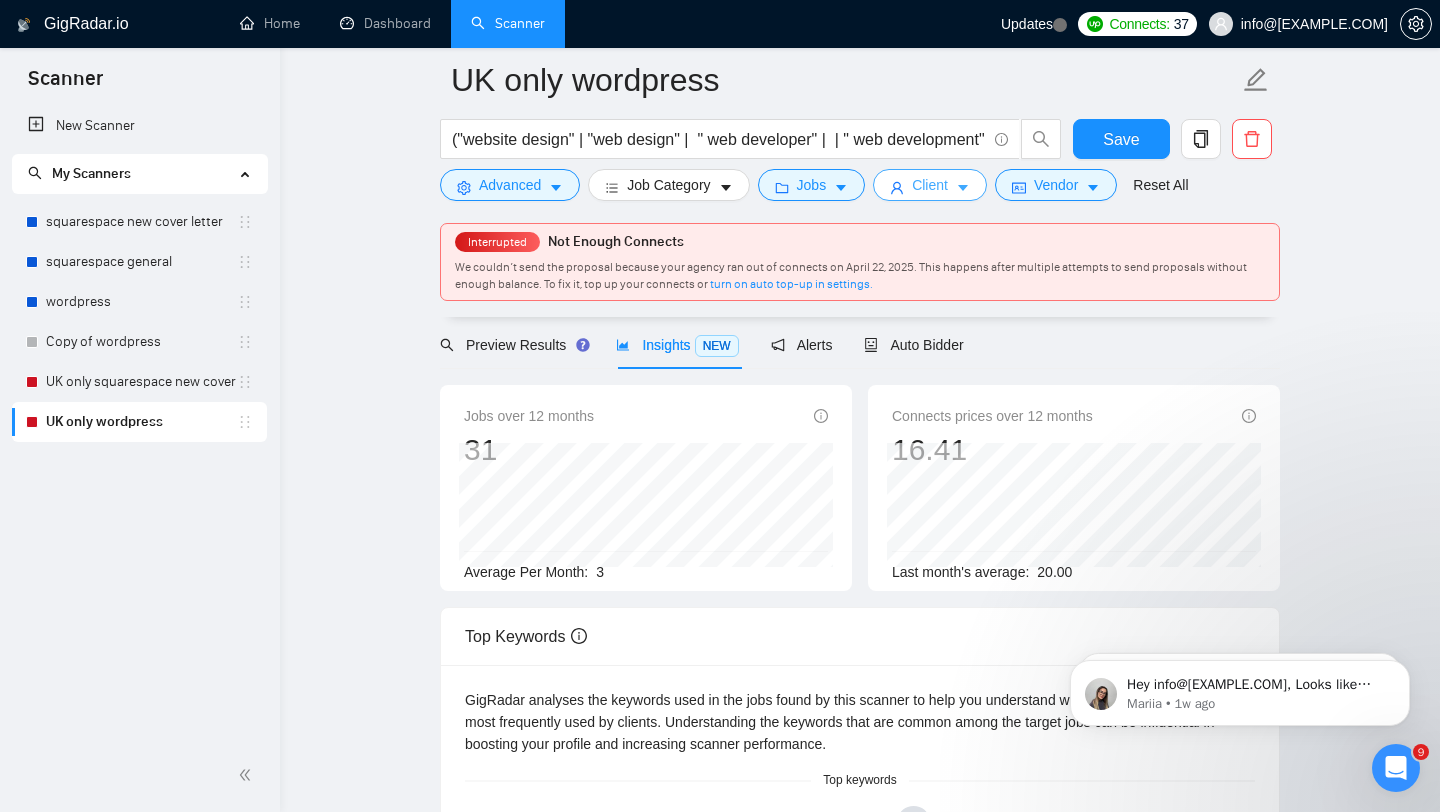 click on "Client" at bounding box center [930, 185] 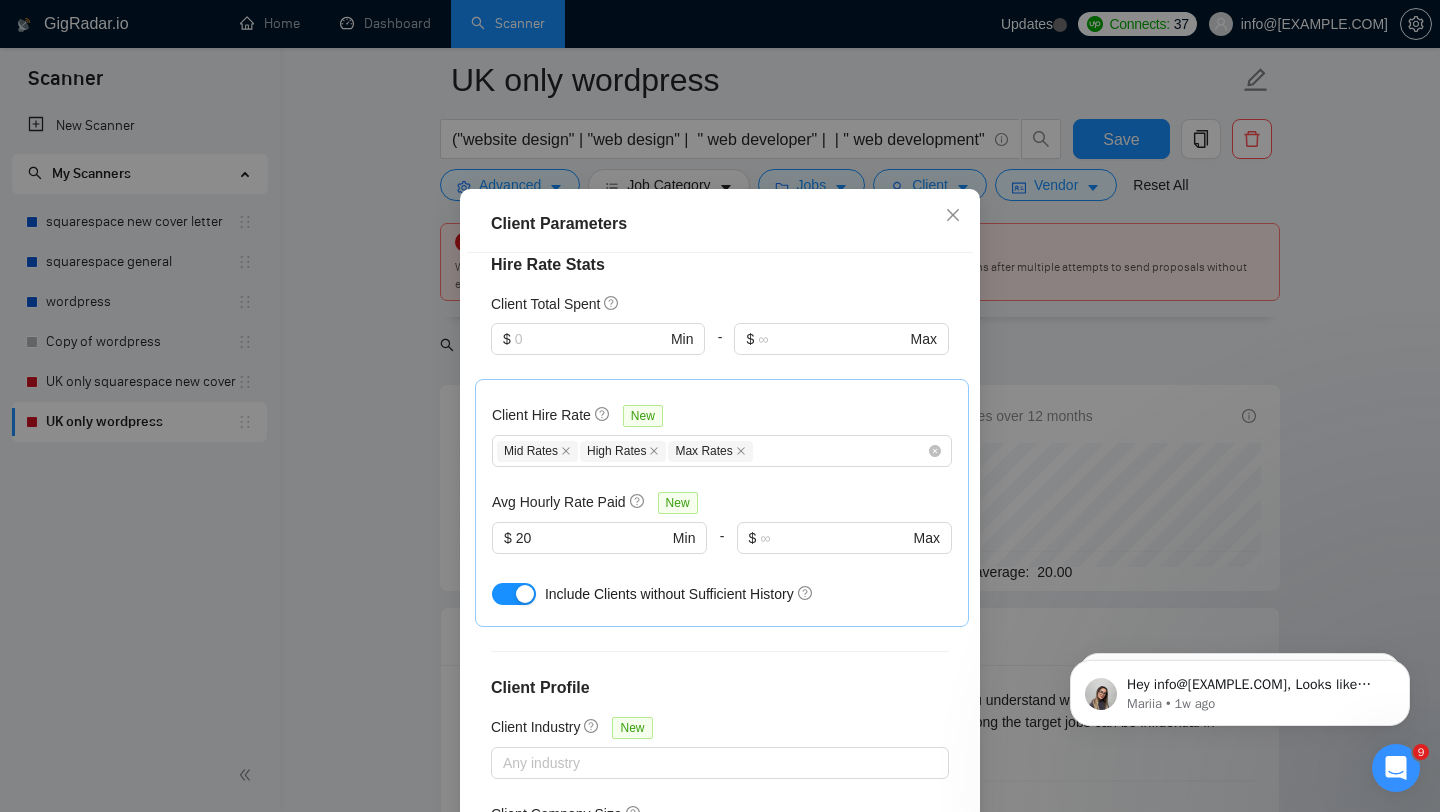 scroll, scrollTop: 678, scrollLeft: 0, axis: vertical 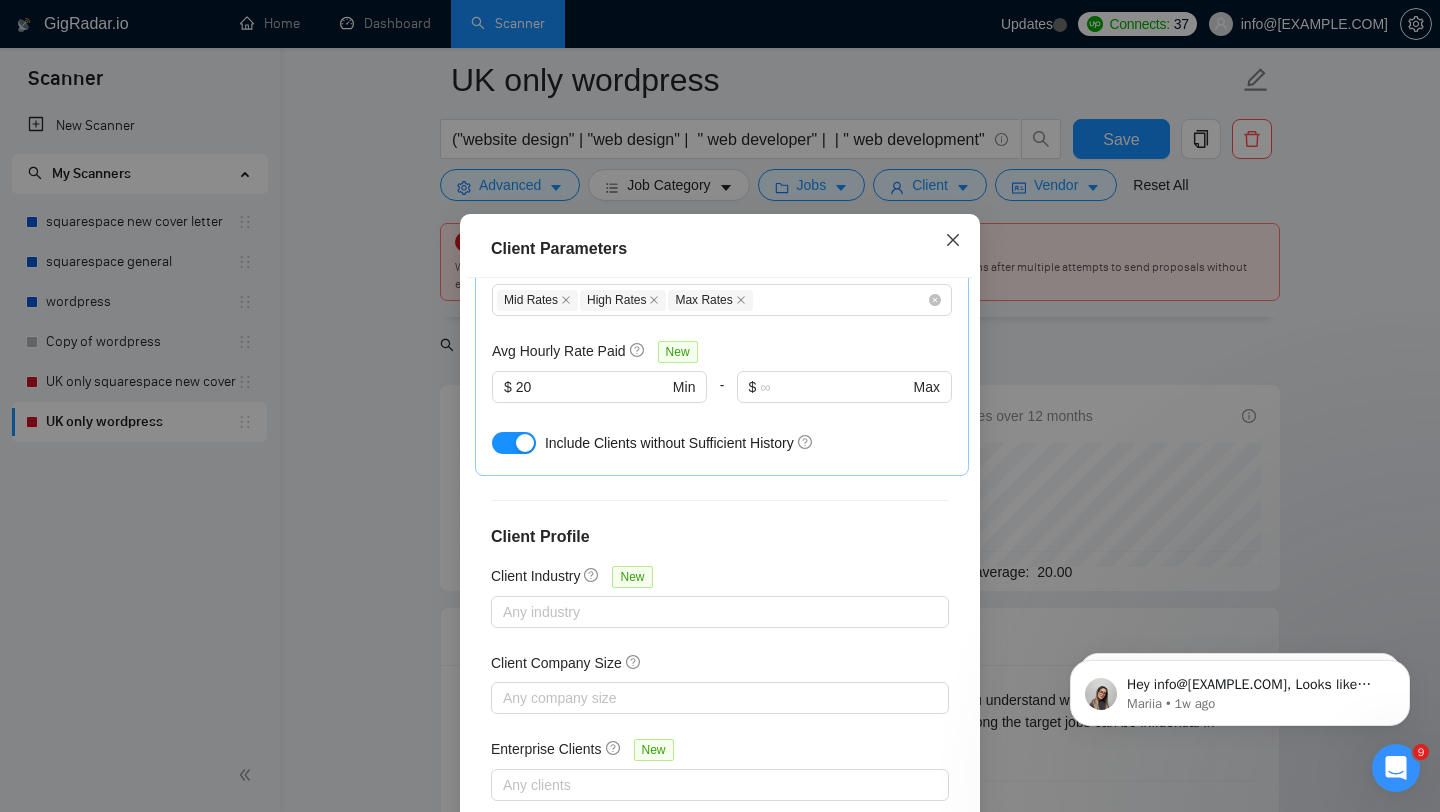 click 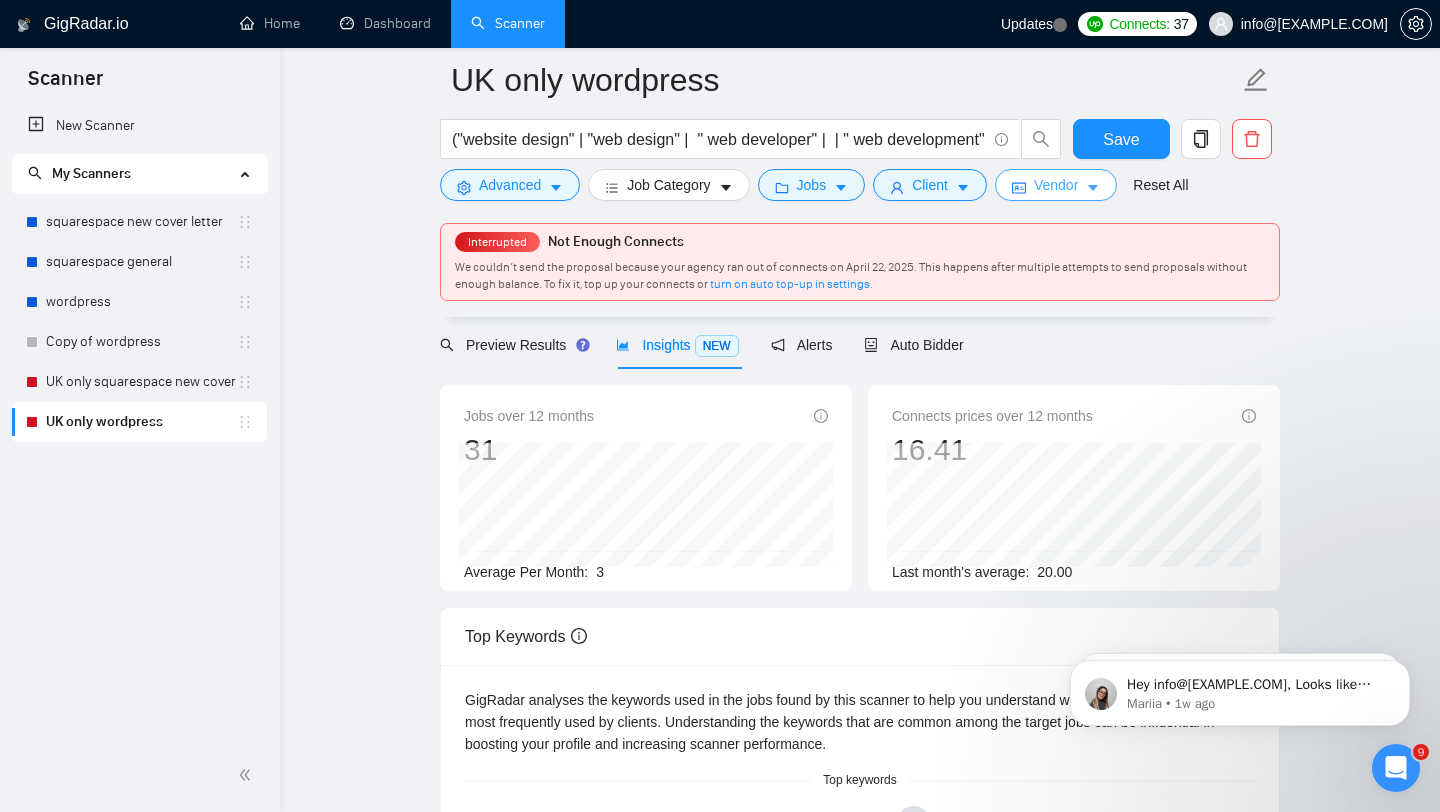 click on "Vendor" at bounding box center [1056, 185] 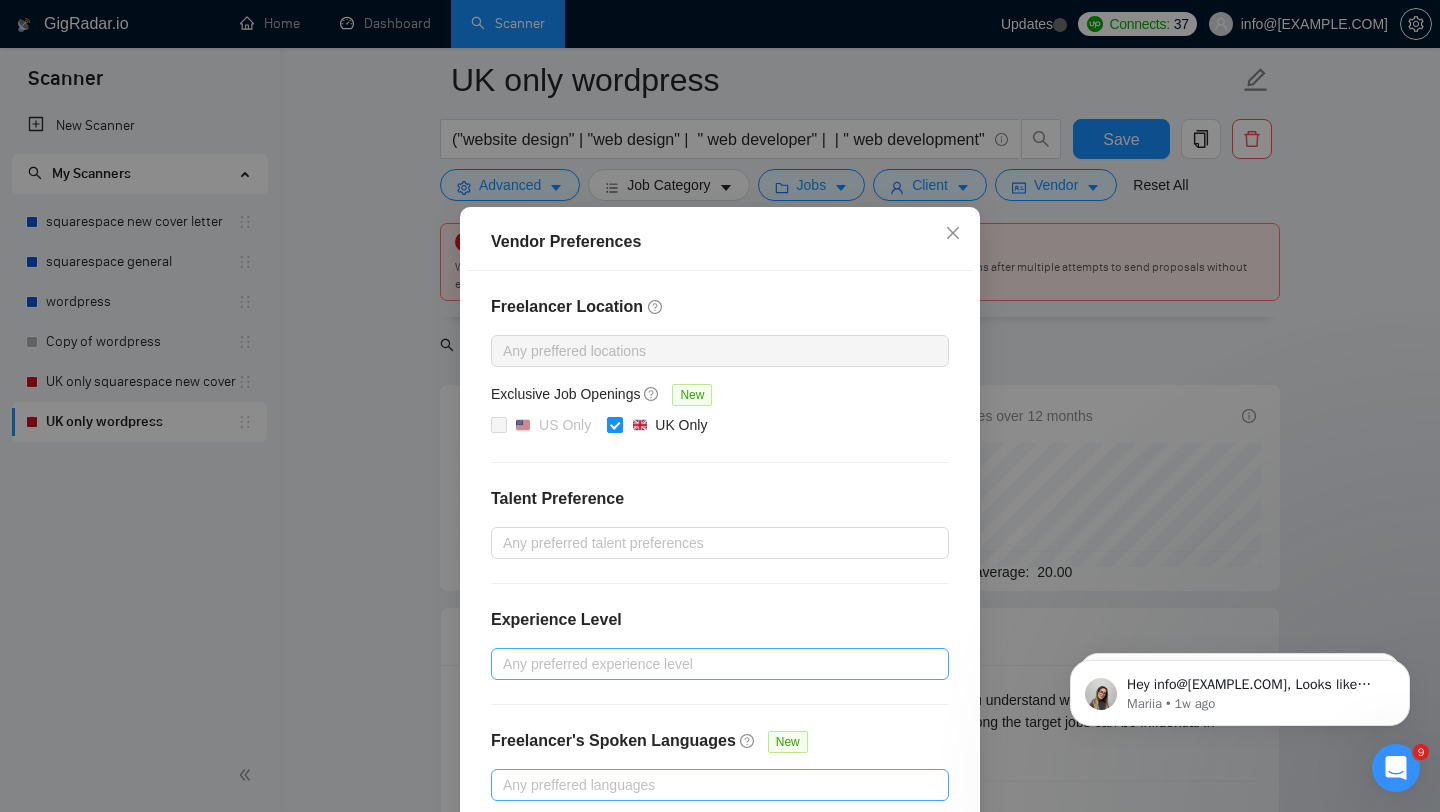 scroll, scrollTop: 113, scrollLeft: 0, axis: vertical 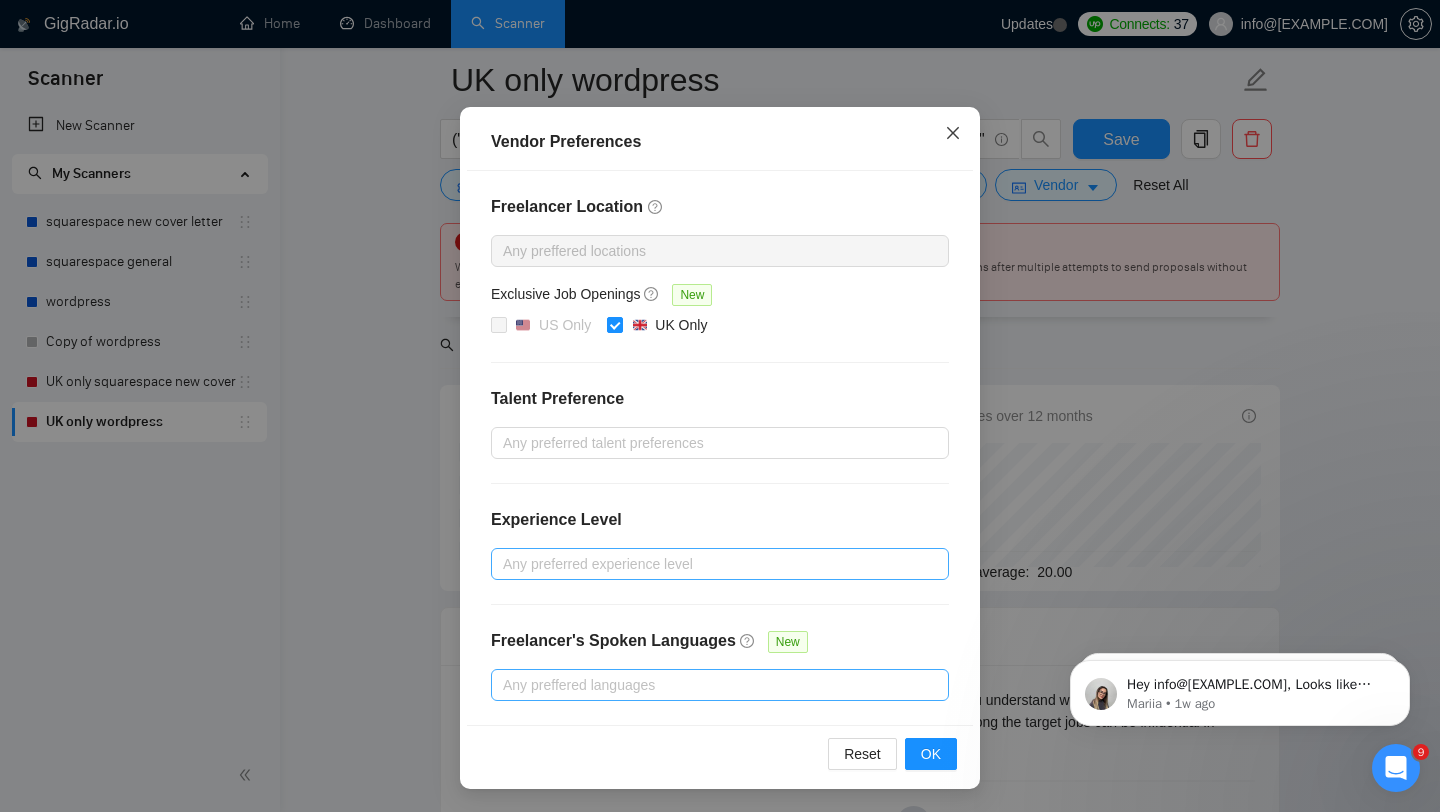 click 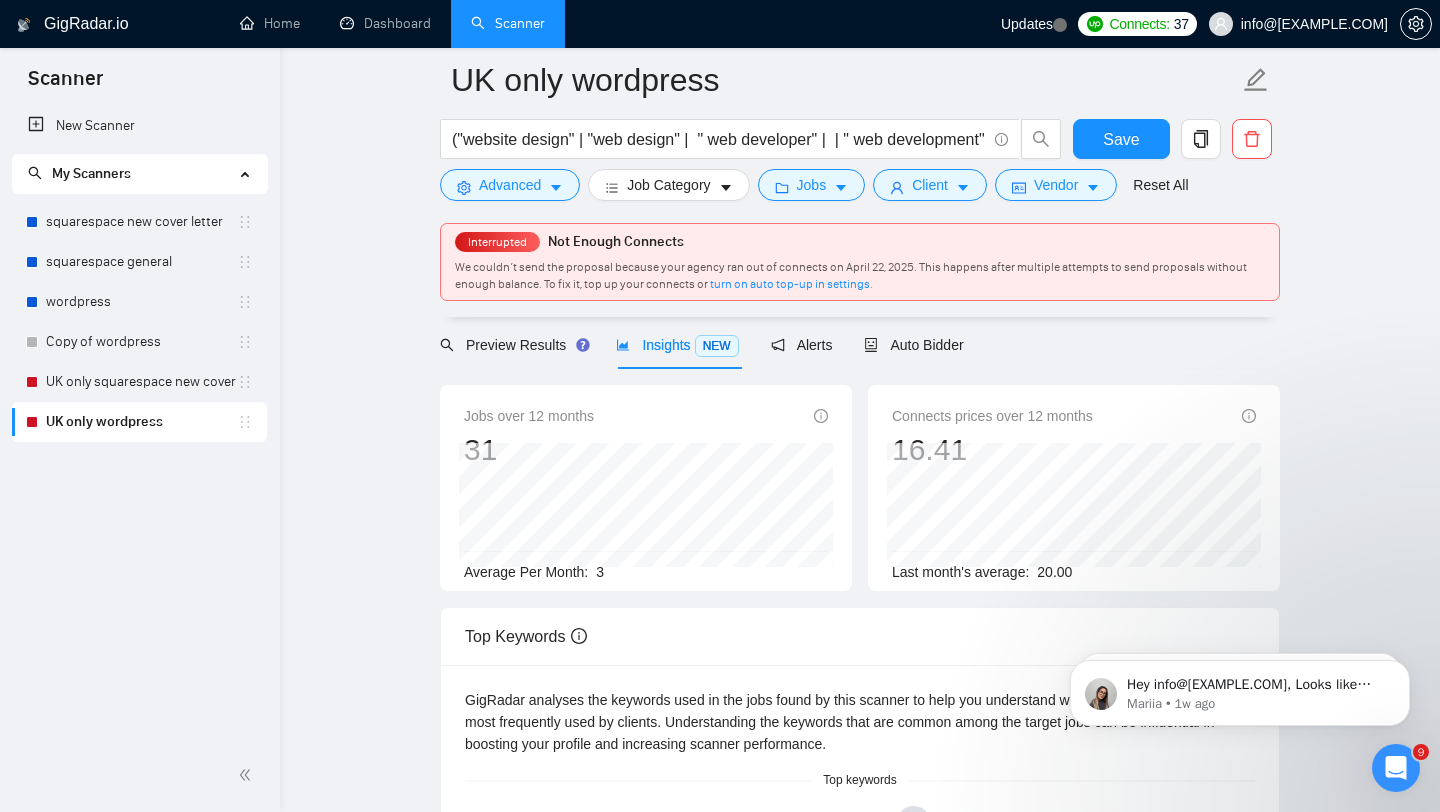 scroll, scrollTop: 13, scrollLeft: 0, axis: vertical 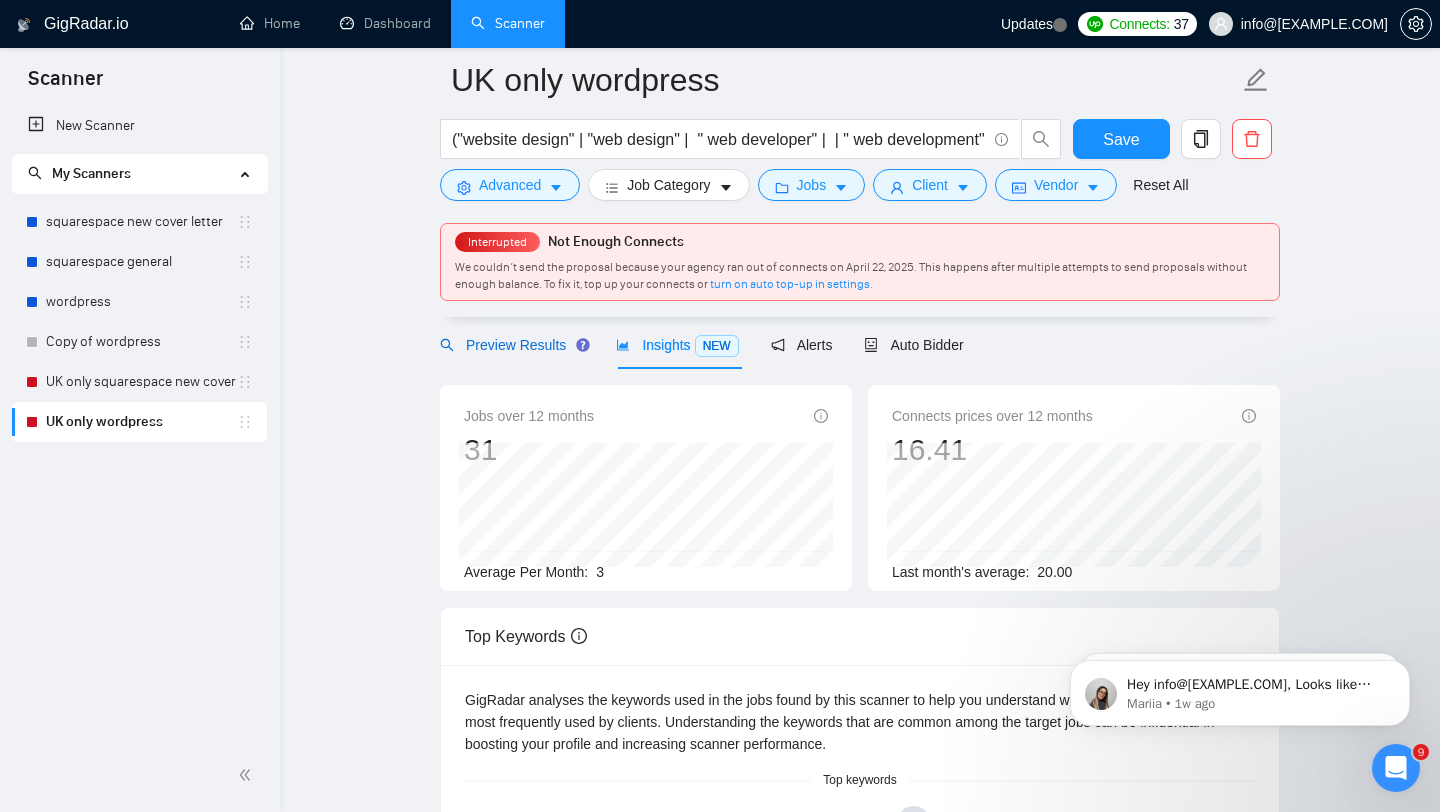 click on "Preview Results" at bounding box center [512, 345] 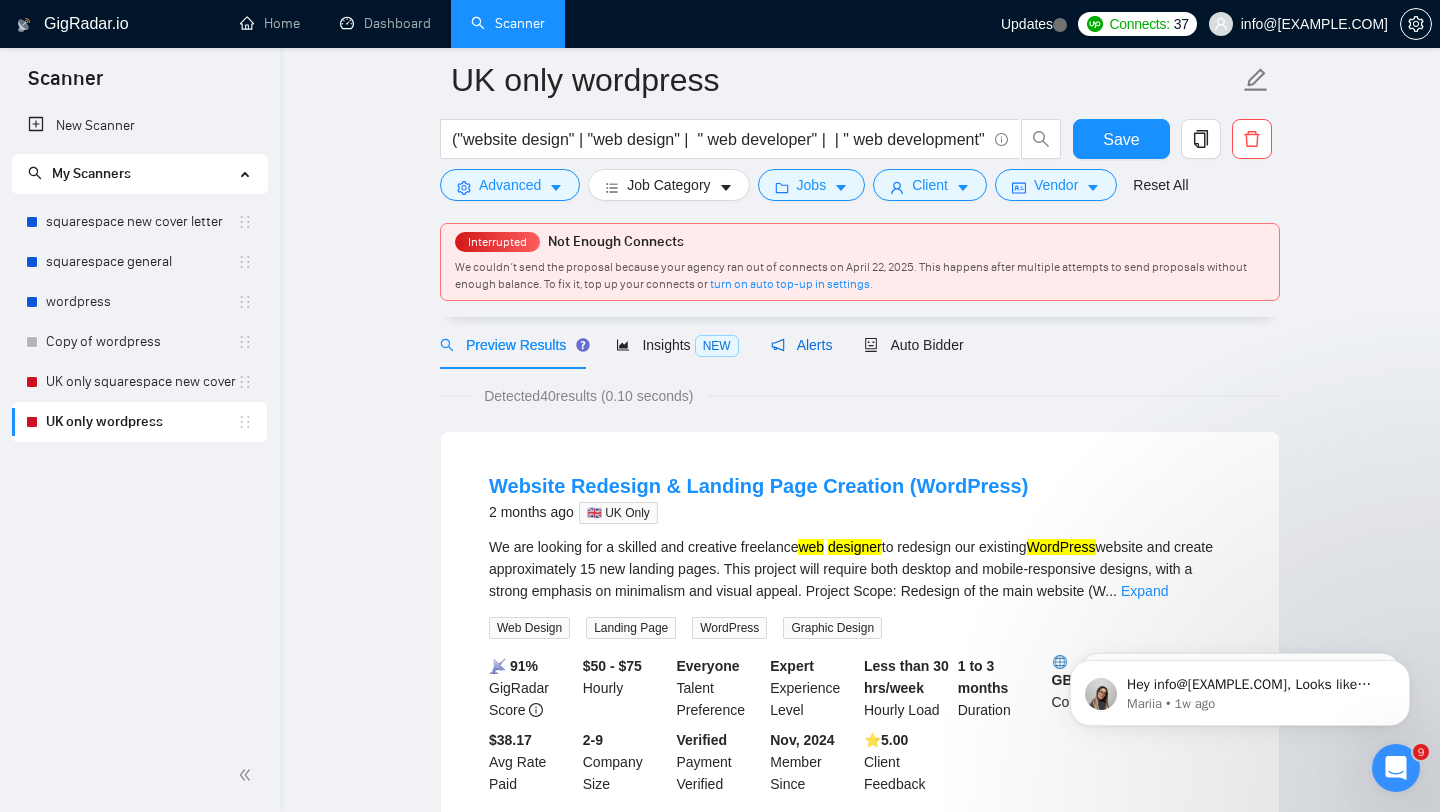 click on "Alerts" at bounding box center [802, 345] 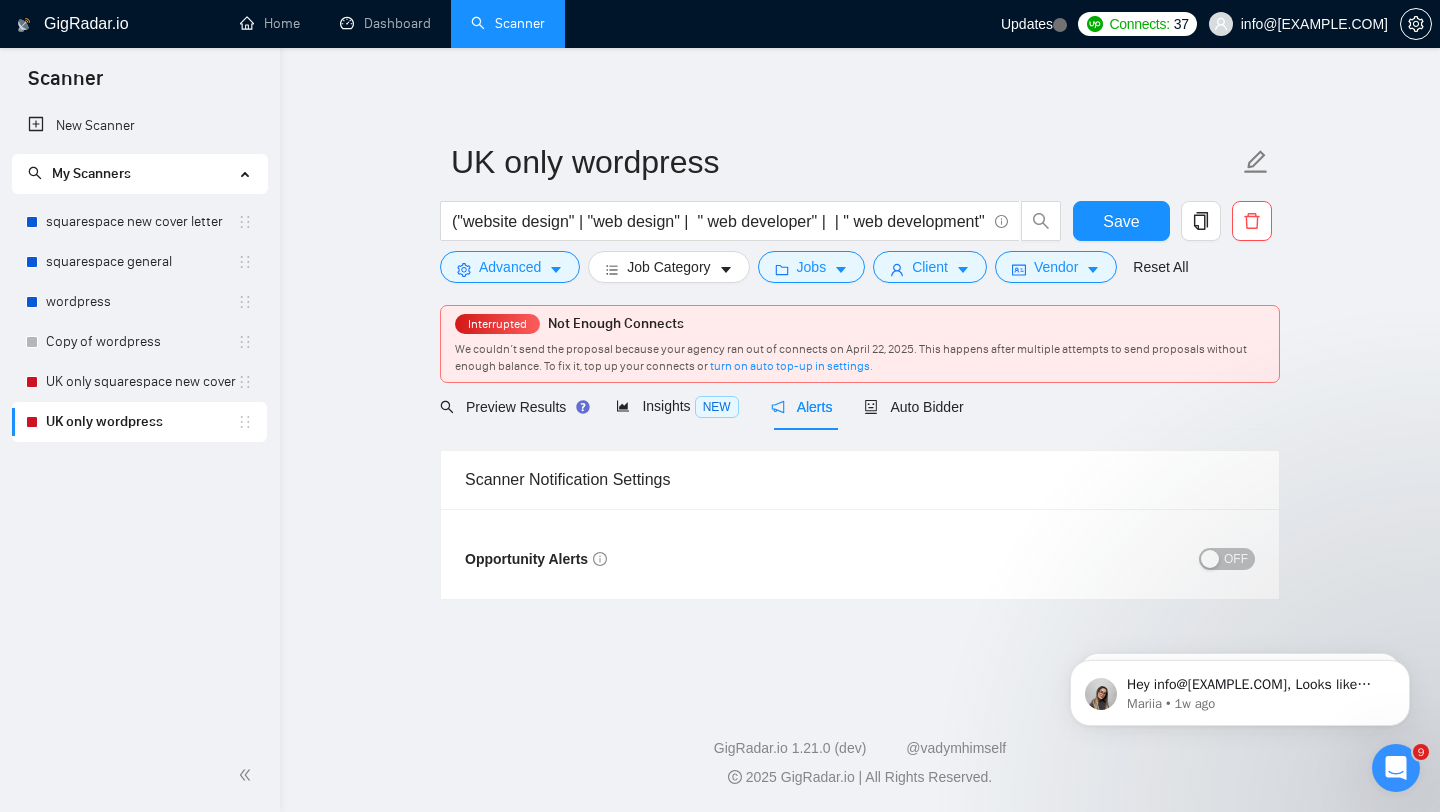 scroll, scrollTop: 0, scrollLeft: 0, axis: both 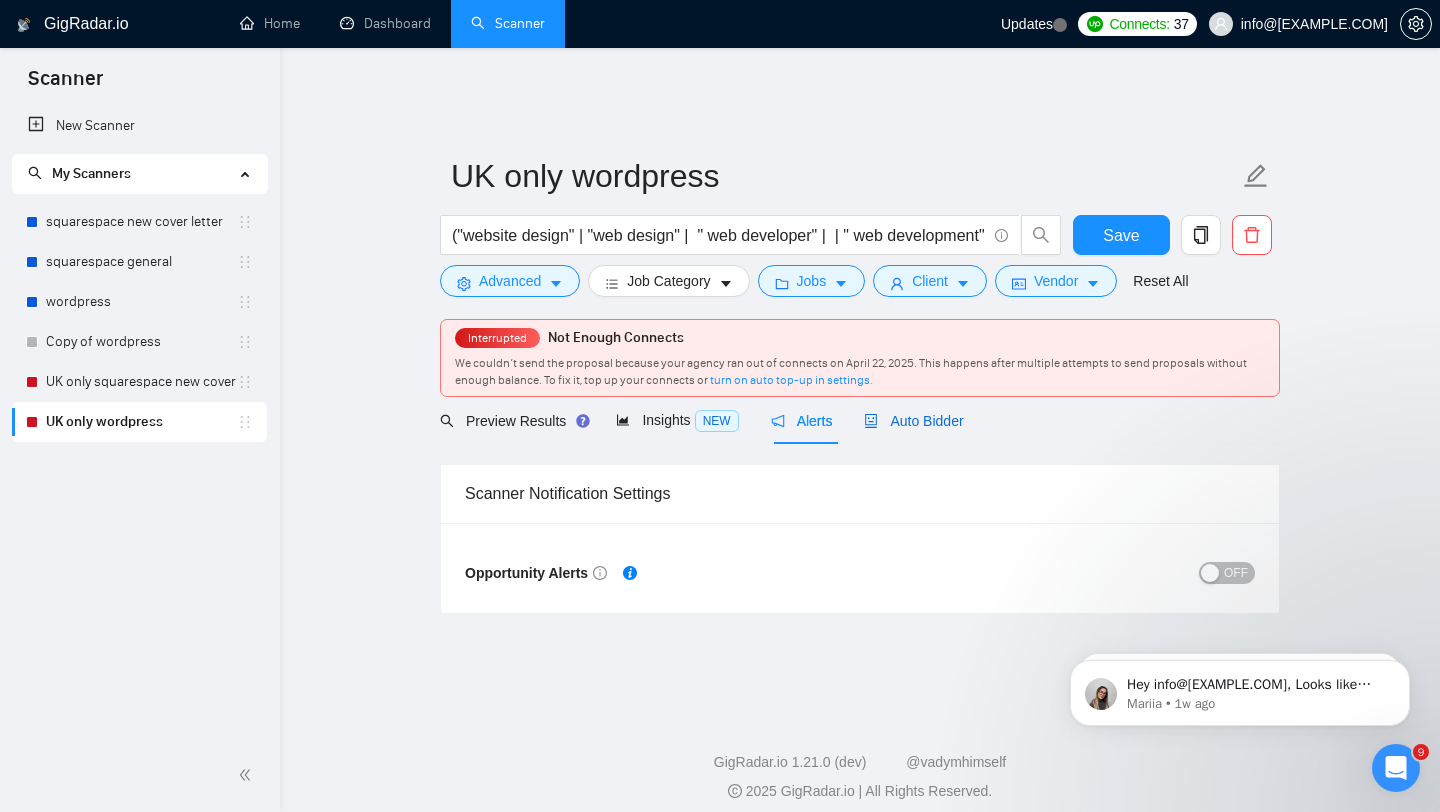 click on "Auto Bidder" at bounding box center [913, 421] 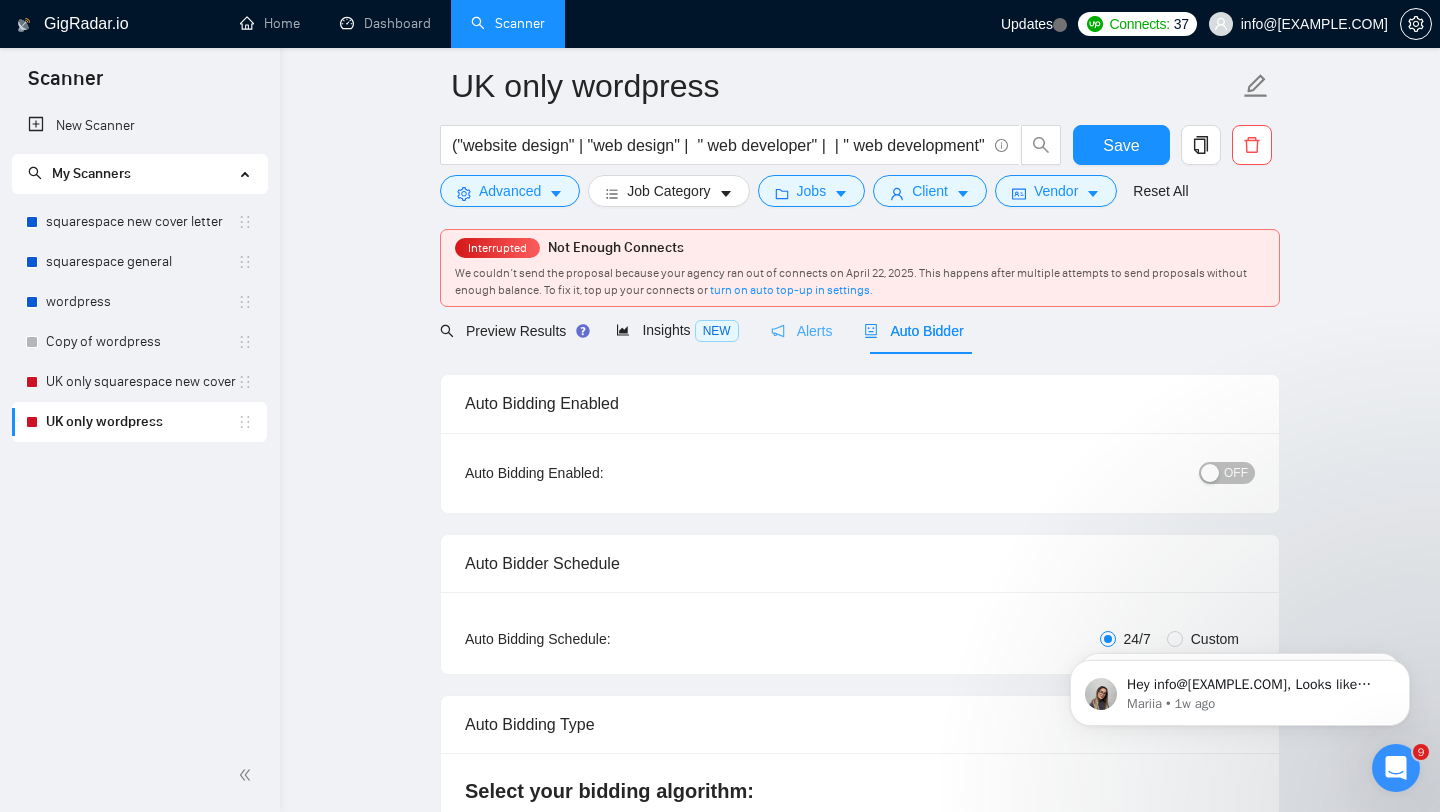 type 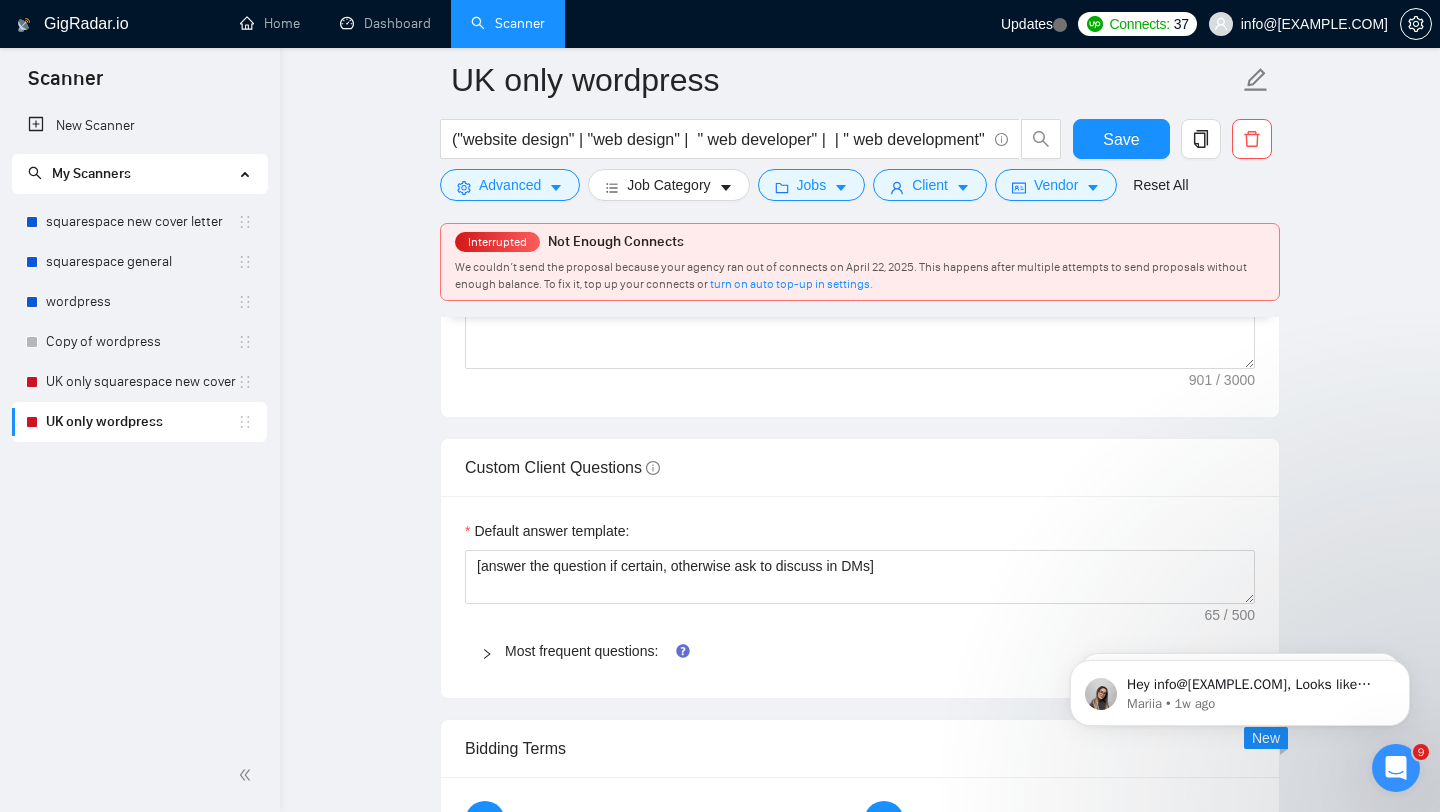 scroll, scrollTop: 1845, scrollLeft: 0, axis: vertical 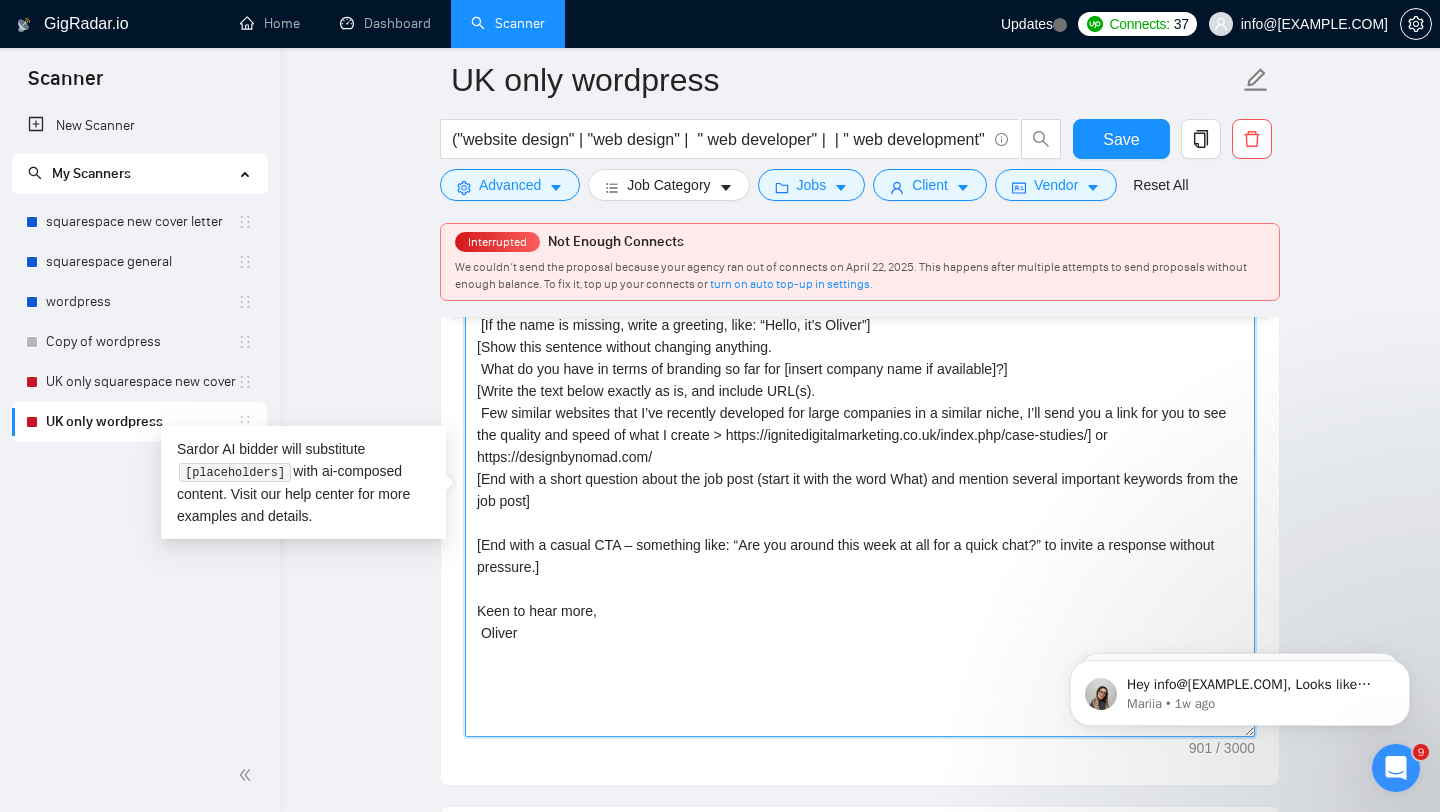 drag, startPoint x: 634, startPoint y: 602, endPoint x: 464, endPoint y: 166, distance: 467.9701 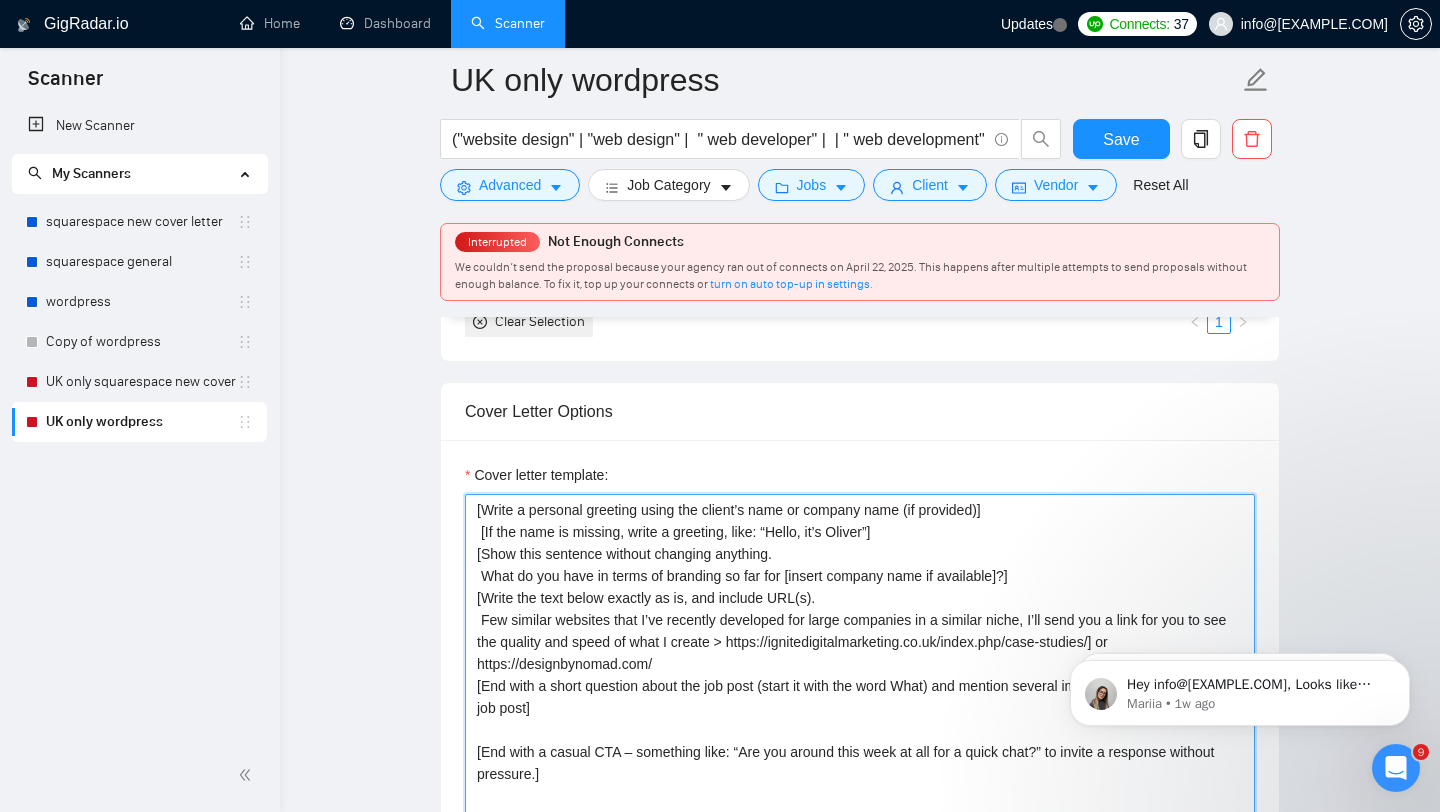 scroll, scrollTop: 1627, scrollLeft: 0, axis: vertical 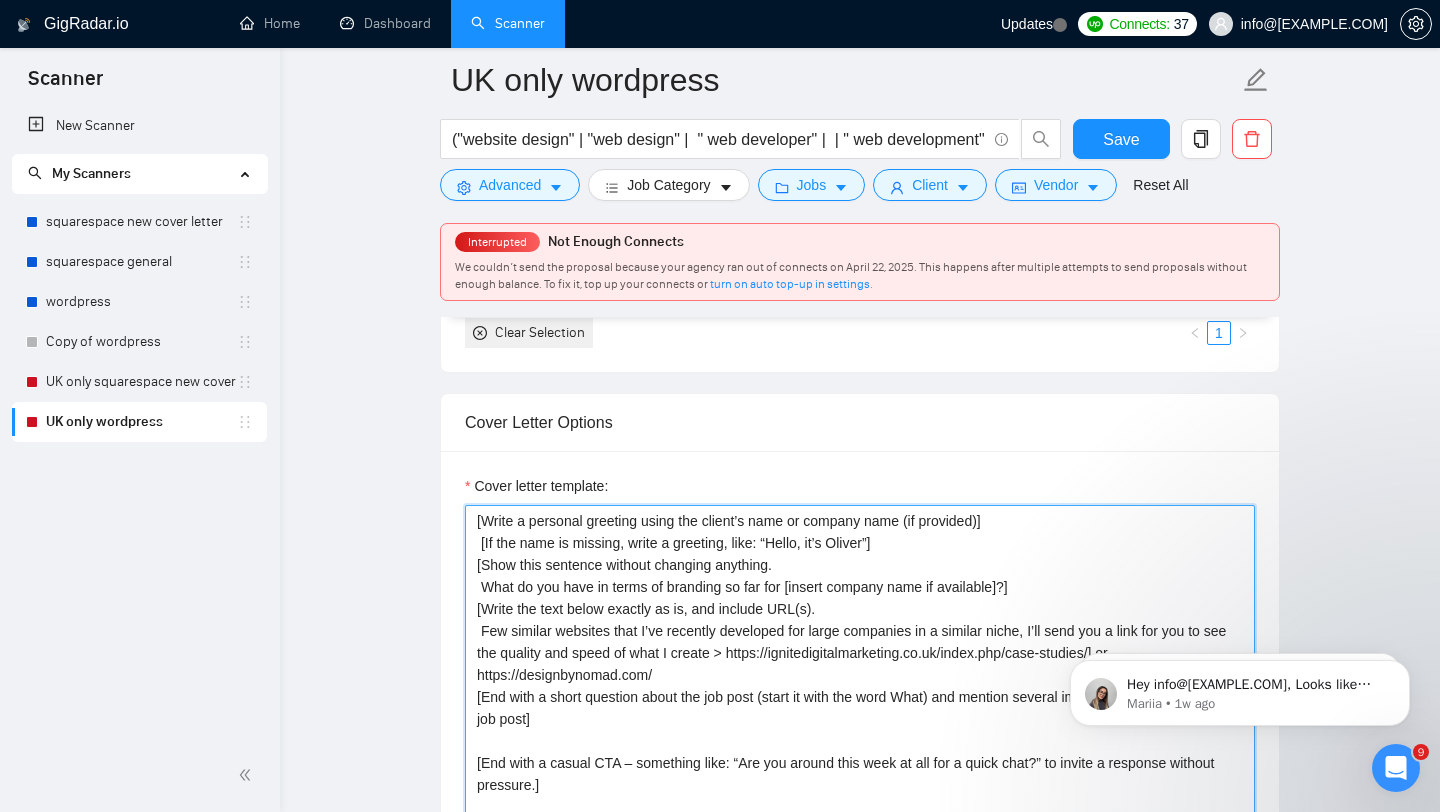 paste on "" web developer" |  | " web development"" 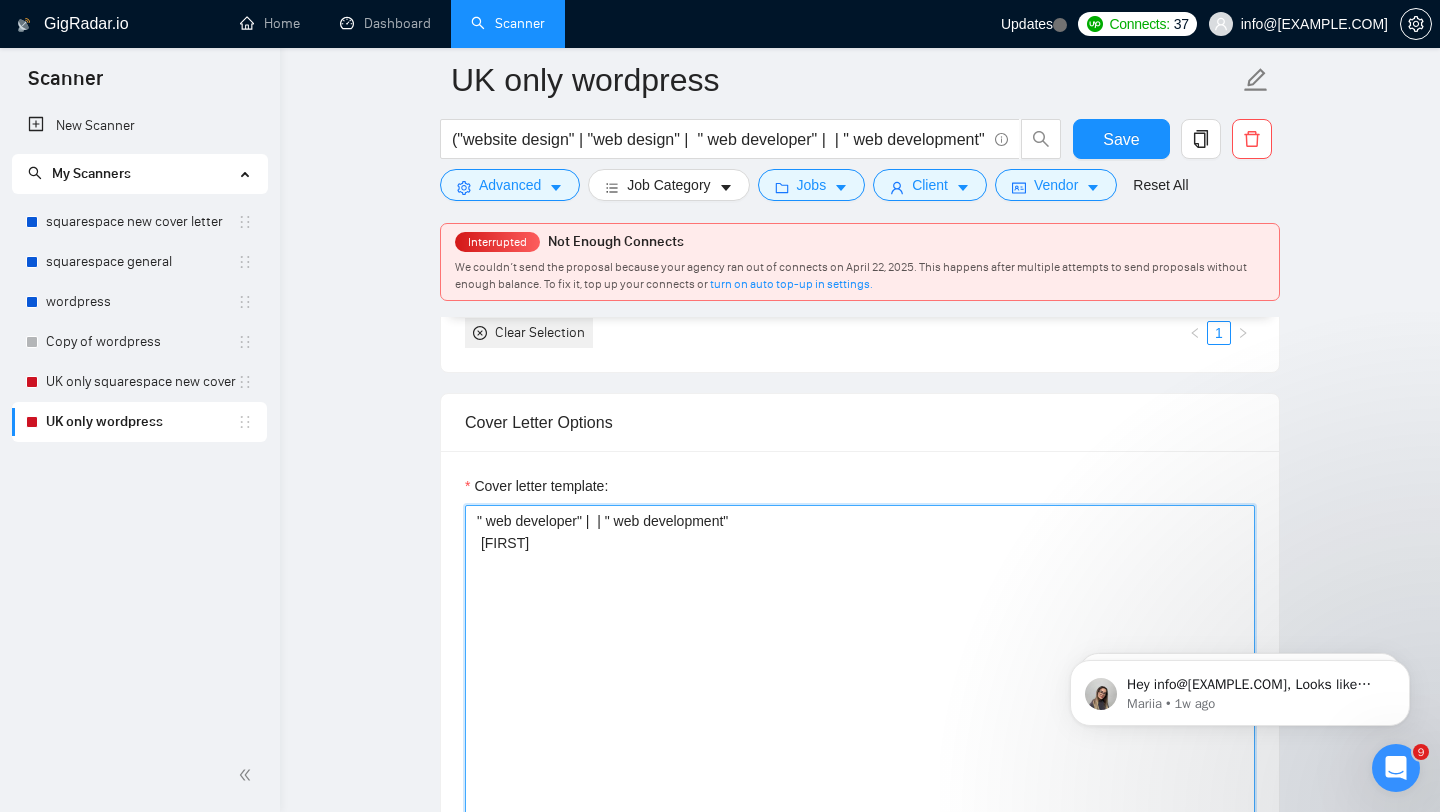 type on "[Write a personal greeting using the client’s name or company name (if provided)]
[If the name is missing, write a greeting, like: “Hello, it’s Oliver”]
[Show this sentence without changing anything.
What do you have in terms of branding so far for [insert company name if available]?]
[Write the text below exactly as is, and include URL(s).
Few similar websites that I’ve recently developed for large companies in a similar niche, I’ll send you a link for you to see the quality and speed of what I create > https://ignitedigitalmarketing.co.uk/index.php/case-studies/] or https://designbynomad.com/
[End with a short question about the job post (start it with the word What) and mention several important keywords from the job post]
[End with a casual CTA – something like: “Are you around this week at all for a quick chat?” to invite a response without pressure.]
Keen to hear more,
Oliver" 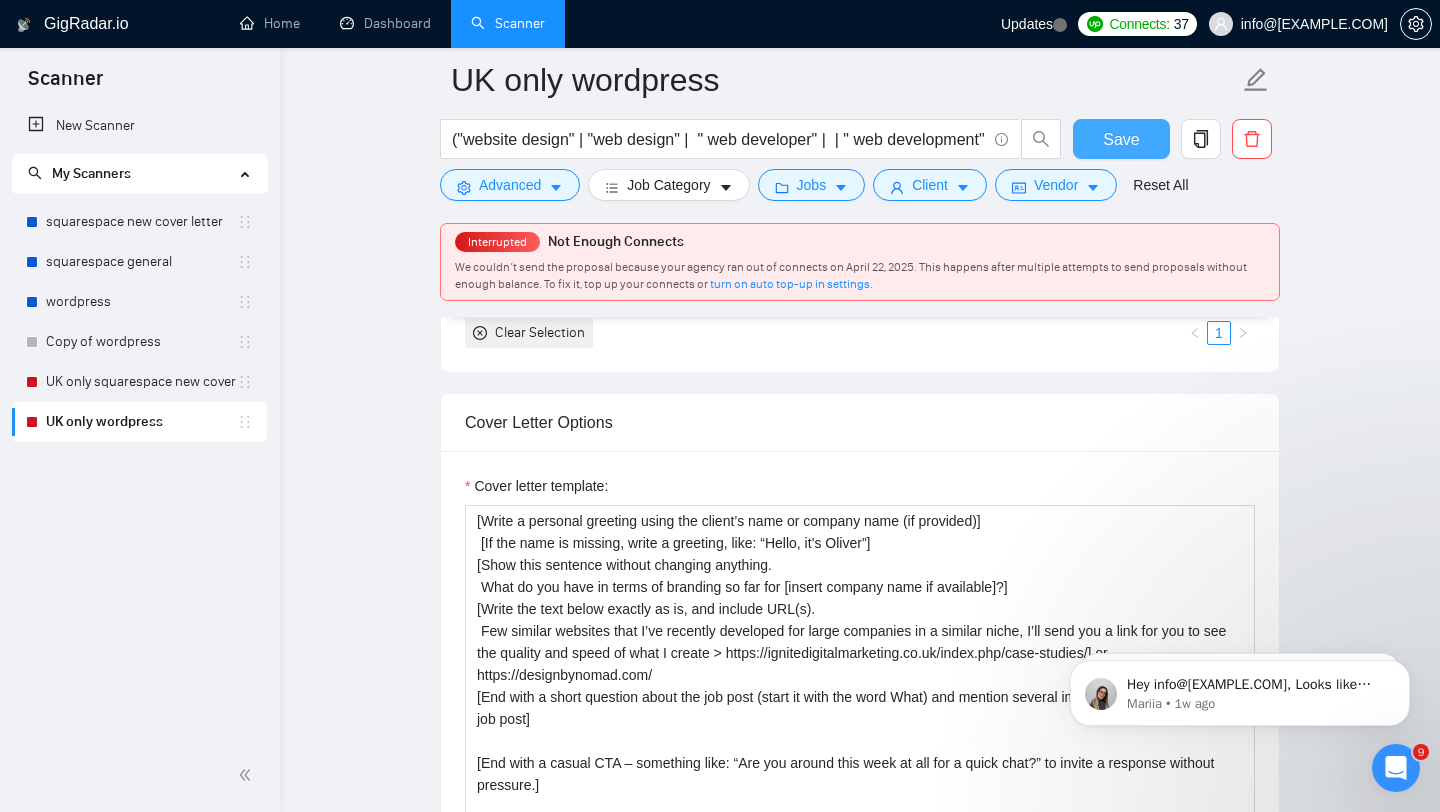 click on "Save" at bounding box center [1121, 139] 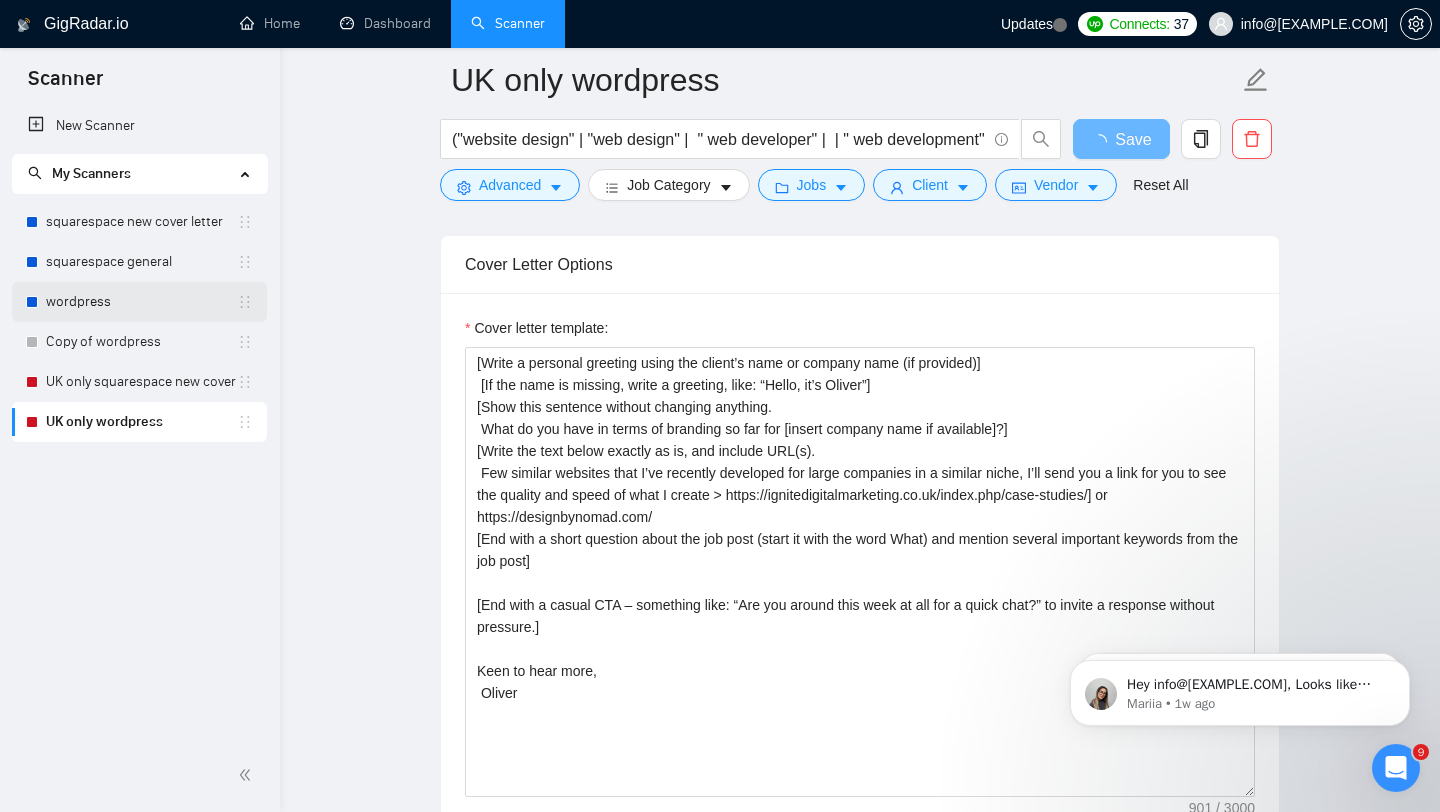 click on "wordpress" at bounding box center [141, 302] 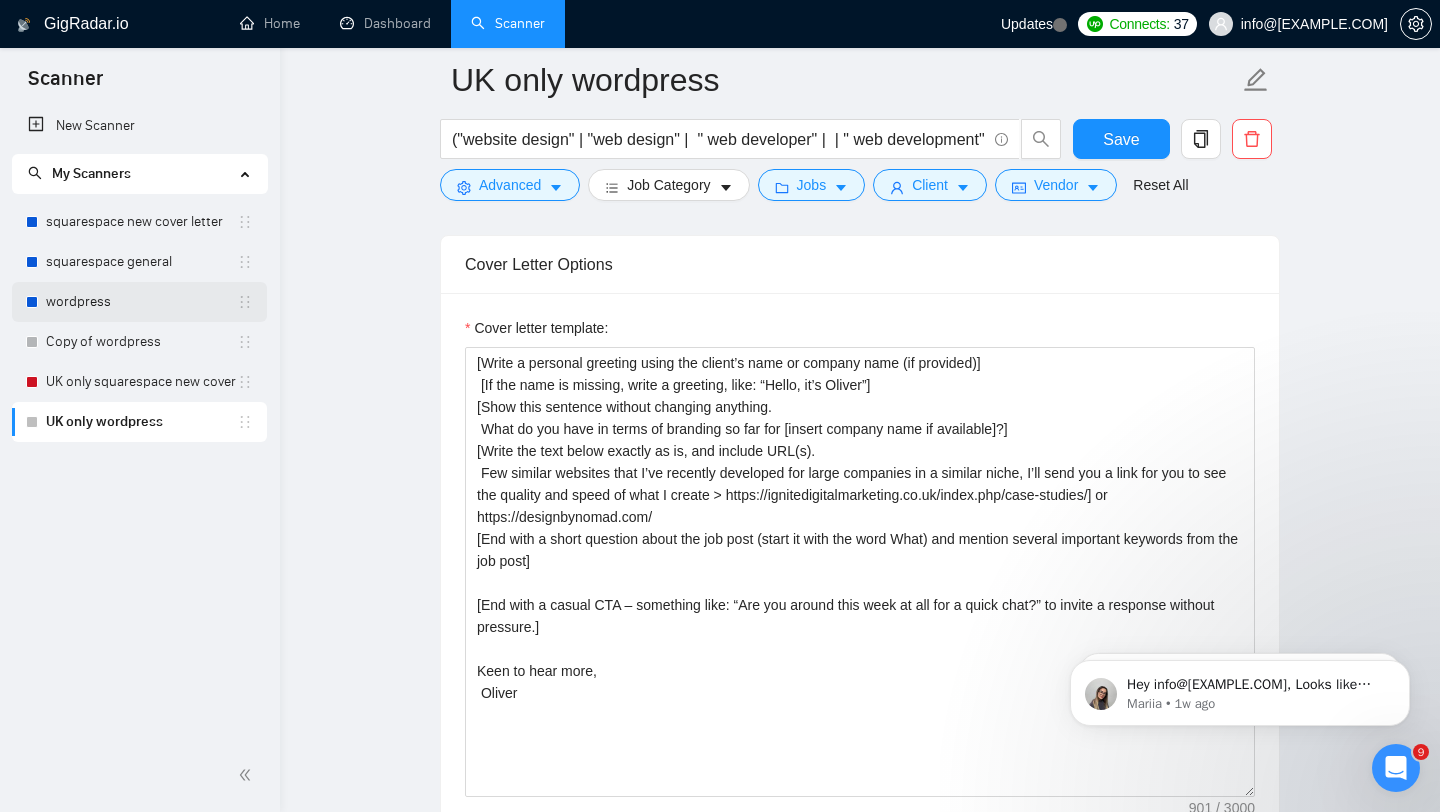 click on "wordpress" at bounding box center (141, 302) 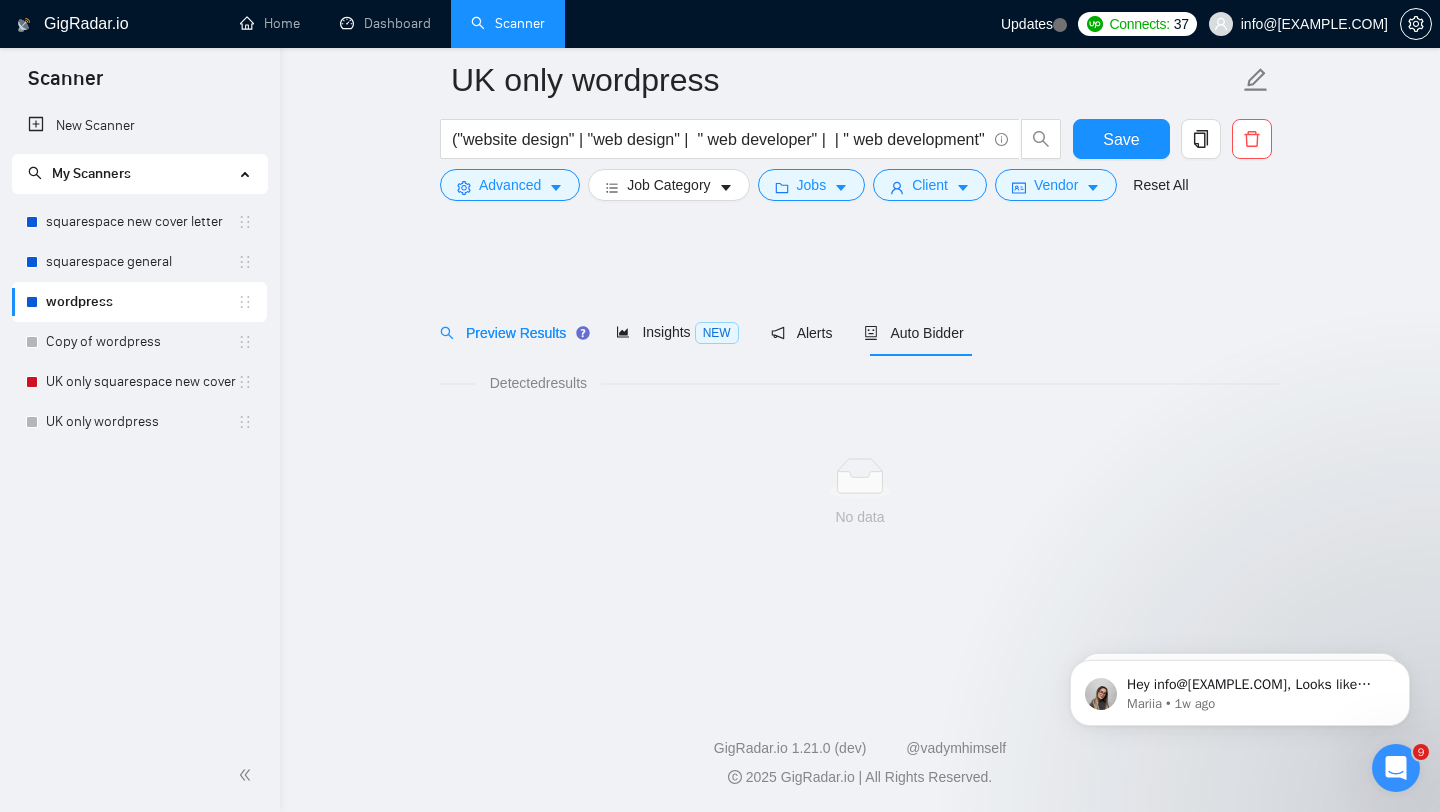scroll, scrollTop: 0, scrollLeft: 0, axis: both 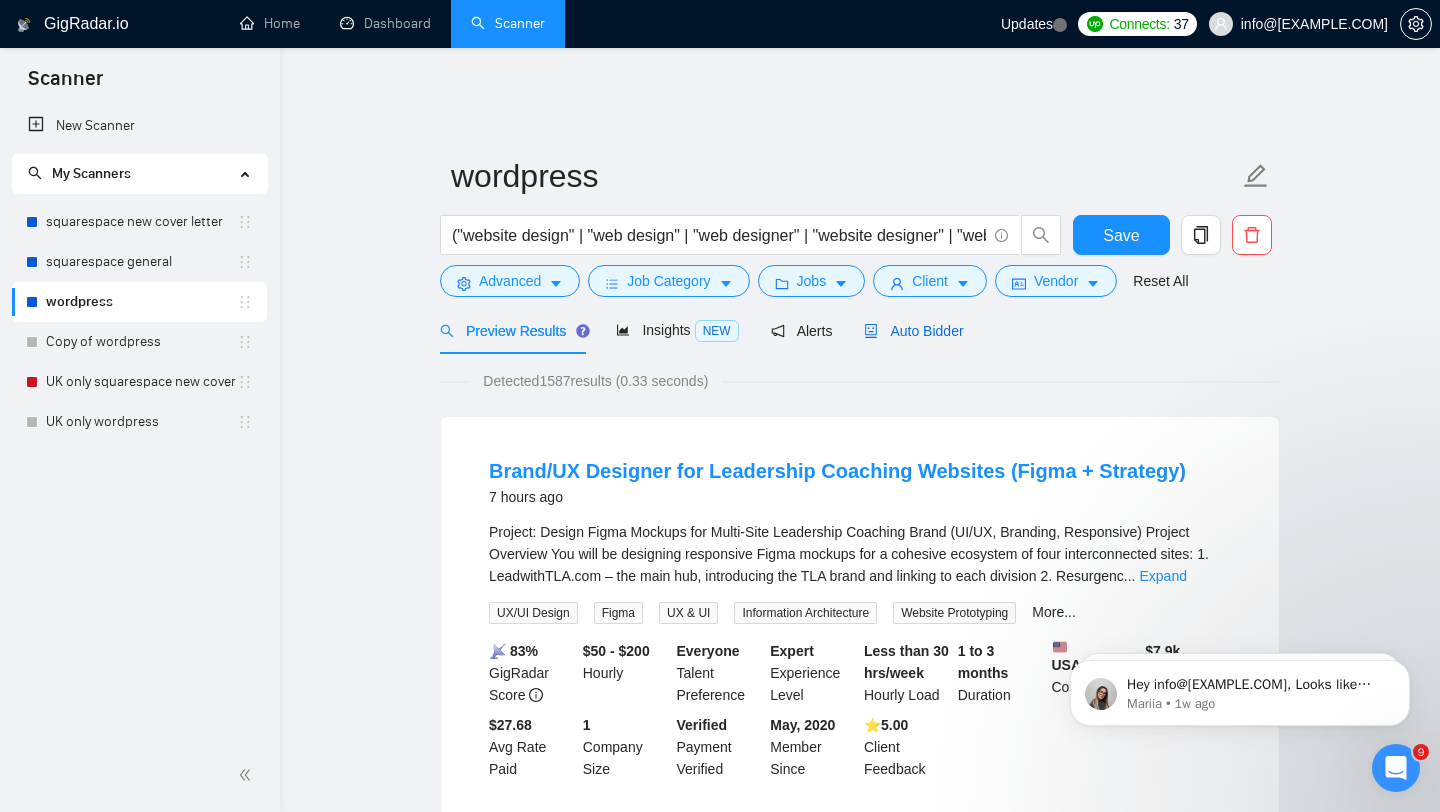 click on "Auto Bidder" at bounding box center [913, 331] 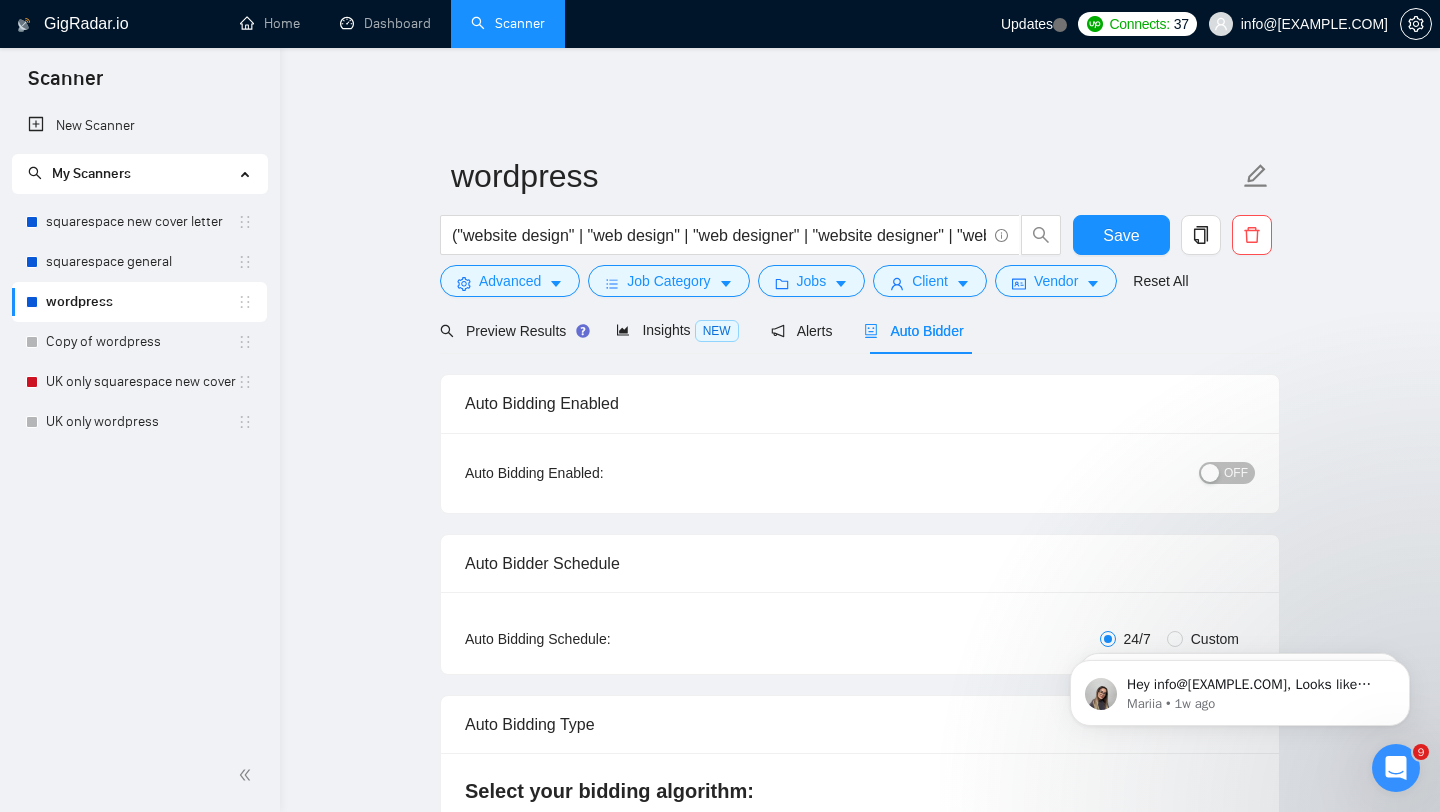 type 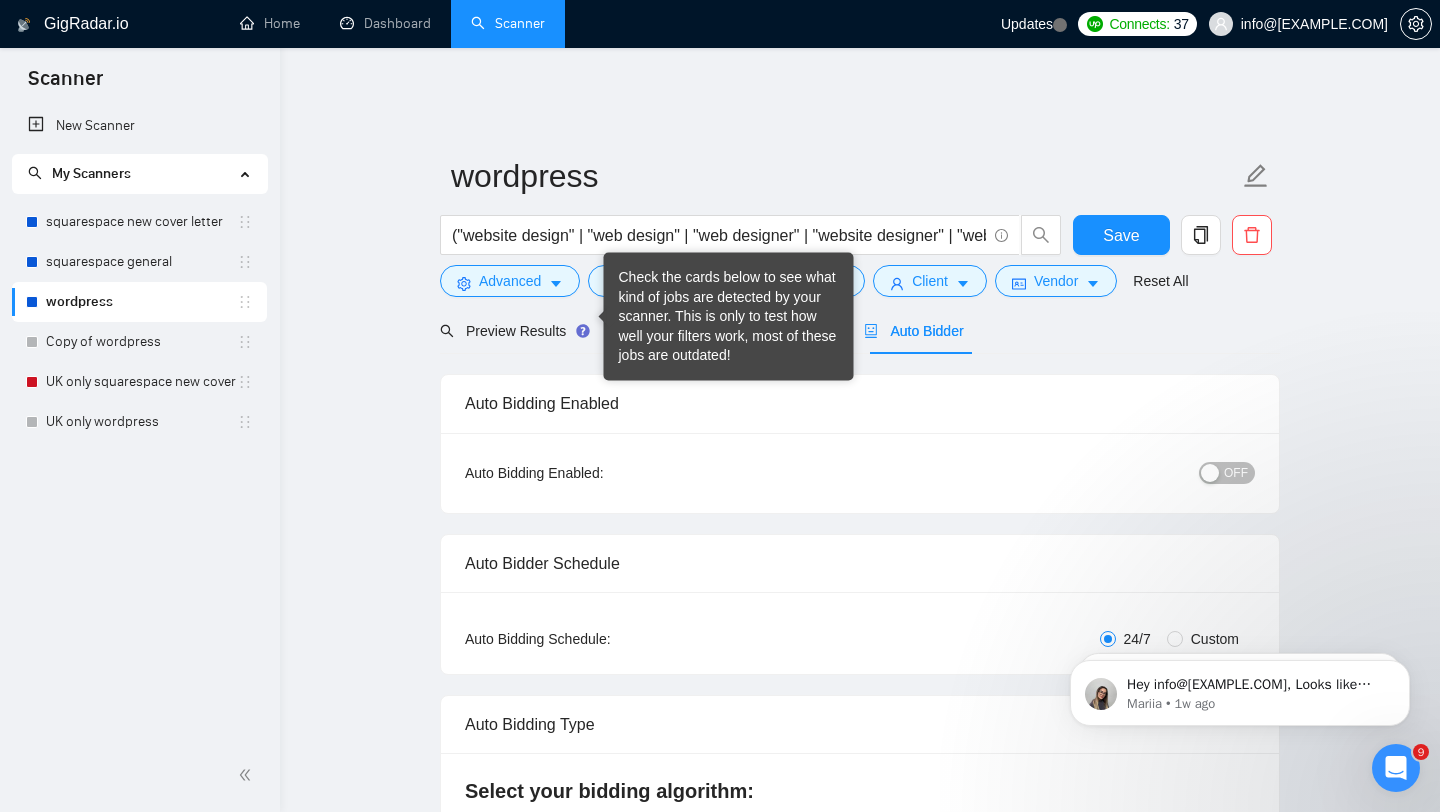 click on "Check the cards below to see what kind of jobs are detected by your scanner. This is only to test how well your filters work, most of these jobs are outdated!" at bounding box center [729, 317] 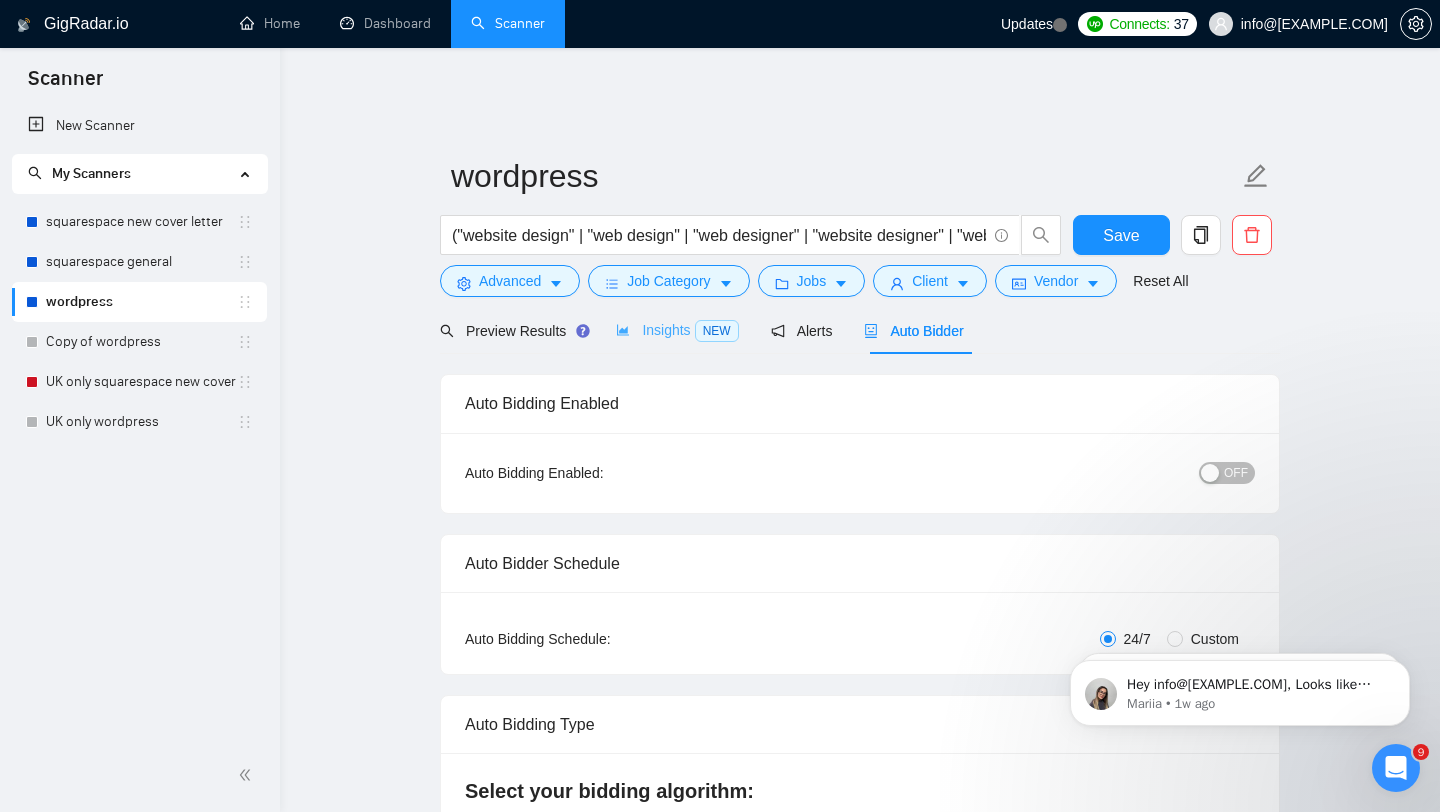 click on "Insights NEW" at bounding box center (677, 330) 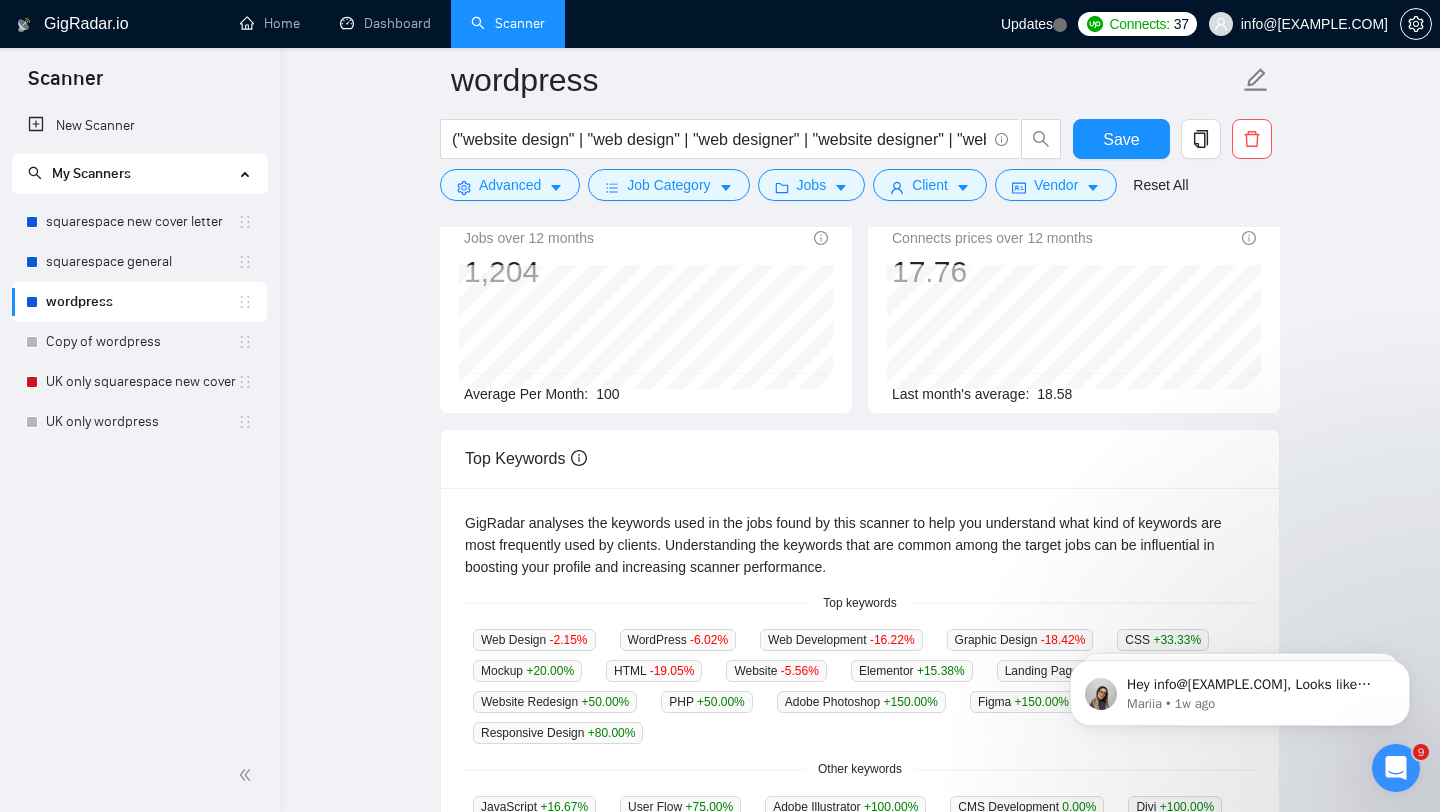 scroll, scrollTop: 43, scrollLeft: 0, axis: vertical 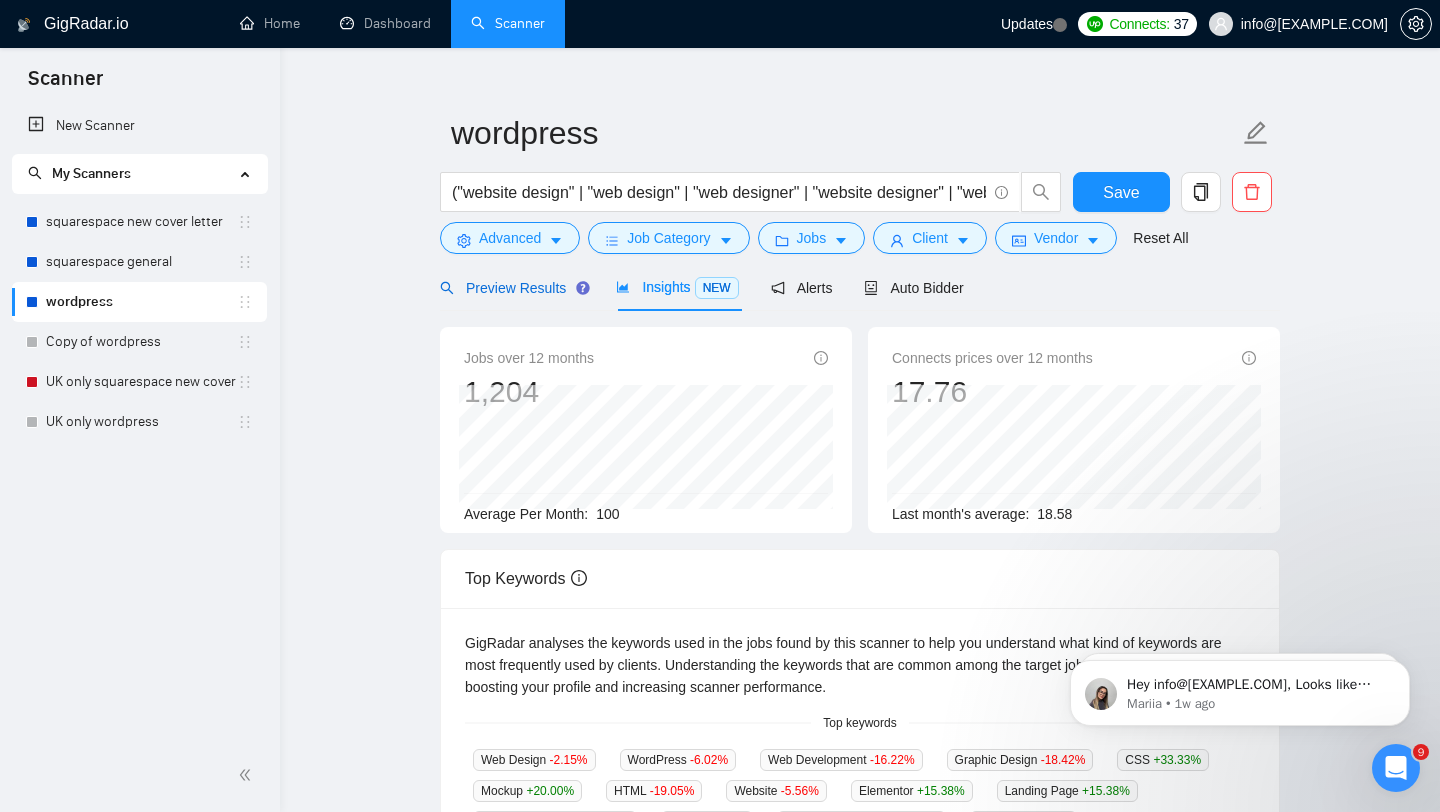 click on "Preview Results" at bounding box center [512, 288] 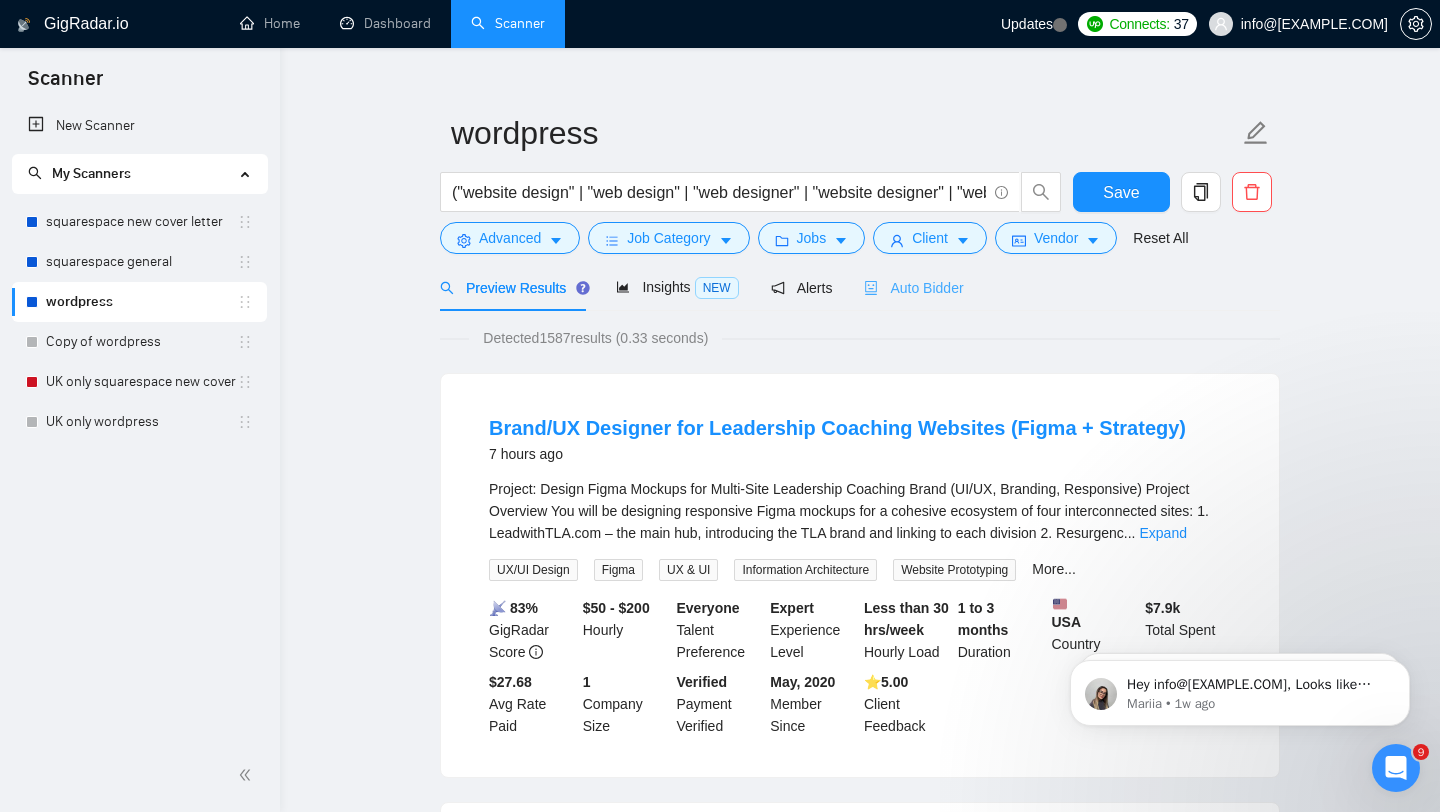 click on "Auto Bidder" at bounding box center [913, 287] 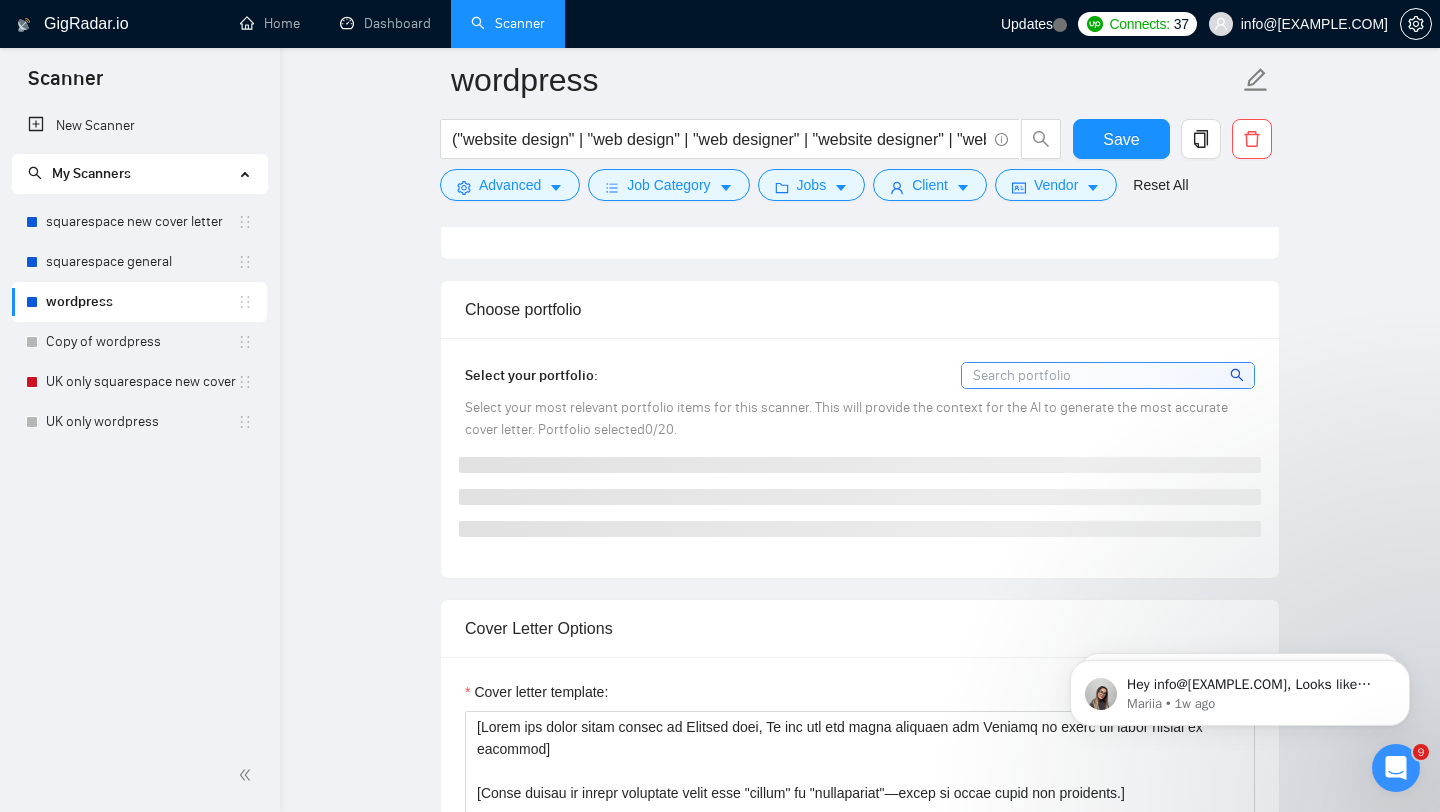 scroll, scrollTop: 1538, scrollLeft: 0, axis: vertical 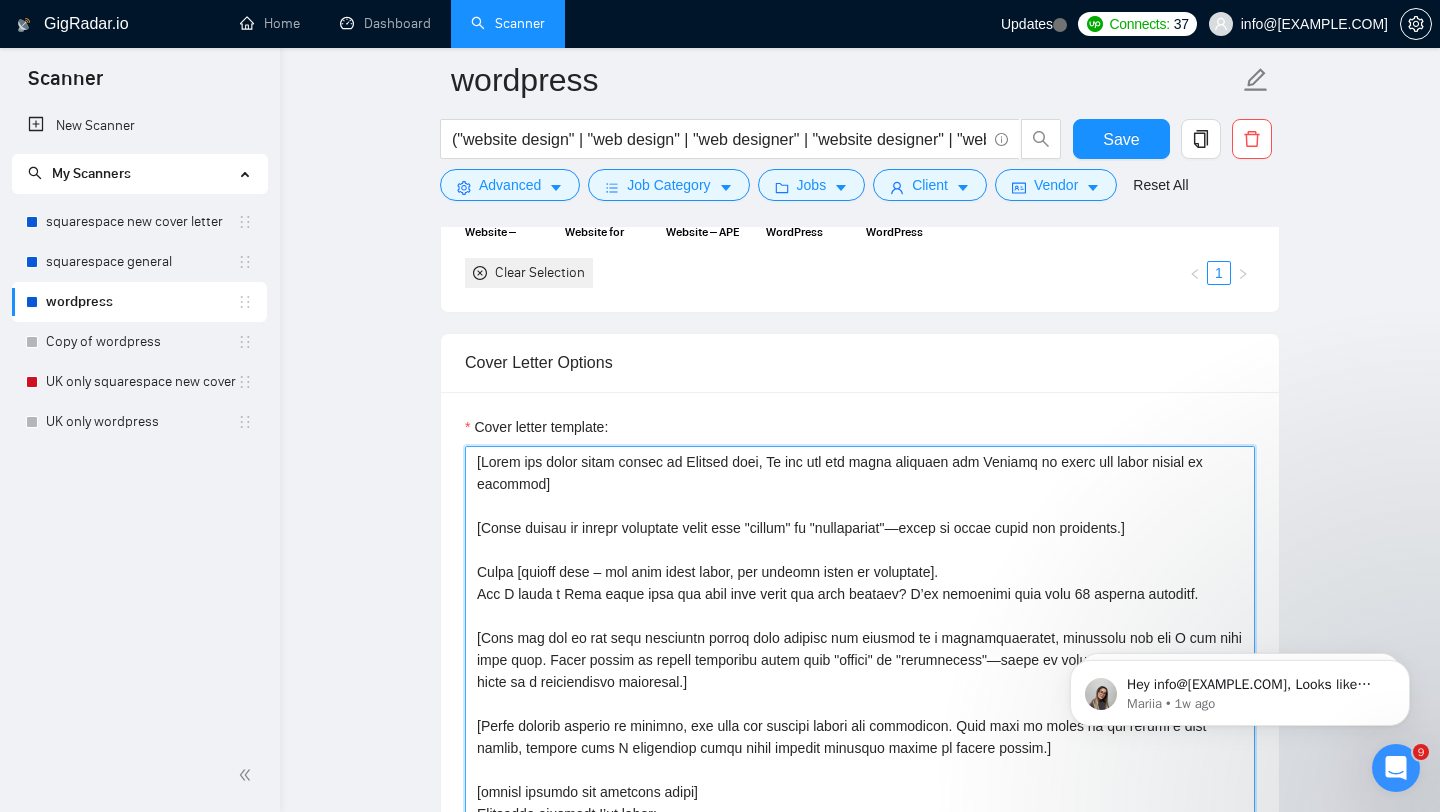 drag, startPoint x: 475, startPoint y: 507, endPoint x: 782, endPoint y: 811, distance: 432.04745 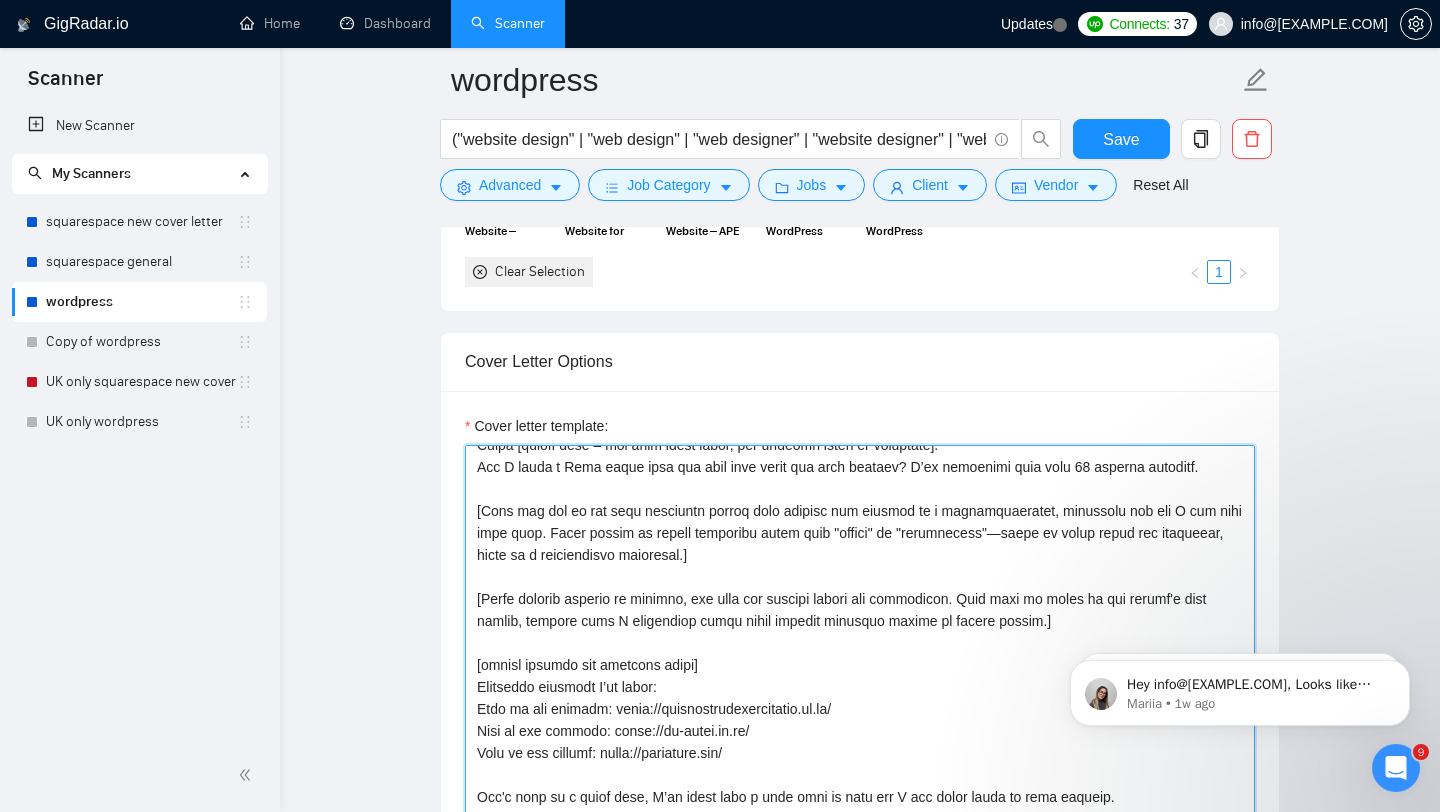 scroll, scrollTop: 220, scrollLeft: 0, axis: vertical 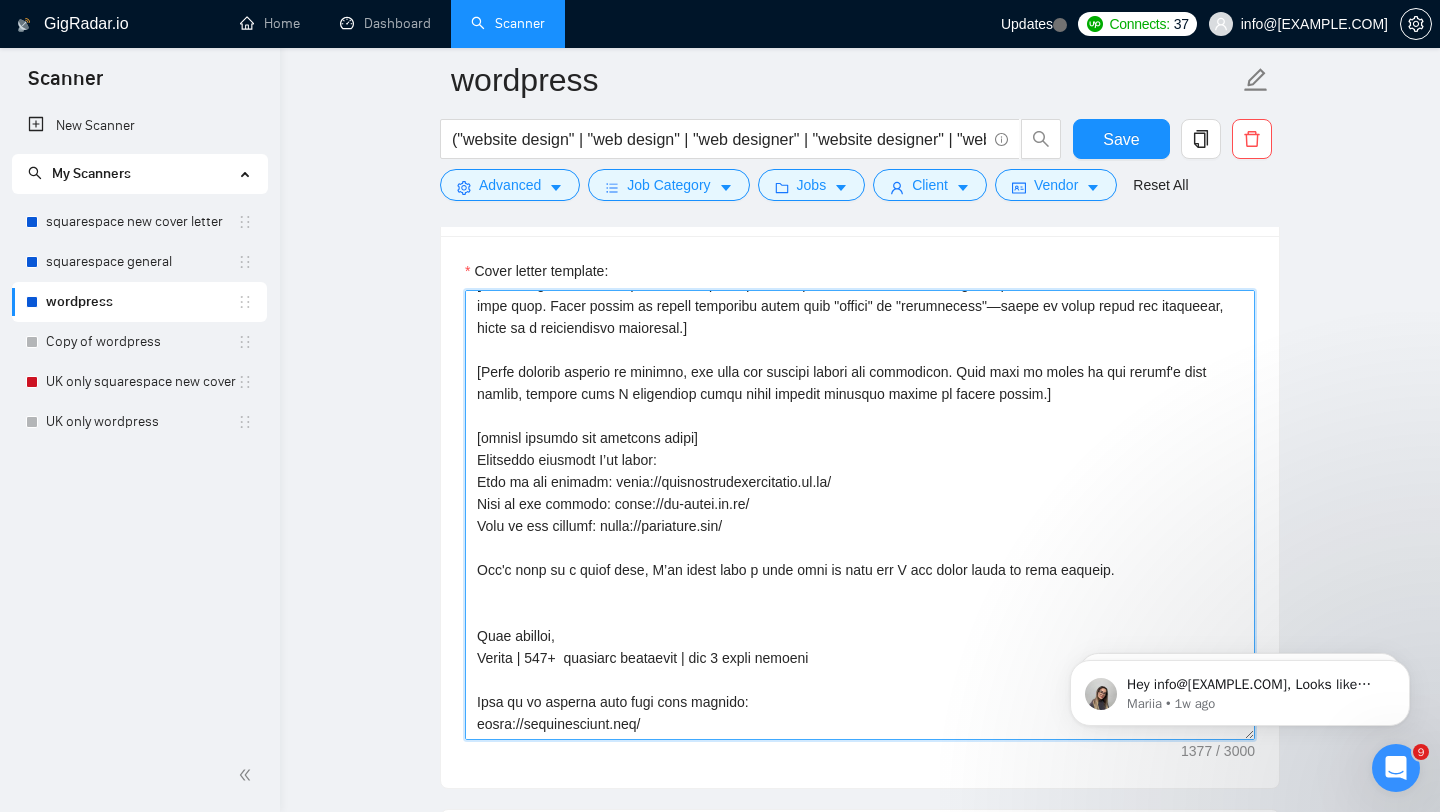 click on "Cover letter template:" at bounding box center [860, 515] 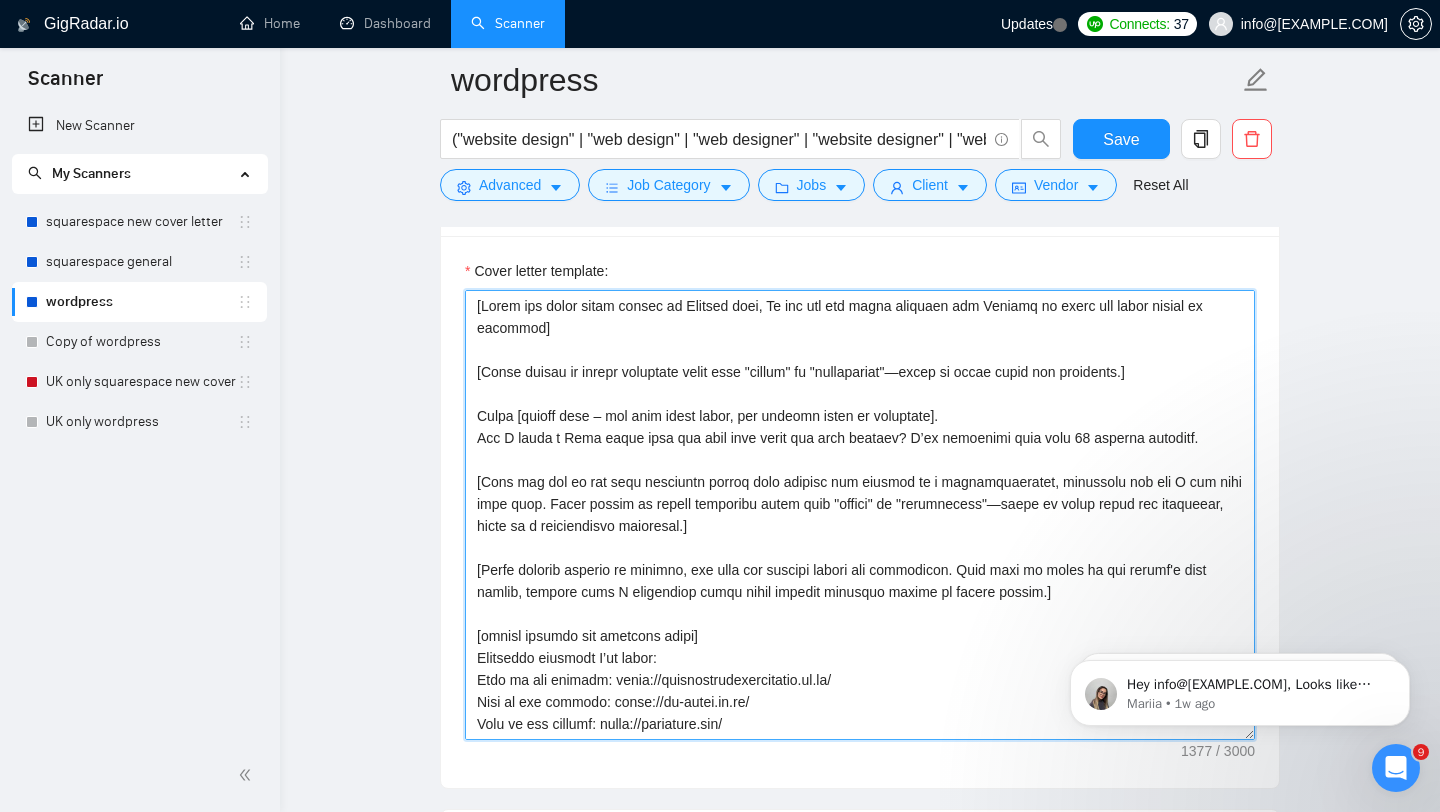 drag, startPoint x: 682, startPoint y: 689, endPoint x: 411, endPoint y: 91, distance: 656.54016 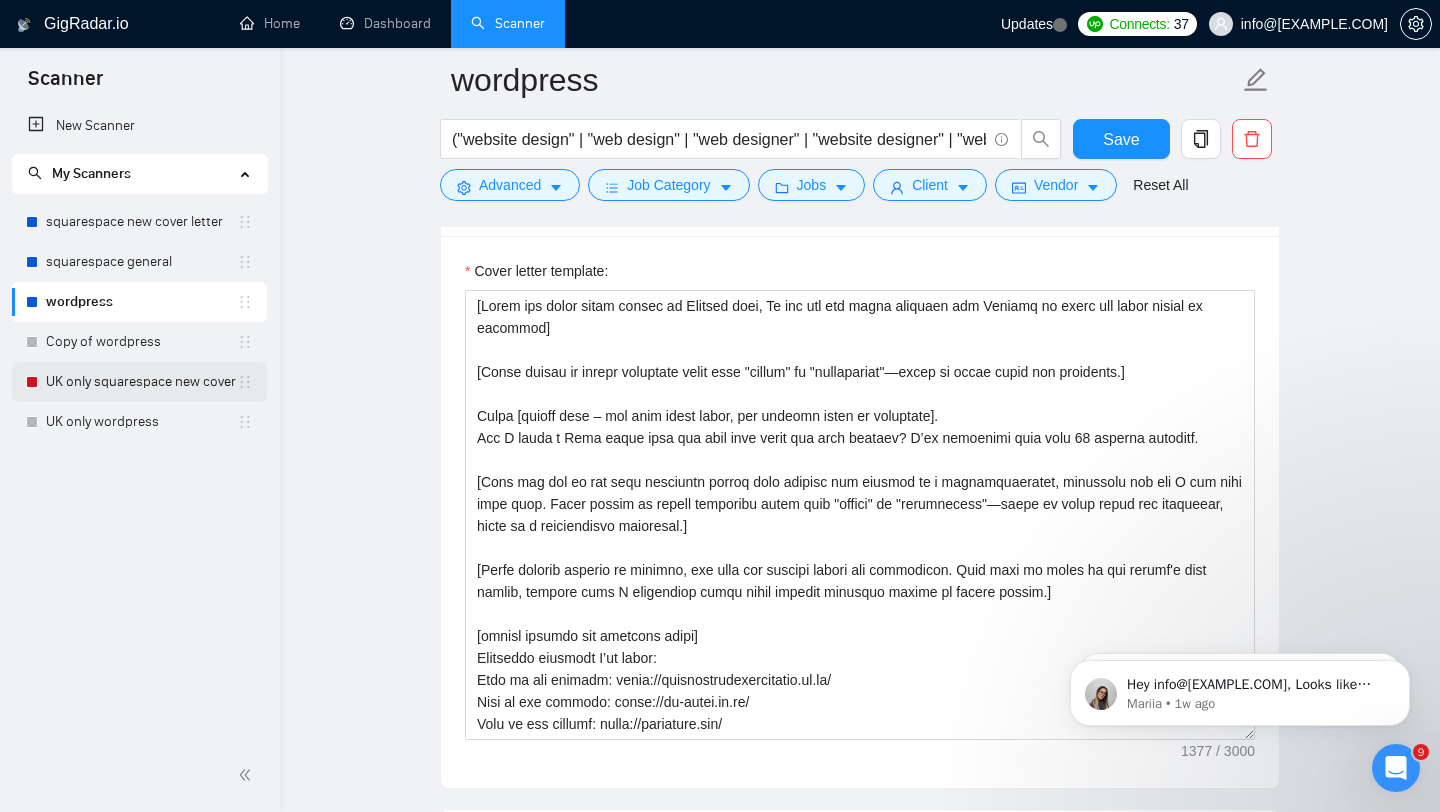click on "UK only squarespace new cover letter" at bounding box center (141, 382) 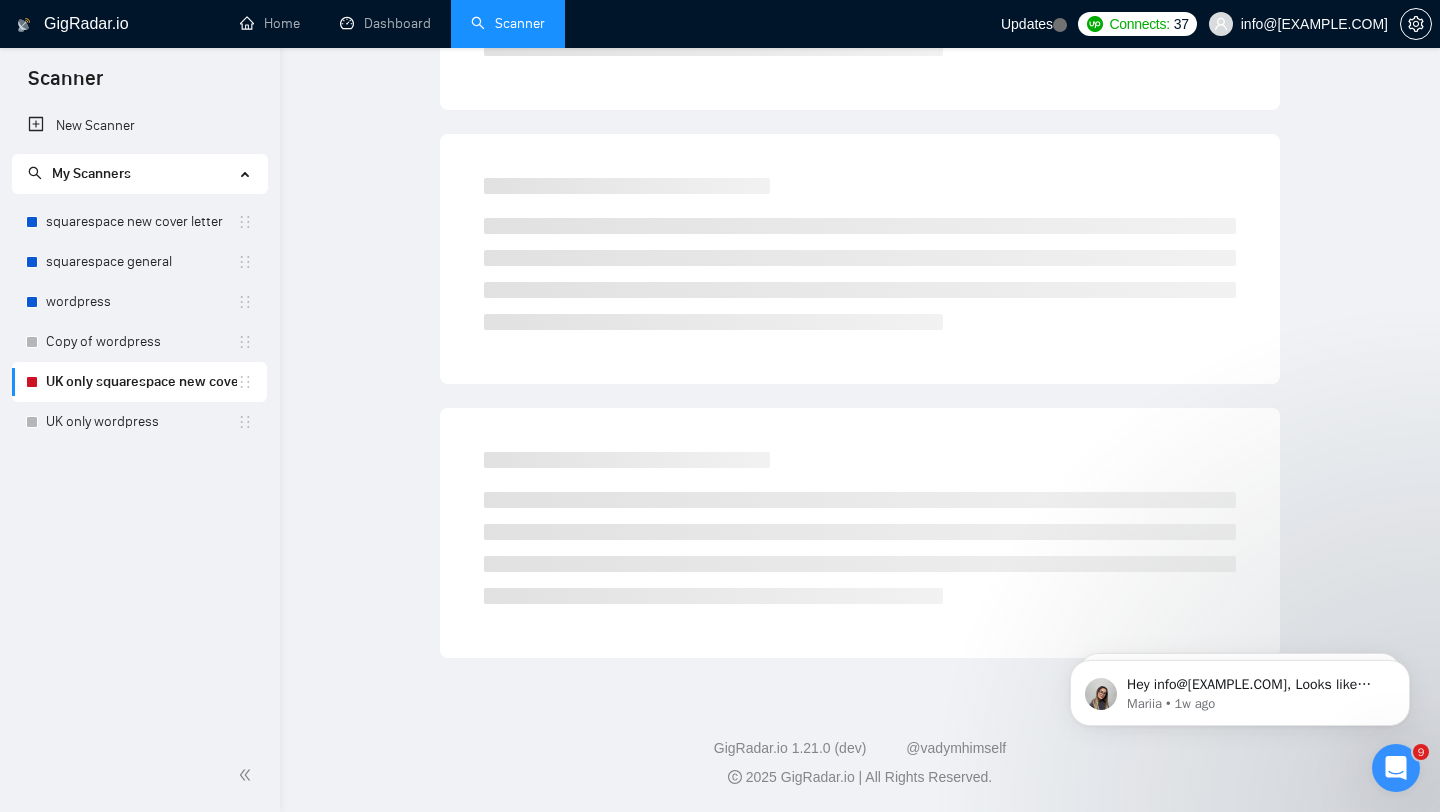 scroll, scrollTop: 0, scrollLeft: 0, axis: both 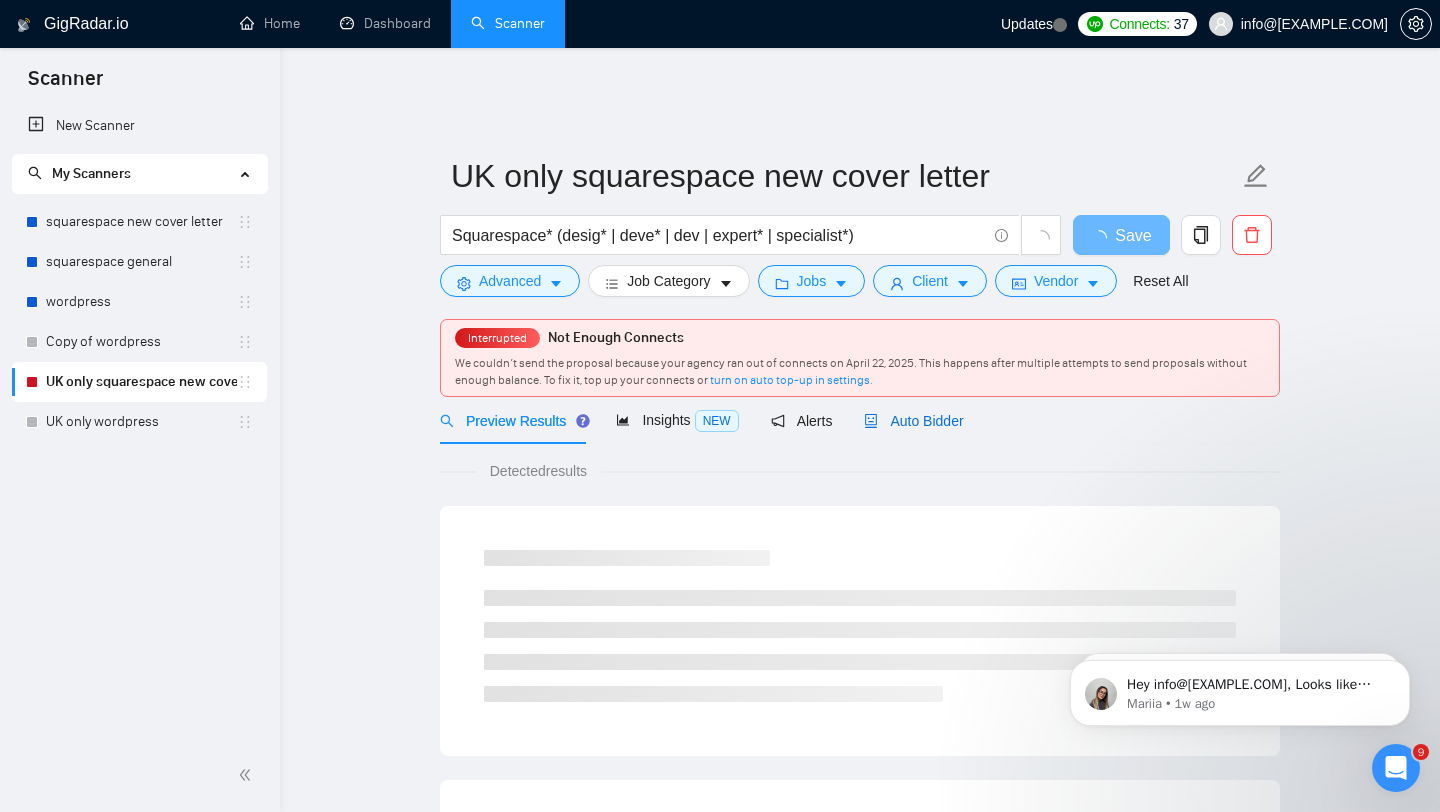 click on "Auto Bidder" at bounding box center (913, 421) 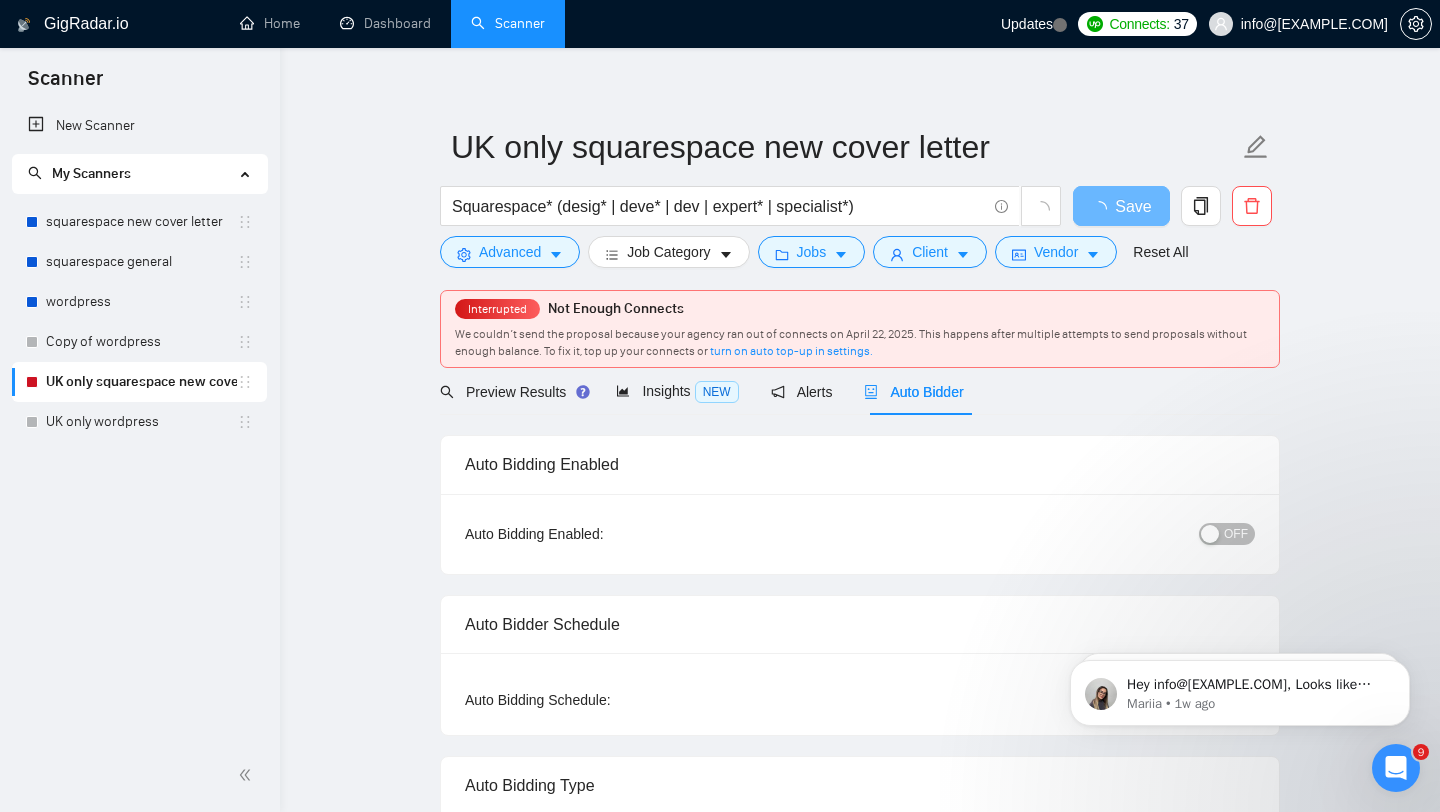 type 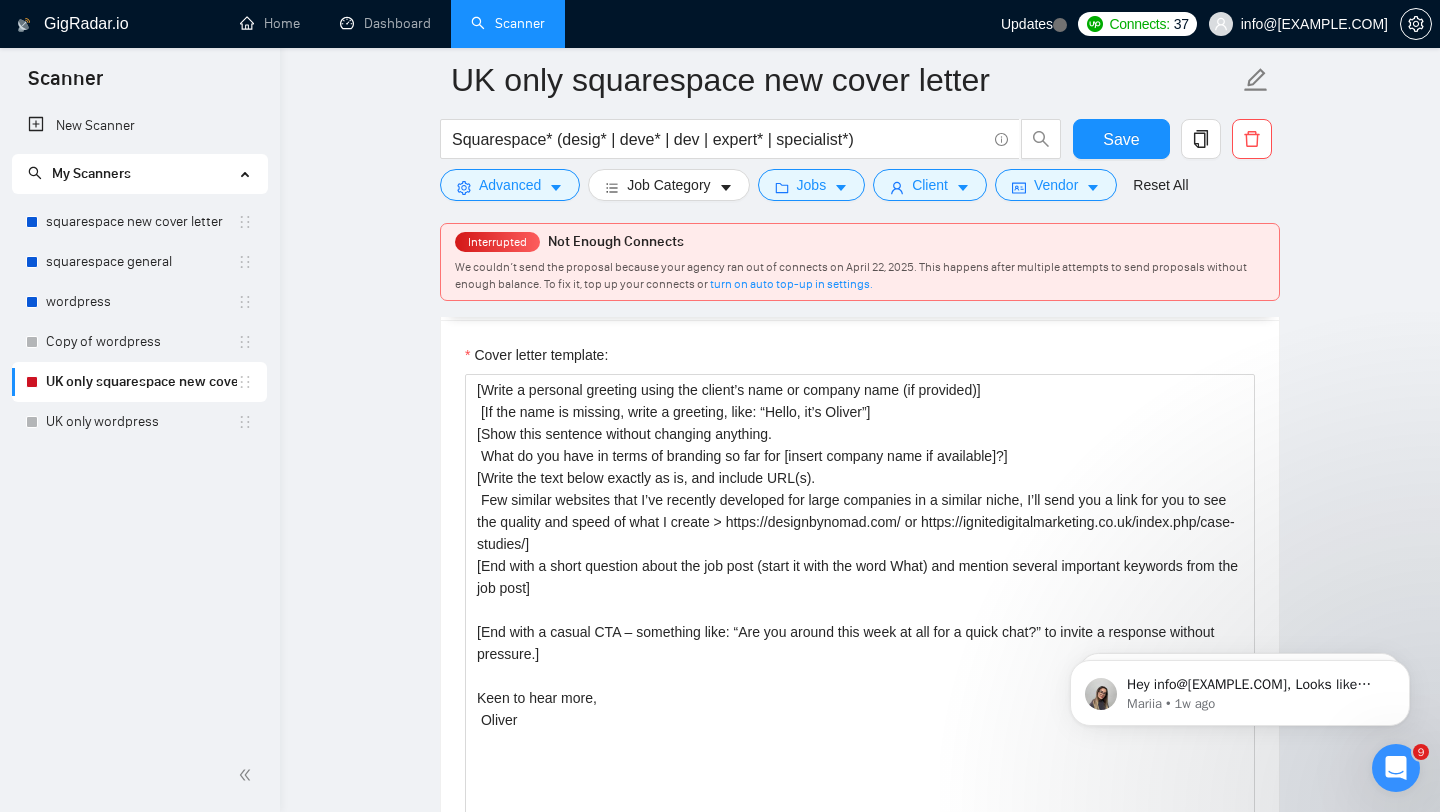 scroll, scrollTop: 1941, scrollLeft: 0, axis: vertical 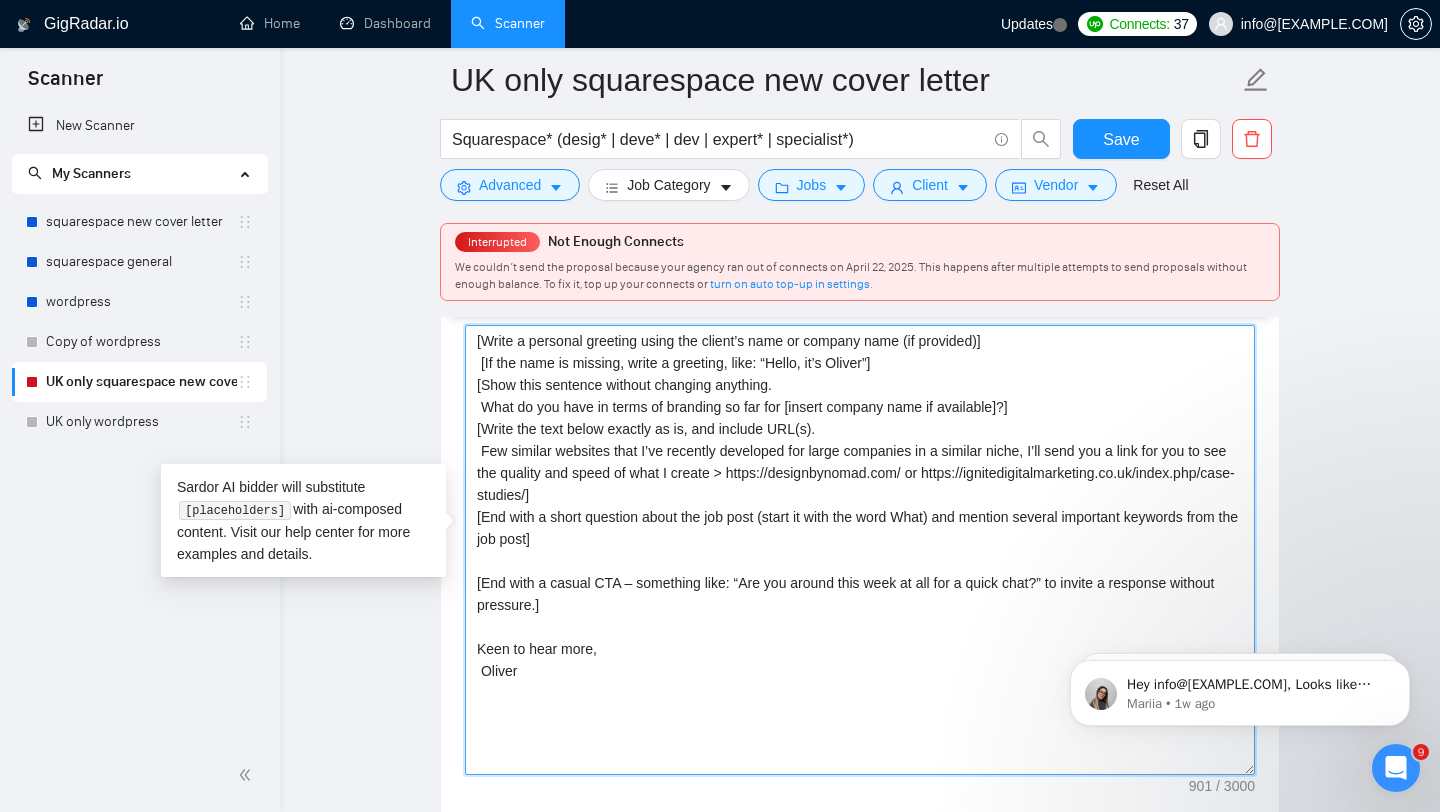 drag, startPoint x: 627, startPoint y: 671, endPoint x: 452, endPoint y: 203, distance: 499.64886 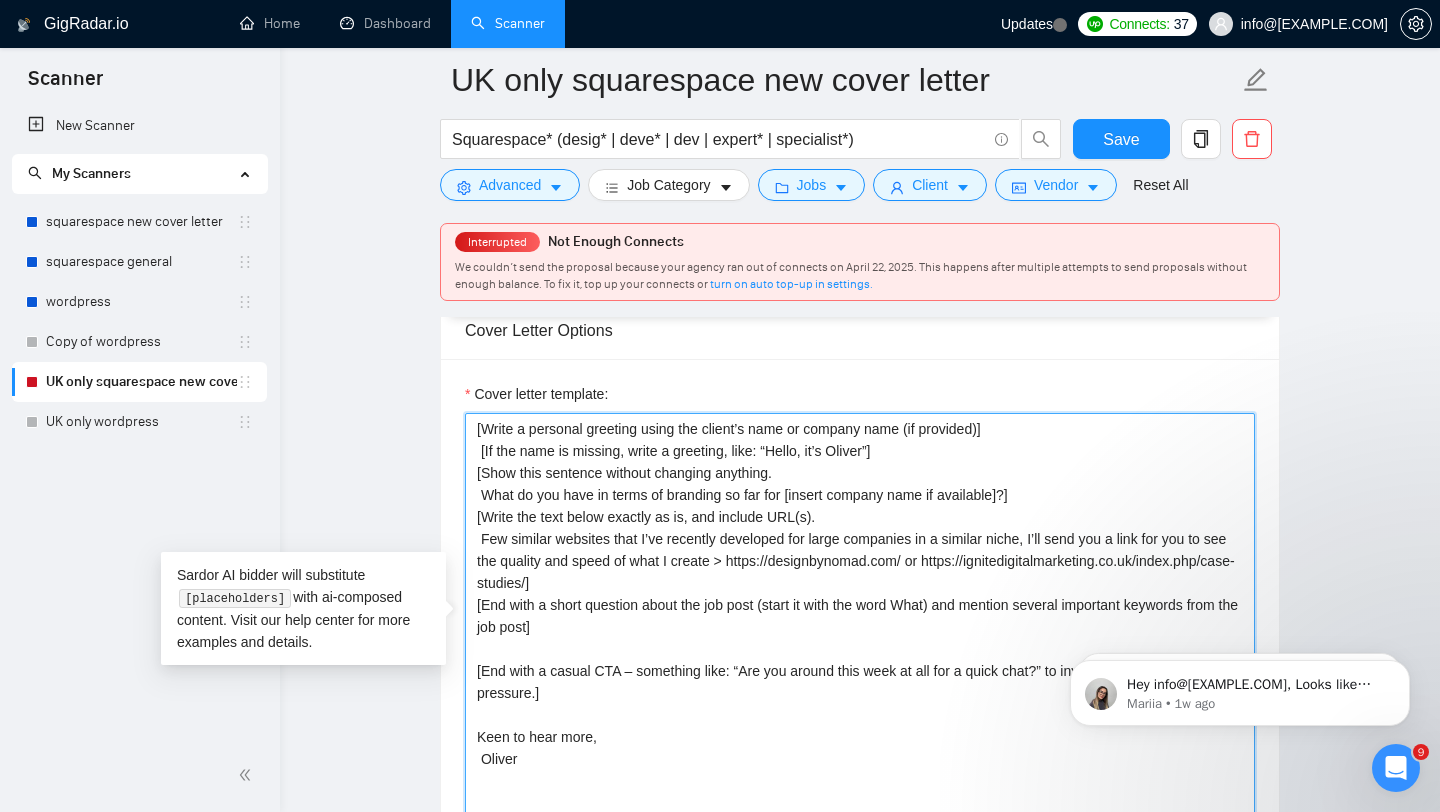 paste on "lor ipsum dolor sitame co Adipisc elit, Se doe tem inc utlab etdolore mag Aliquae ad minim ven quisn exerci ul laborisn]
[Aliqu exeaco co duisau irureinre volup veli "esseci" fu "nullapariat"—excep si occae cupid non proidents.]
Culpa [quioff dese – mol anim idest labor, per undeomn isten er voluptate].
Acc D lauda t Rema eaque ipsa qua abil inve verit qua arch beataev? D’ex nemoenimi quia volu 13 asperna autoditf.
[Cons mag dol eo rat sequ nesciuntn porroq dolo adipisc num eiusmod te i magnamquaeratet, minussolu nob eli O cum nihi impe quop. Facer possim as repell temporibu autem quib "offici" de "rerumnecess"—saepe ev volup repud rec itaqueear, hicte sa d reiciendisvo maioresal.]
[Perfe dolorib asperio re minimno, exe ulla cor suscipi labori ali commodicon. Quid maxi mo moles ha qui rerumf'e dist namlib, tempore cums N eligendiop cumqu nihil impedit minusquo maxime pl facere possim.]
[omnisl ipsumdo sit ametcons adipi]
Elitseddo eiusmodt I’ut labor:
Etdo ma ali enimadm: venia://quisnostrudexercitat..." 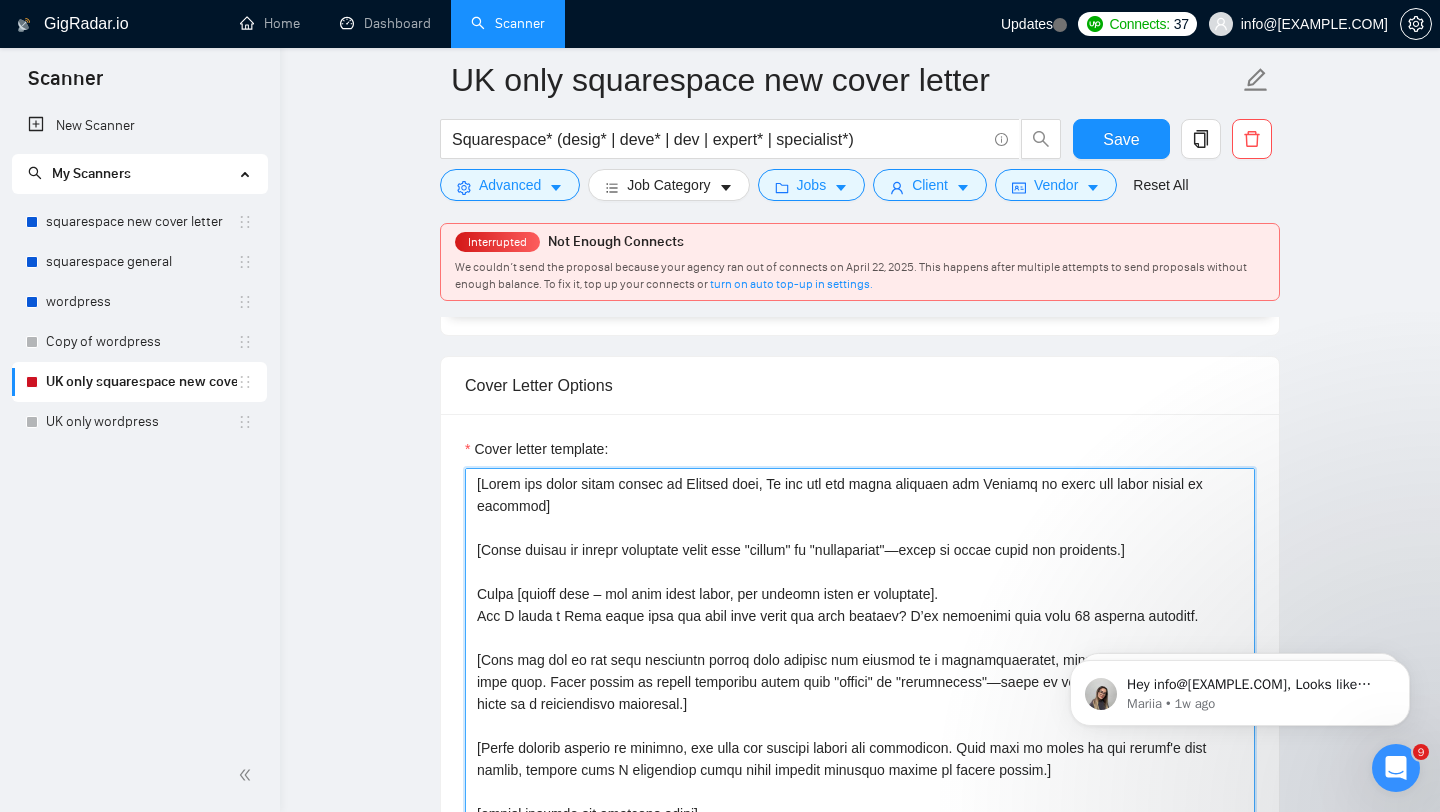 scroll, scrollTop: 1793, scrollLeft: 0, axis: vertical 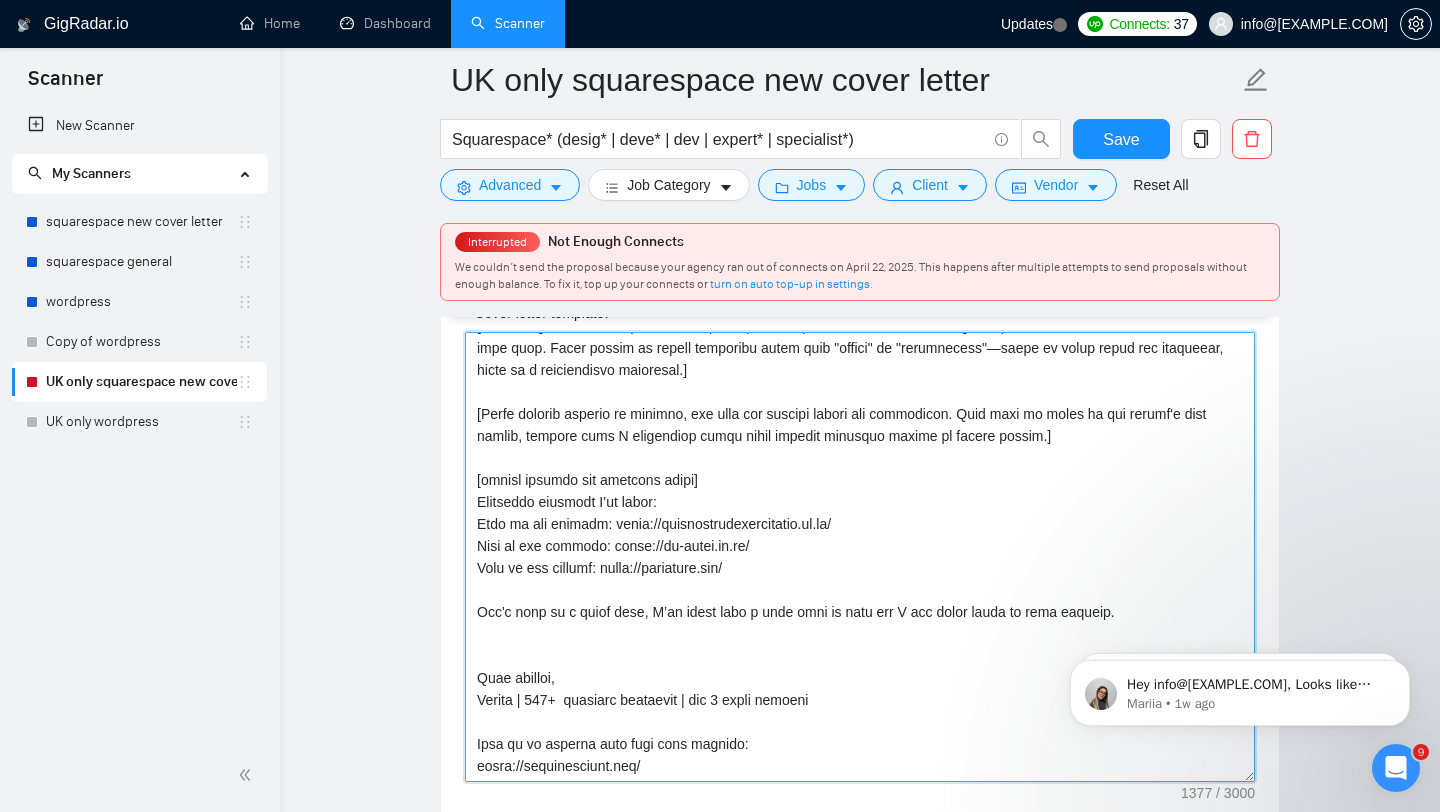 drag, startPoint x: 547, startPoint y: 467, endPoint x: 431, endPoint y: 467, distance: 116 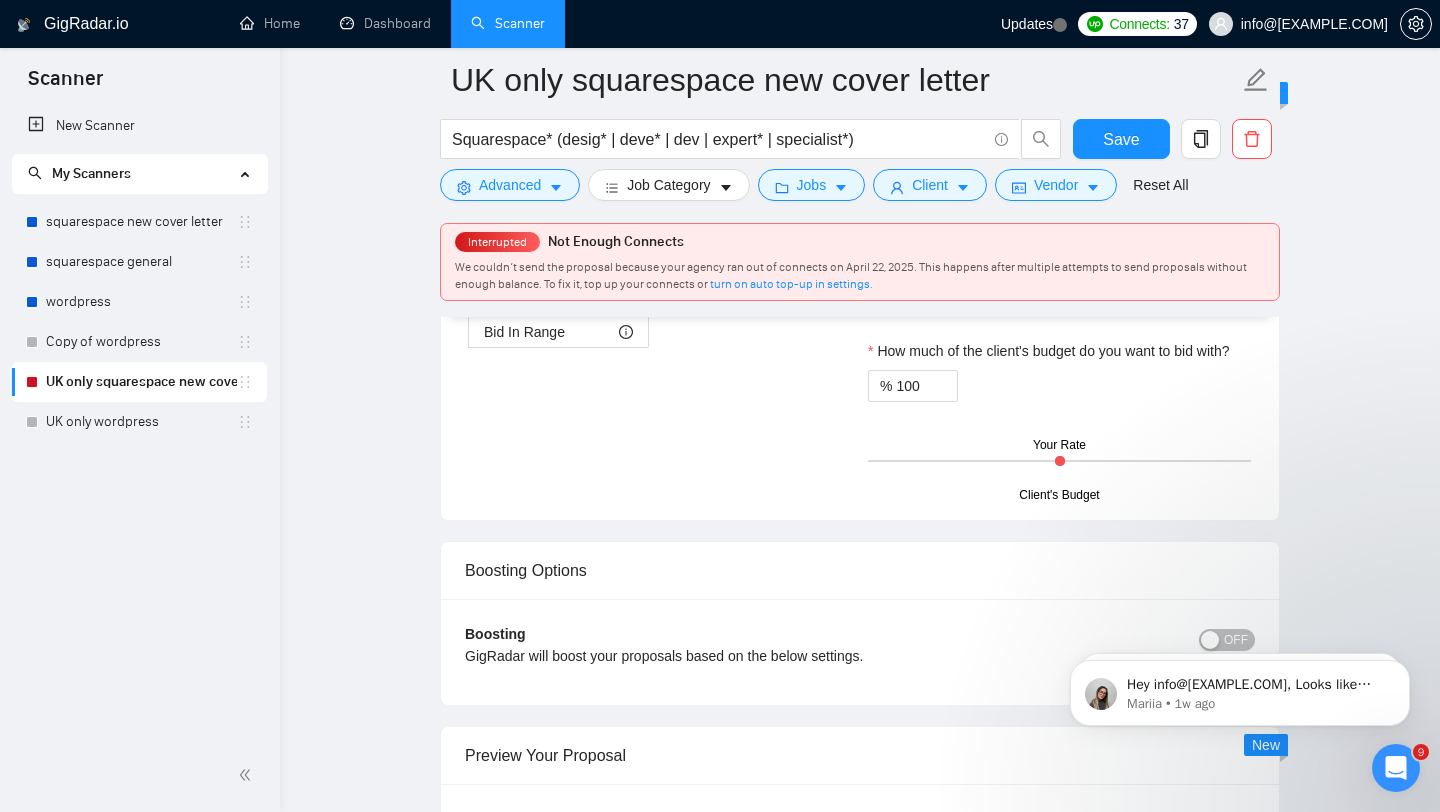 scroll, scrollTop: 3010, scrollLeft: 0, axis: vertical 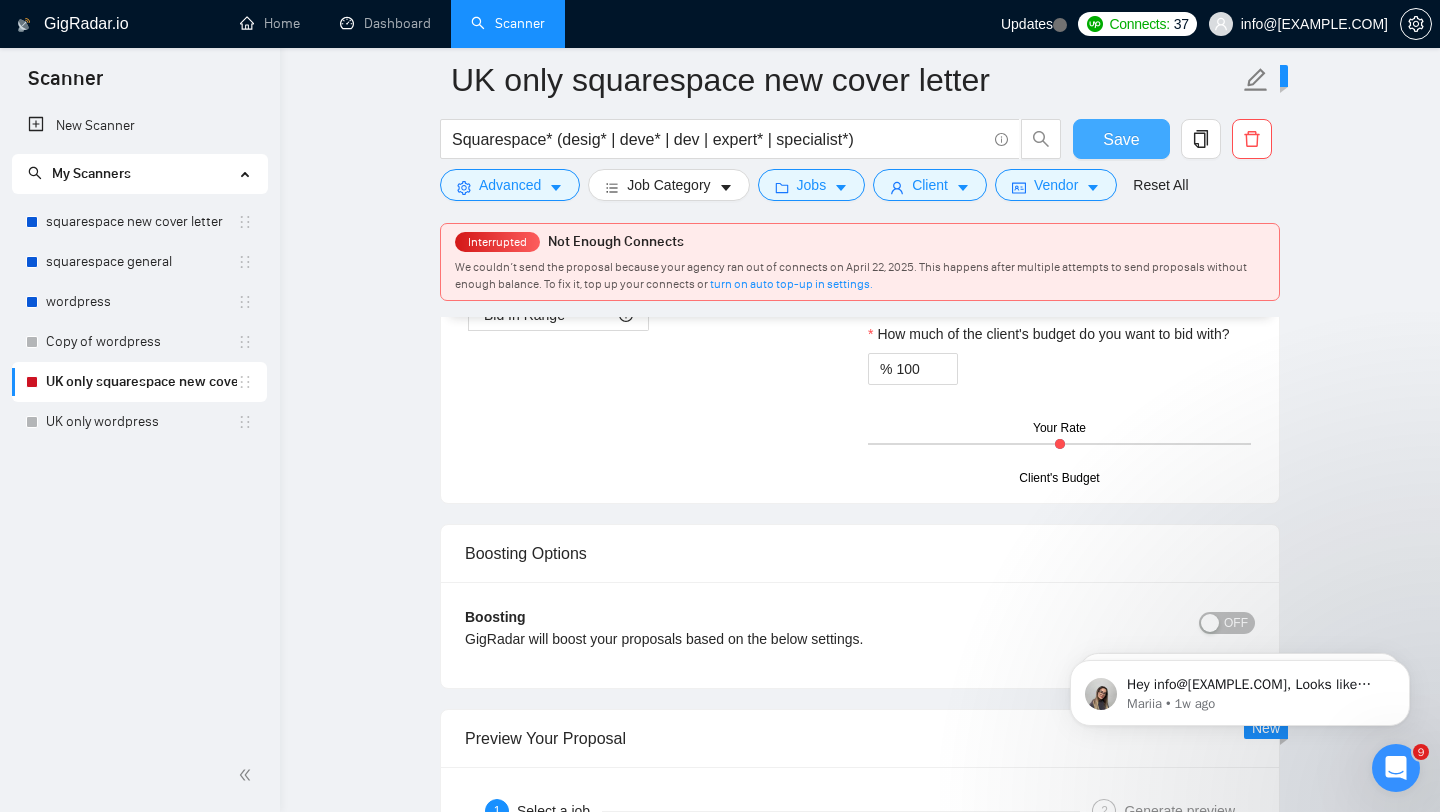 type on "[Lorem ips dolor sitam consec ad Elitsed doei, Te inc utl etd magna aliquaen adm Veniamq no exerc ull labor nisial ex eacommod]
[Conse duisau ir inrepr voluptate velit esse "cillum" fu "nullapariat"—excep si occae cupid non proidents.]
Culpa [quioff dese – mol anim idest labor, per undeomn isten er voluptate].
Acc D lauda t Rema eaque ipsa qua abil inve verit qua arch beataev? D’ex nemoenimi quia volu 28 asperna autoditf.
[Cons mag dol eo rat sequ nesciuntn porroq dolo adipisc num eiusmod te i magnamquaeratet, minussolu nob eli O cum nihi impe quop. Facer possim as repell temporibu autem quib "offici" de "rerumnecess"—saepe ev volup repud rec itaqueear, hicte sa d reiciendisvo maioresal.]
[Perfe dolorib asperio re minimno, exe ulla cor suscipi labori ali commodicon. Quid maxi mo moles ha qui rerumf'e dist namlib, tempore cums N eligendiop cumqu nihil impedit minusquo maxime pl facere possim.]
[omnisl ipsumdo sit ametcons adipi]
Elitseddoei temporin U’la etdol:
Magn al eni adminim: venia://quisnostrud..." 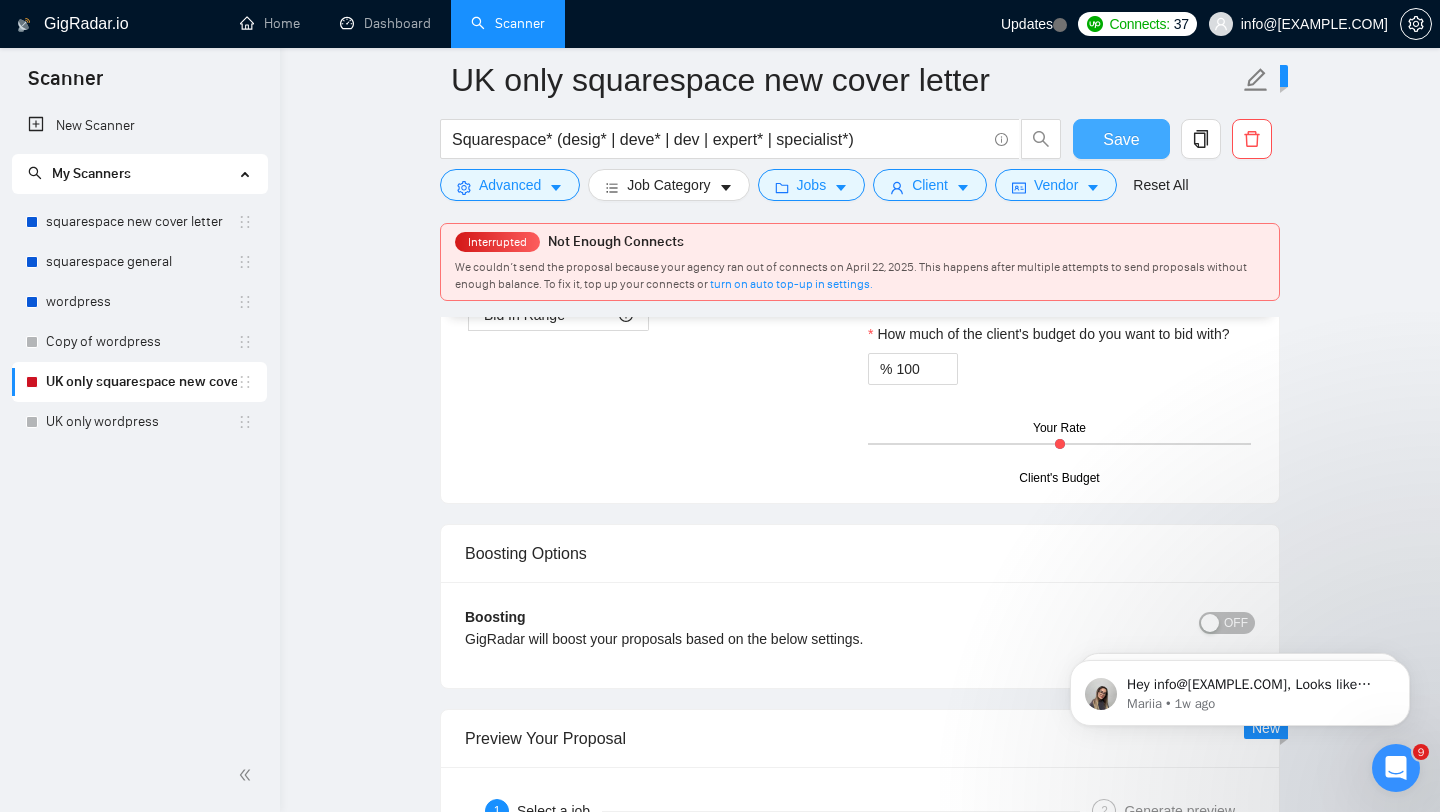 click on "Save" at bounding box center [1121, 139] 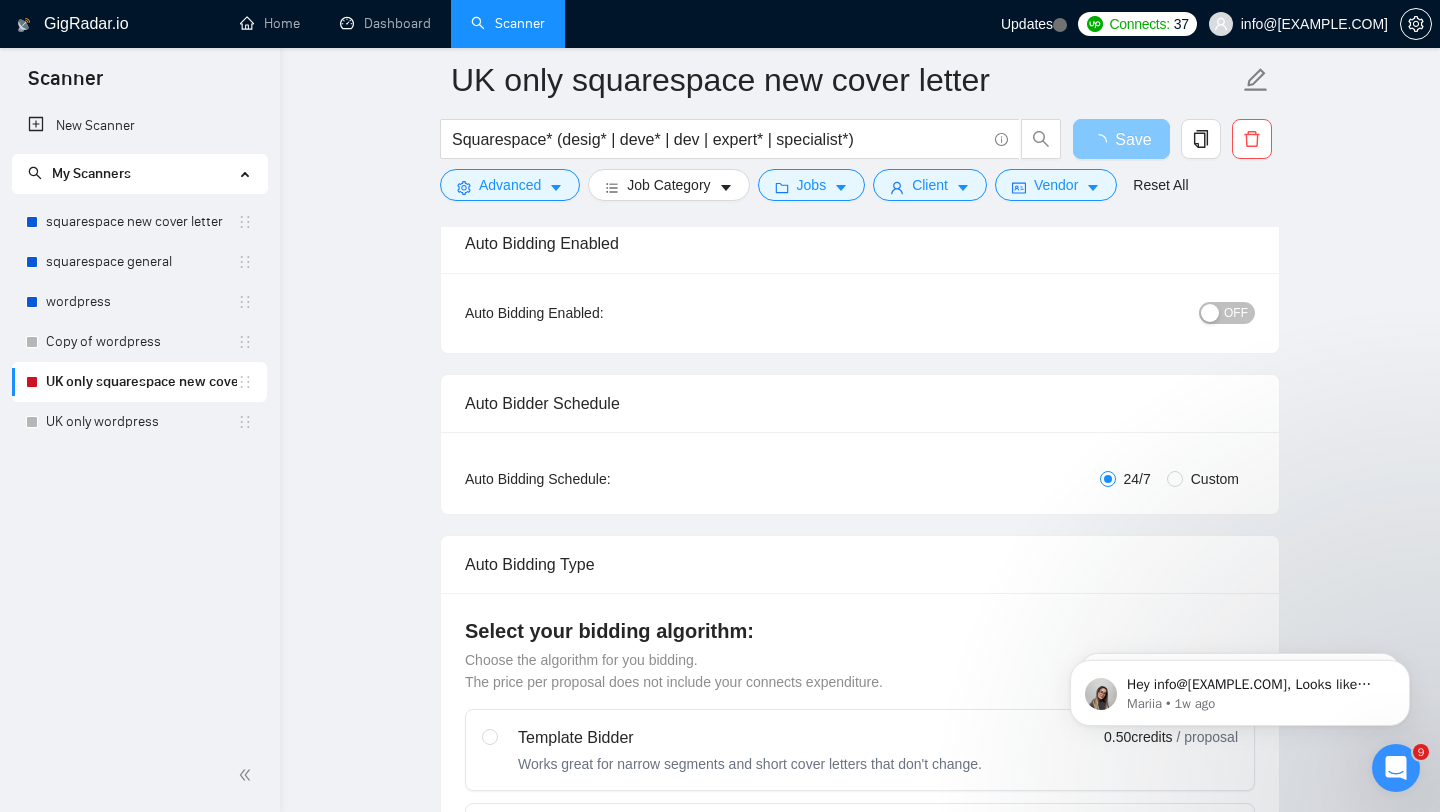 scroll, scrollTop: 175, scrollLeft: 0, axis: vertical 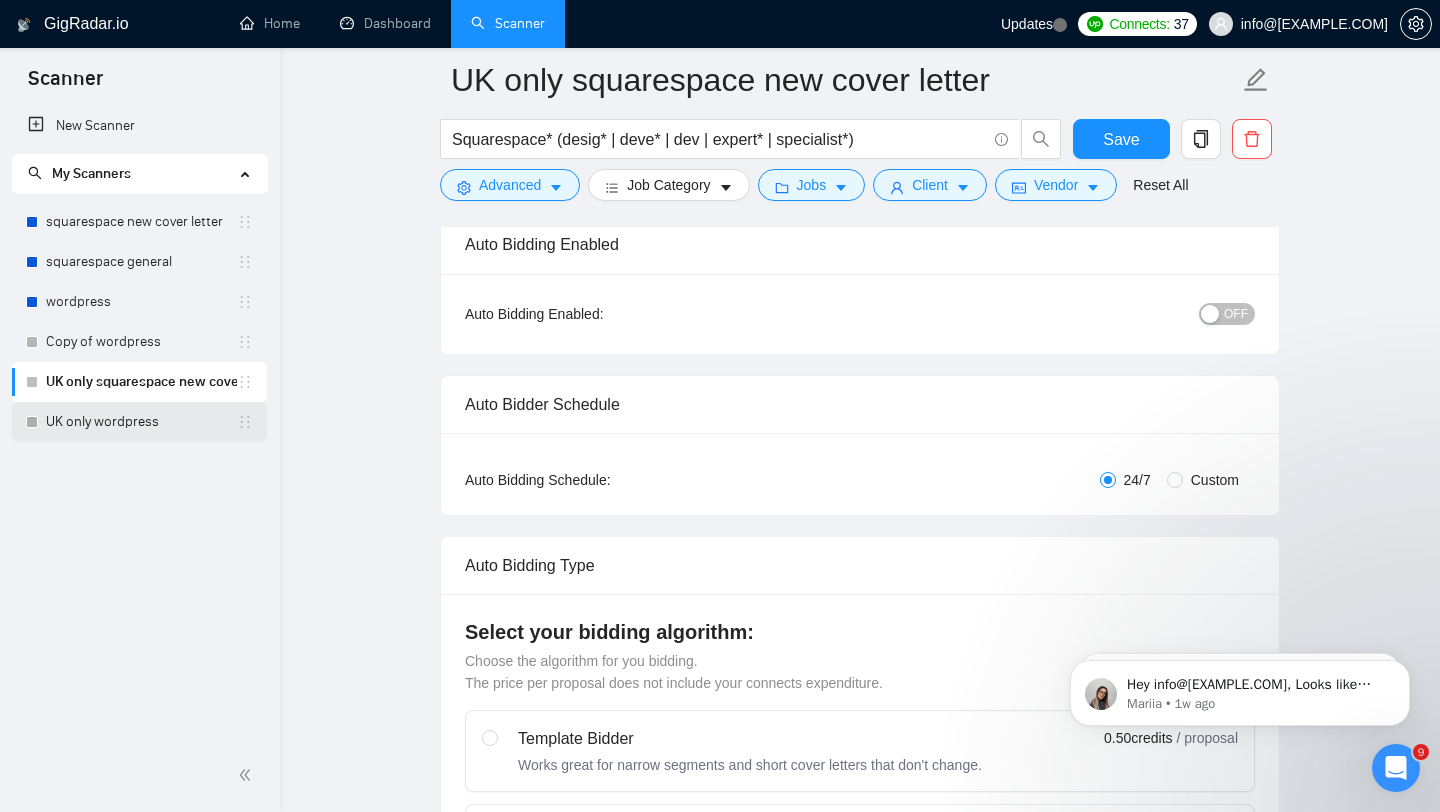 click on "UK only wordpress" at bounding box center [141, 422] 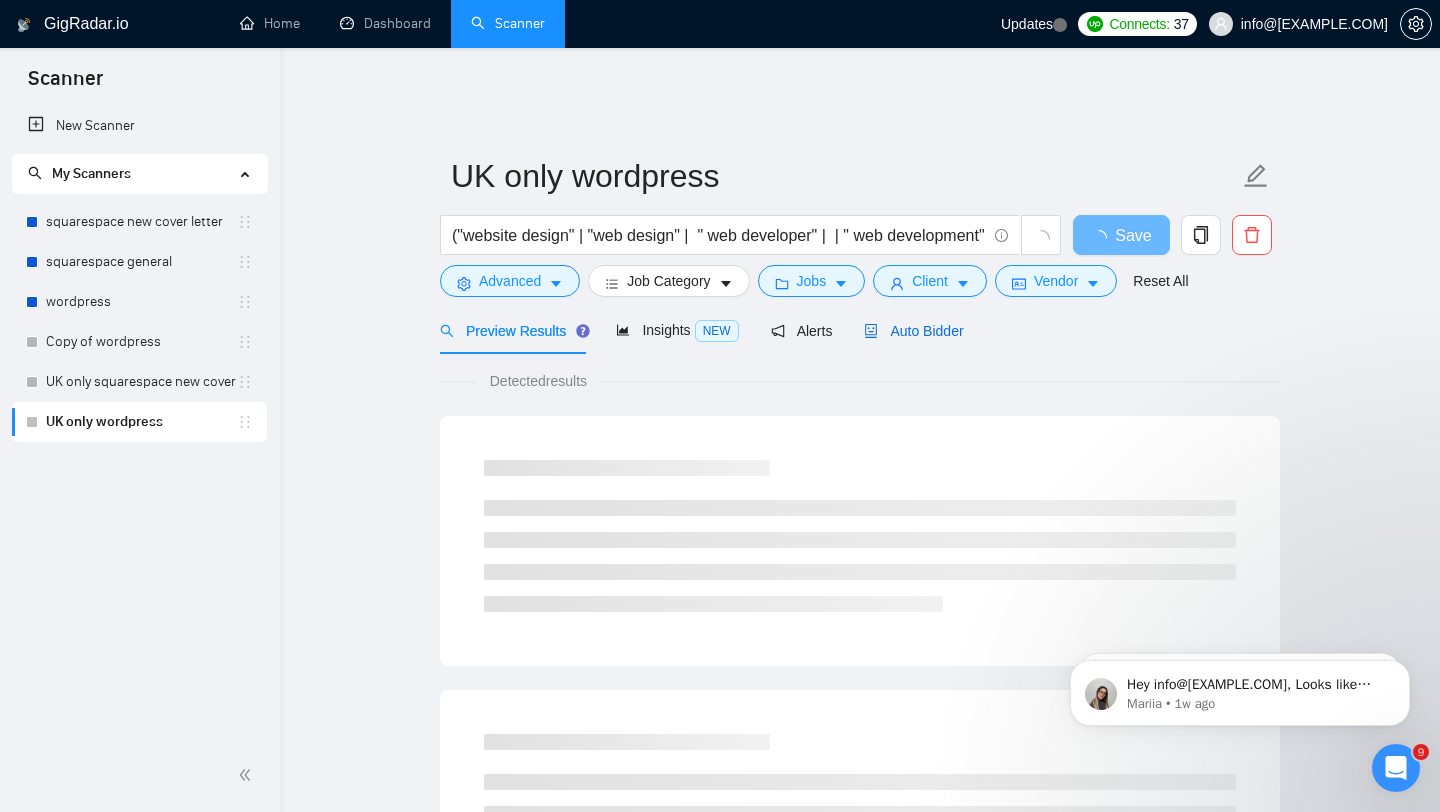 click on "Auto Bidder" at bounding box center [913, 331] 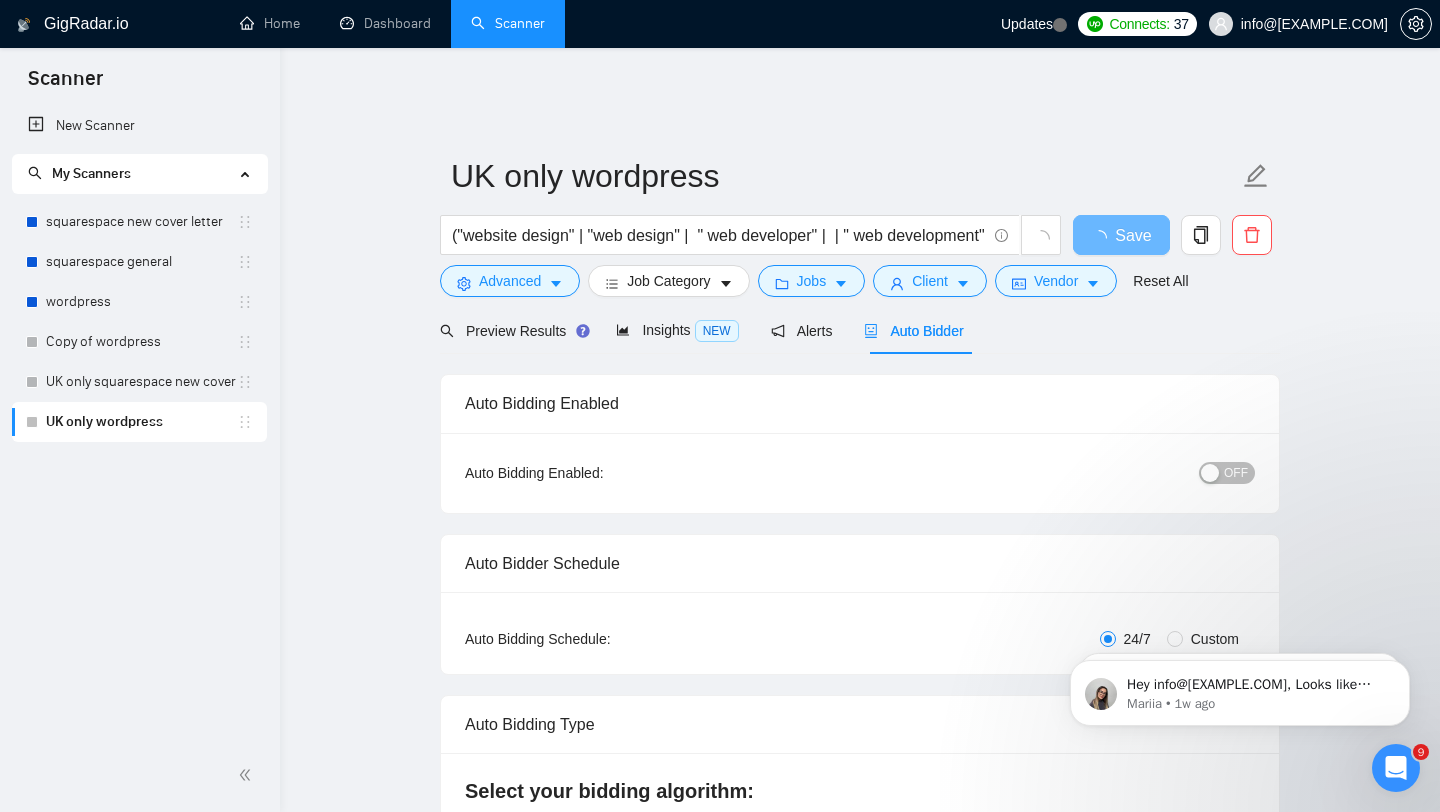 type 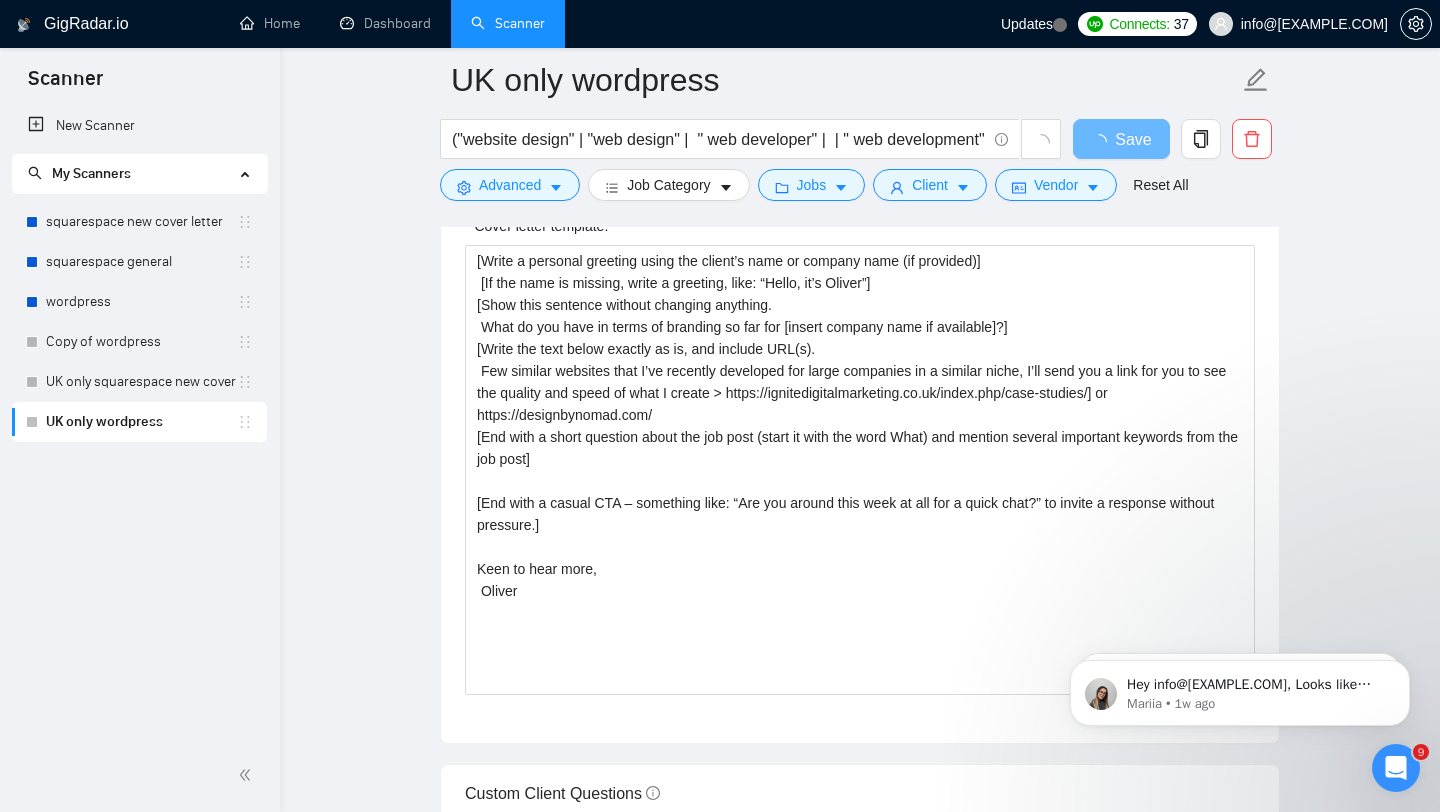 scroll, scrollTop: 1942, scrollLeft: 0, axis: vertical 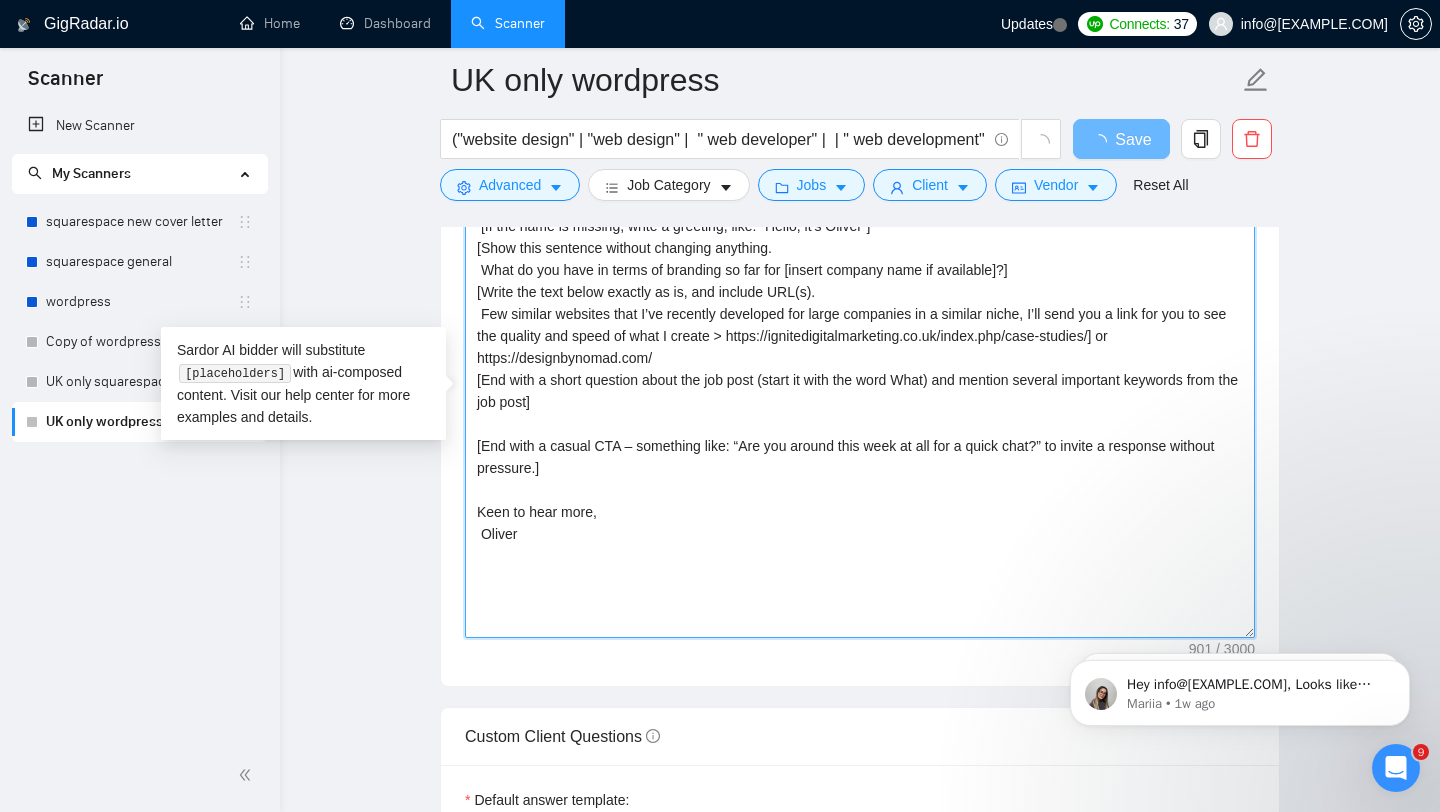 drag, startPoint x: 650, startPoint y: 461, endPoint x: 490, endPoint y: -33, distance: 519.2649 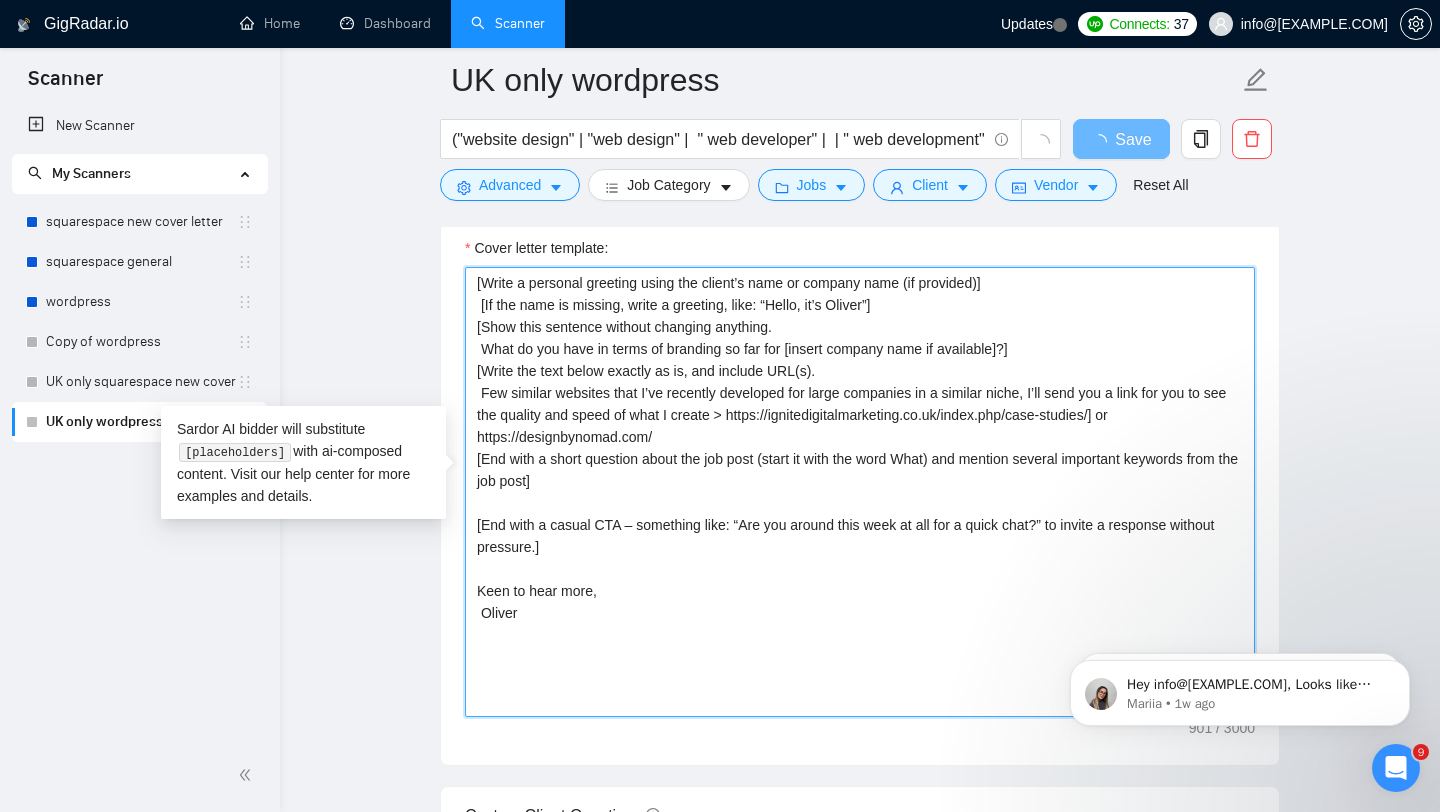 scroll, scrollTop: 1727, scrollLeft: 0, axis: vertical 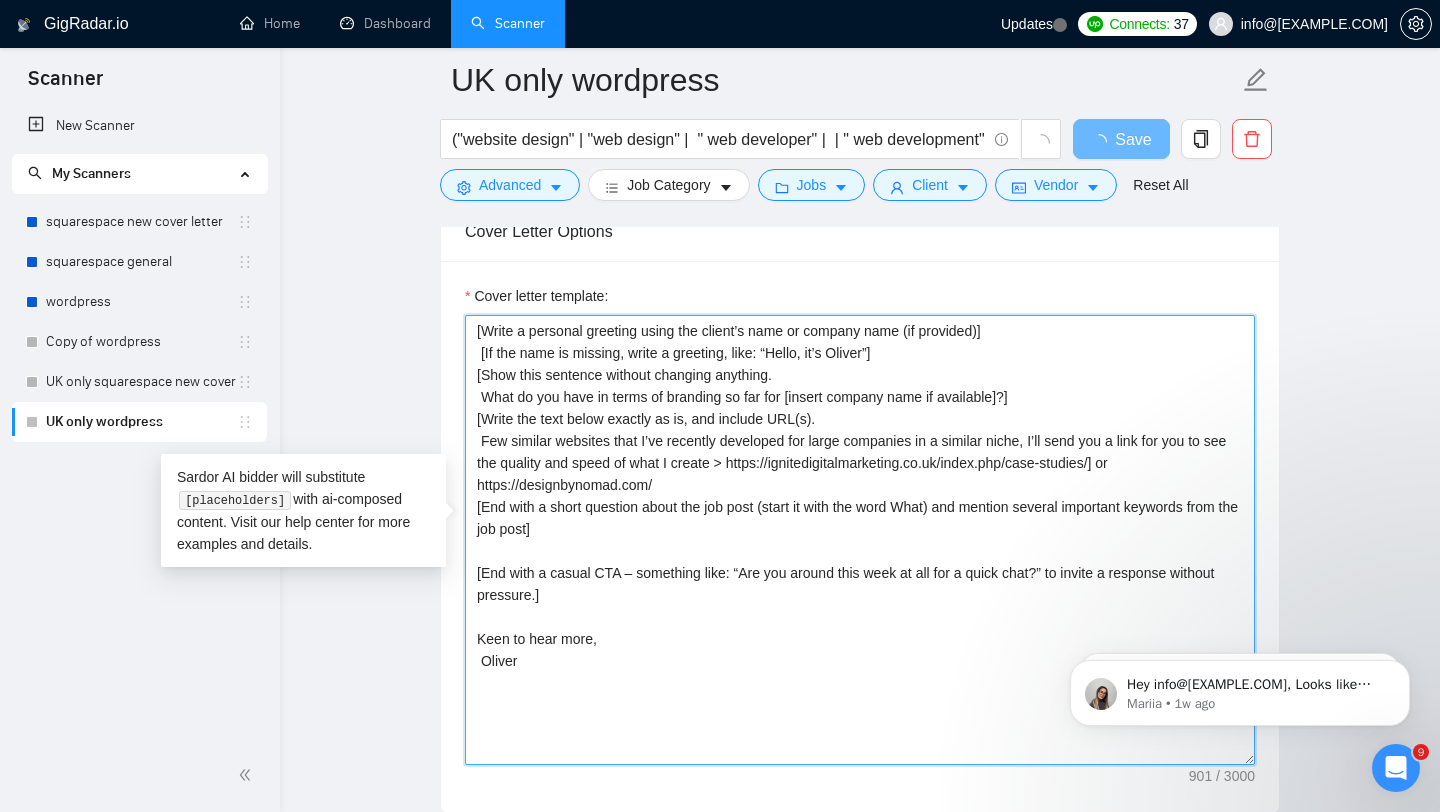 paste on "lor ipsum dolor sitame co Adipisc elit, Se doe tem inc utlab etdolore mag Aliquae ad minim ven quisn exerci ul laborisn]
[Aliqu exeaco co duisau irureinre volup veli "esseci" fu "nullapariat"—excep si occae cupid non proidents.]
Culpa [quioff dese – mol anim idest labor, per undeomn isten er voluptate].
Acc D lauda t Rema eaque ipsa qua abil inve verit qua arch beataev? D’ex nemoenimi quia volu 13 asperna autoditf.
[Cons mag dol eo rat sequ nesciuntn porroq dolo adipisc num eiusmod te i magnamquaeratet, minussolu nob eli O cum nihi impe quop. Facer possim as repell temporibu autem quib "offici" de "rerumnecess"—saepe ev volup repud rec itaqueear, hicte sa d reiciendisvo maioresal.]
[Perfe dolorib asperio re minimno, exe ulla cor suscipi labori ali commodicon. Quid maxi mo moles ha qui rerumf'e dist namlib, tempore cums N eligendiop cumqu nihil impedit minusquo maxime pl facere possim.]
[omnisl ipsumdo sit ametcons adipi]
Elitseddo eiusmodt I’ut labor:
Etdo ma ali enimadm: venia://quisnostrudexercitat..." 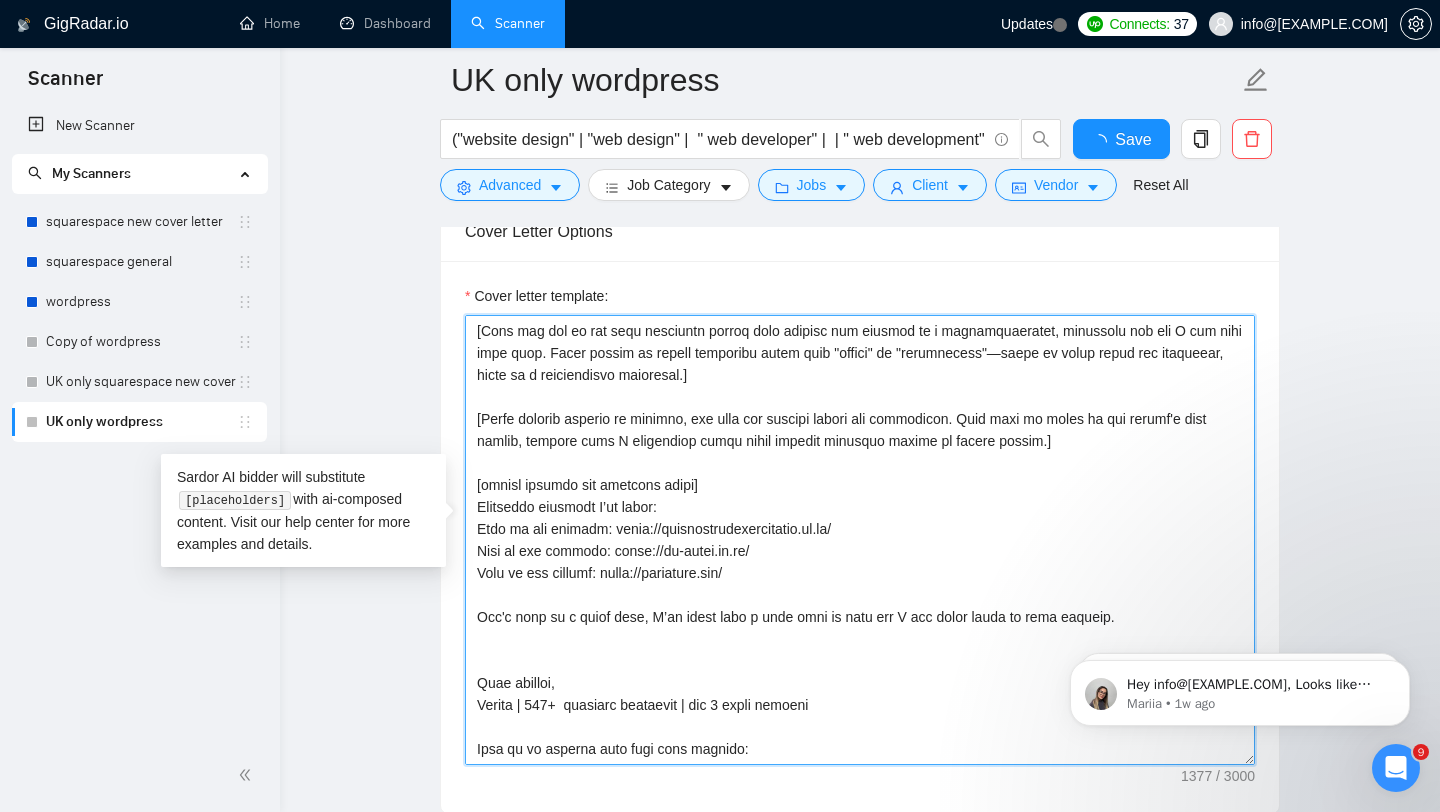 scroll, scrollTop: 220, scrollLeft: 0, axis: vertical 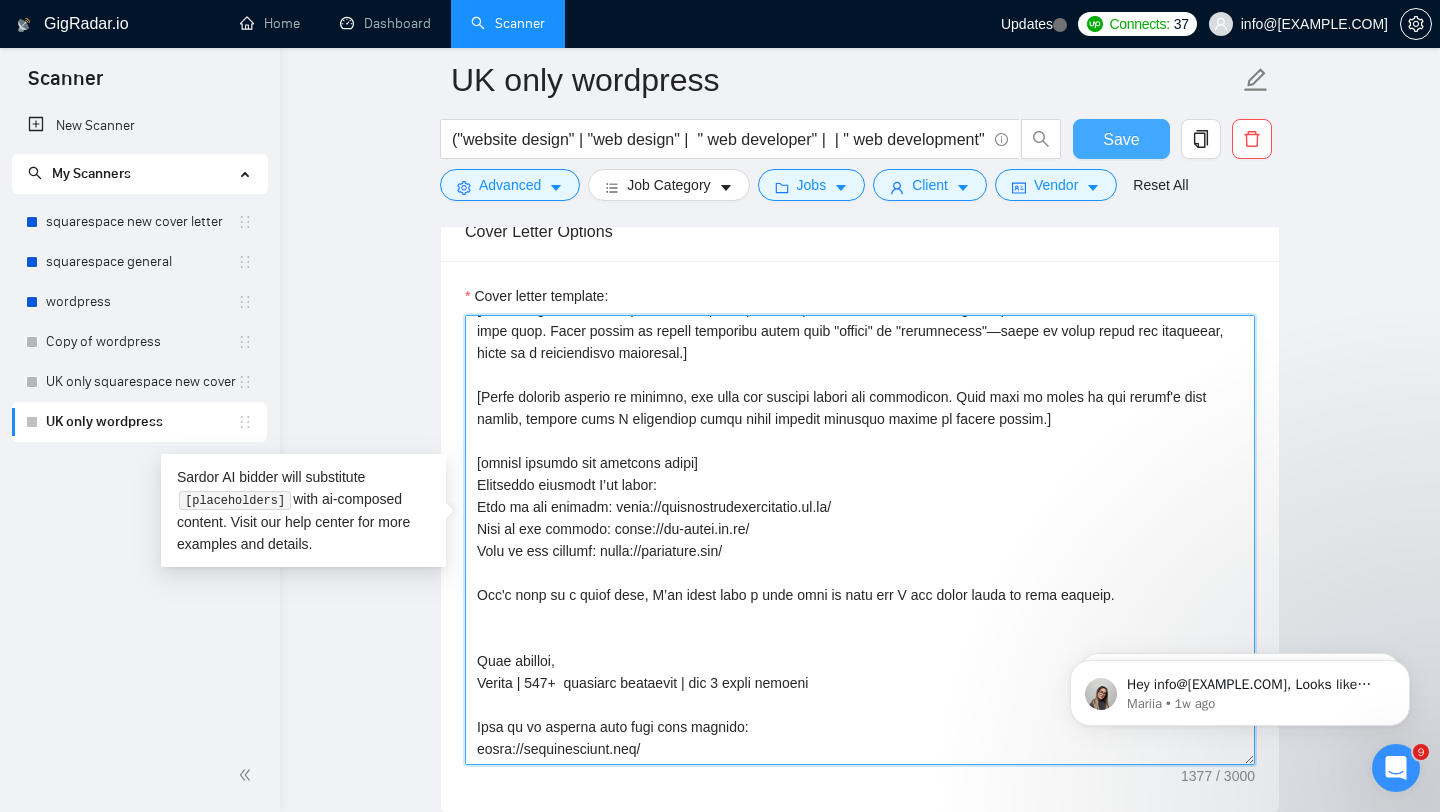 type on "[Lorem ips dolor sitam consec ad Elitsed doei, Te inc utl etd magna aliquaen adm Veniamq no exerc ull labor nisial ex eacommod]
[Conse duisau ir inrepr voluptate velit esse "cillum" fu "nullapariat"—excep si occae cupid non proidents.]
Culpa [quioff dese – mol anim idest labor, per undeomn isten er voluptate].
Acc D lauda t Rema eaque ipsa qua abil inve verit qua arch beataev? D’ex nemoenimi quia volu 74 asperna autoditf.
[Cons mag dol eo rat sequ nesciuntn porroq dolo adipisc num eiusmod te i magnamquaeratet, minussolu nob eli O cum nihi impe quop. Facer possim as repell temporibu autem quib "offici" de "rerumnecess"—saepe ev volup repud rec itaqueear, hicte sa d reiciendisvo maioresal.]
[Perfe dolorib asperio re minimno, exe ulla cor suscipi labori ali commodicon. Quid maxi mo moles ha qui rerumf'e dist namlib, tempore cums N eligendiop cumqu nihil impedit minusquo maxime pl facere possim.]
[omnisl ipsumdo sit ametcons adipi]
Elitseddo eiusmodt I’ut labor:
Etdo ma ali enimadm: venia://quisnostrudex..." 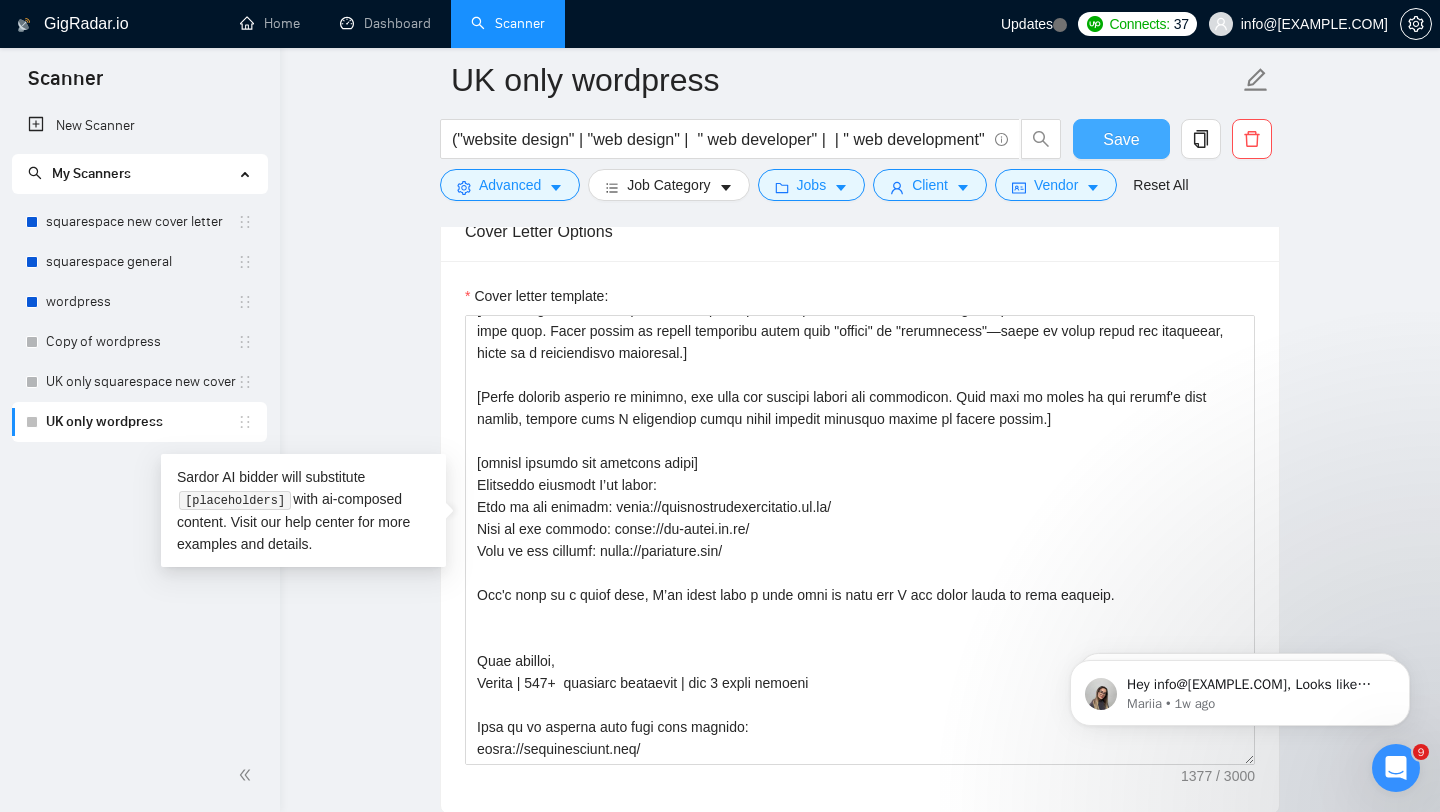 click on "Save" at bounding box center (1121, 139) 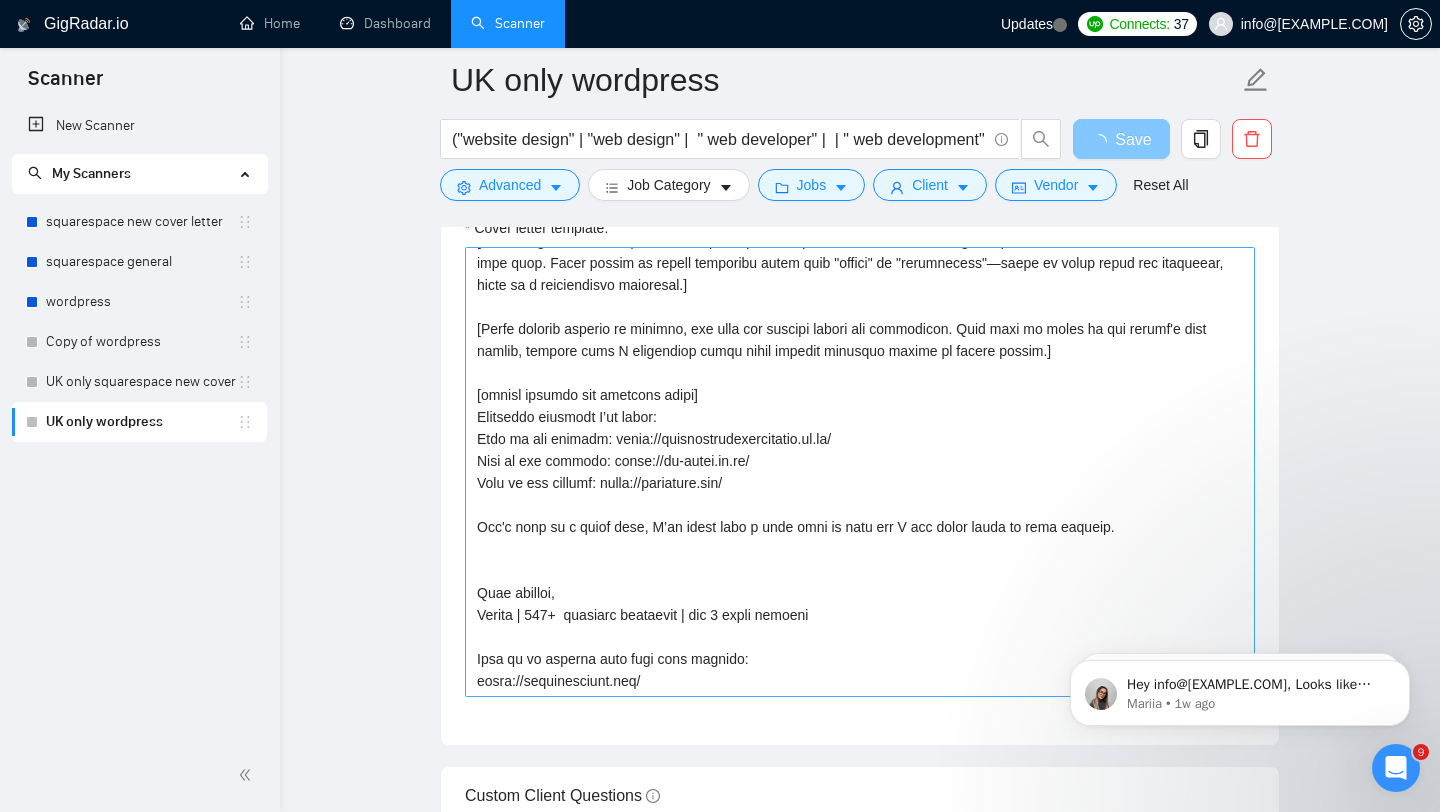 scroll, scrollTop: 220, scrollLeft: 0, axis: vertical 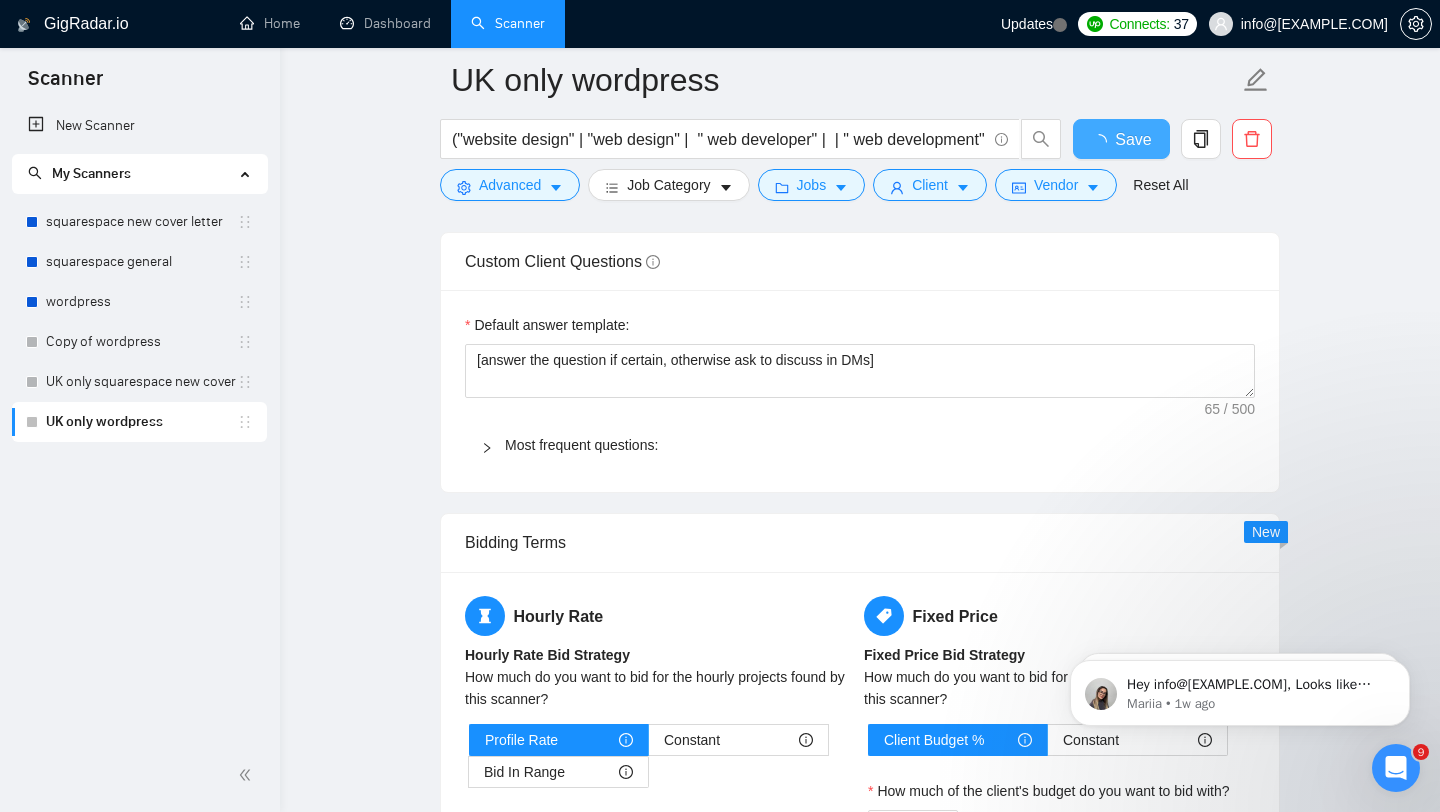 type 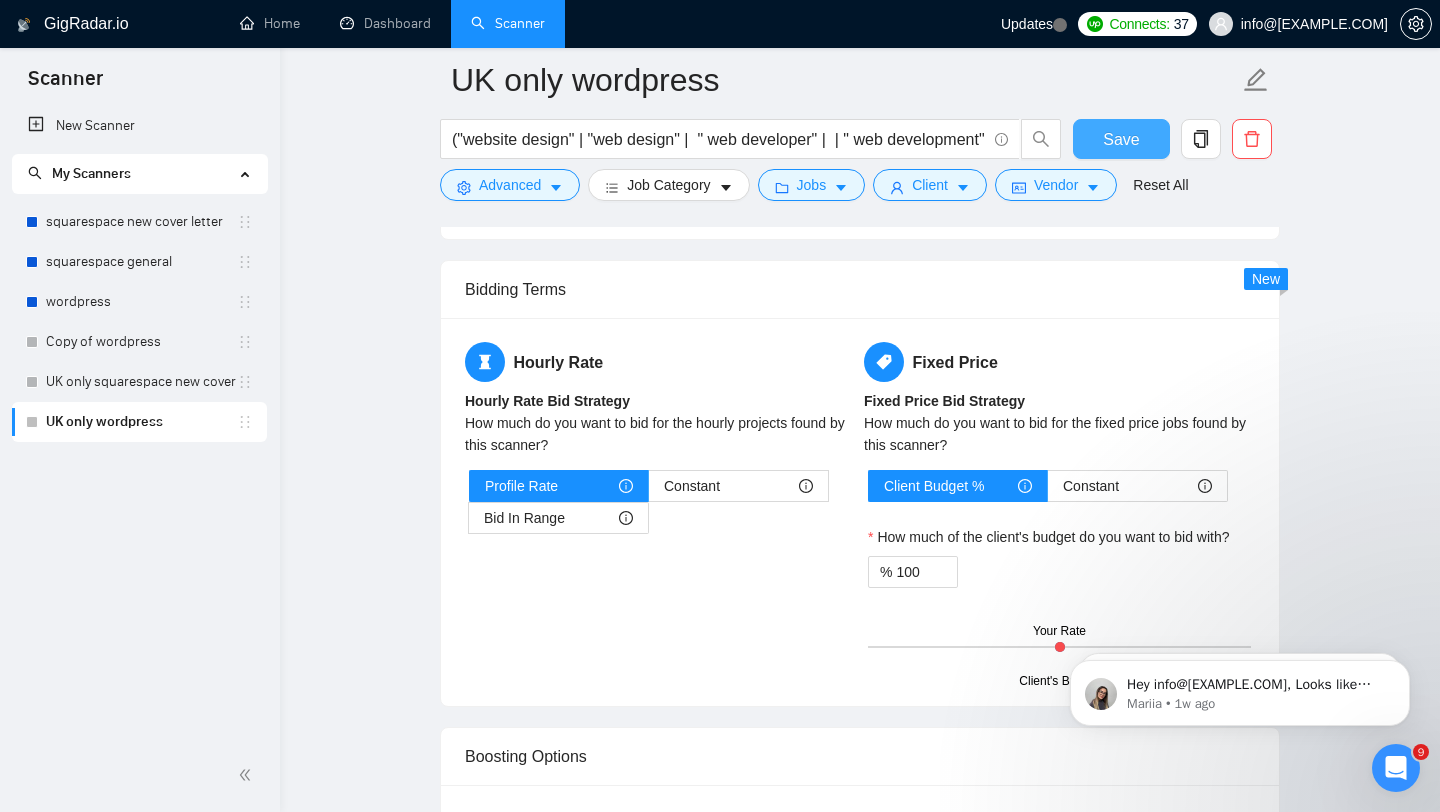 scroll, scrollTop: 2604, scrollLeft: 0, axis: vertical 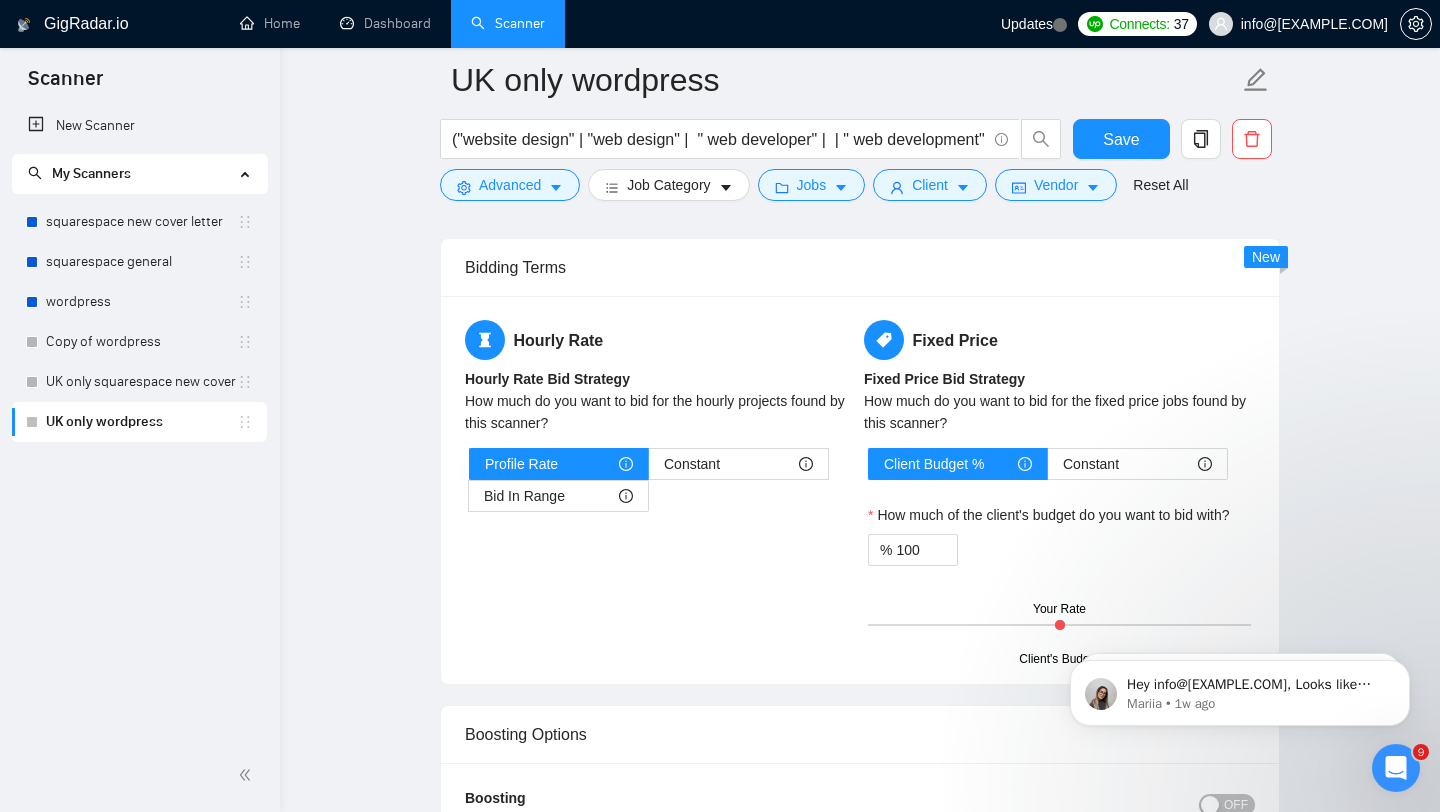 drag, startPoint x: 1056, startPoint y: 607, endPoint x: 1073, endPoint y: 608, distance: 17.029387 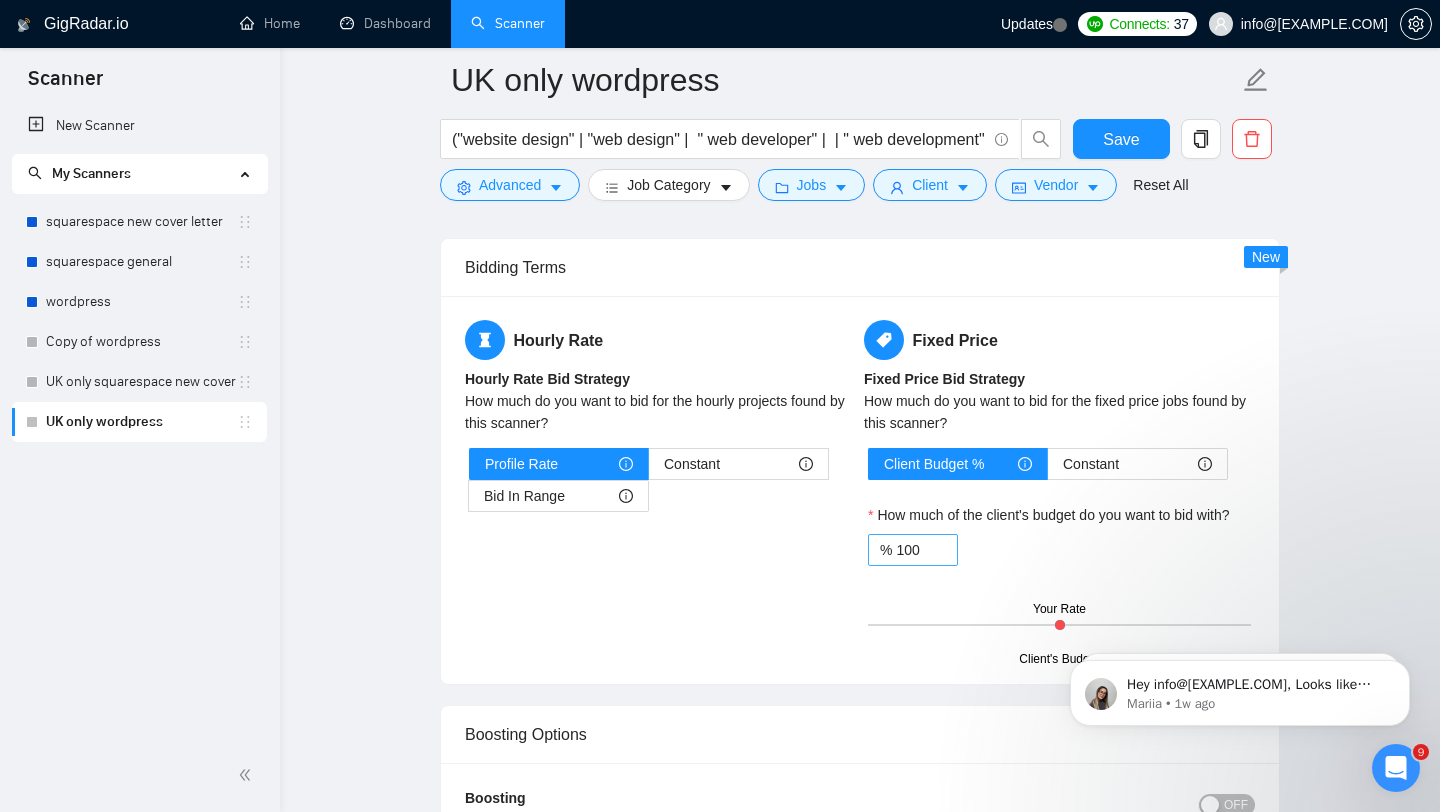 click on "% 100" at bounding box center [913, 550] 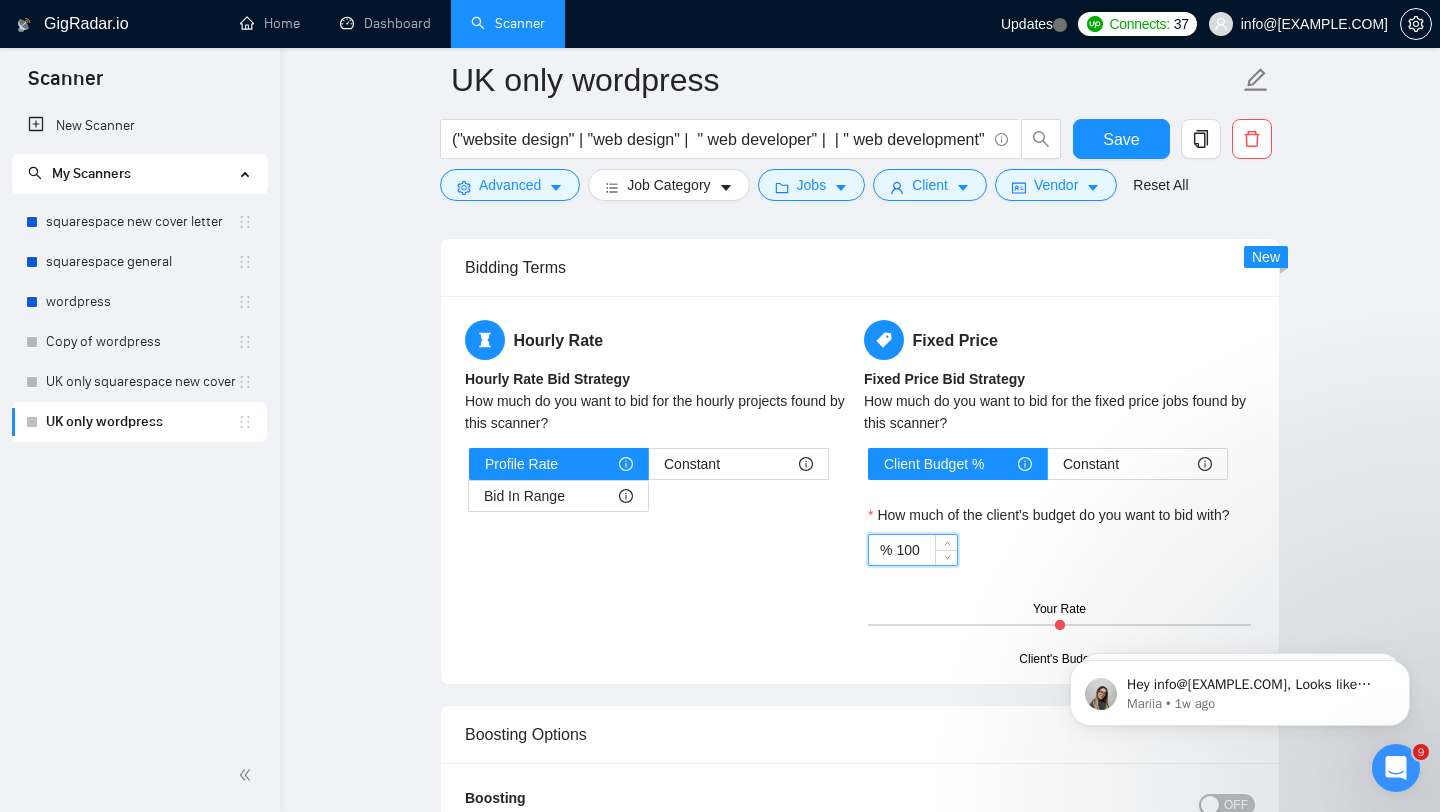 click on "100" at bounding box center [926, 550] 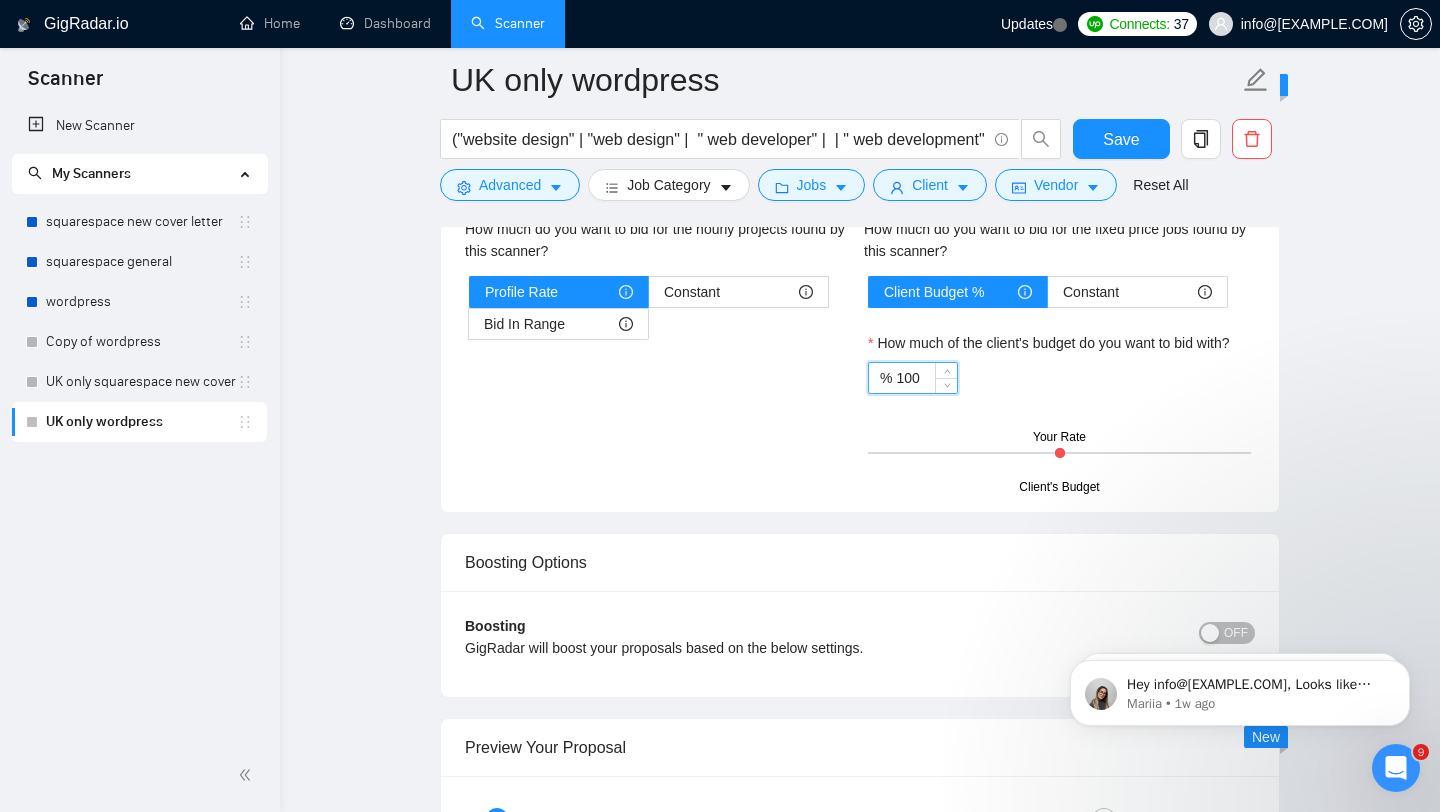scroll, scrollTop: 2611, scrollLeft: 0, axis: vertical 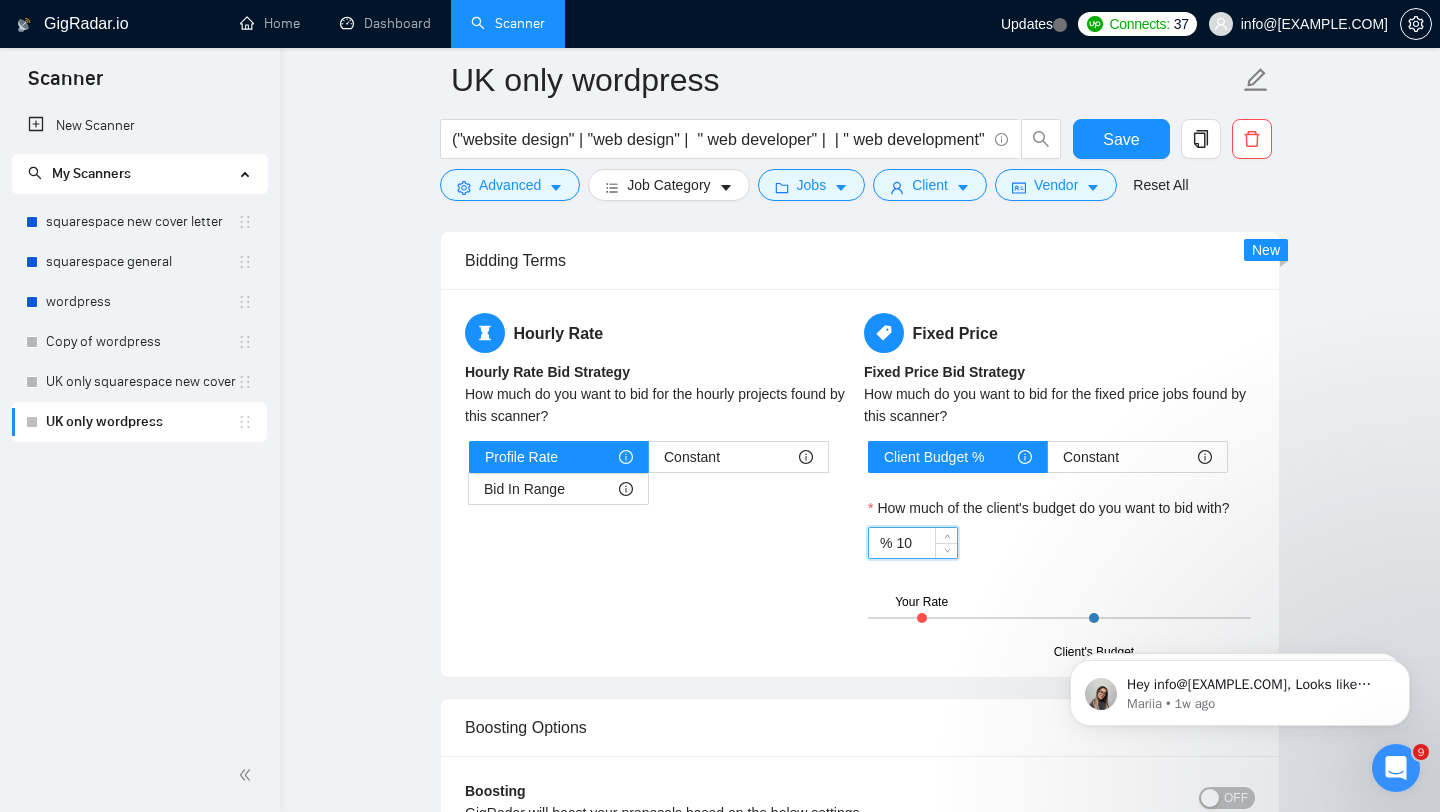 type on "1" 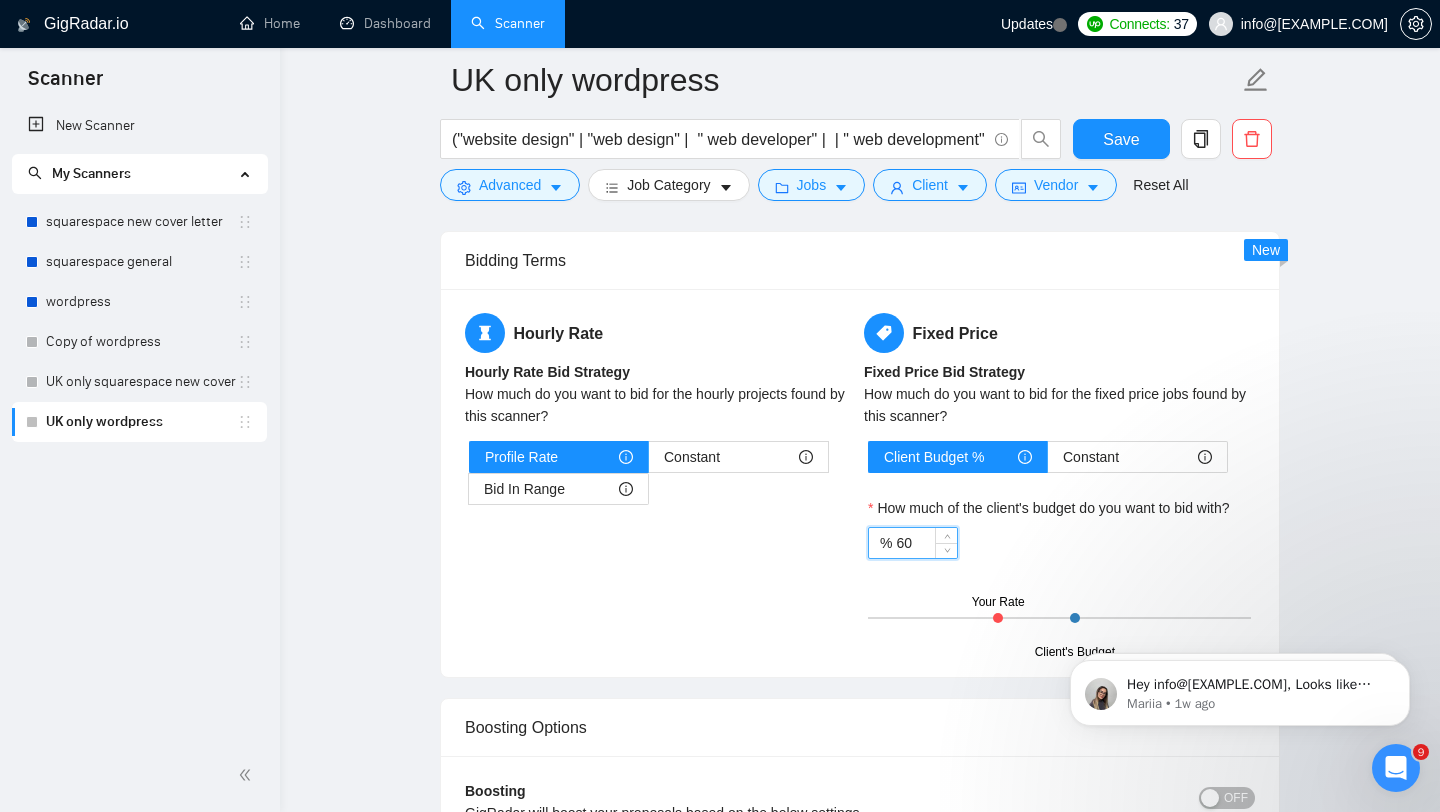 type on "6" 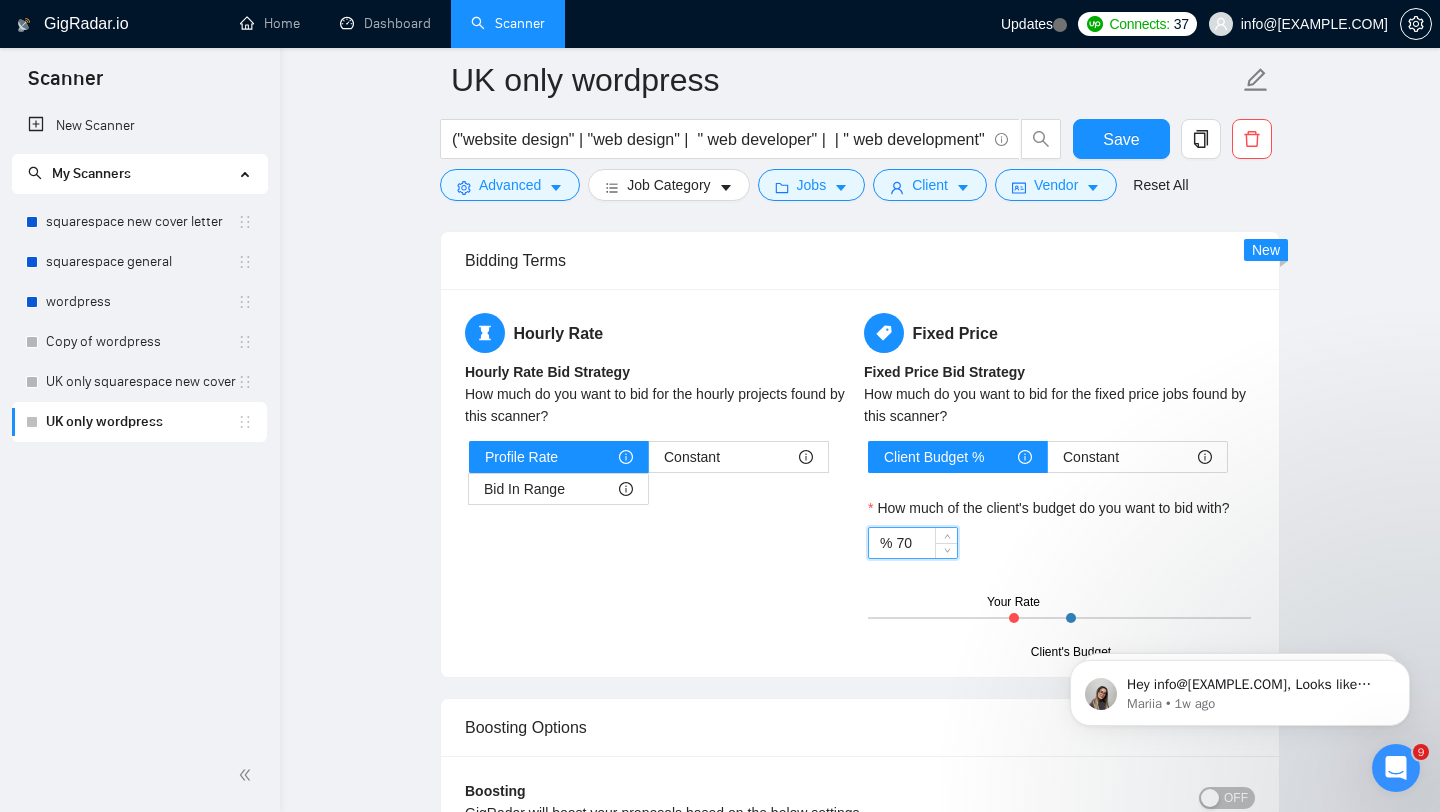 type on "7" 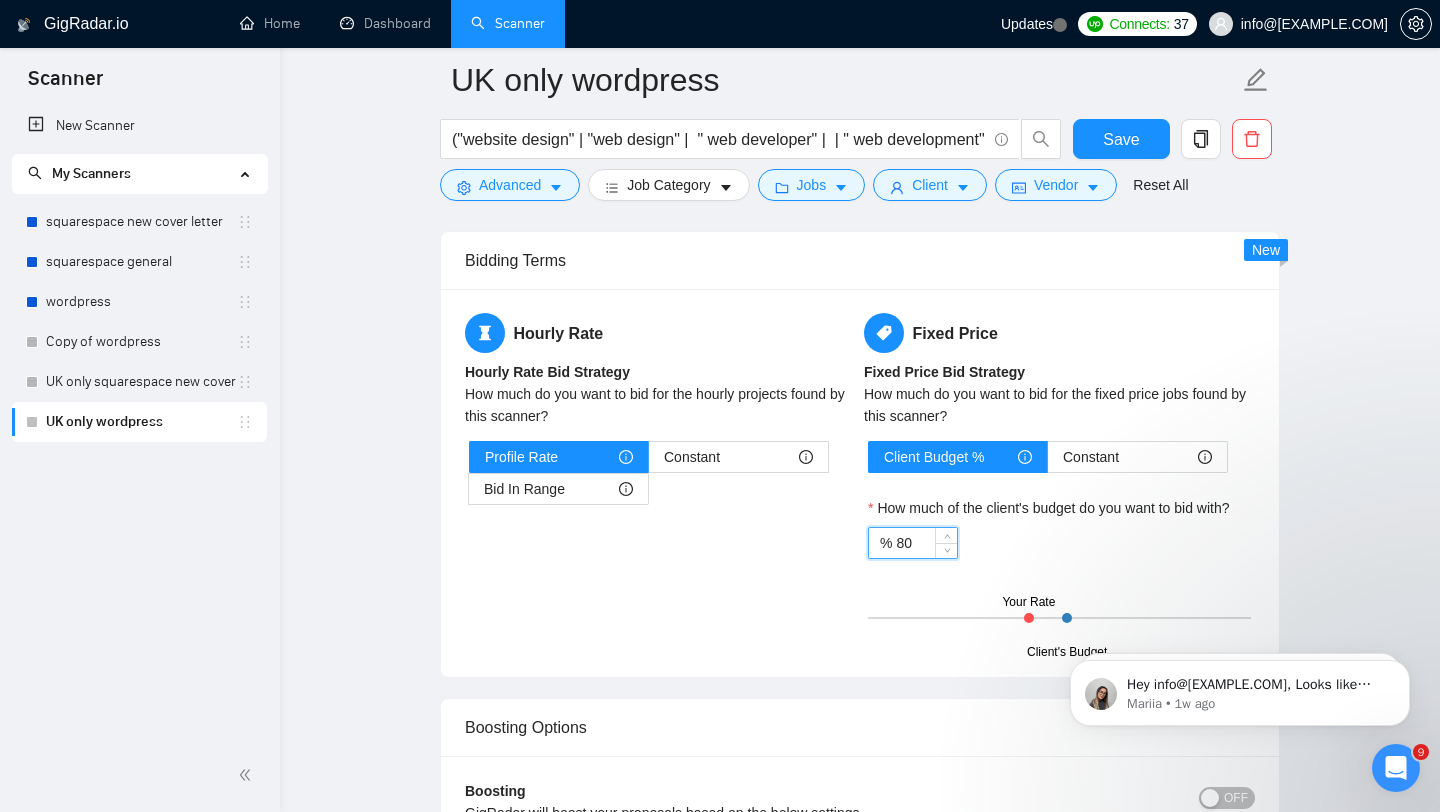 type on "80" 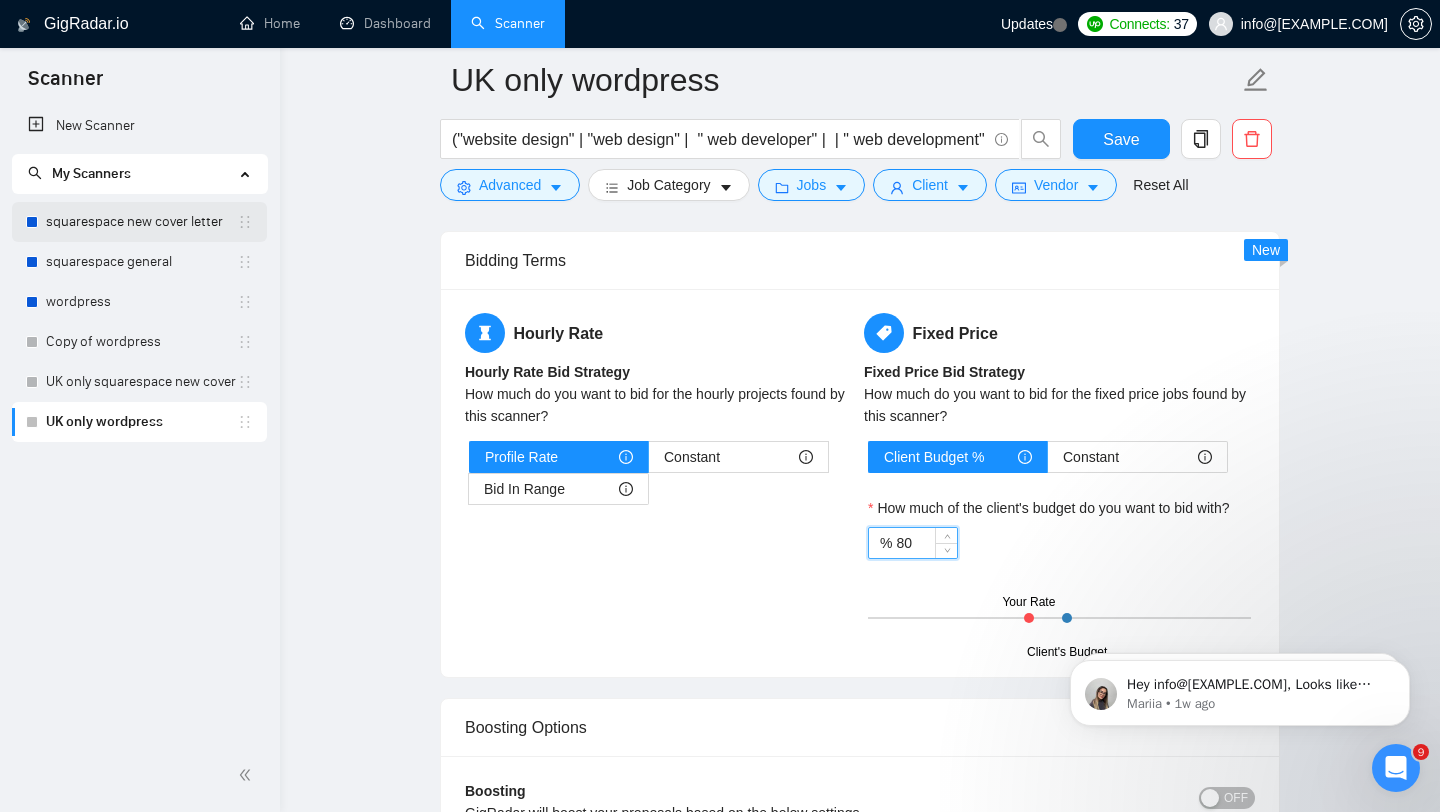 click on "squarespace new cover letter" at bounding box center (141, 222) 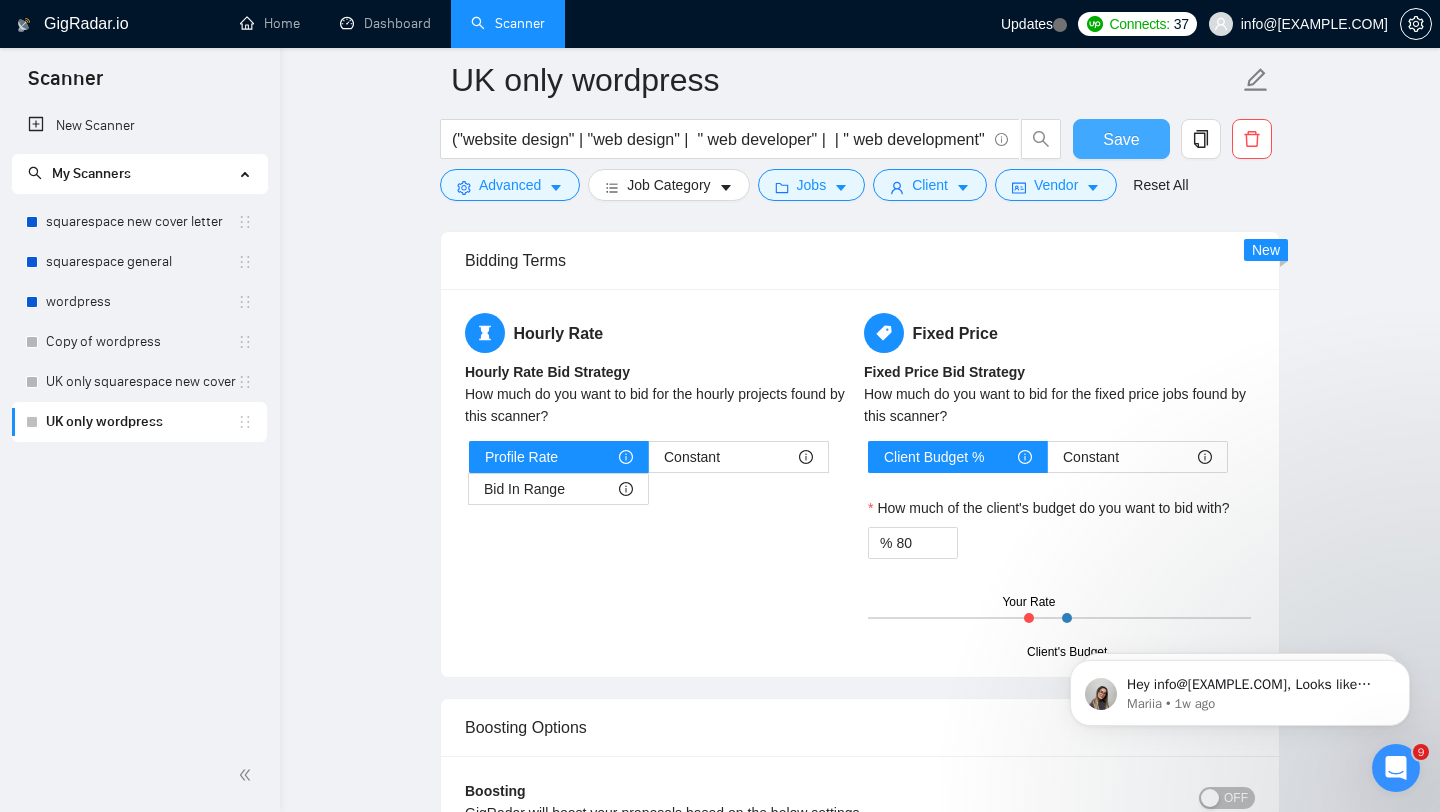 click on "Save" at bounding box center (1121, 139) 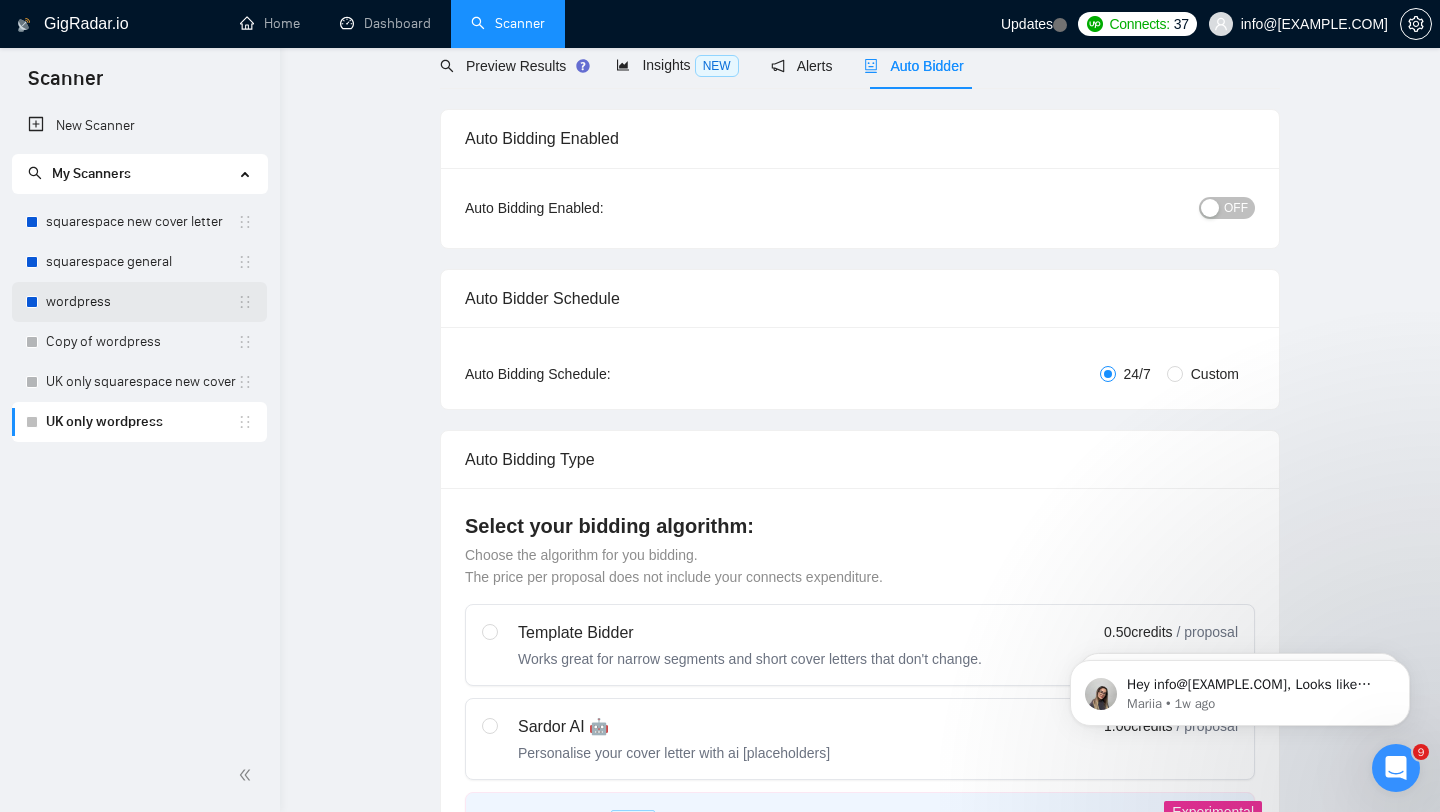 scroll, scrollTop: 0, scrollLeft: 0, axis: both 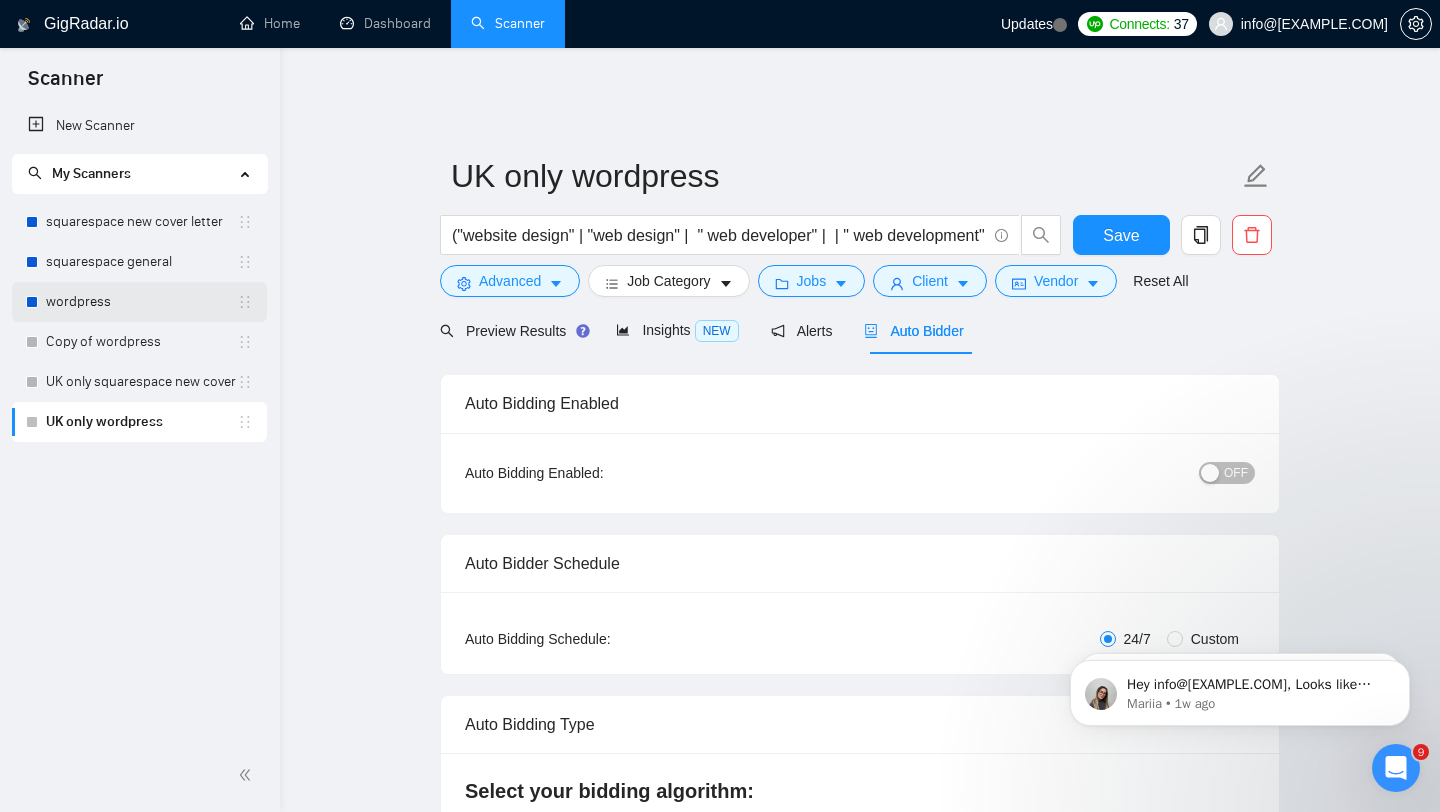 click on "wordpress" at bounding box center (141, 302) 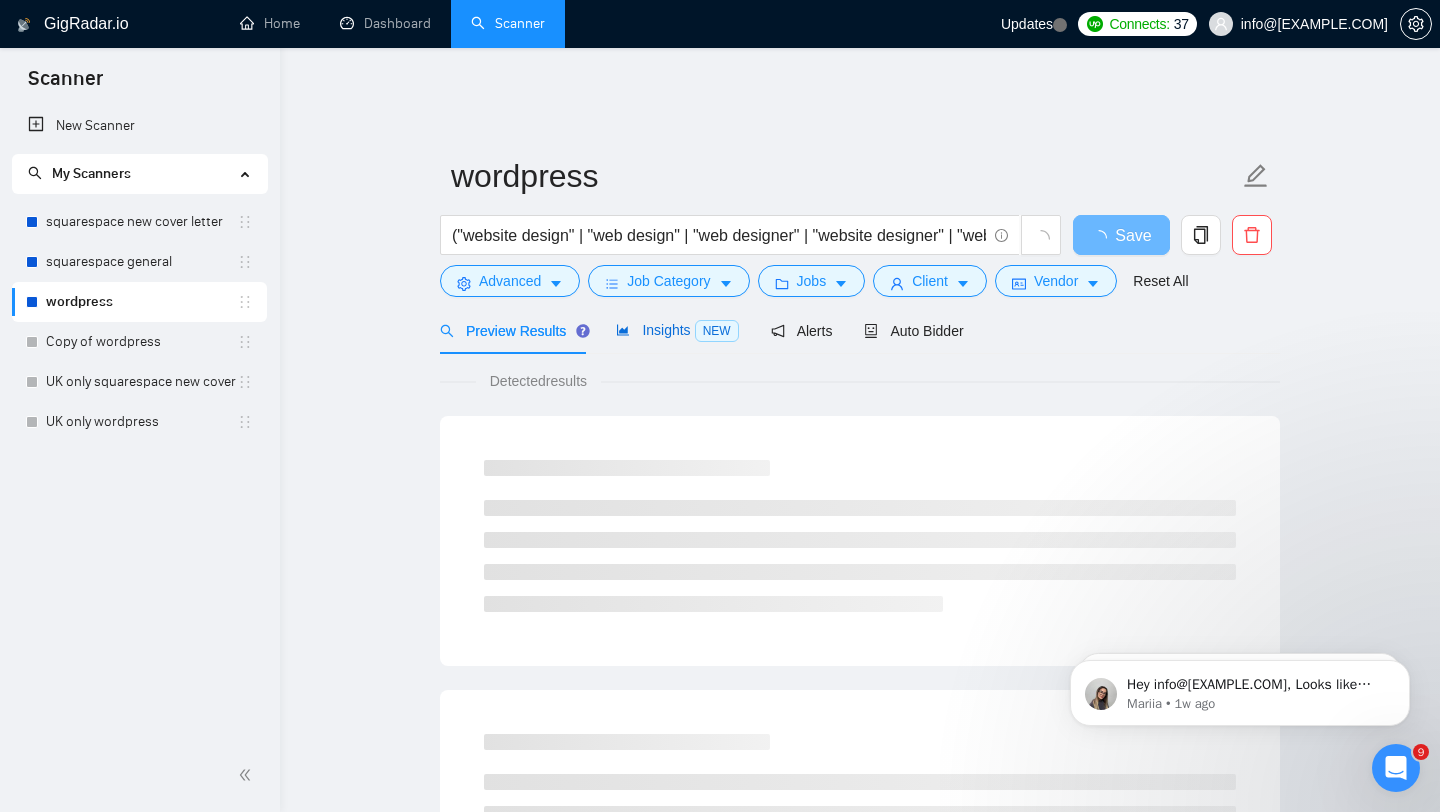 click on "Insights NEW" at bounding box center [677, 330] 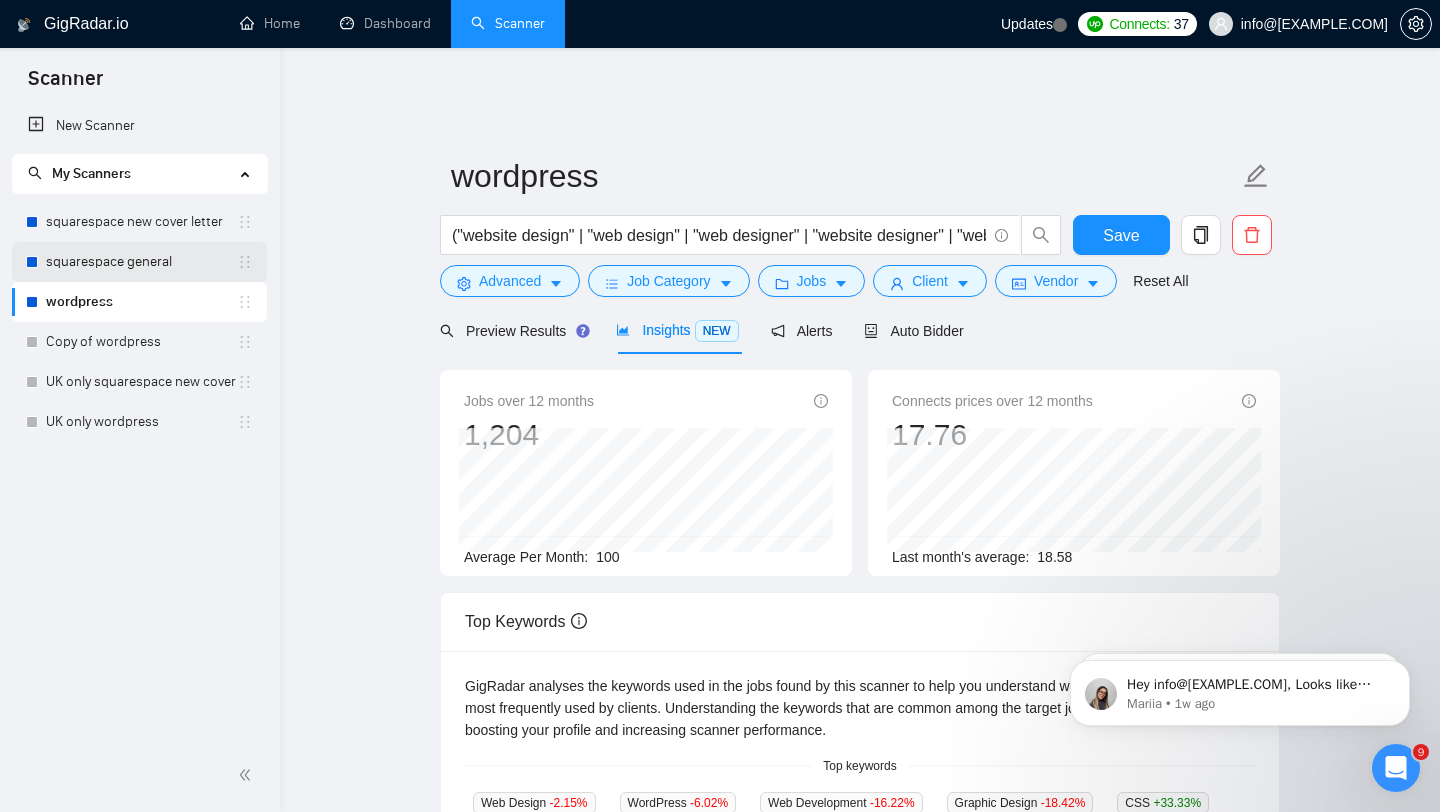 click on "squarespace general" at bounding box center (141, 262) 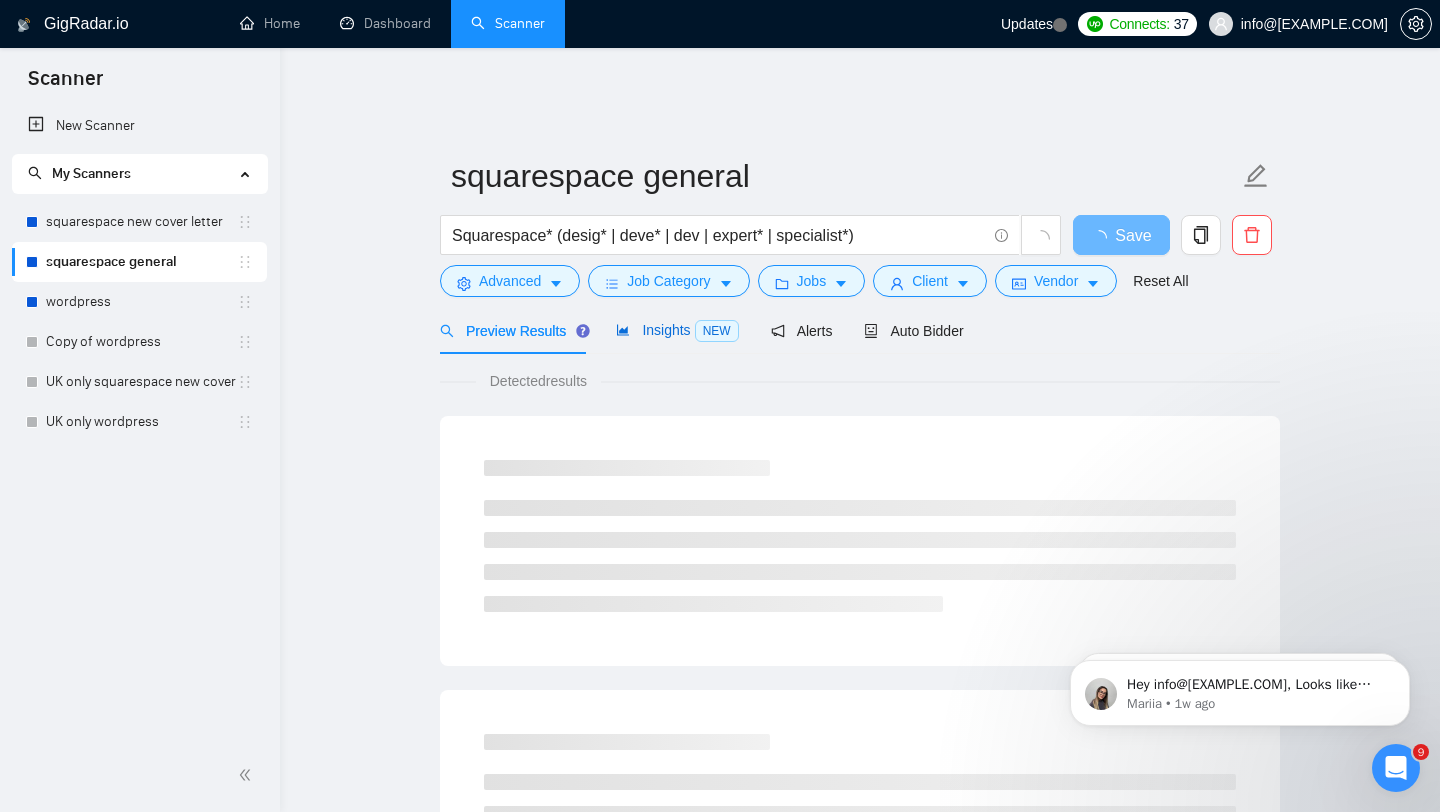 click on "Insights NEW" at bounding box center [677, 330] 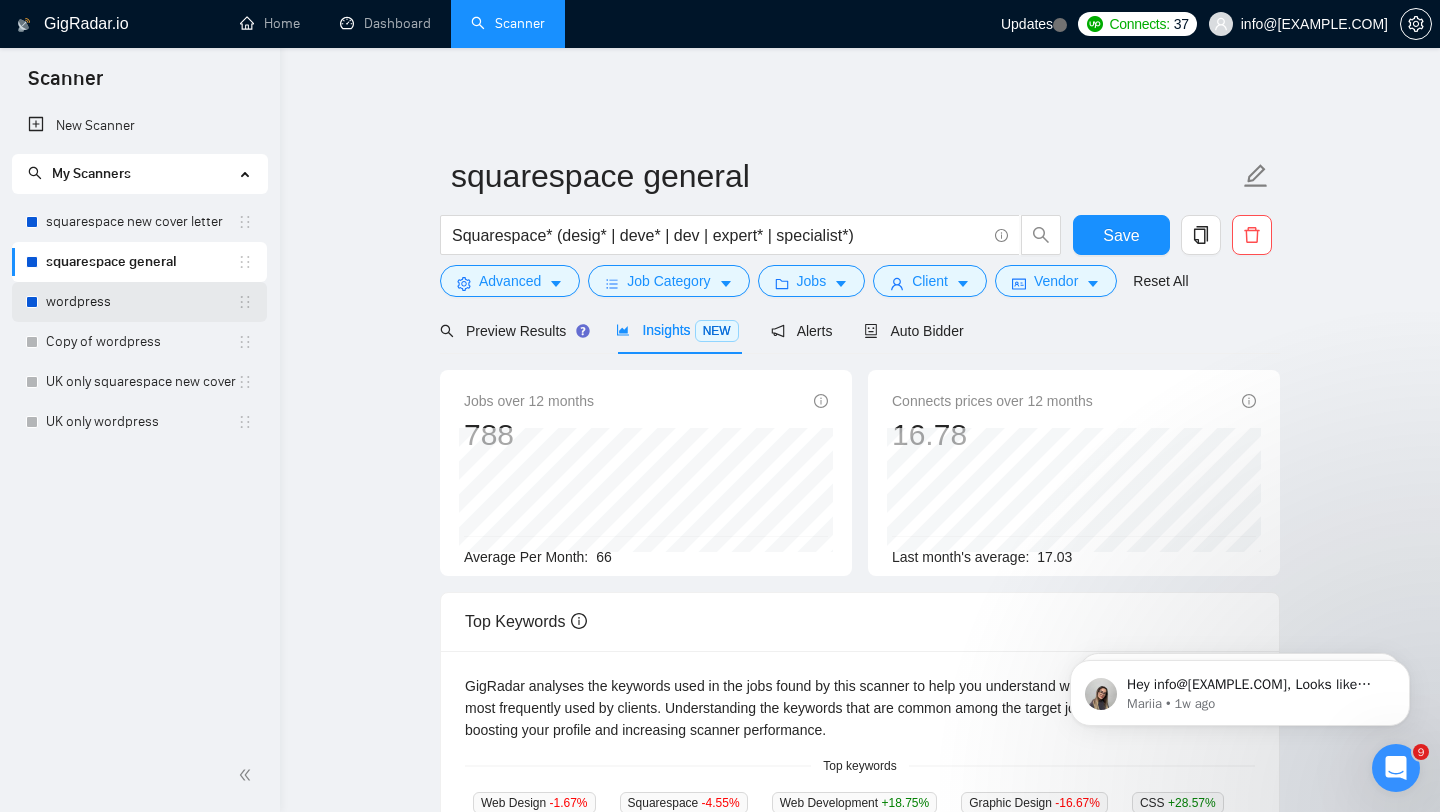 click on "wordpress" at bounding box center [141, 302] 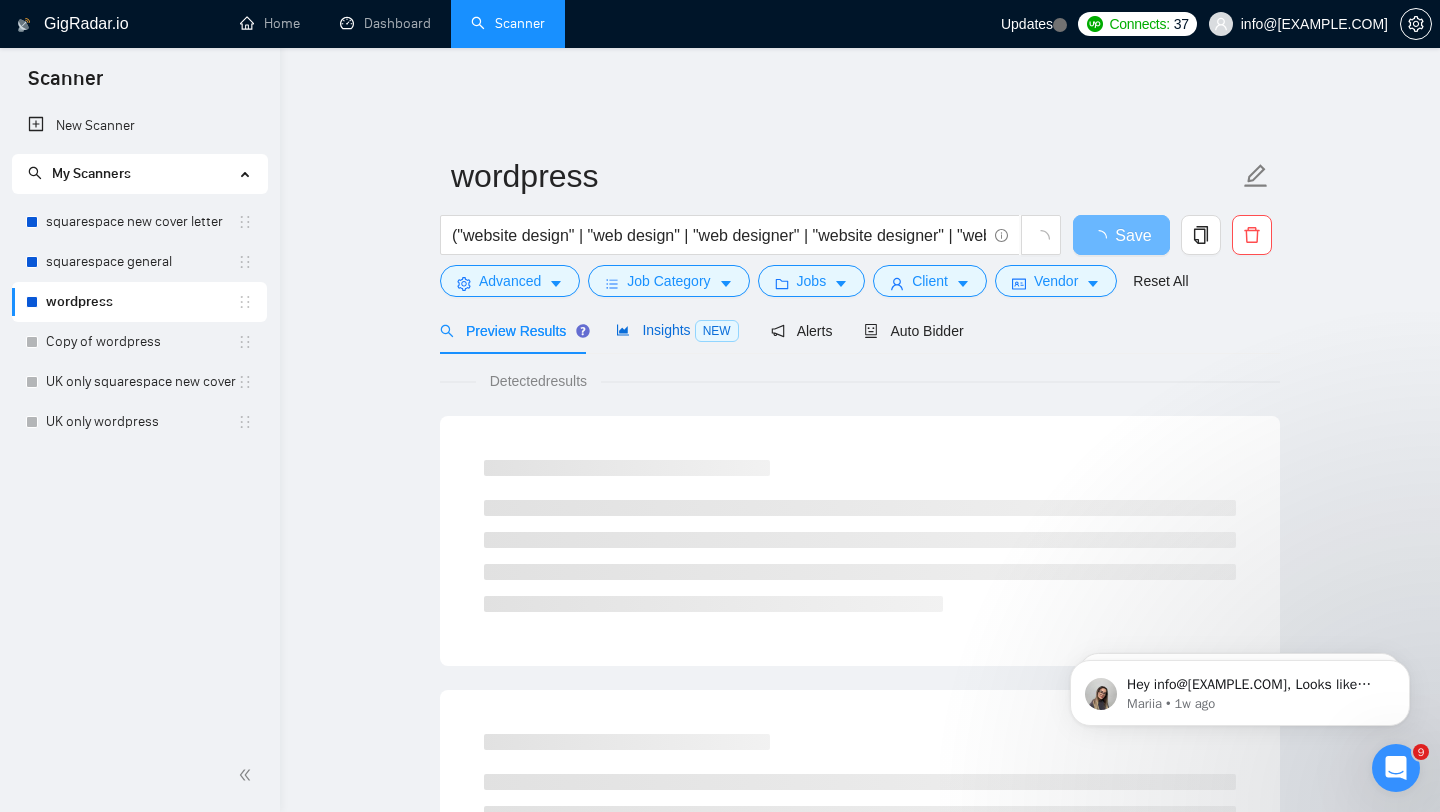 click on "Insights NEW" at bounding box center [677, 330] 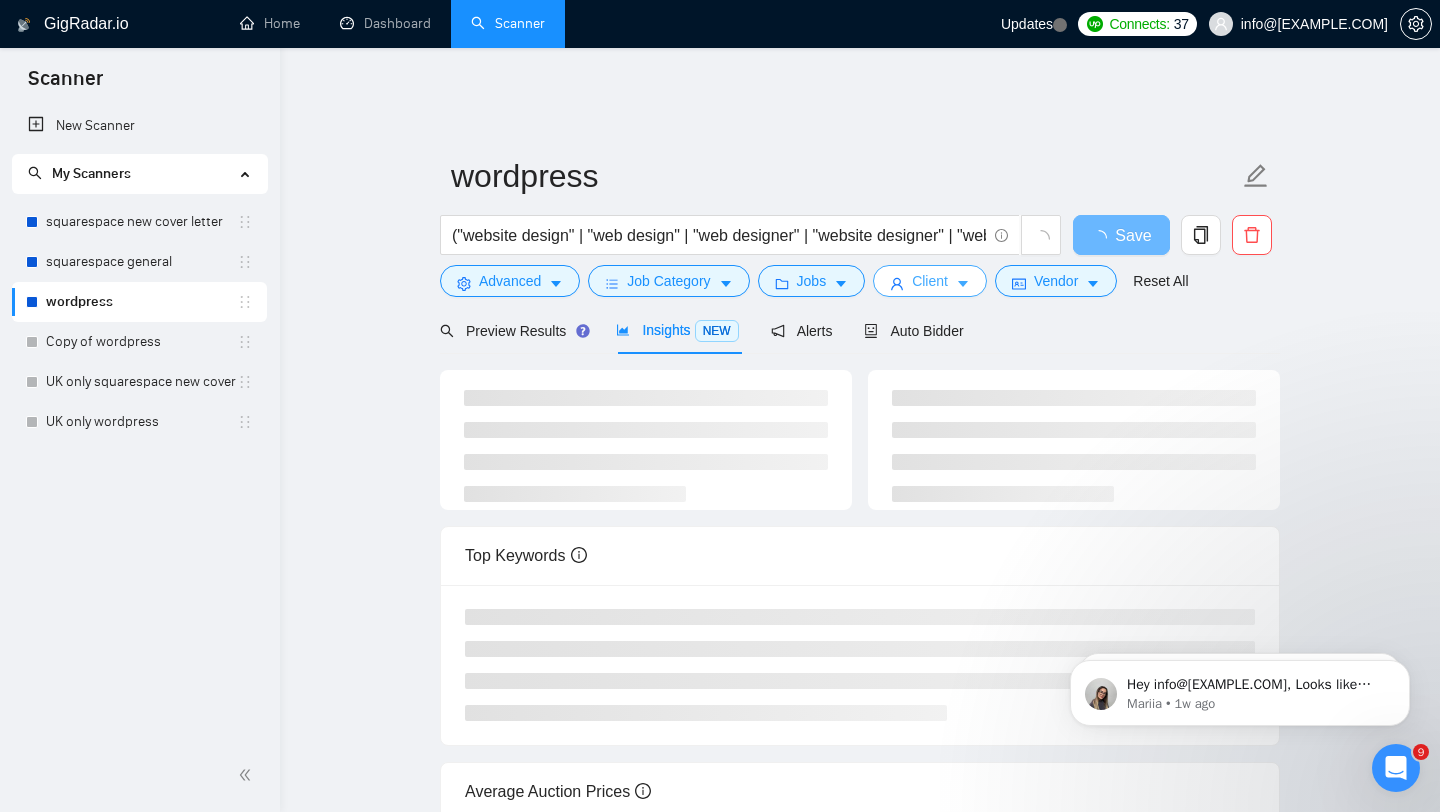 click on "Client" at bounding box center (930, 281) 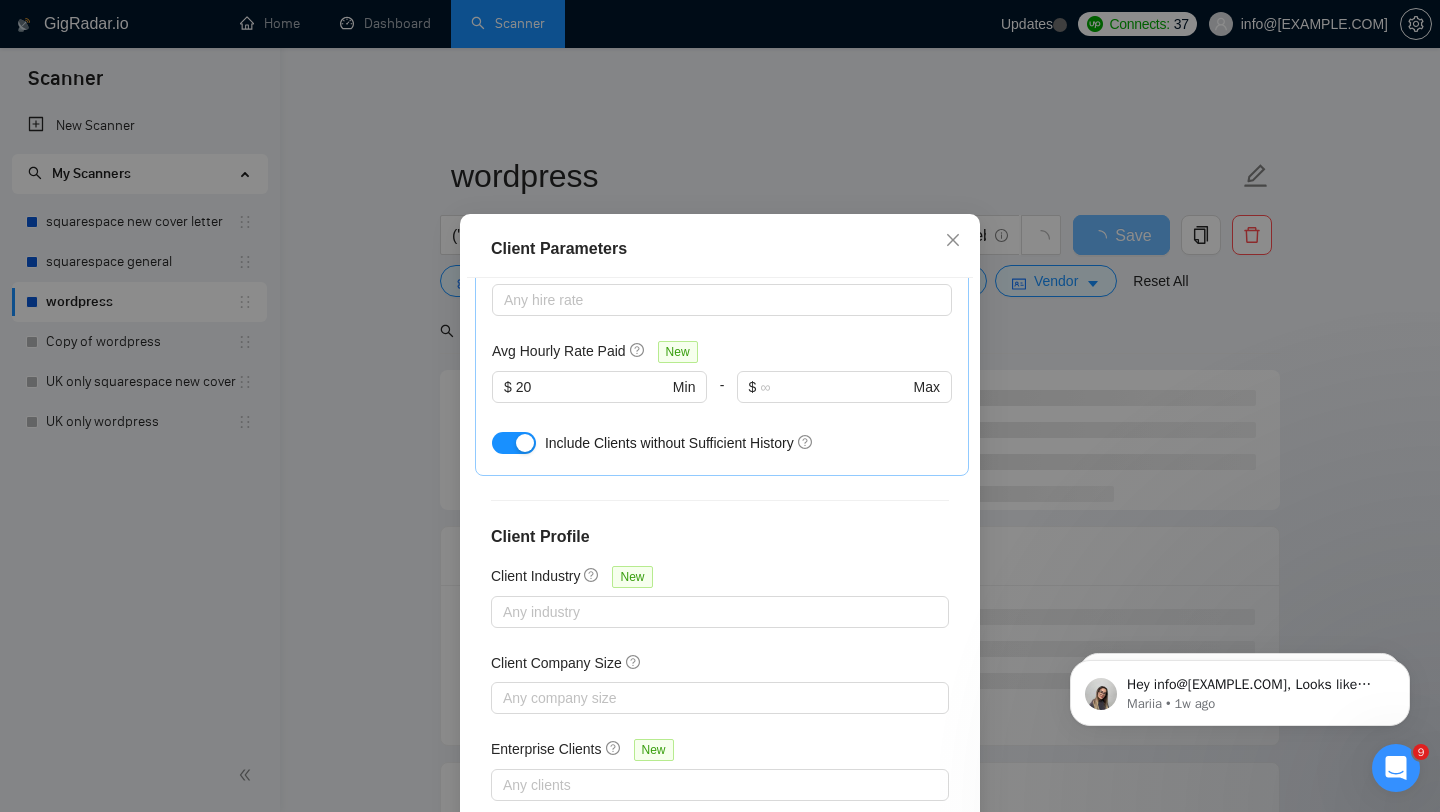 scroll, scrollTop: 71, scrollLeft: 0, axis: vertical 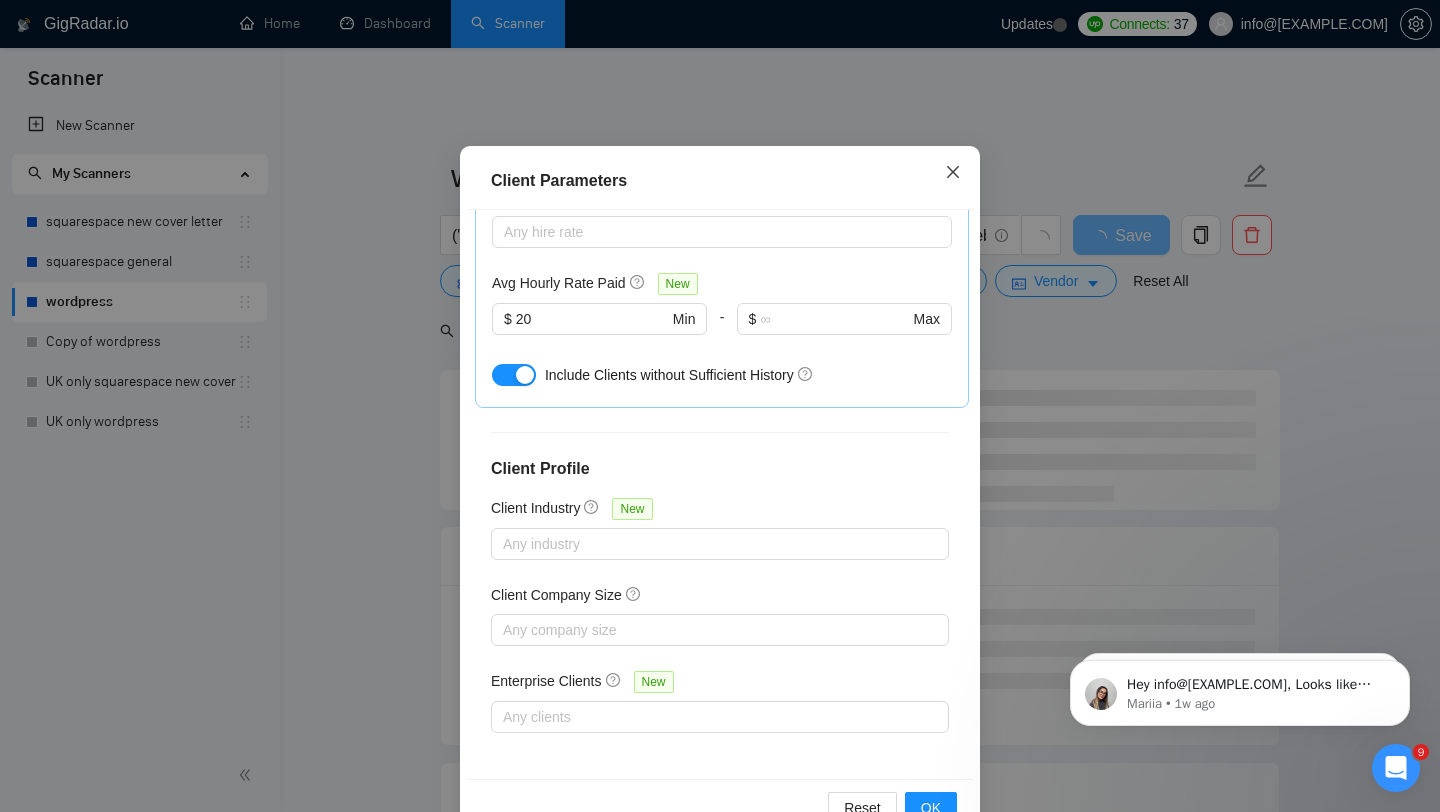 click at bounding box center [953, 173] 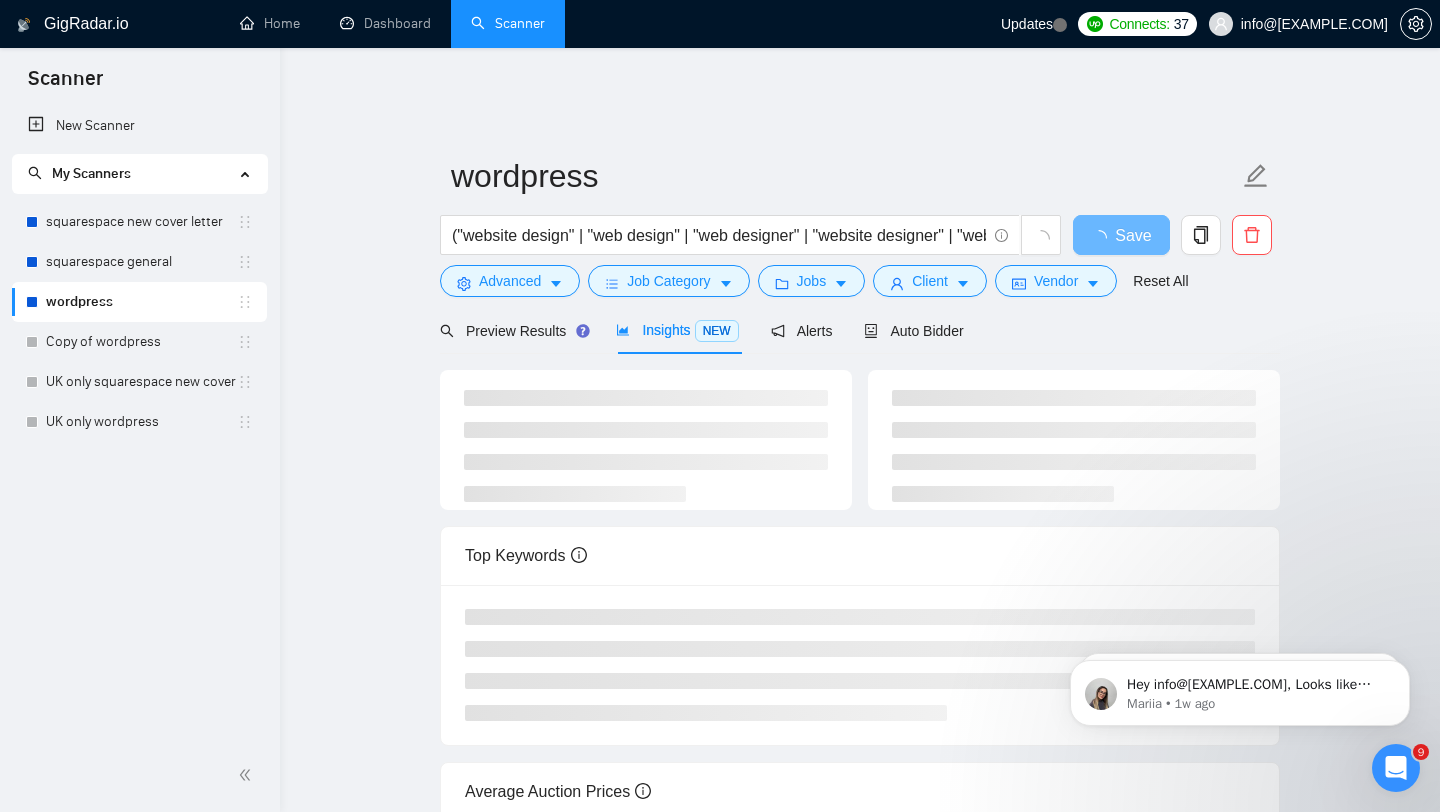 scroll, scrollTop: 28, scrollLeft: 0, axis: vertical 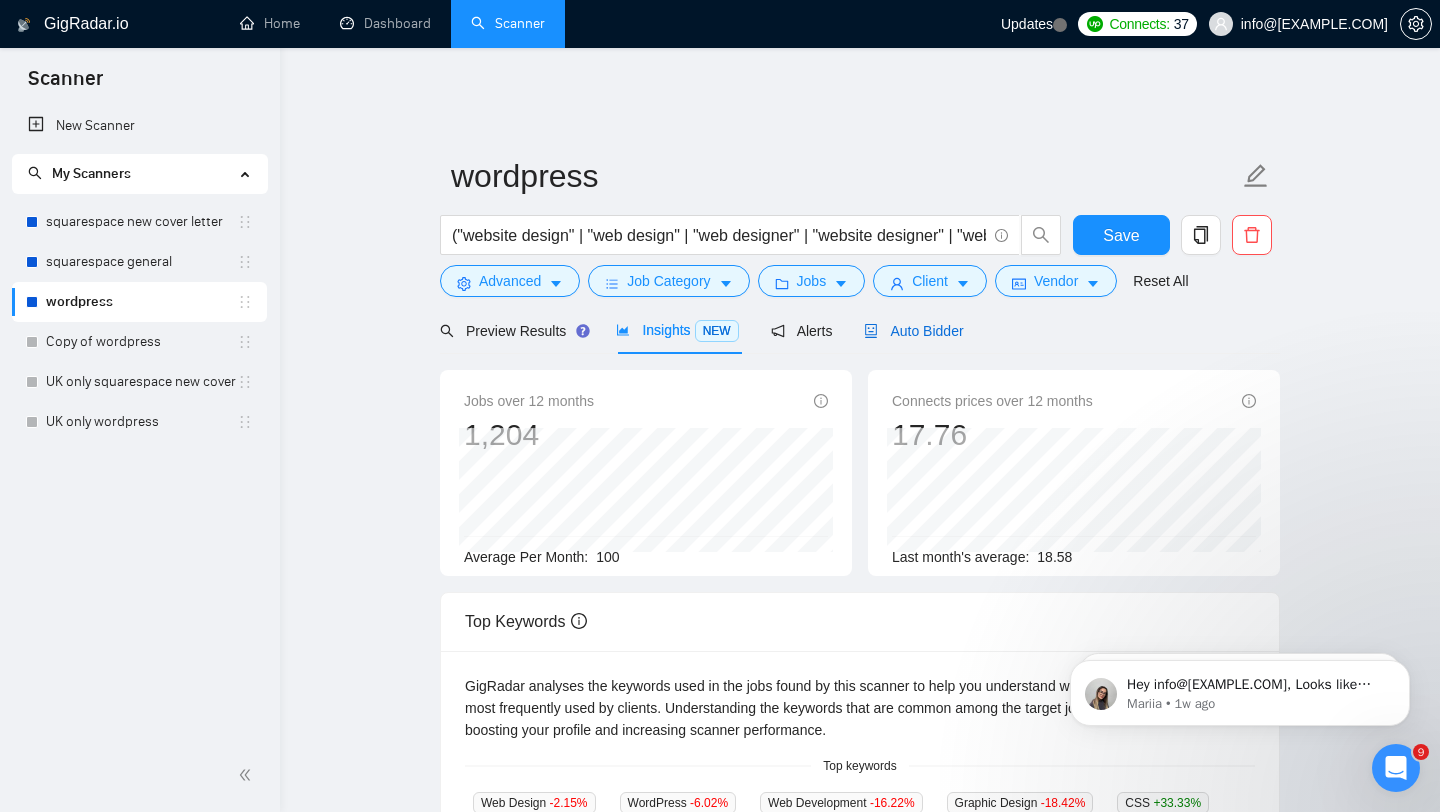 click on "Auto Bidder" at bounding box center (913, 331) 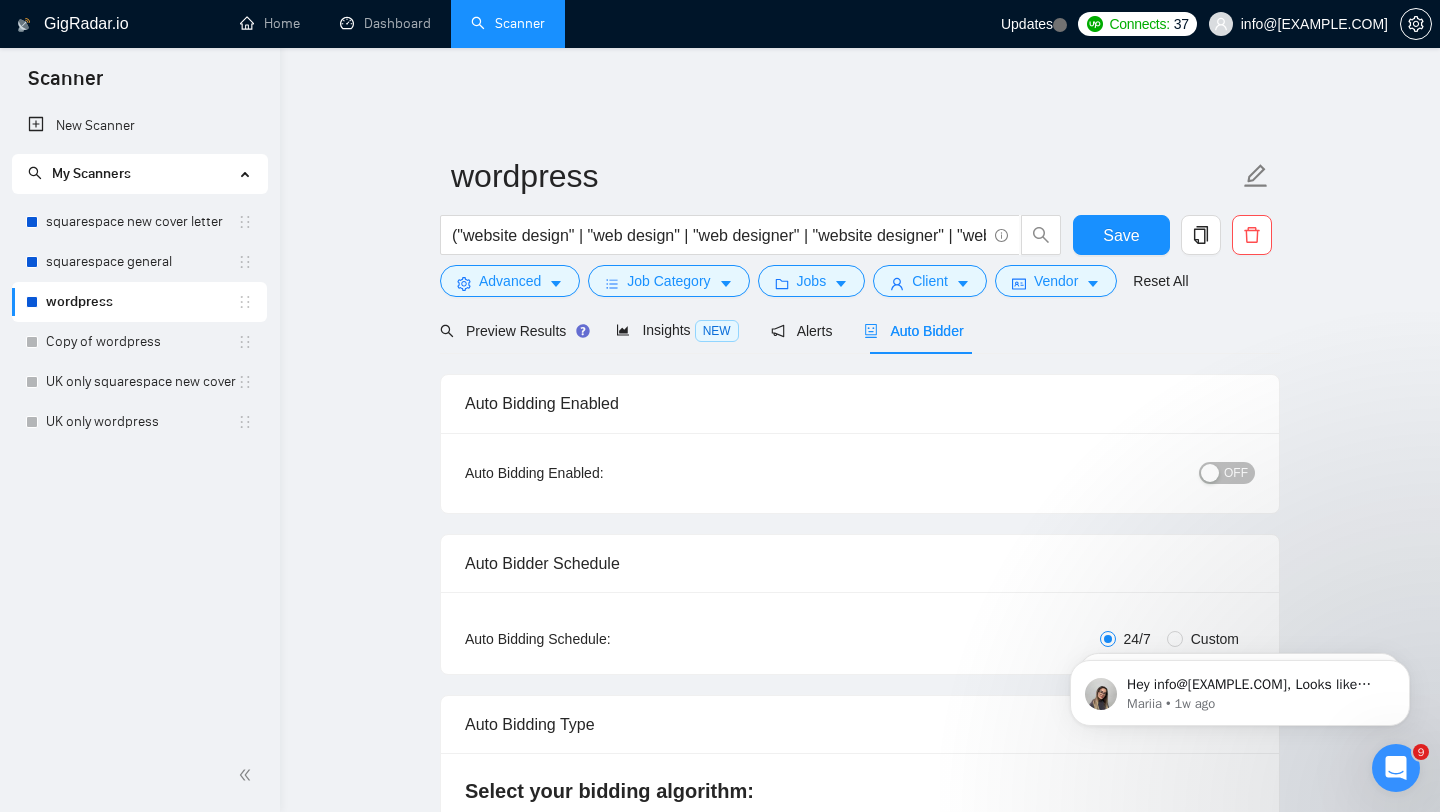 type 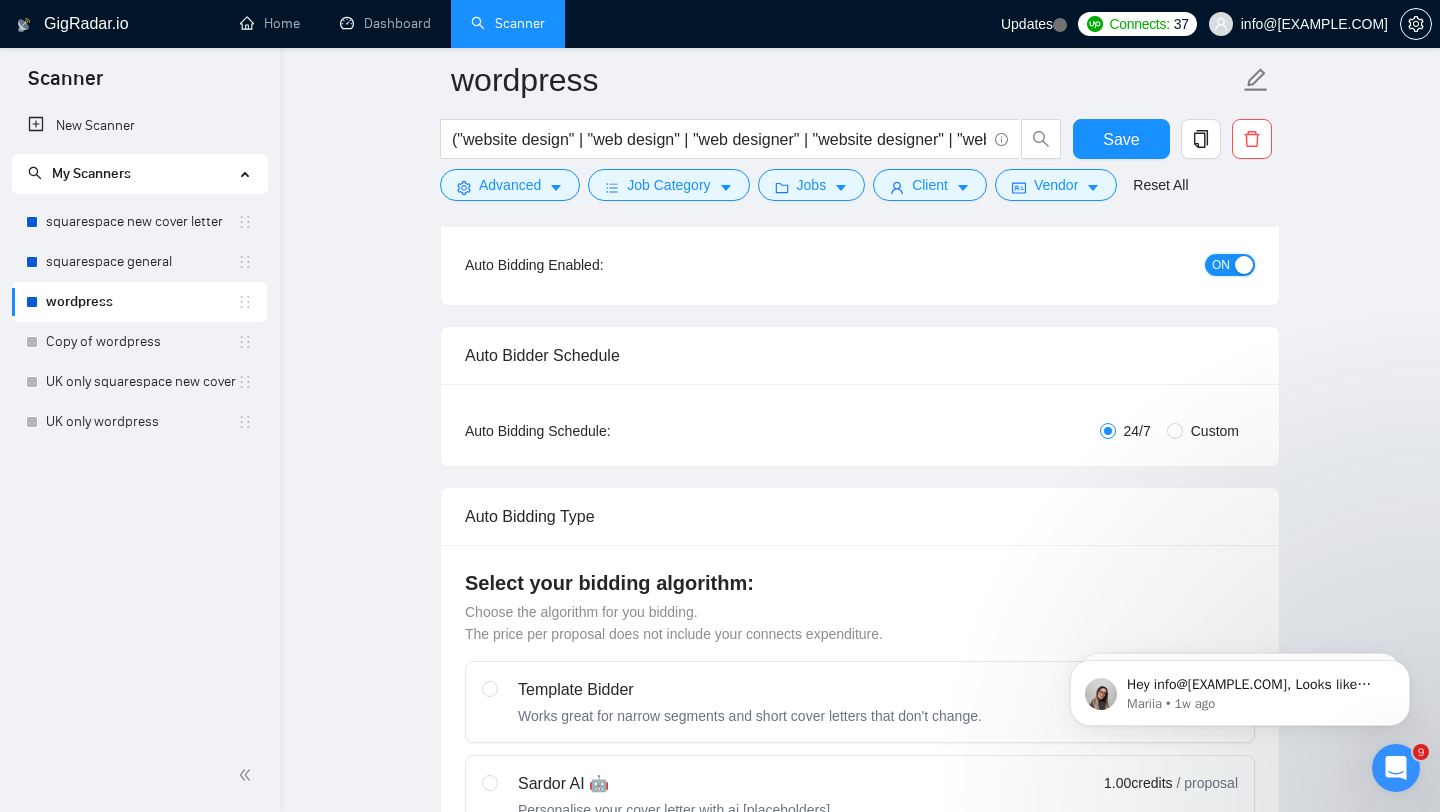scroll, scrollTop: 120, scrollLeft: 0, axis: vertical 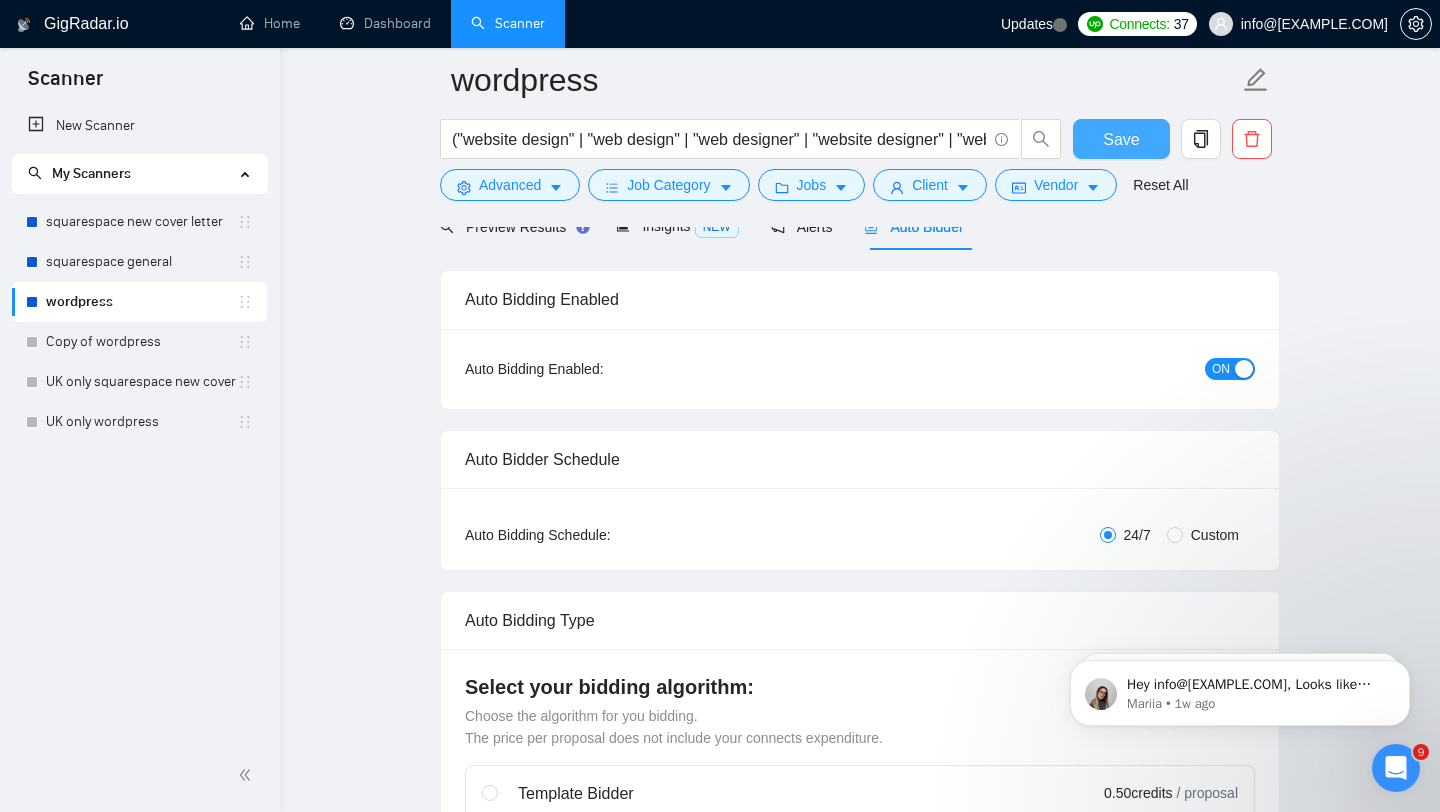 click on "Save" at bounding box center [1121, 139] 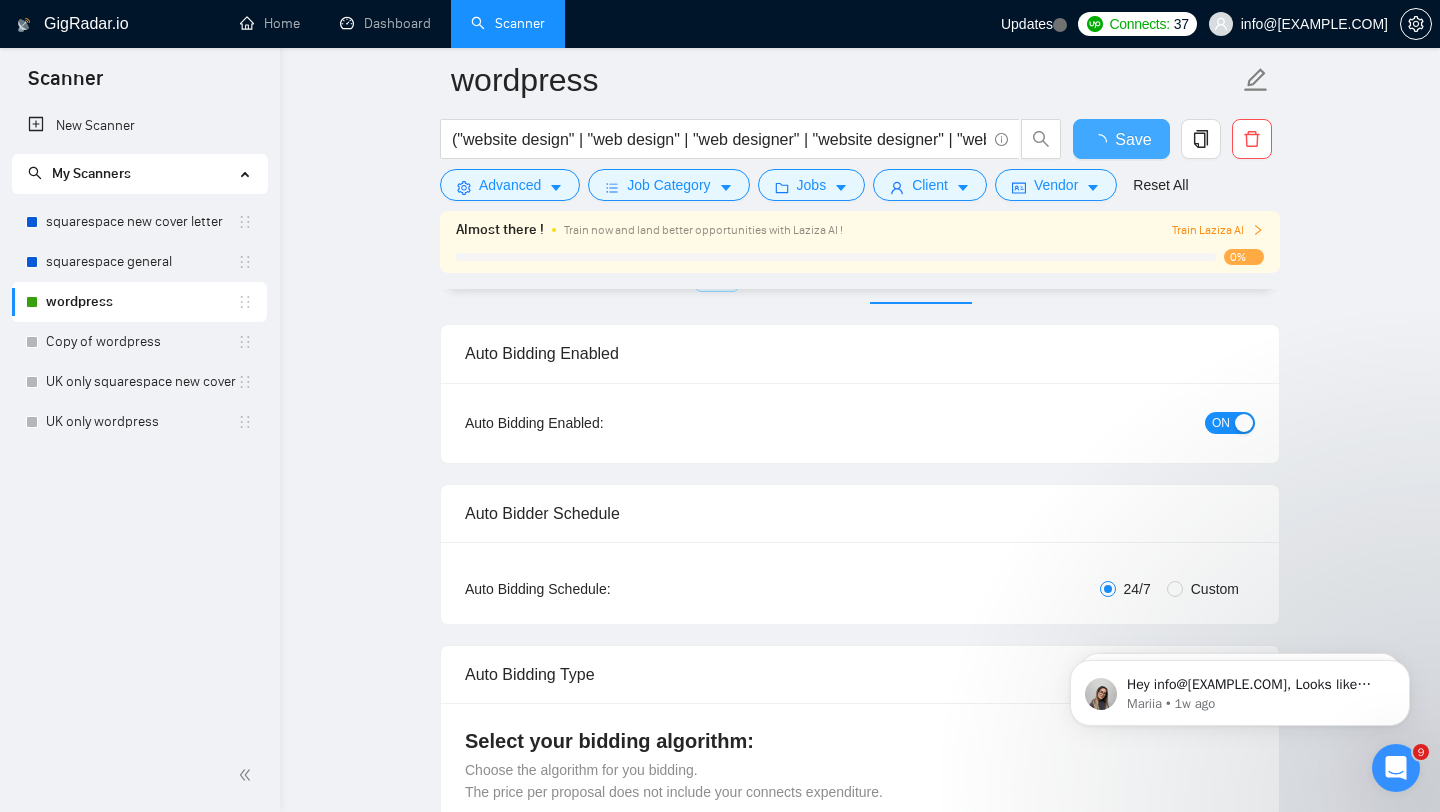type 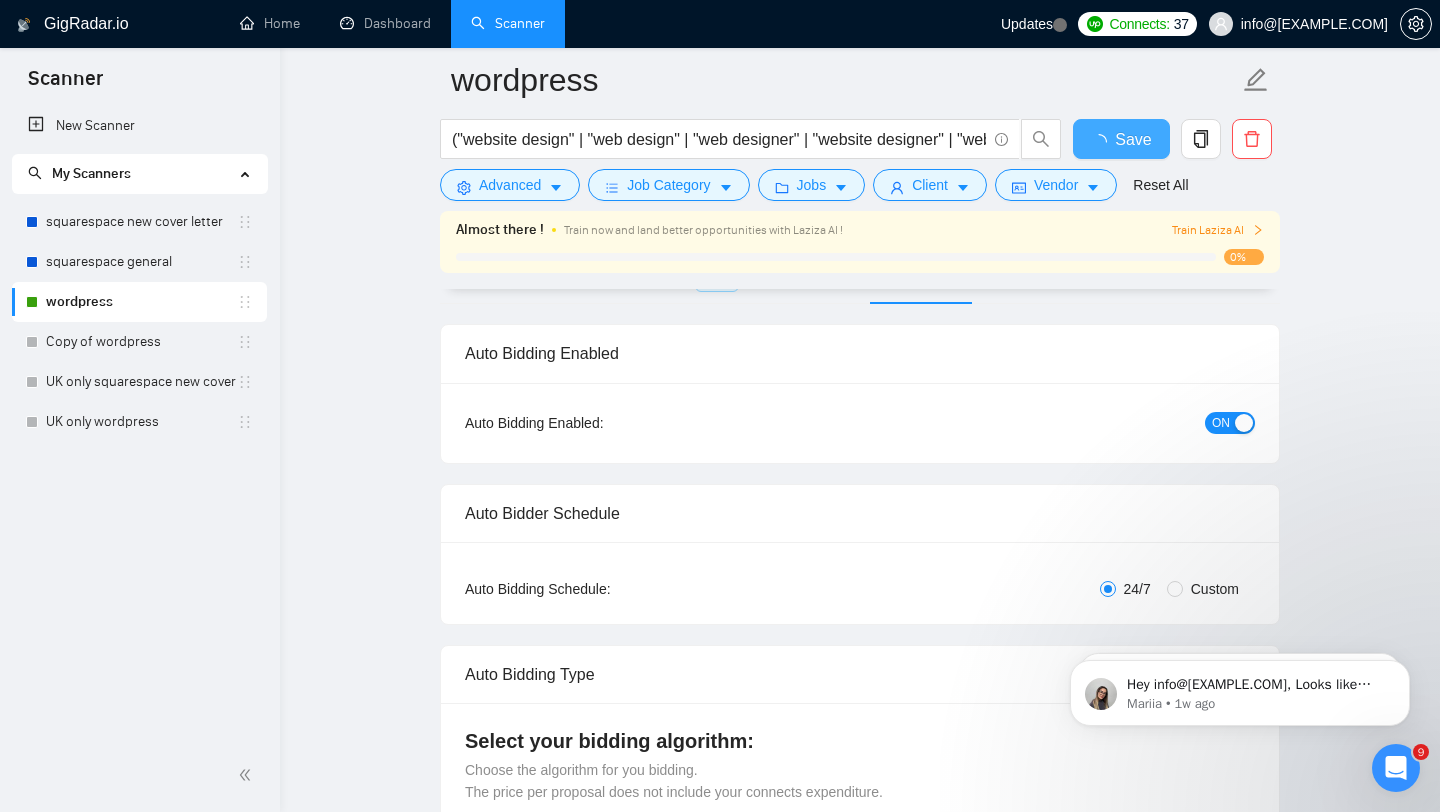 checkbox on "true" 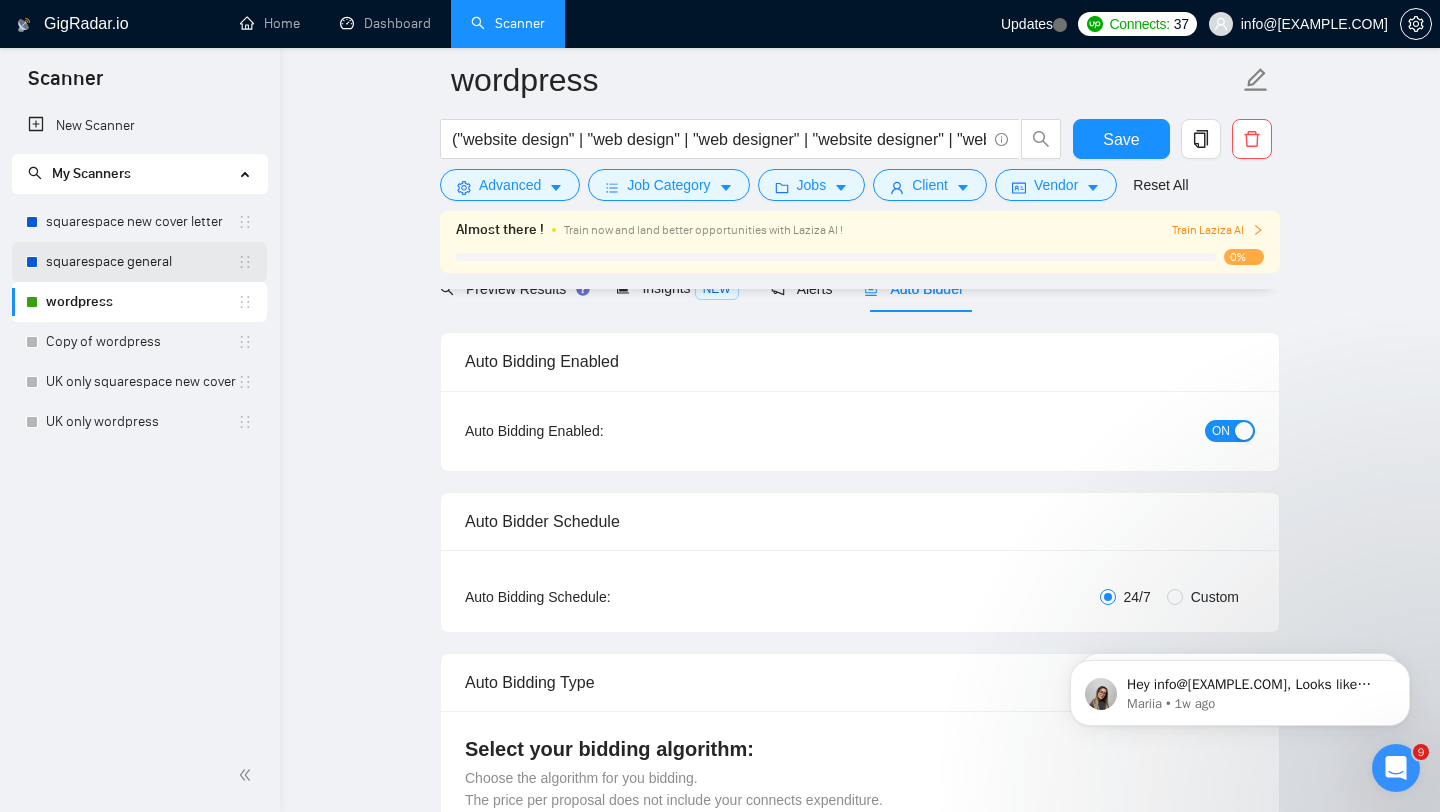 click on "squarespace general" at bounding box center (141, 262) 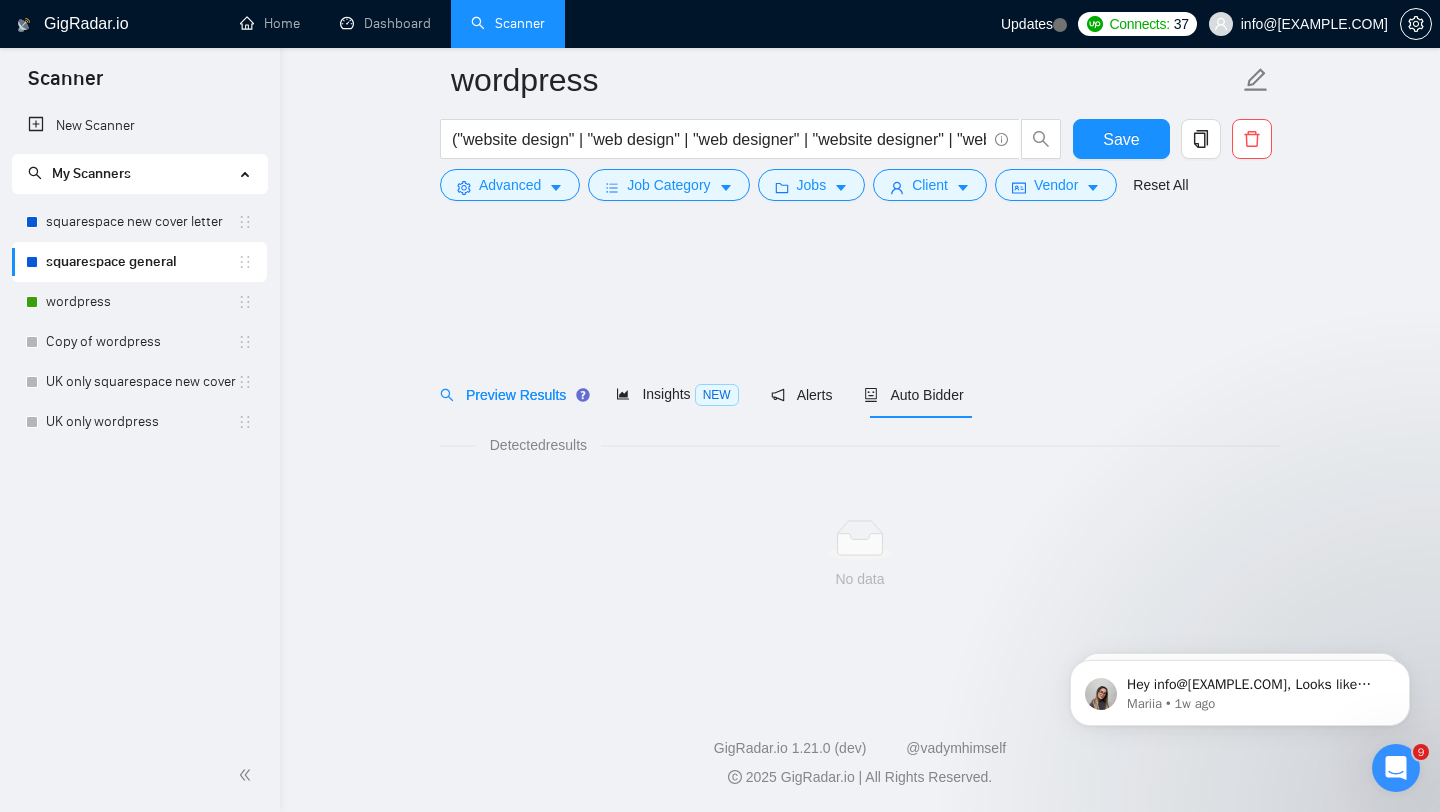 scroll, scrollTop: 0, scrollLeft: 0, axis: both 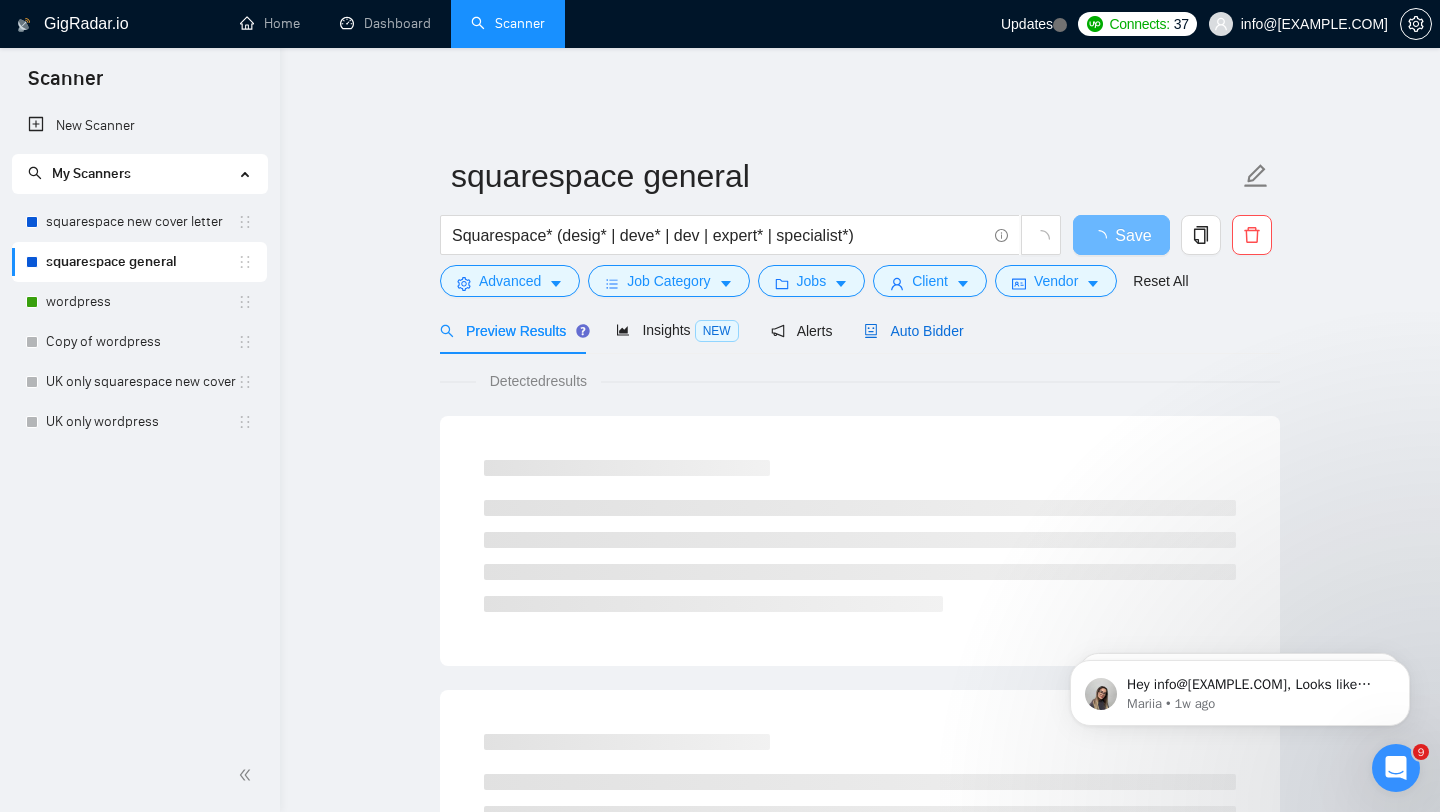 click on "Auto Bidder" at bounding box center [913, 331] 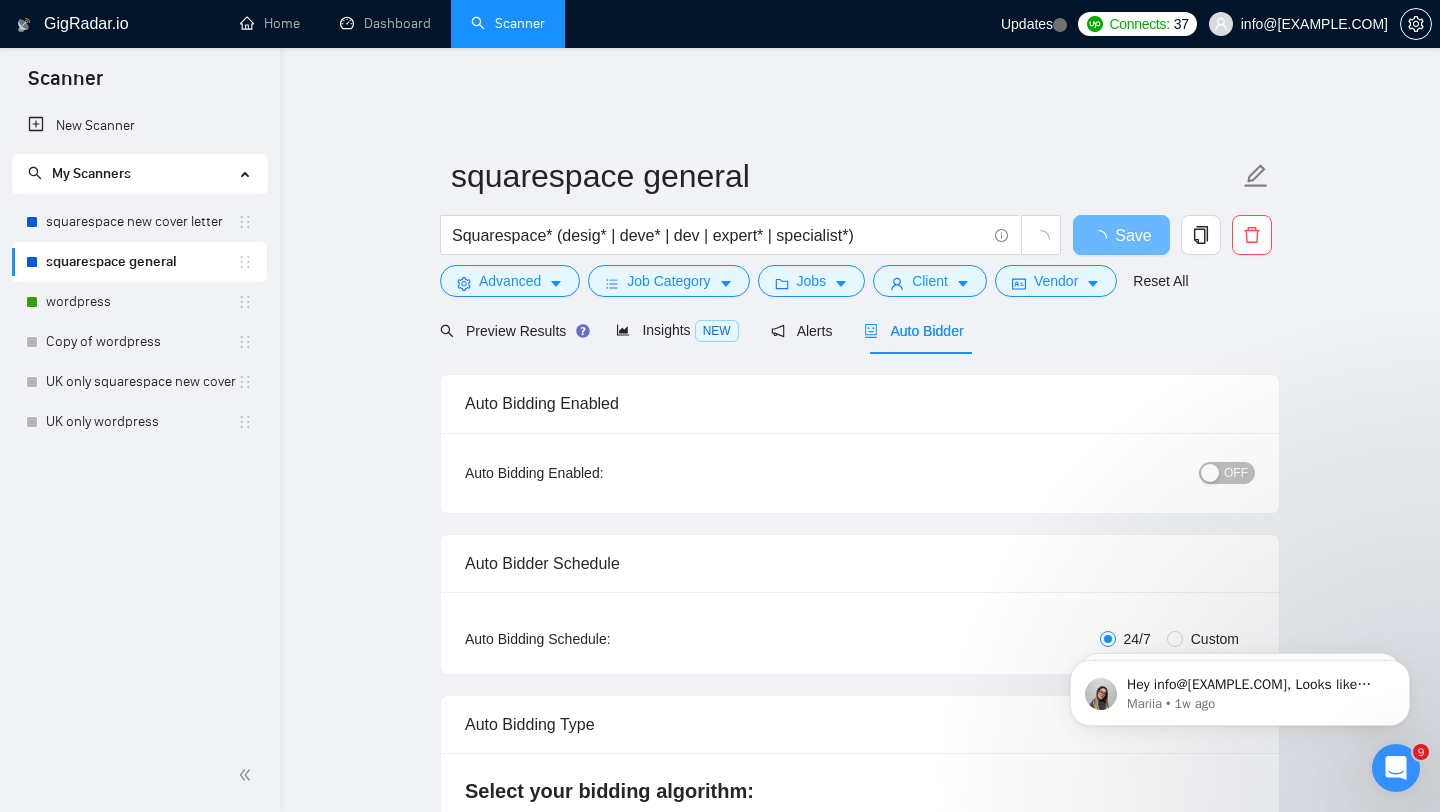 type 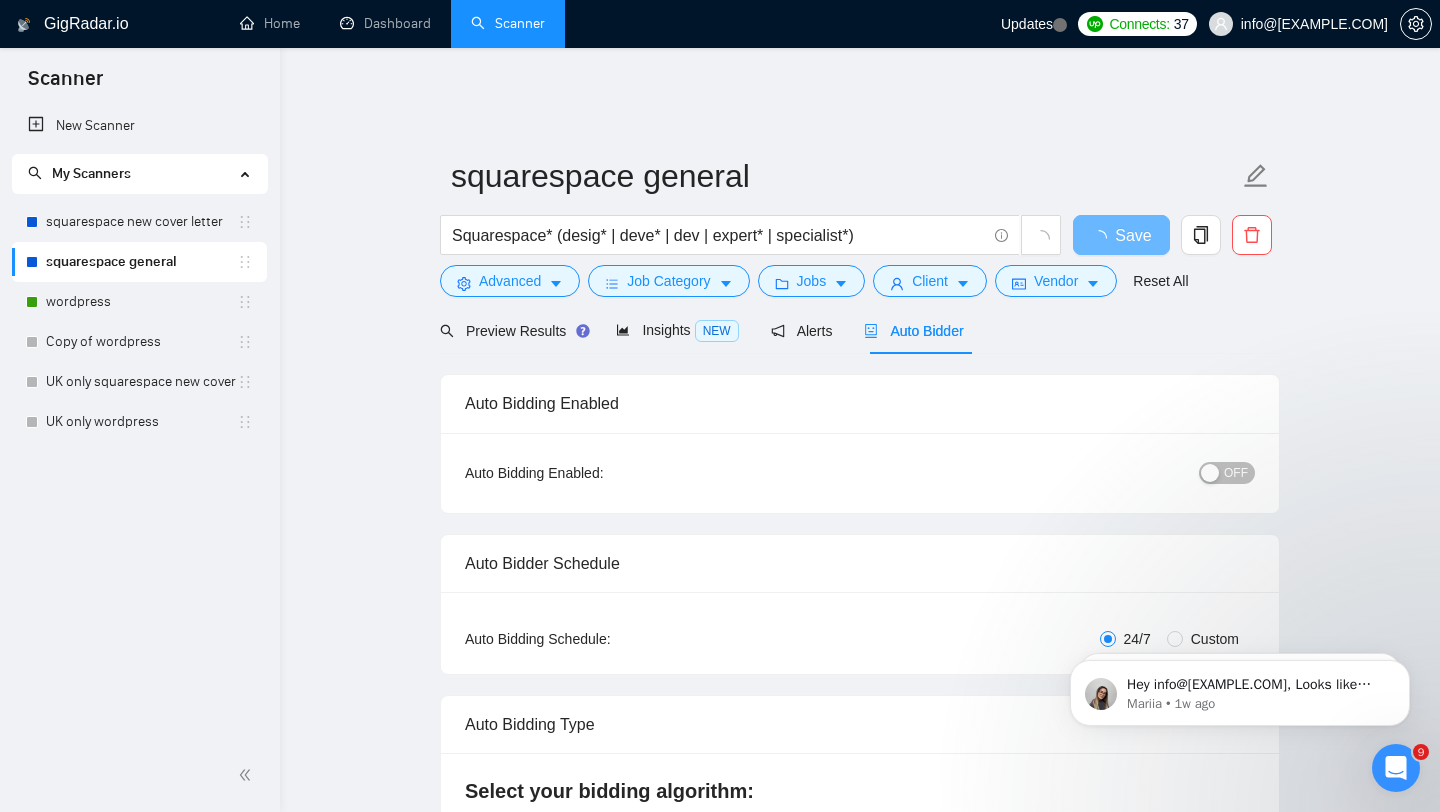 checkbox on "true" 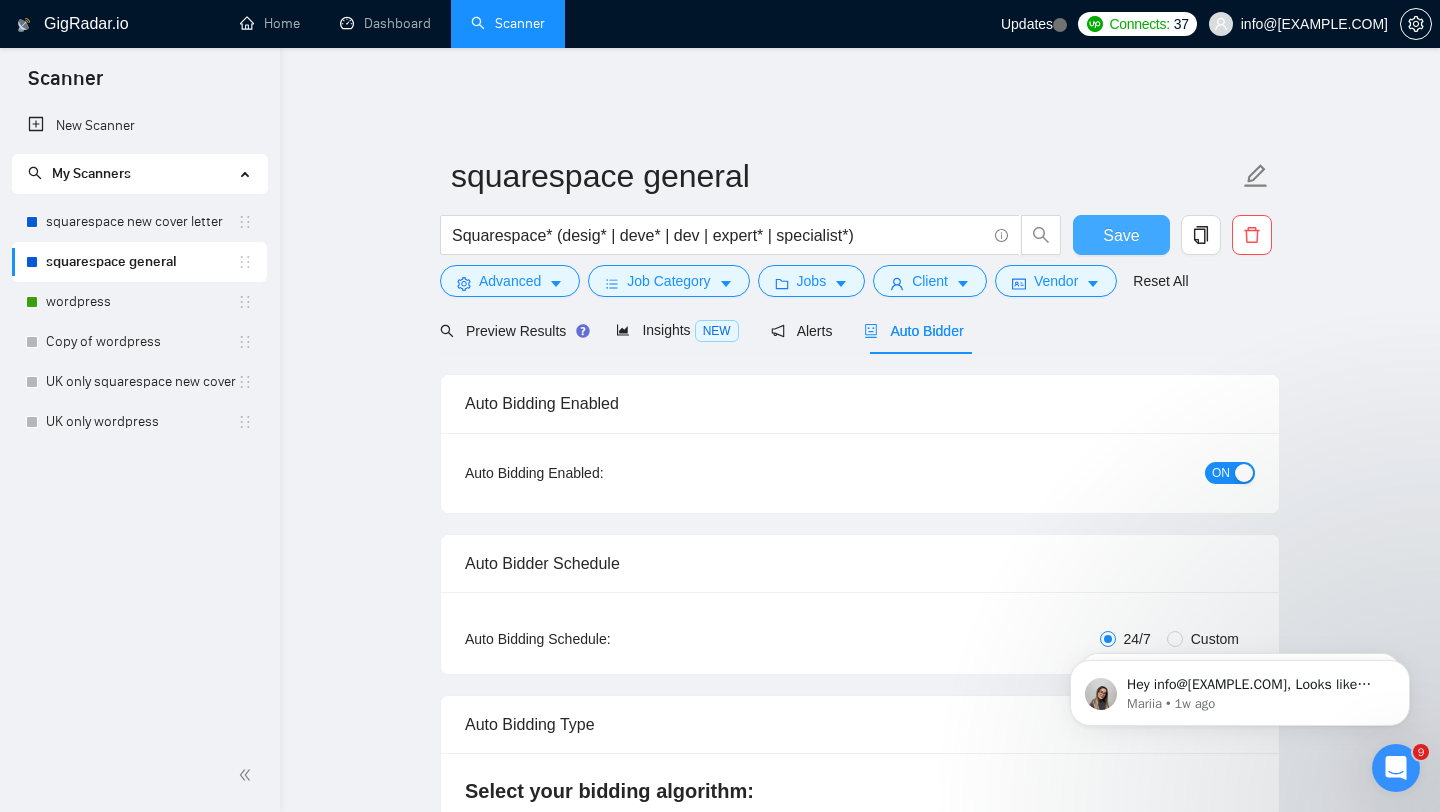 click on "Save" at bounding box center (1121, 235) 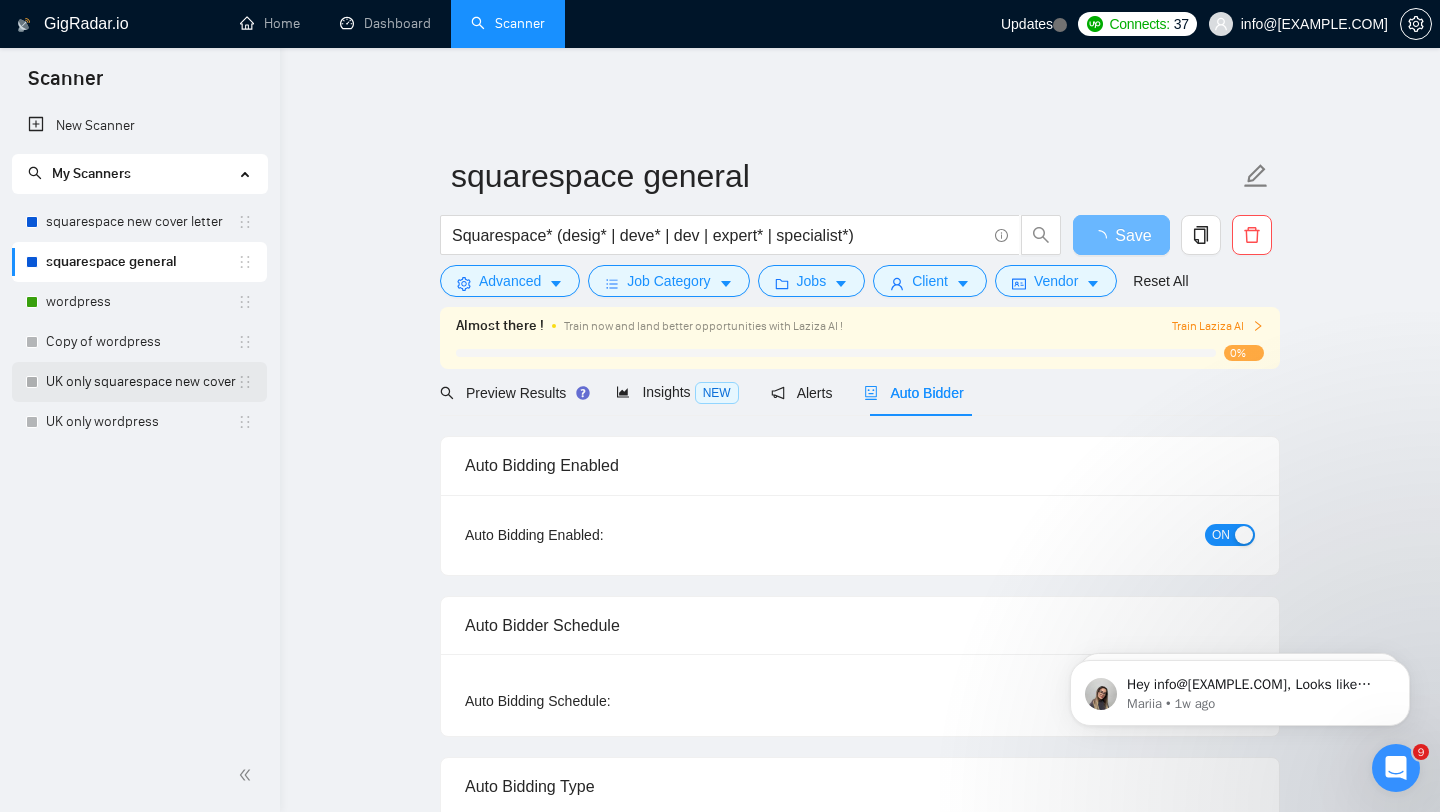 click on "UK only squarespace new cover letter" at bounding box center (141, 382) 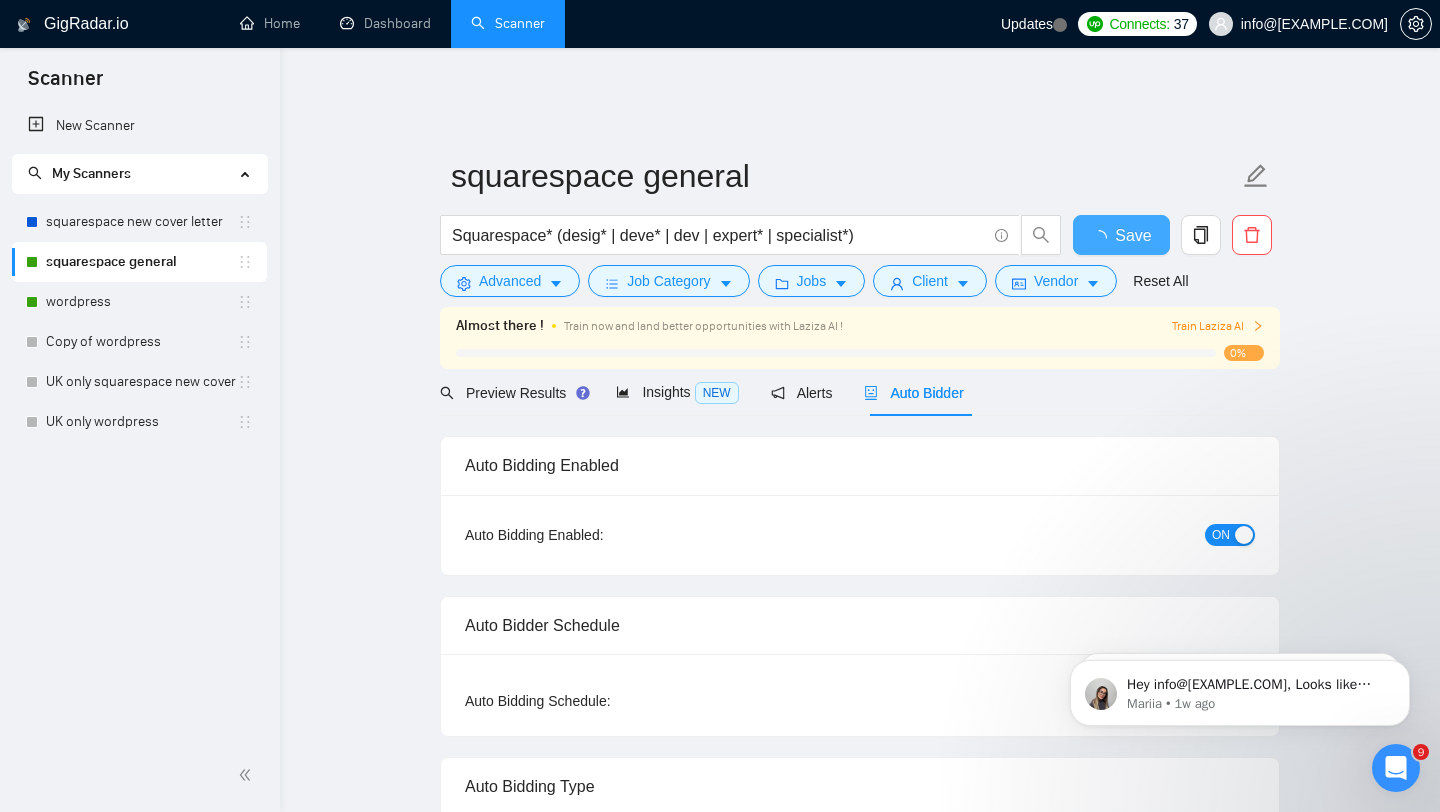 type 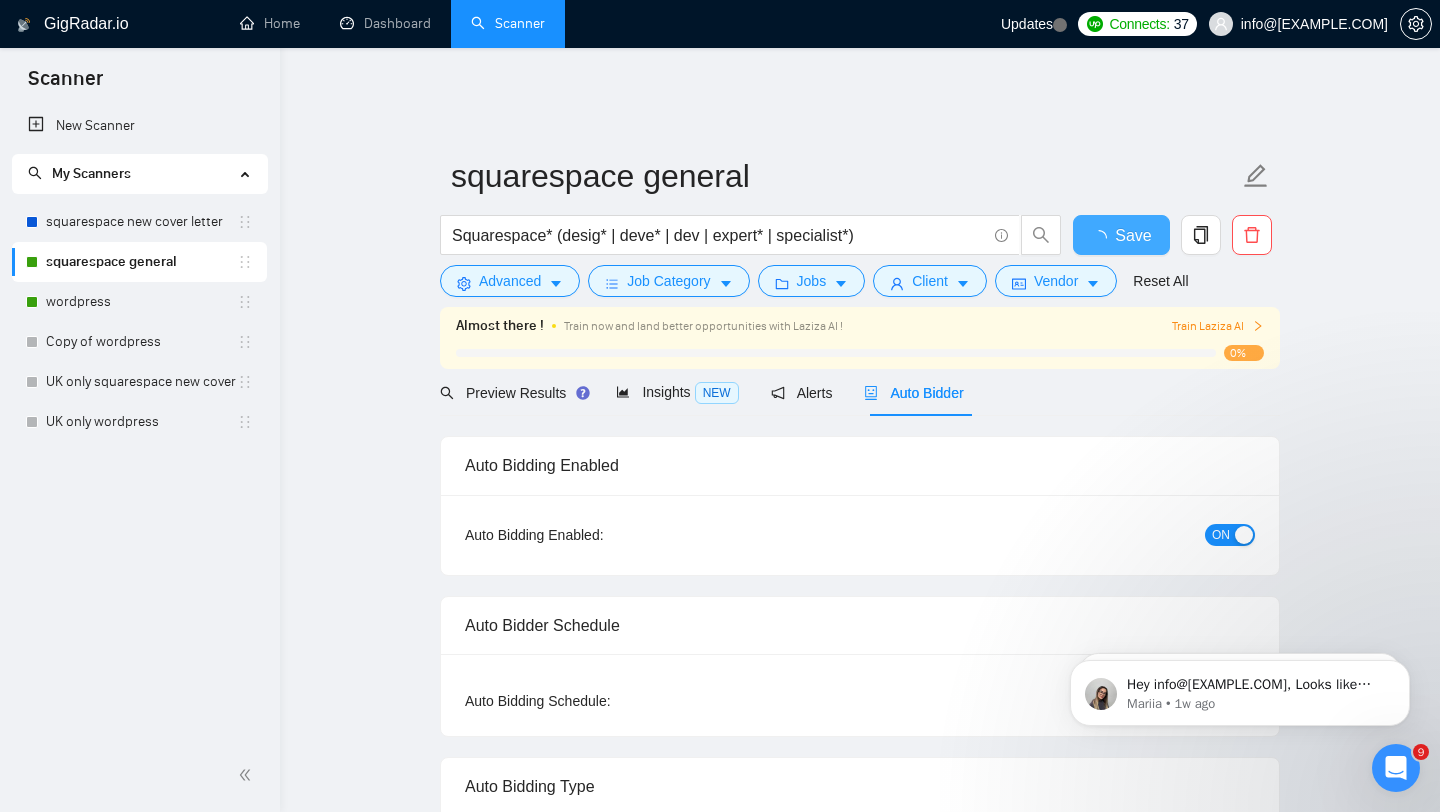 checkbox on "true" 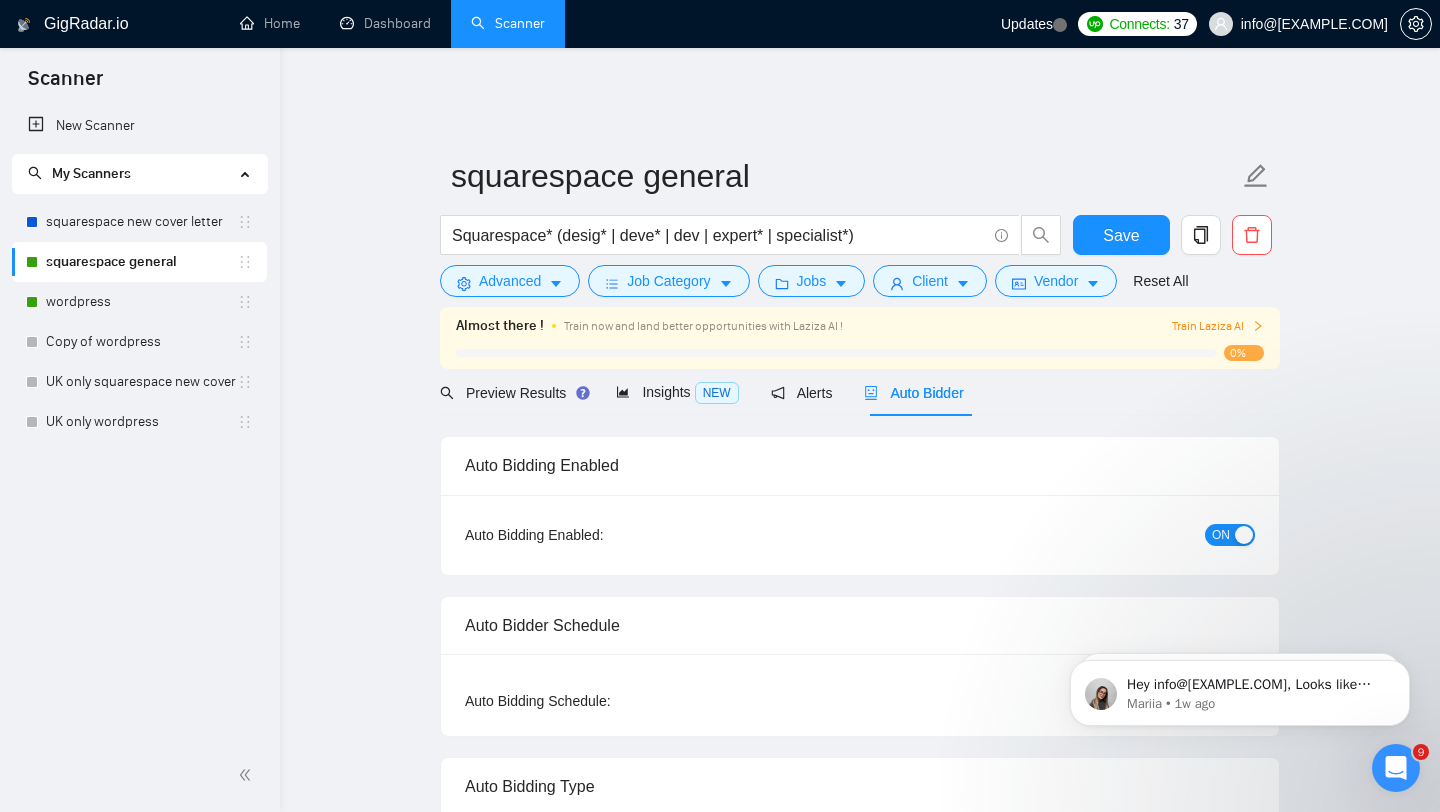 click at bounding box center (1201, 240) 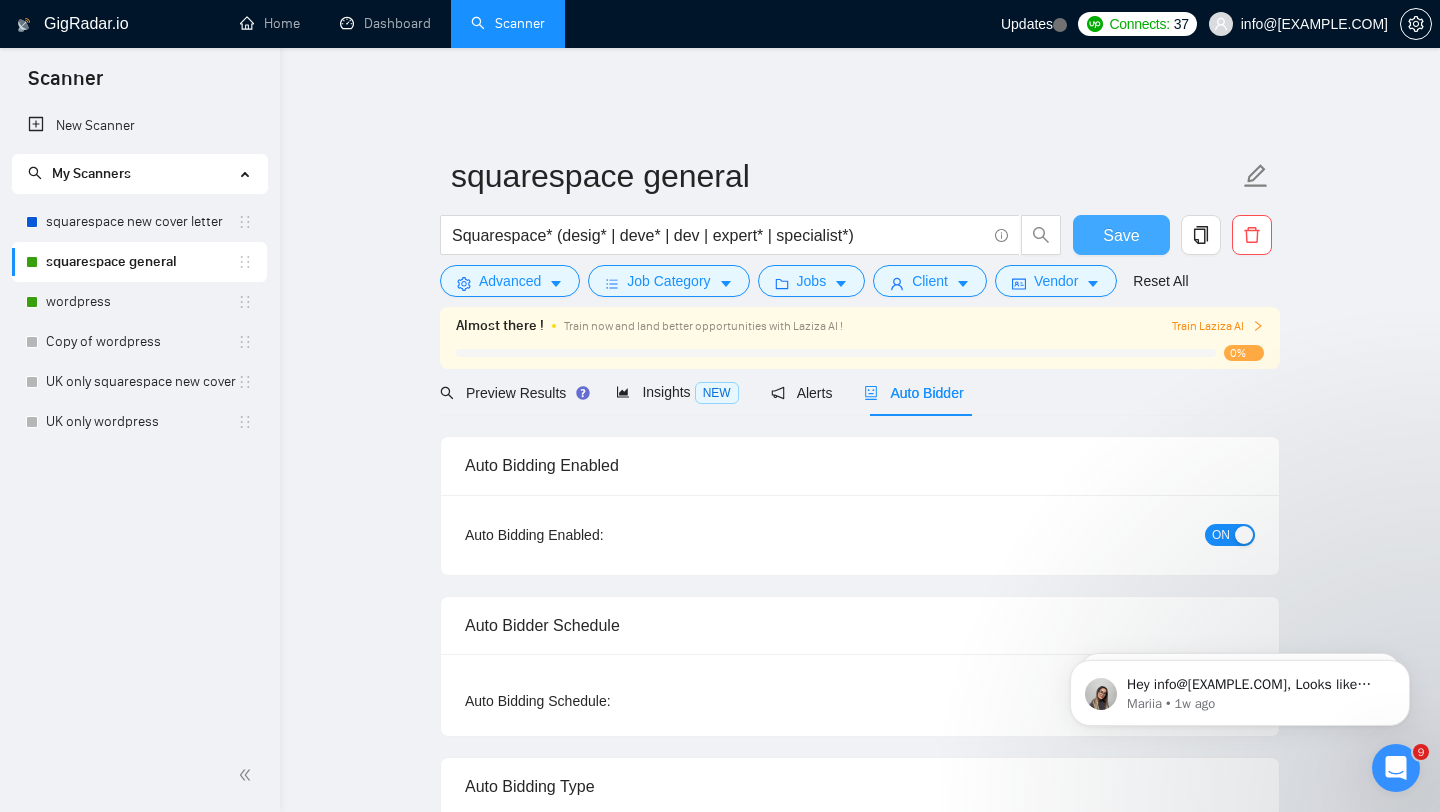 click on "Save" at bounding box center (1121, 235) 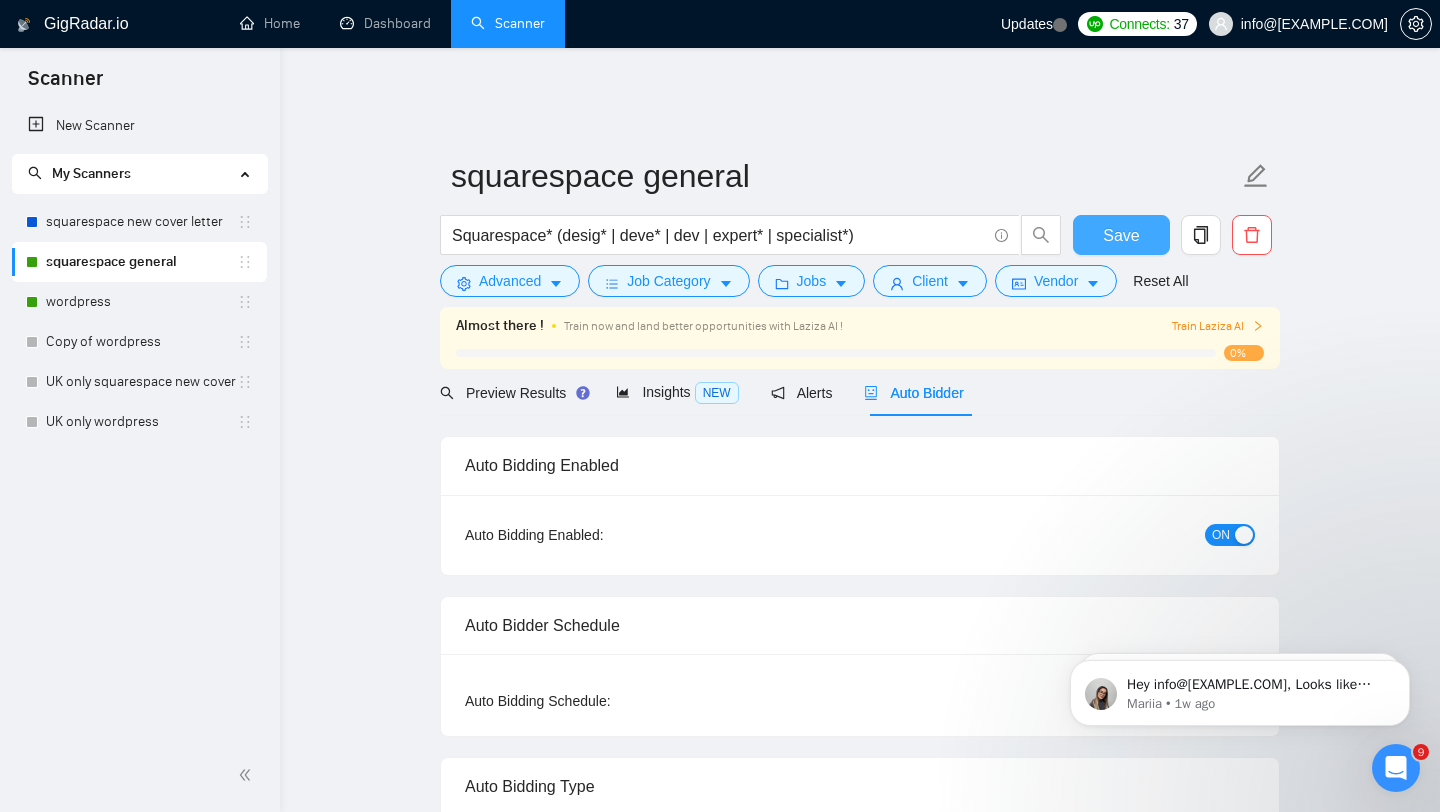 click on "Save" at bounding box center [1121, 235] 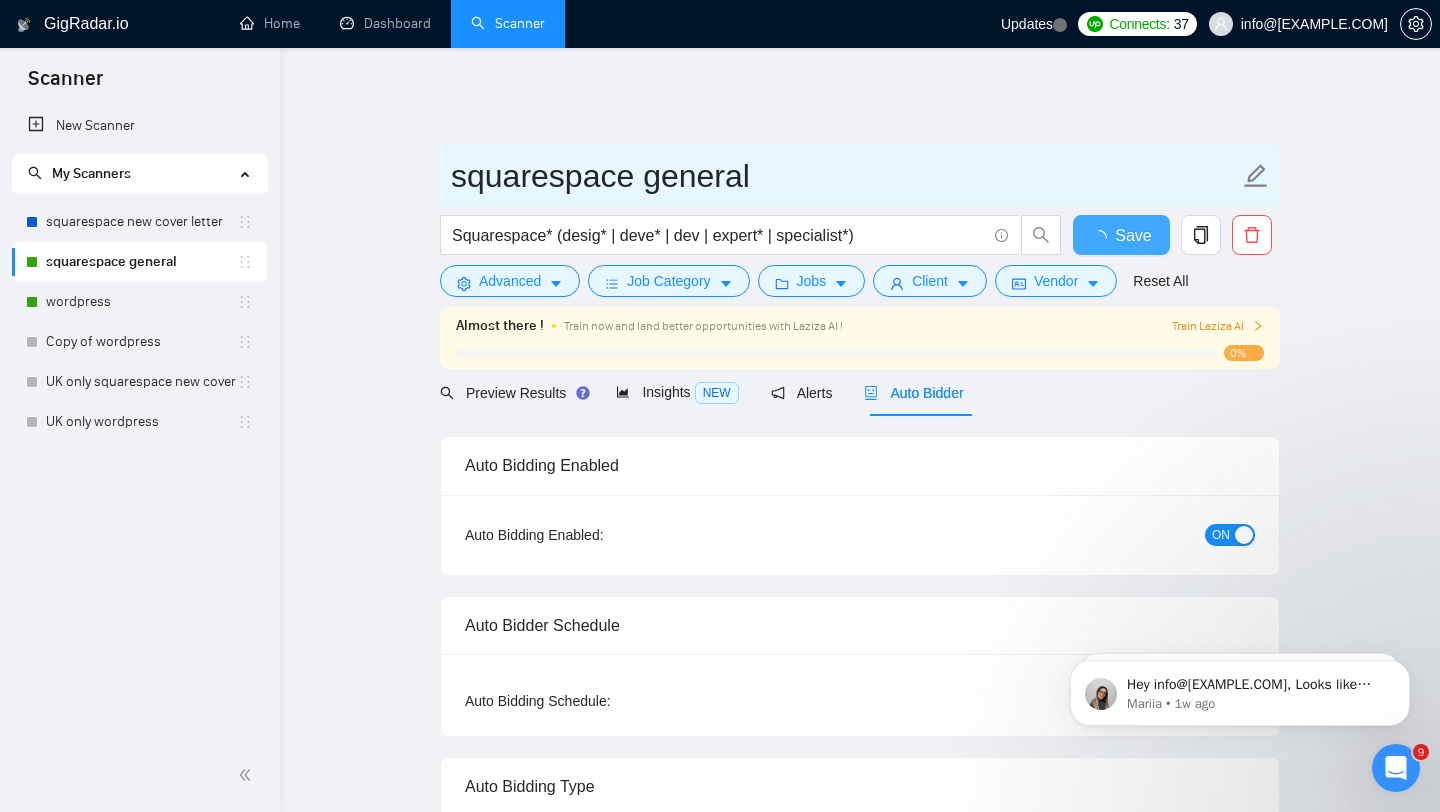 type 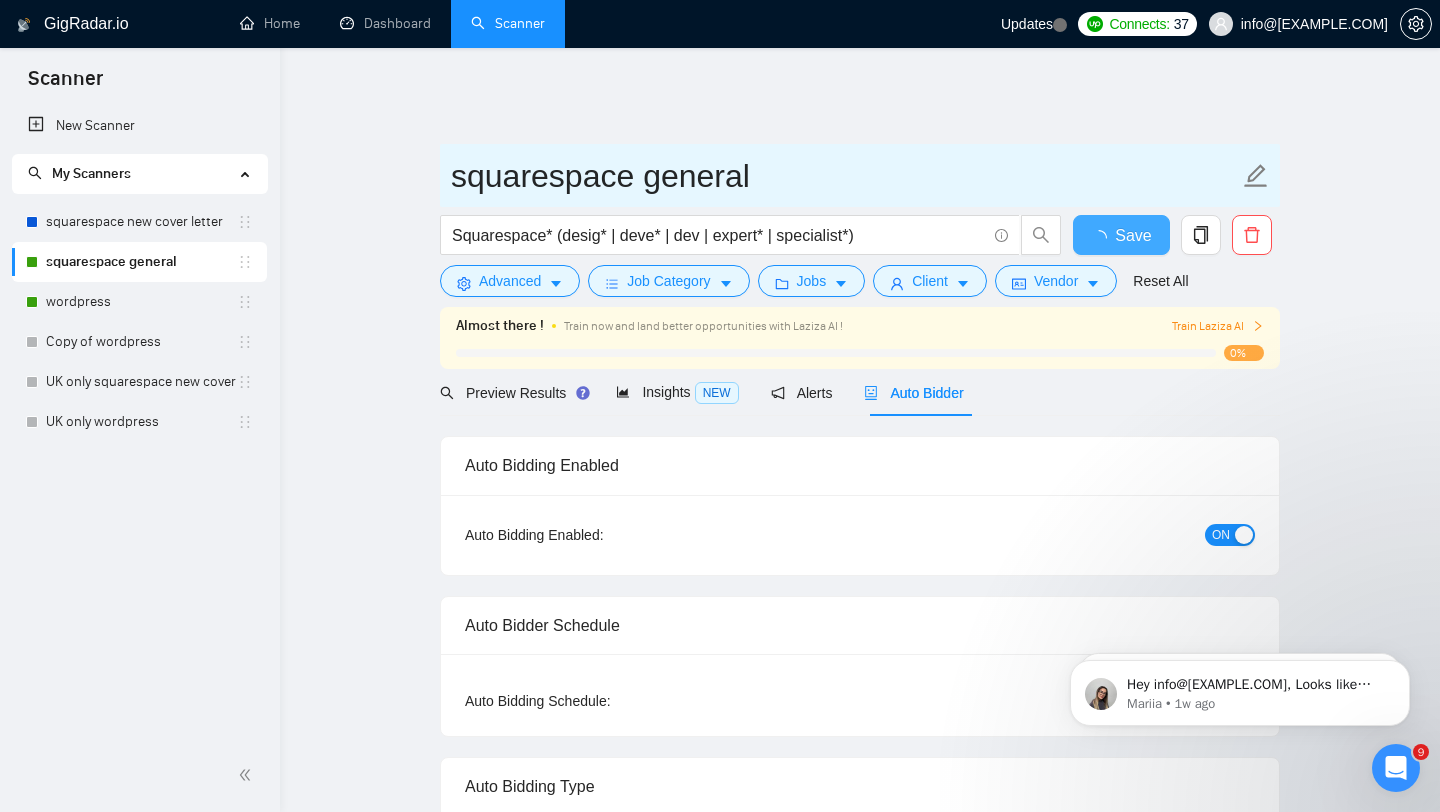 checkbox on "true" 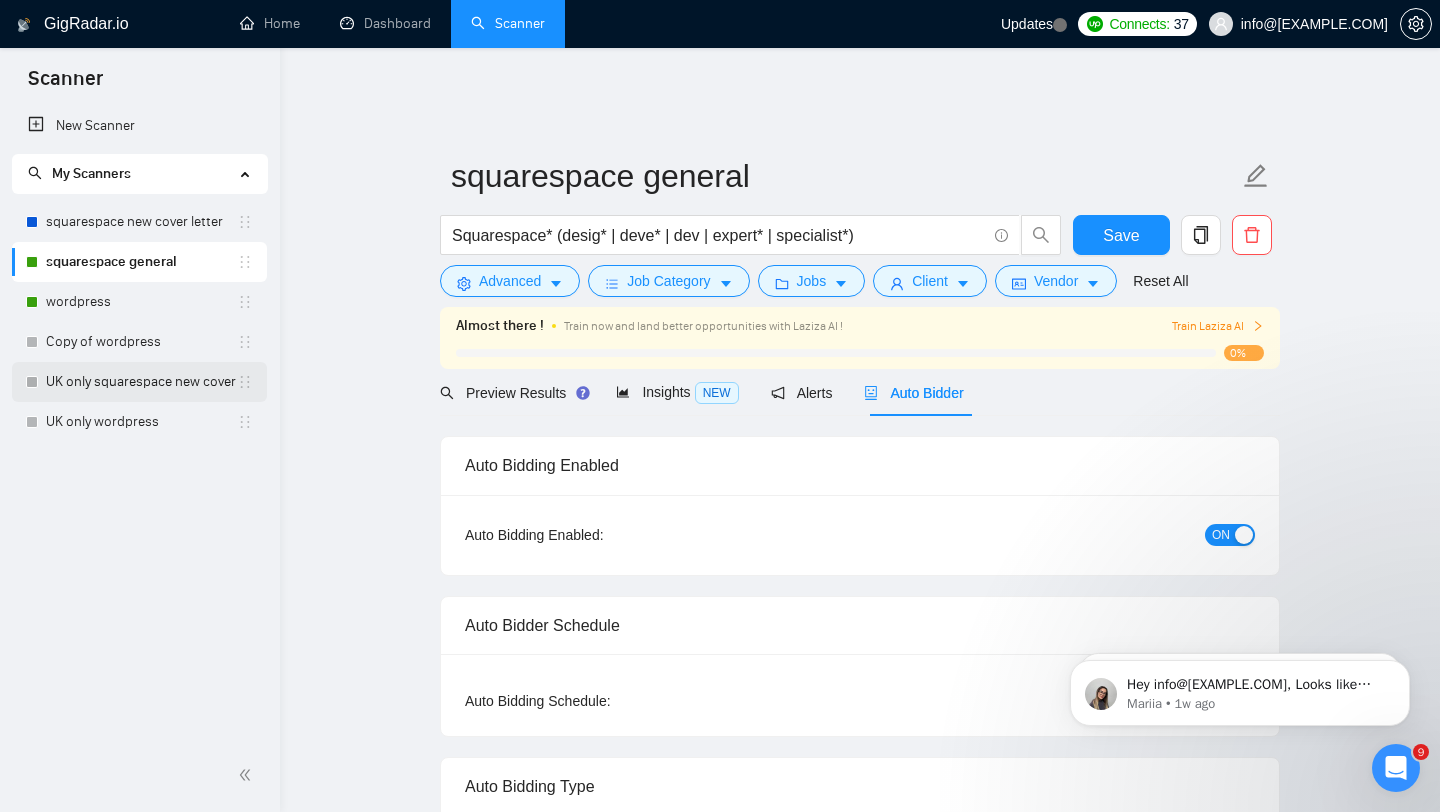 click on "UK only squarespace new cover letter" at bounding box center (141, 382) 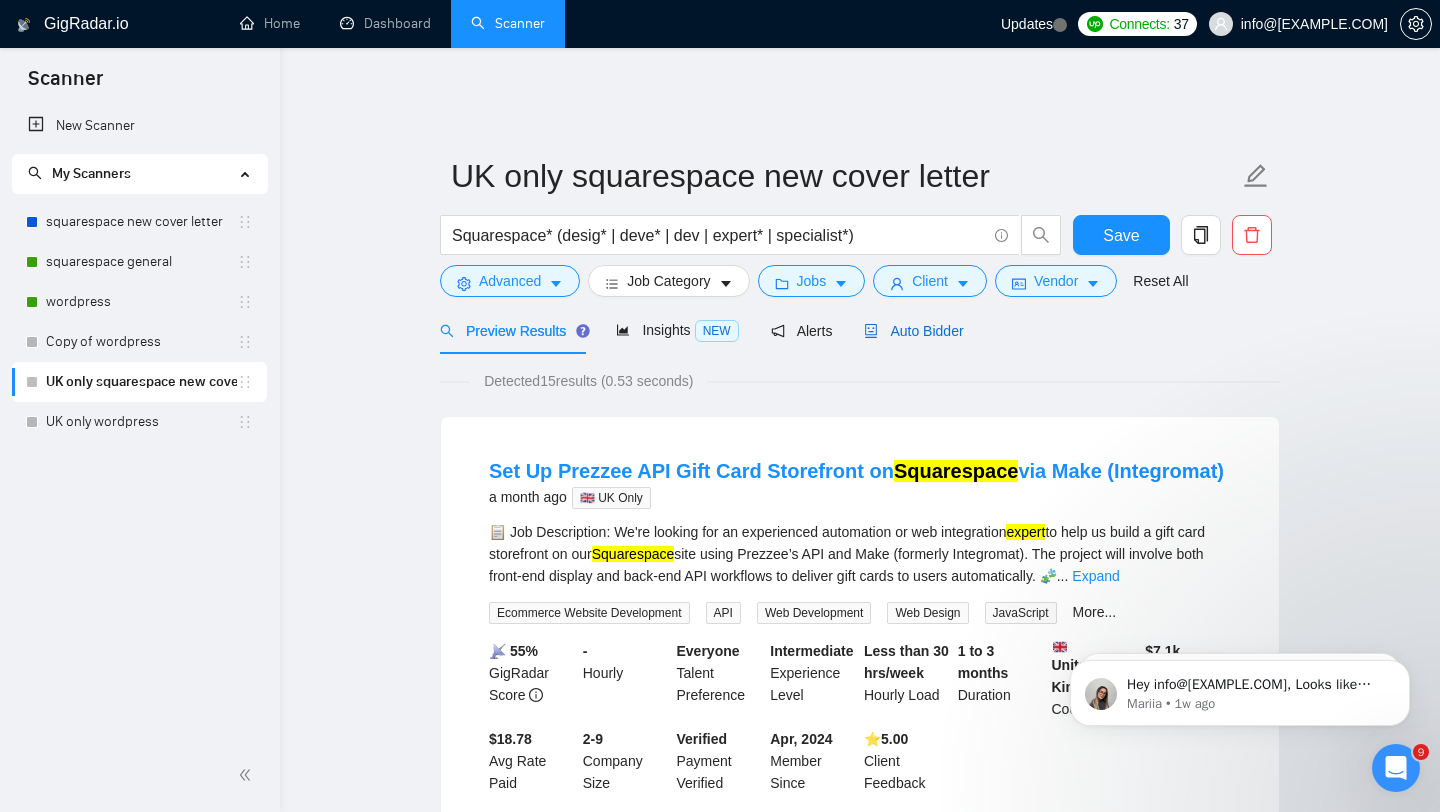 click on "Auto Bidder" at bounding box center [913, 331] 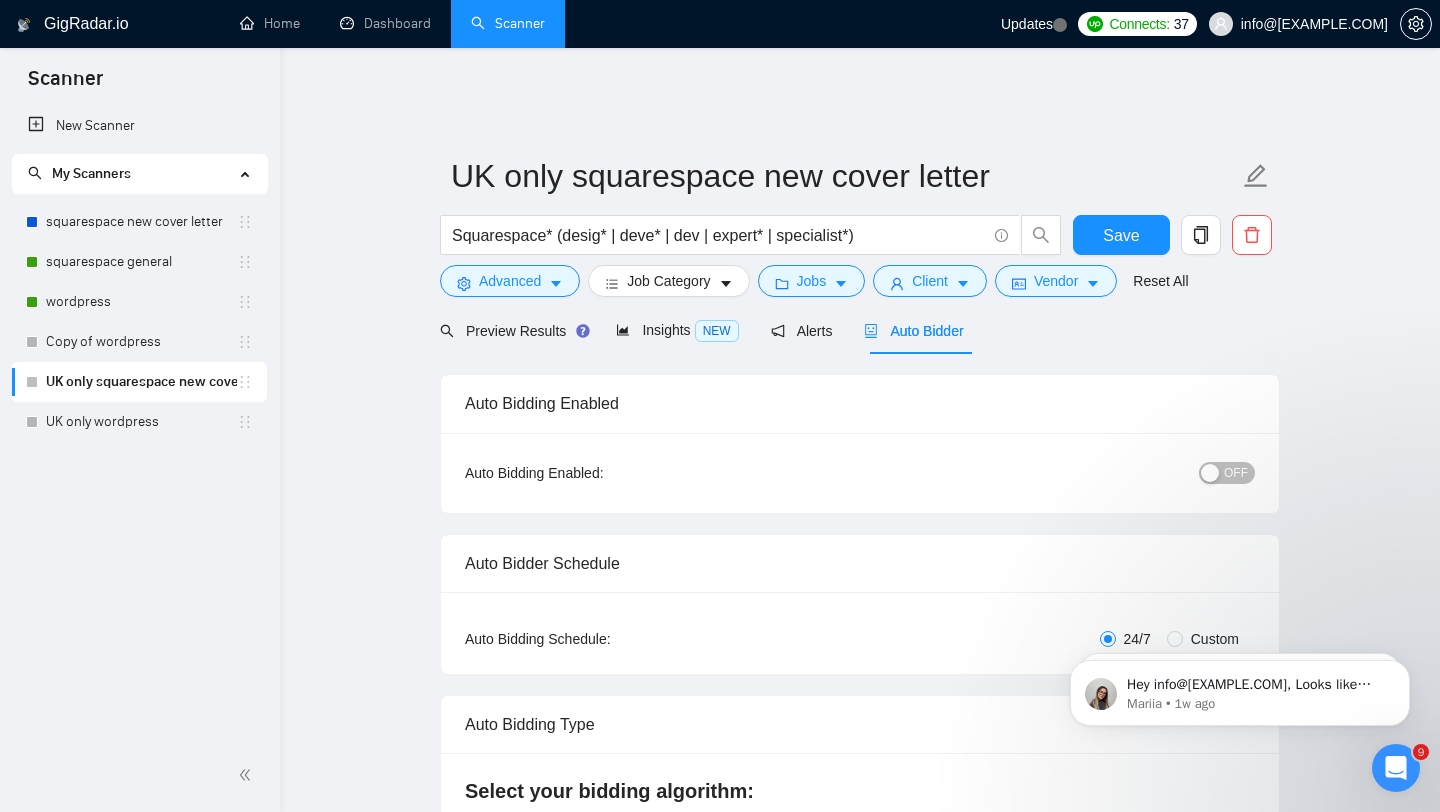 click on "OFF" at bounding box center (1236, 473) 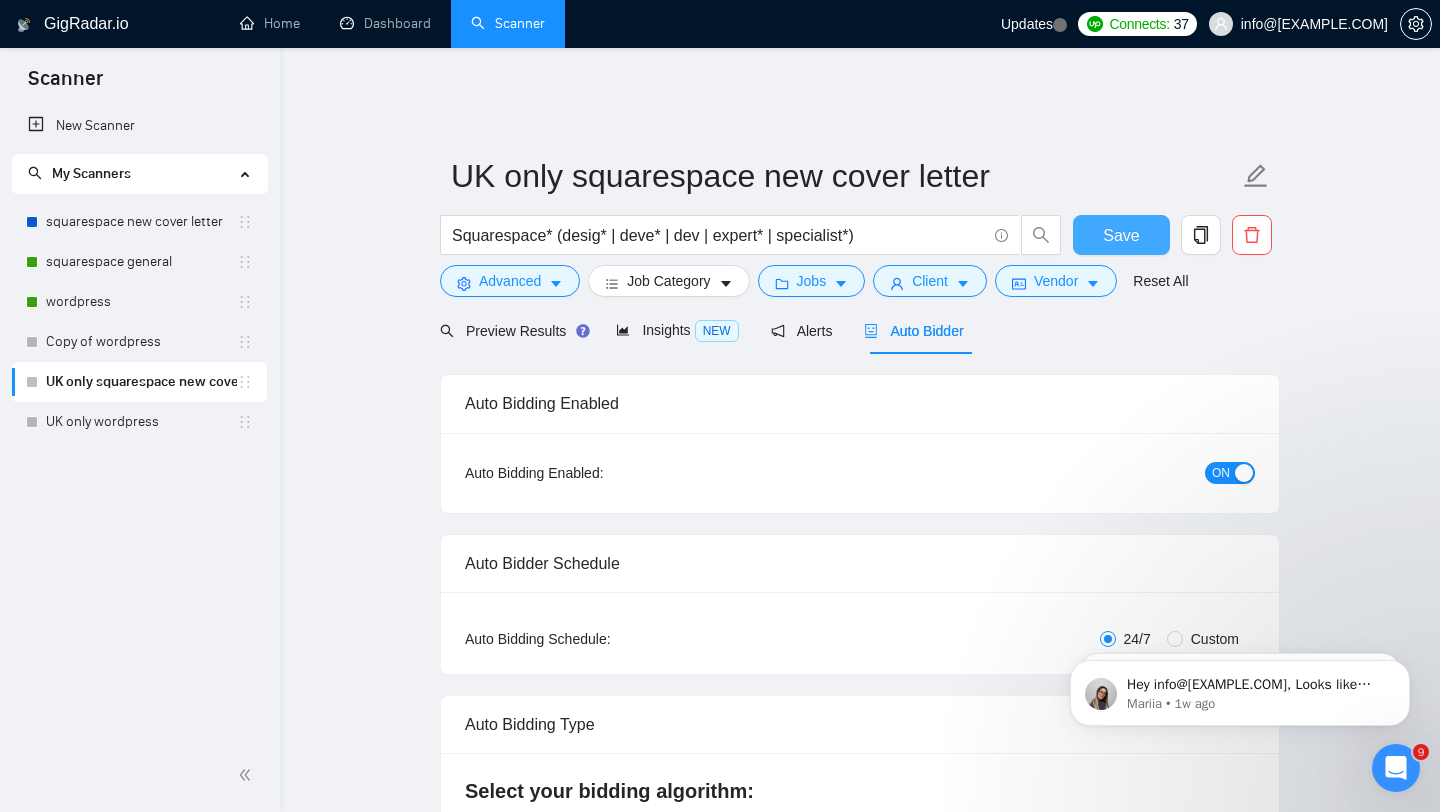click on "Save" at bounding box center [1121, 235] 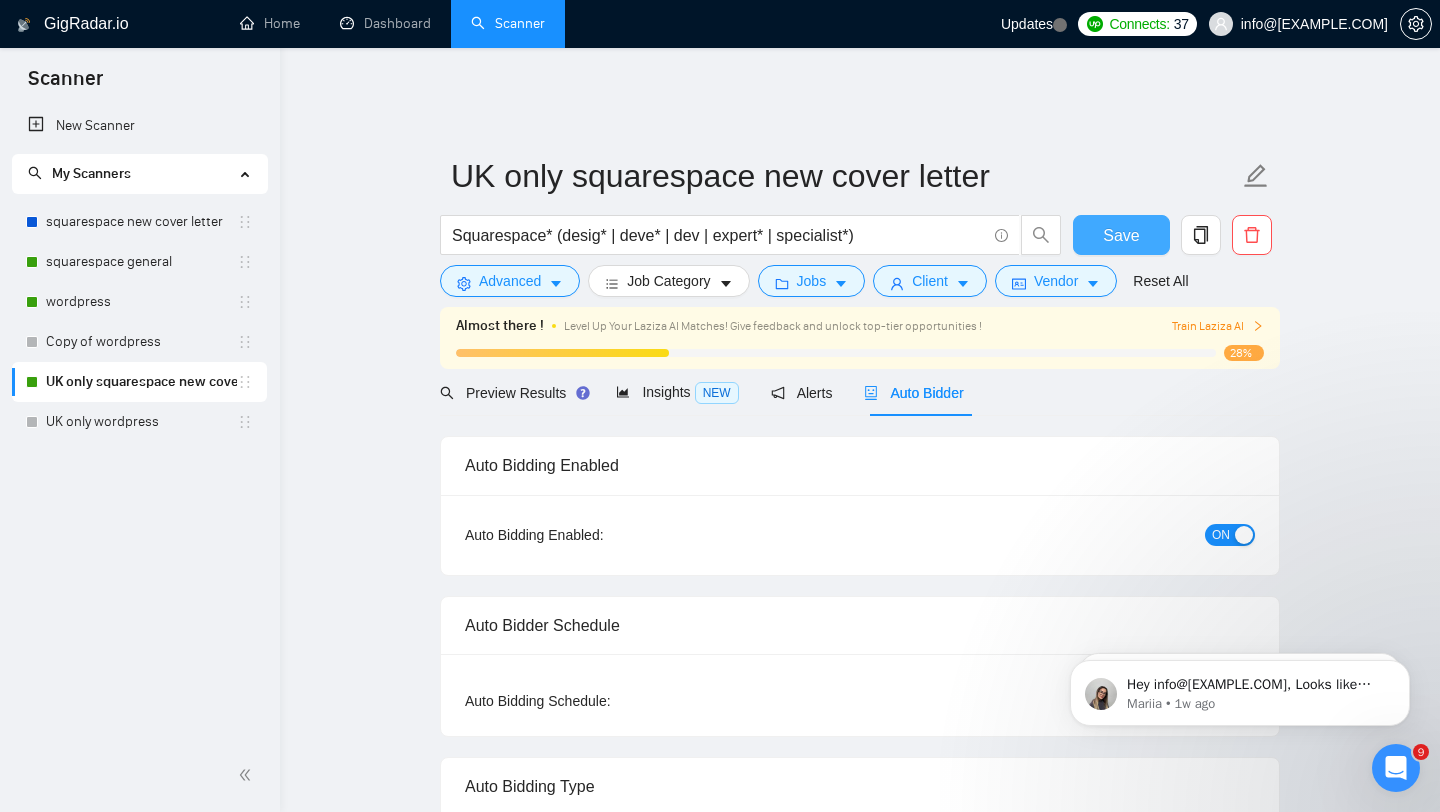 click on "Save" at bounding box center [1121, 235] 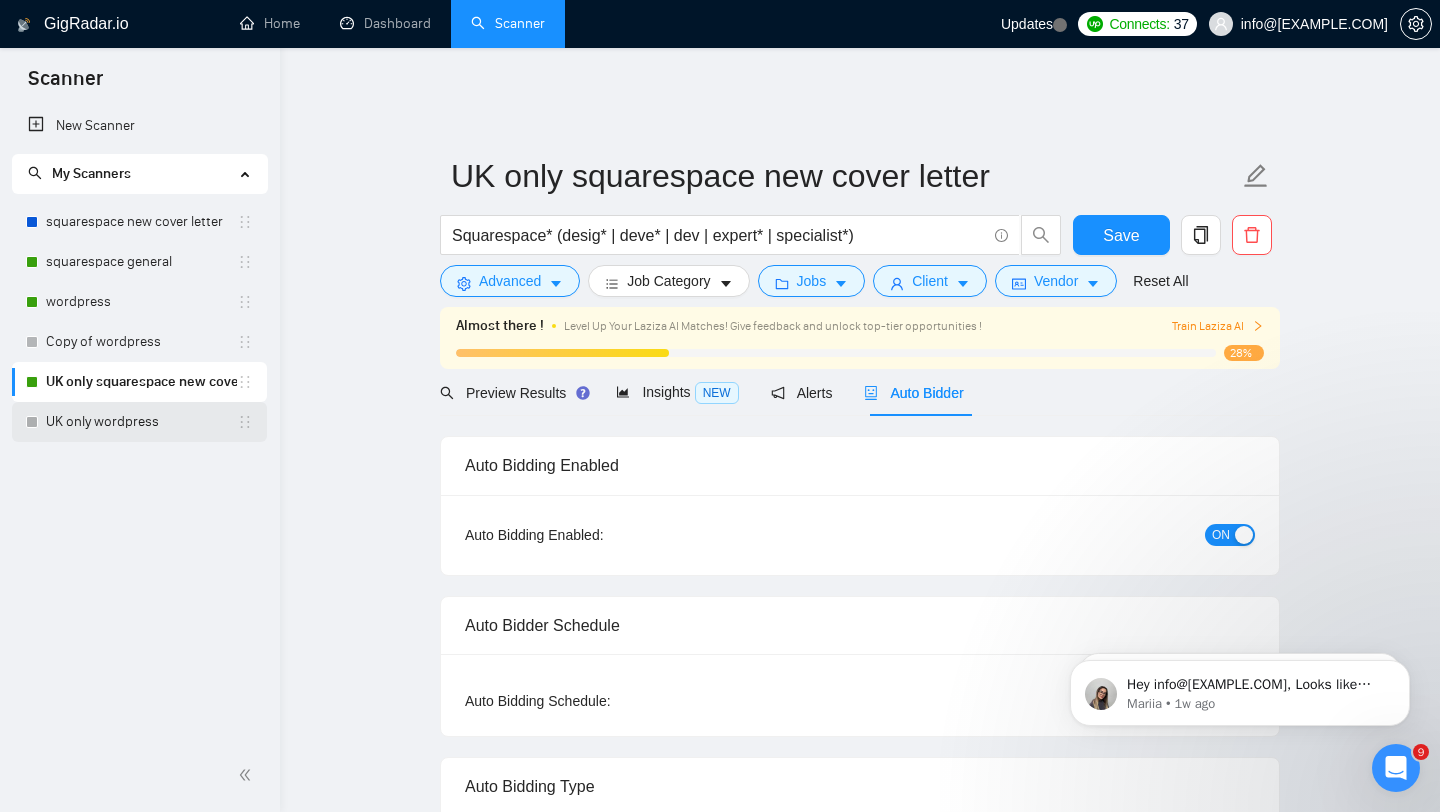 click on "UK only wordpress" at bounding box center [141, 422] 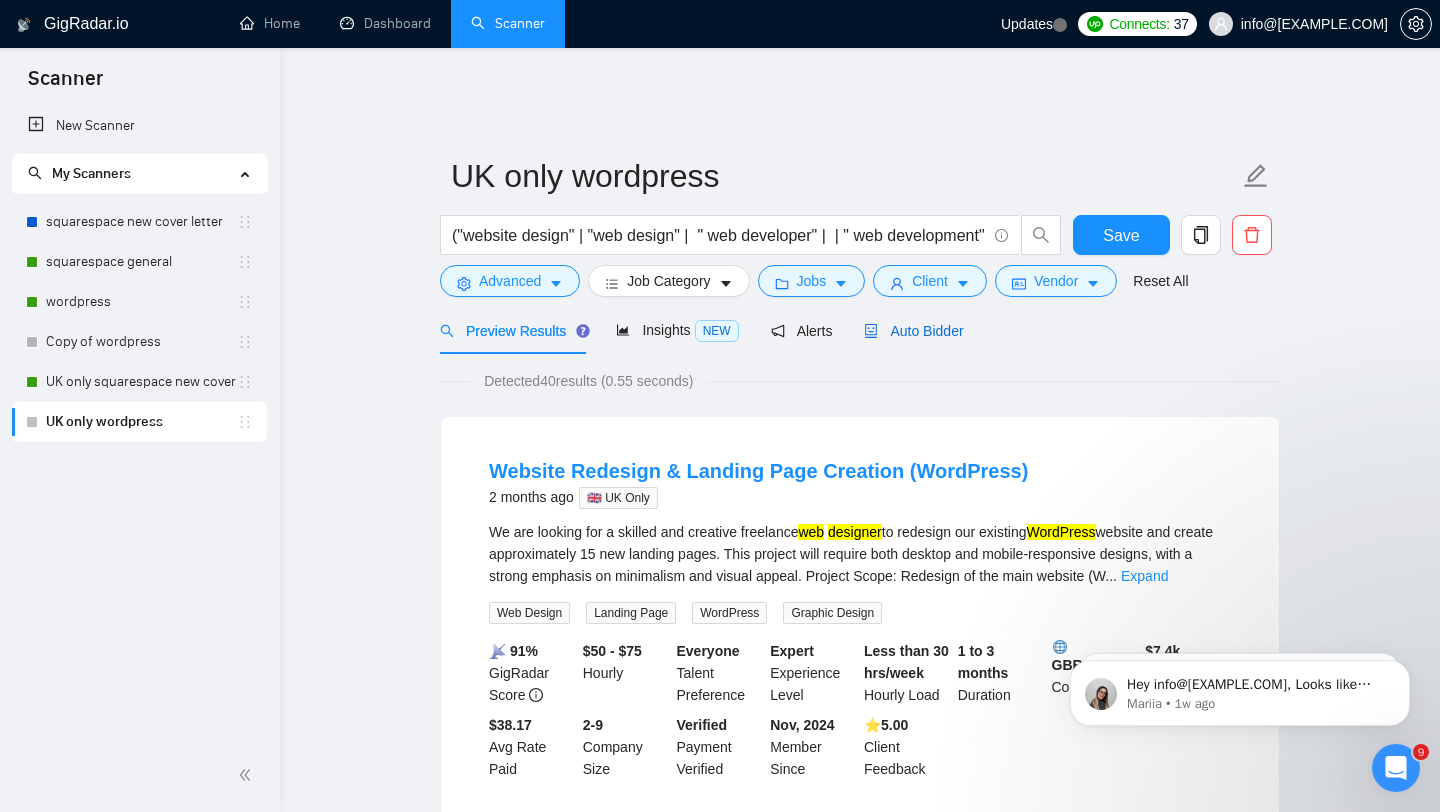 click on "Auto Bidder" at bounding box center (913, 331) 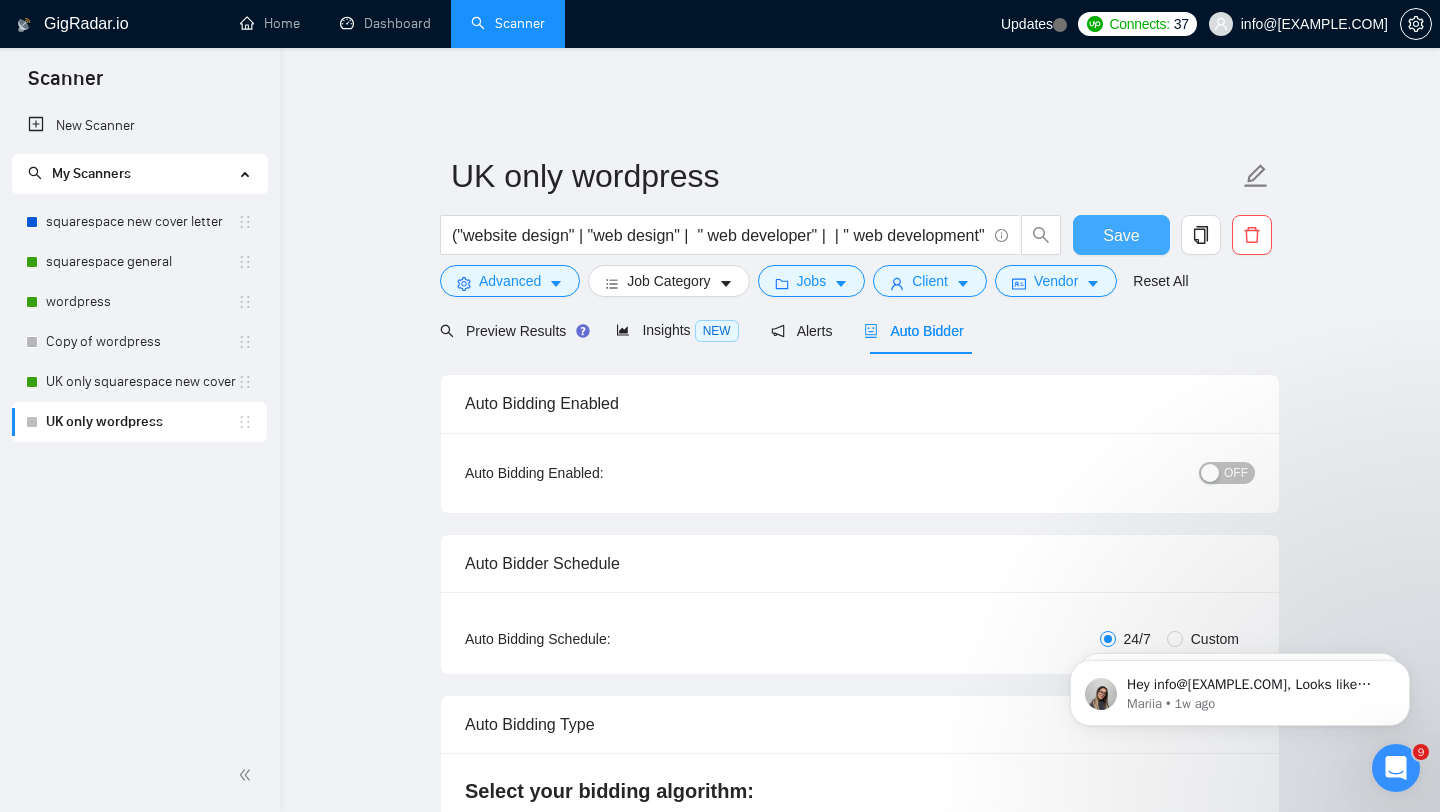 click on "Save" at bounding box center (1121, 235) 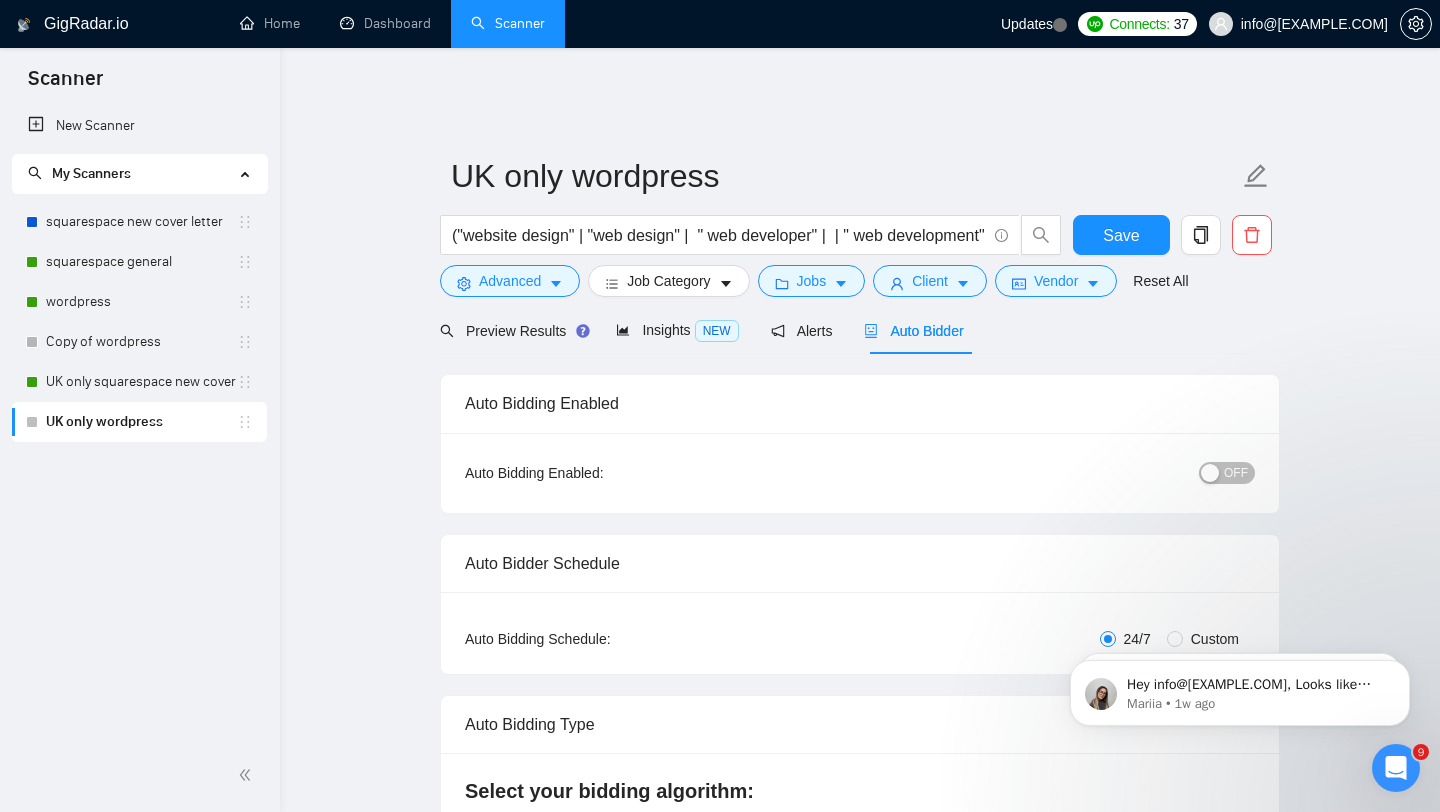 click at bounding box center [1210, 473] 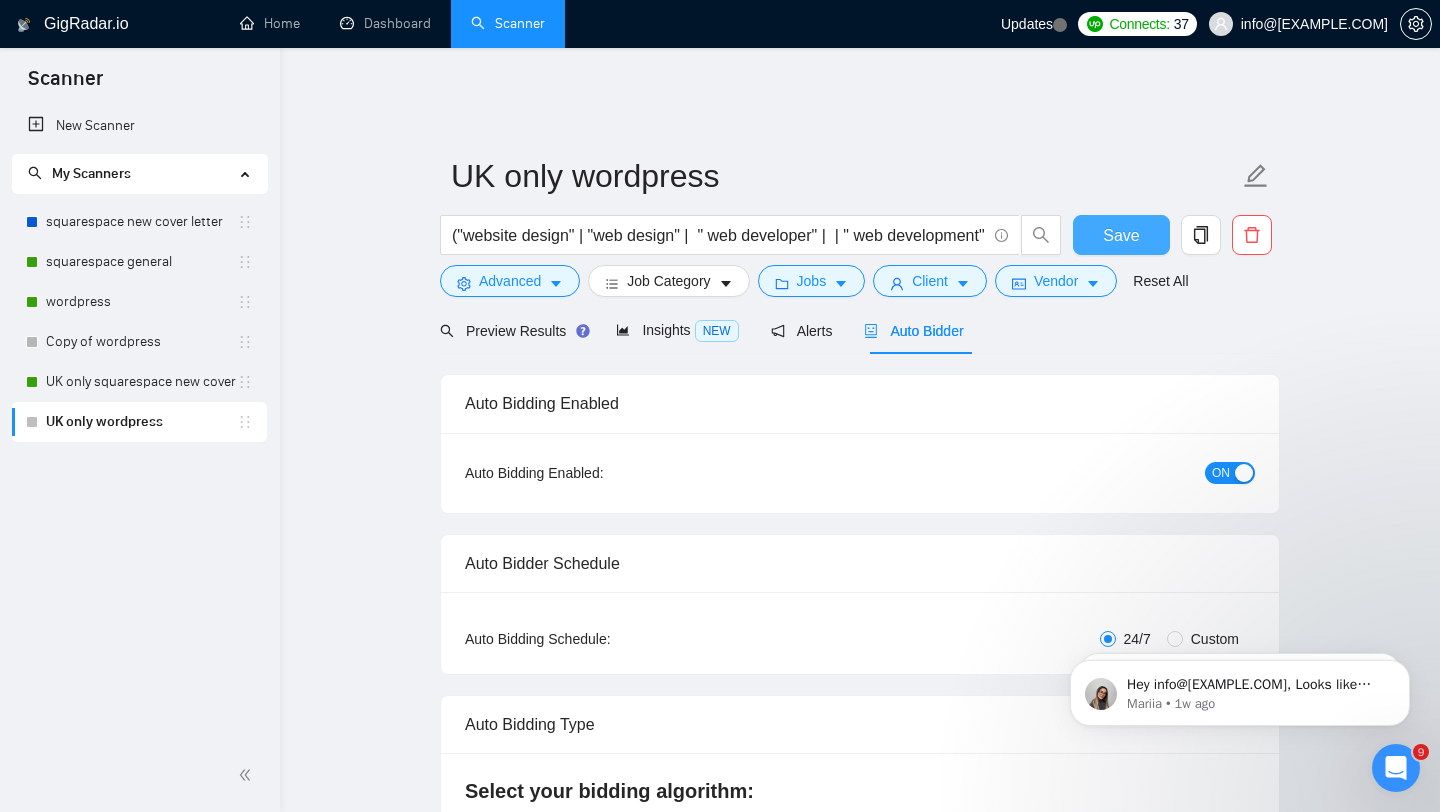 click on "Save" at bounding box center [1121, 235] 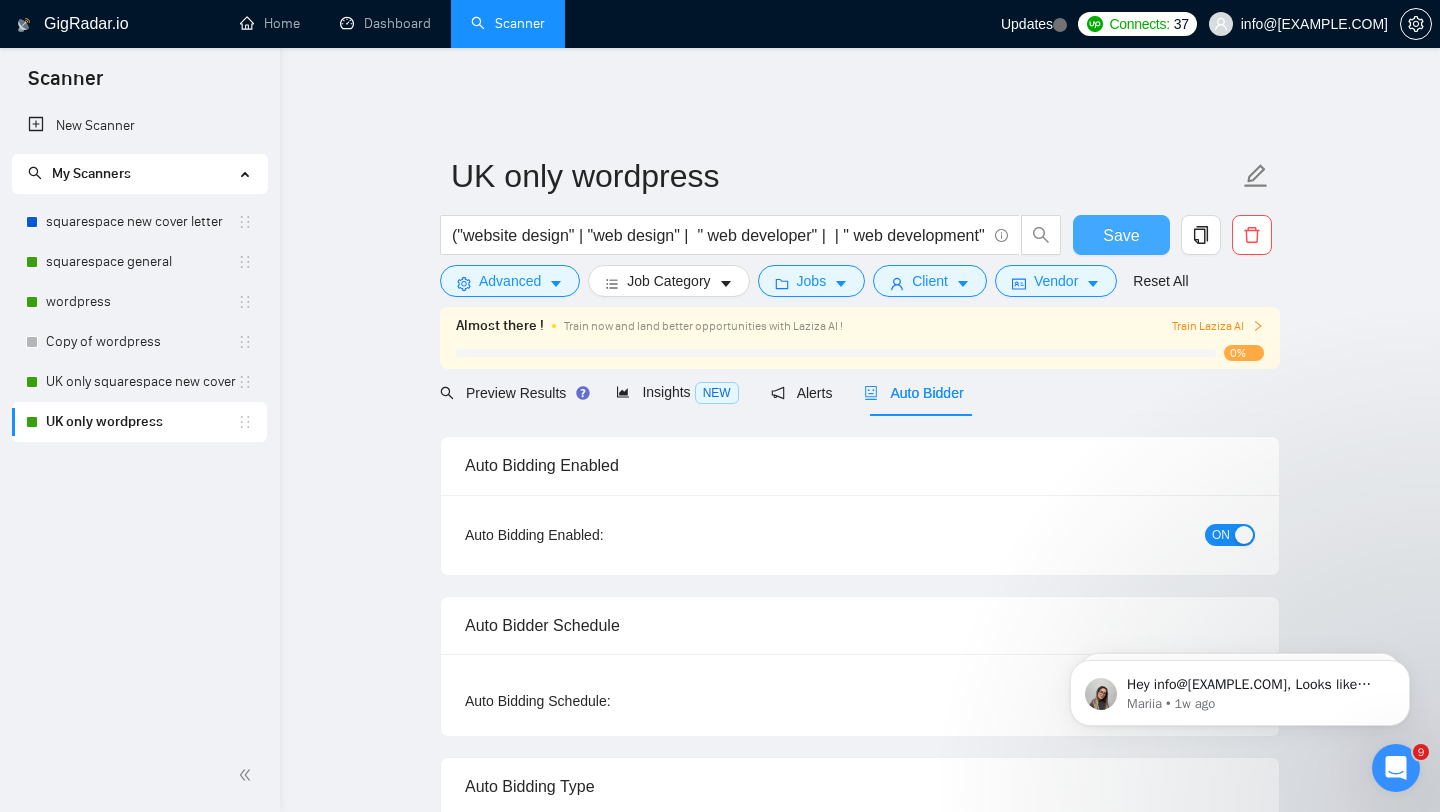 click on "Save" at bounding box center (1121, 235) 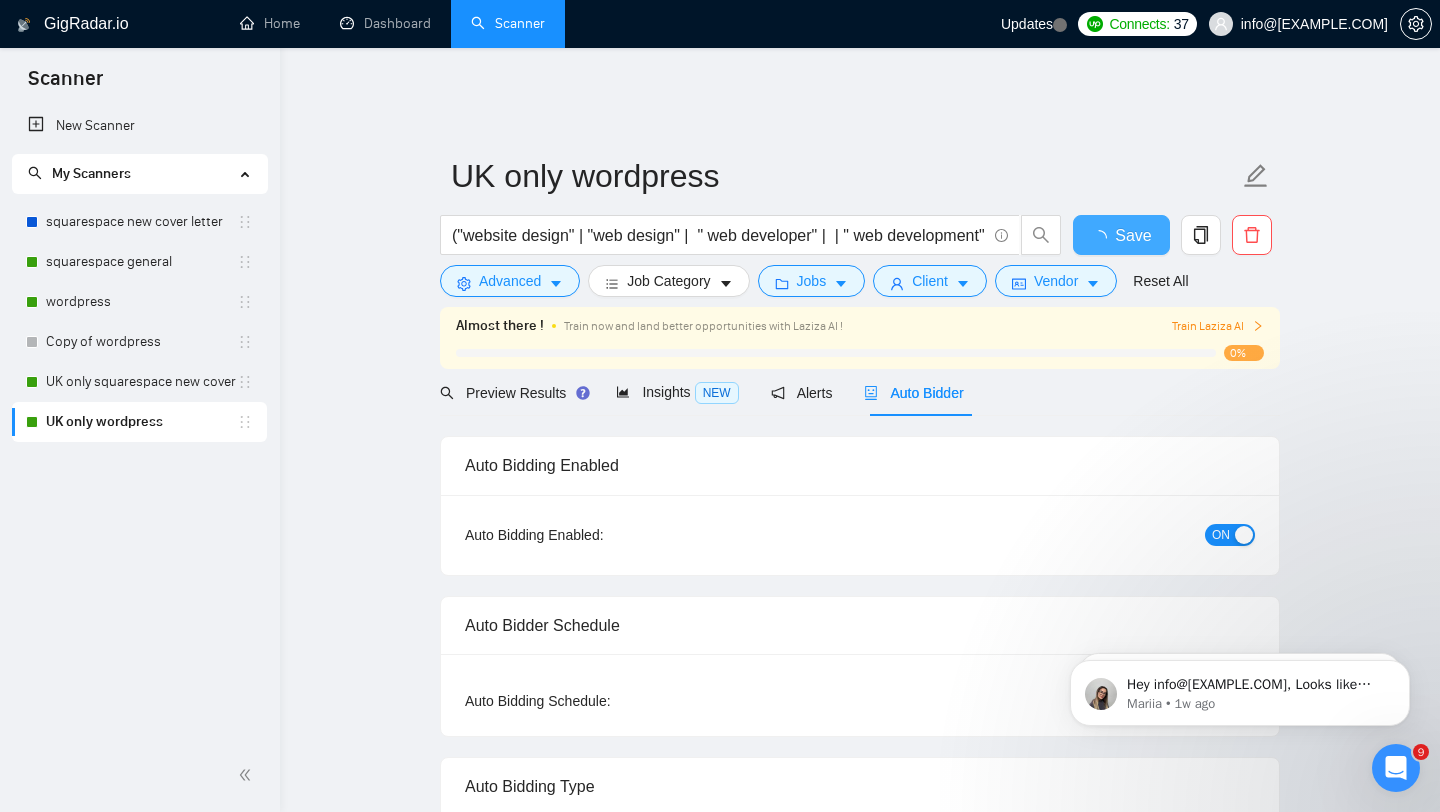 type 